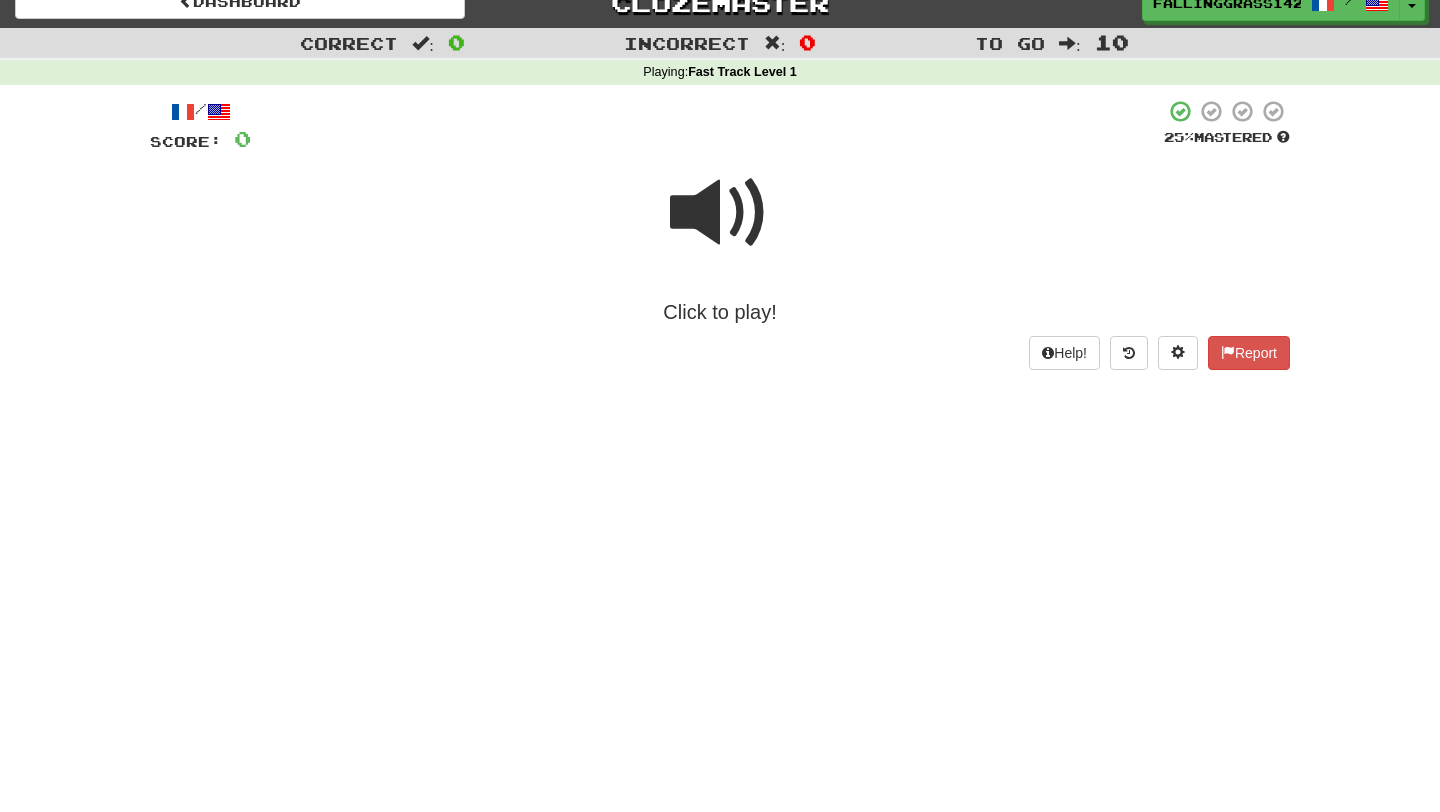 scroll, scrollTop: 23, scrollLeft: 0, axis: vertical 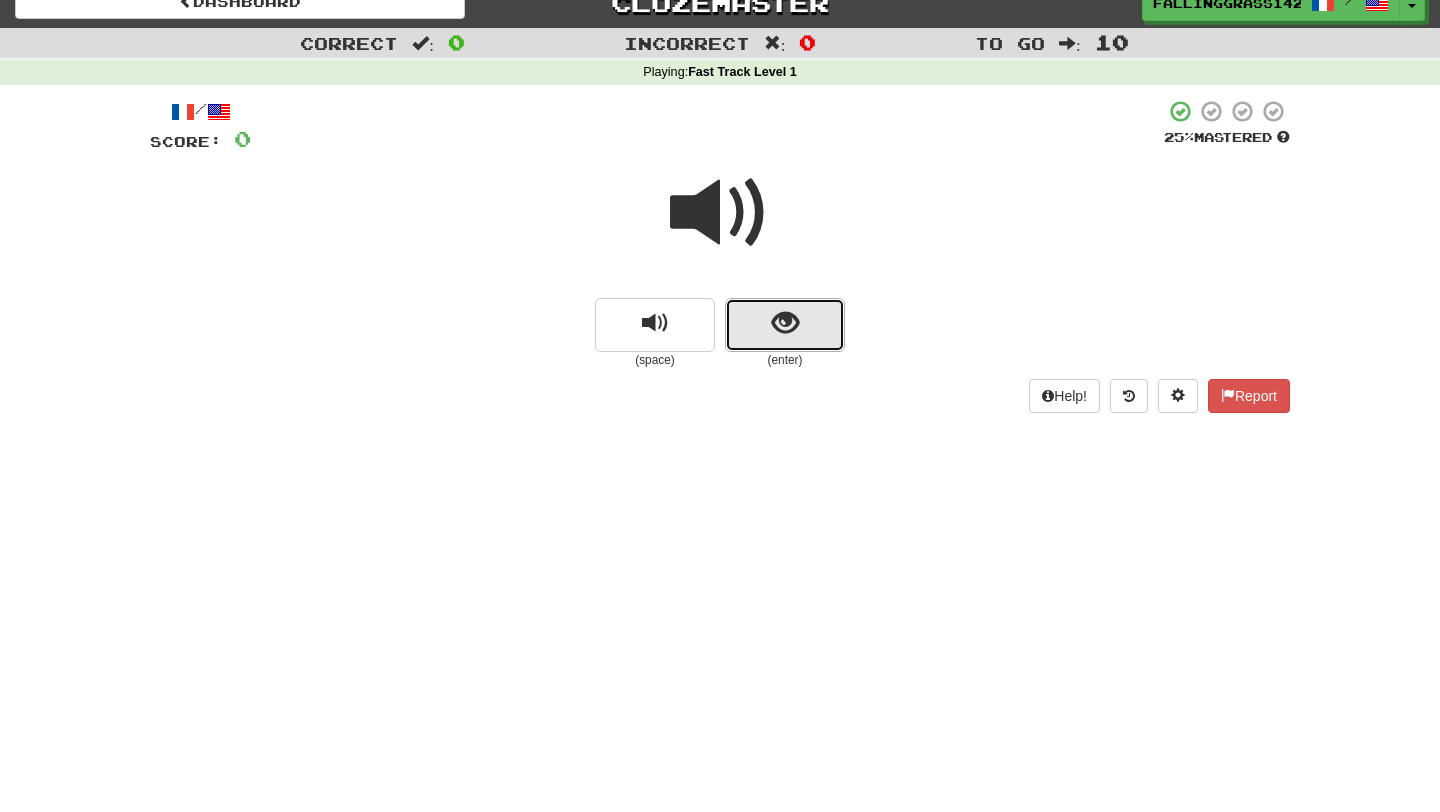 click at bounding box center (785, 323) 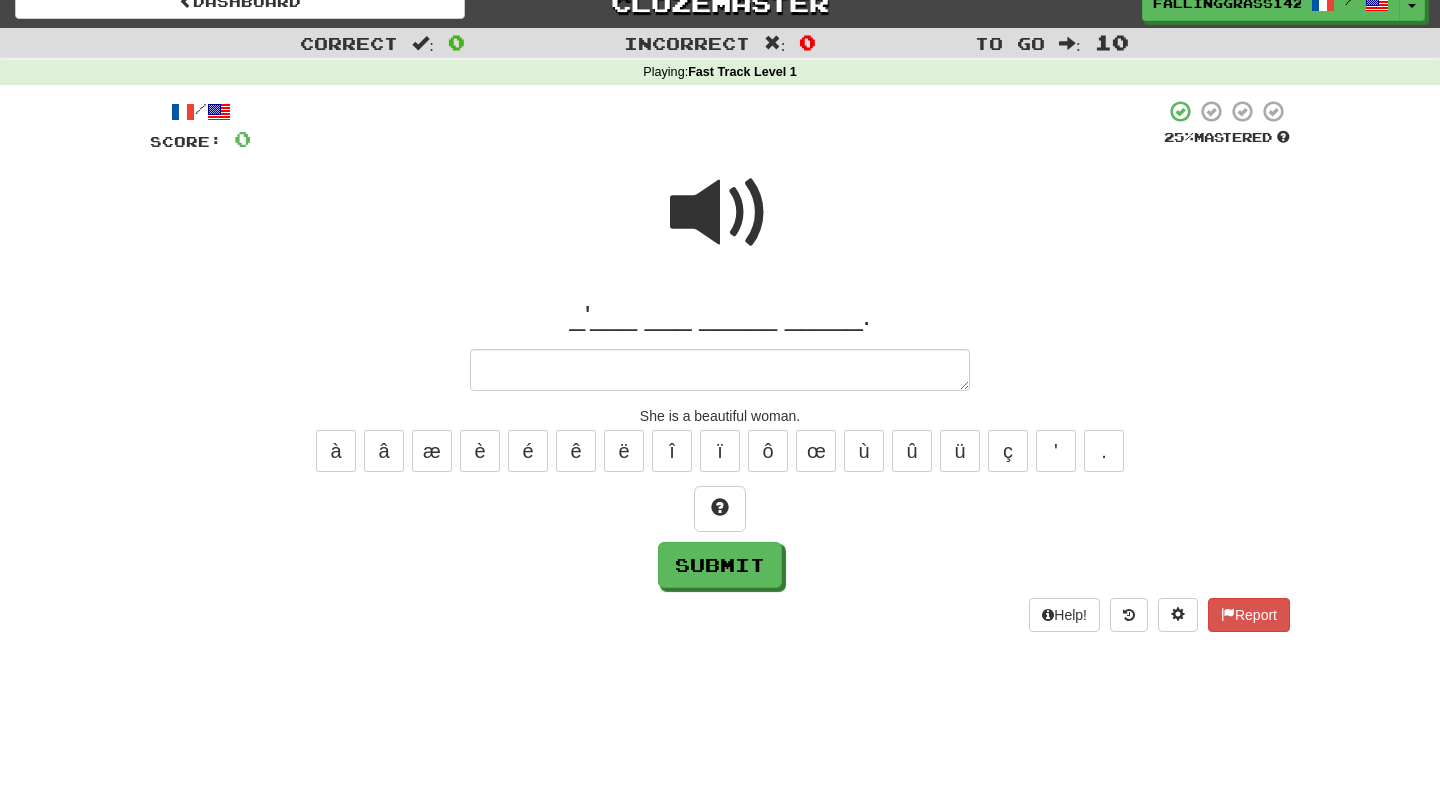 type on "*" 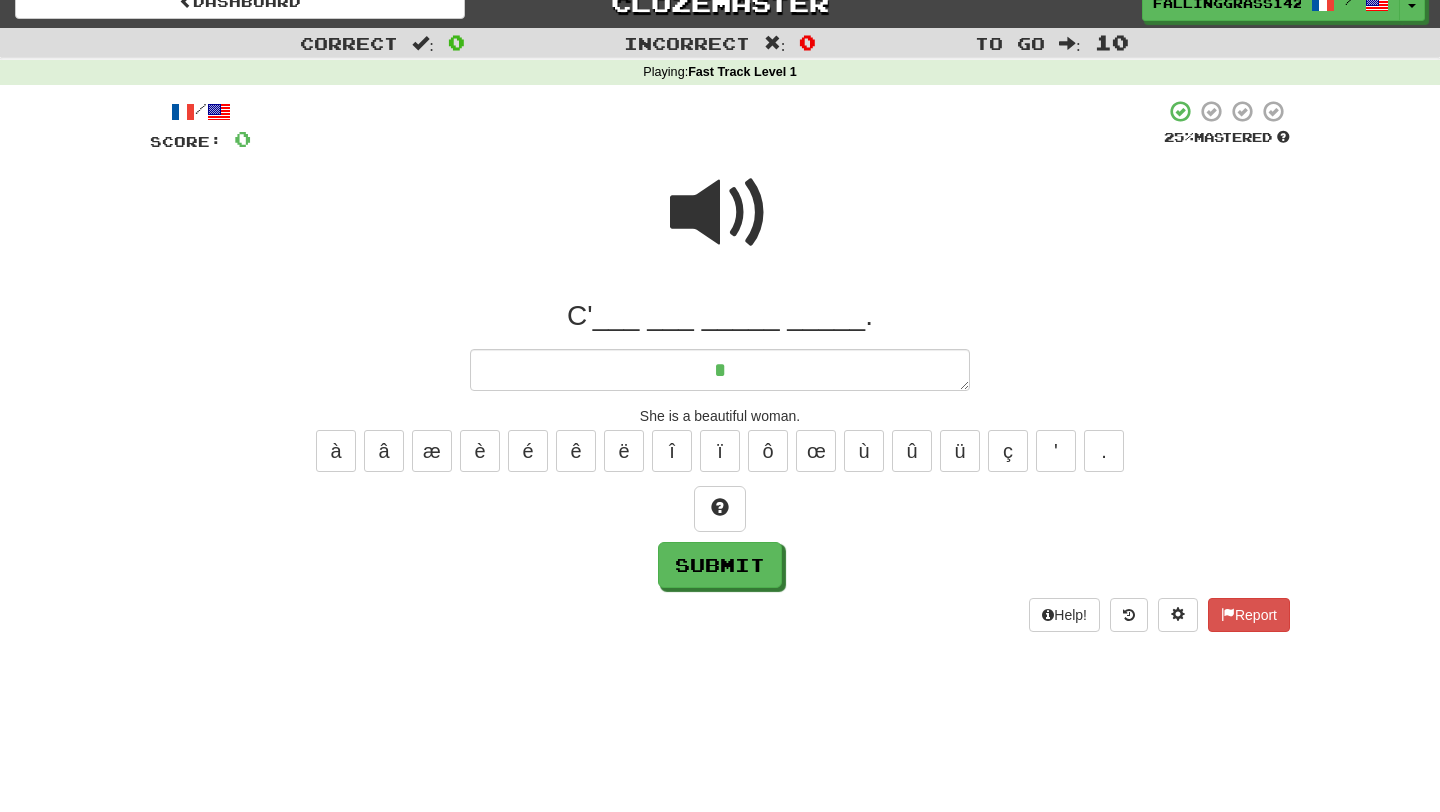 type on "*" 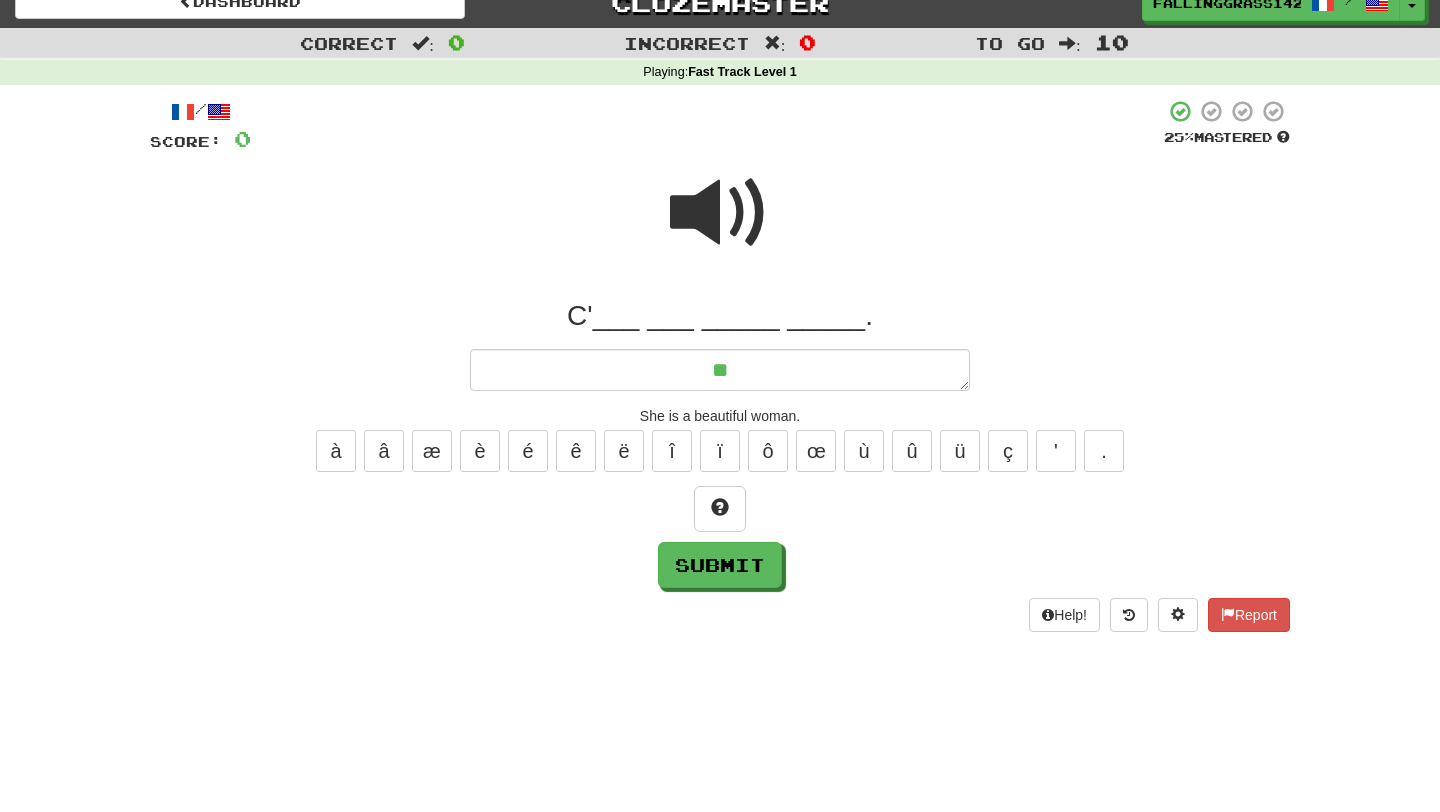 type on "*" 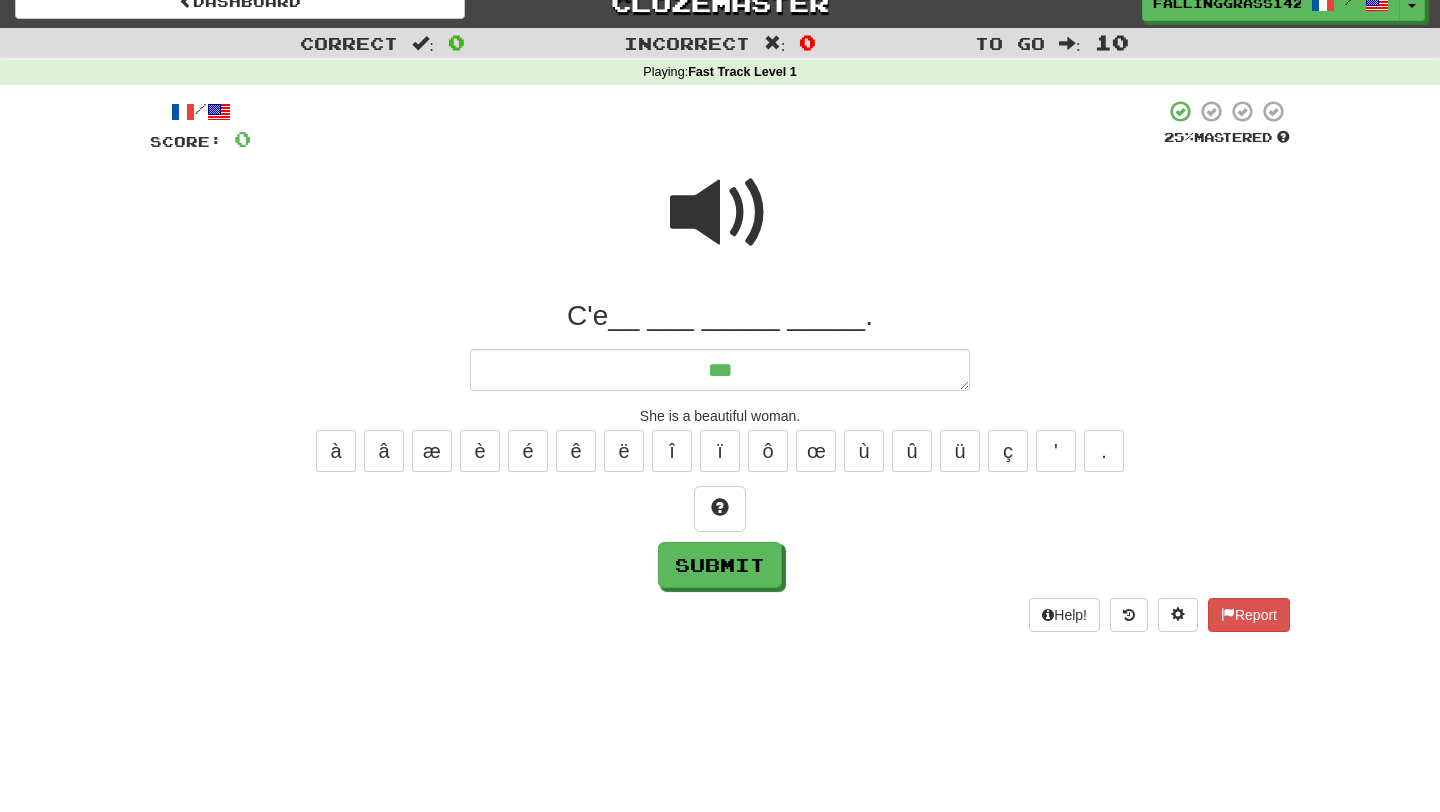 type on "*" 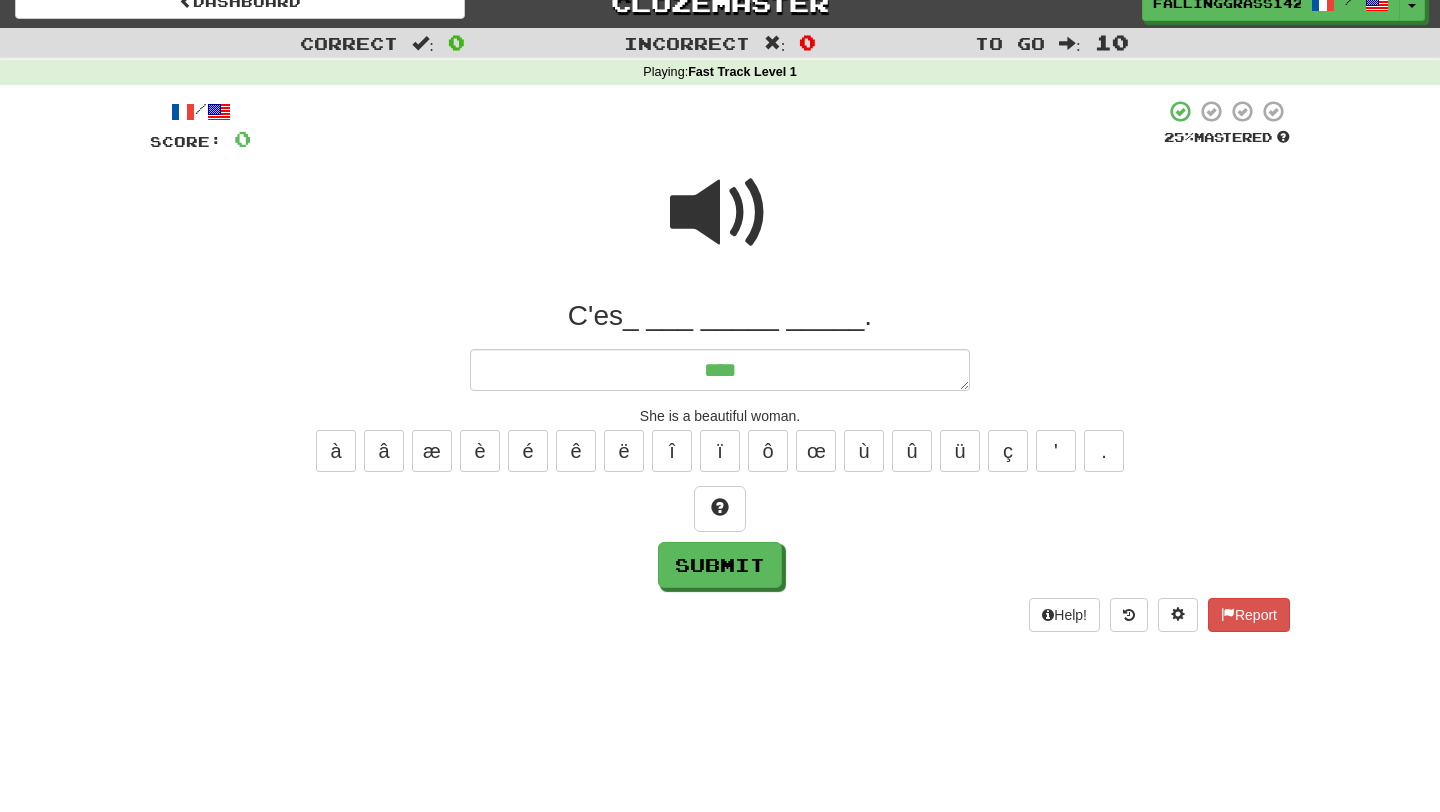 type on "*" 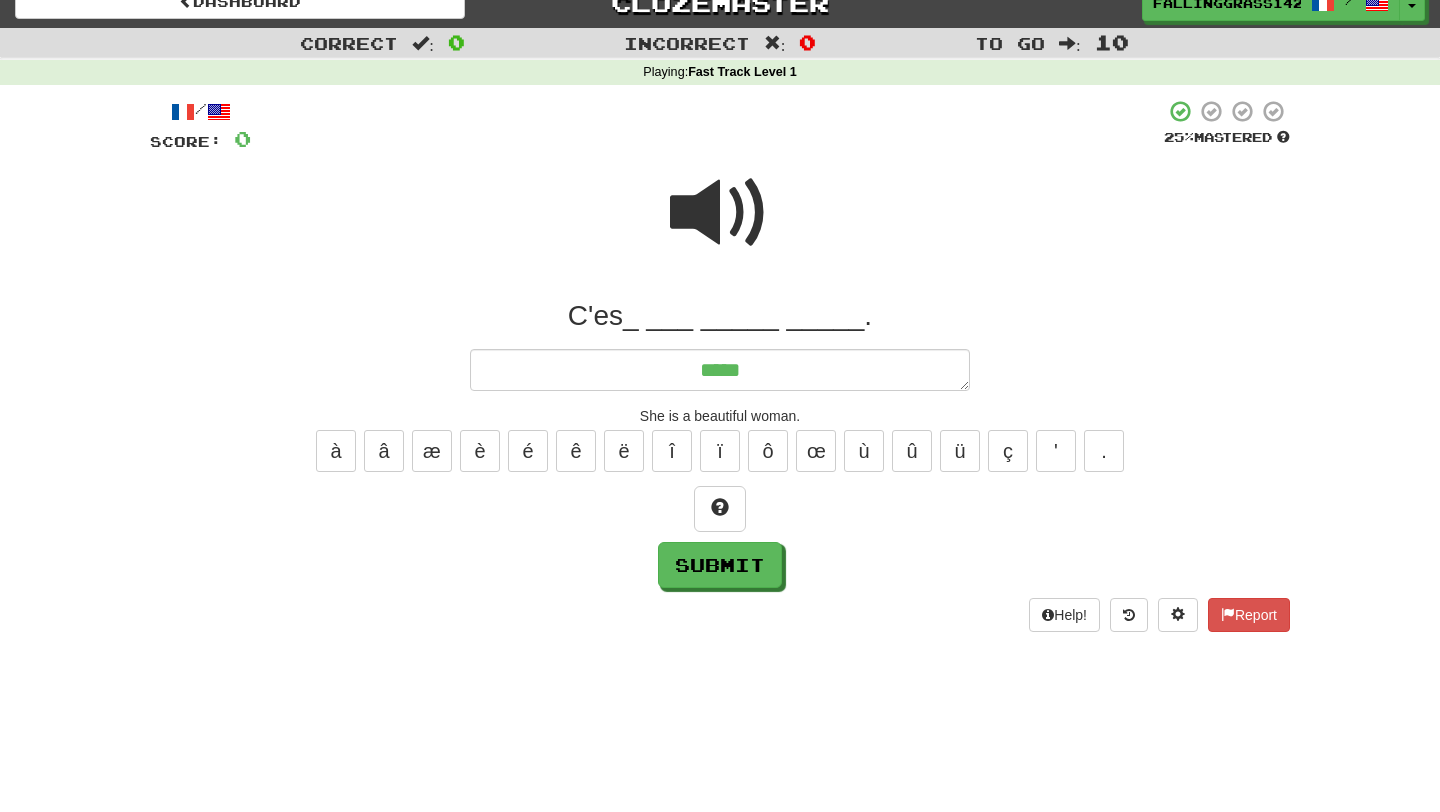 type on "*" 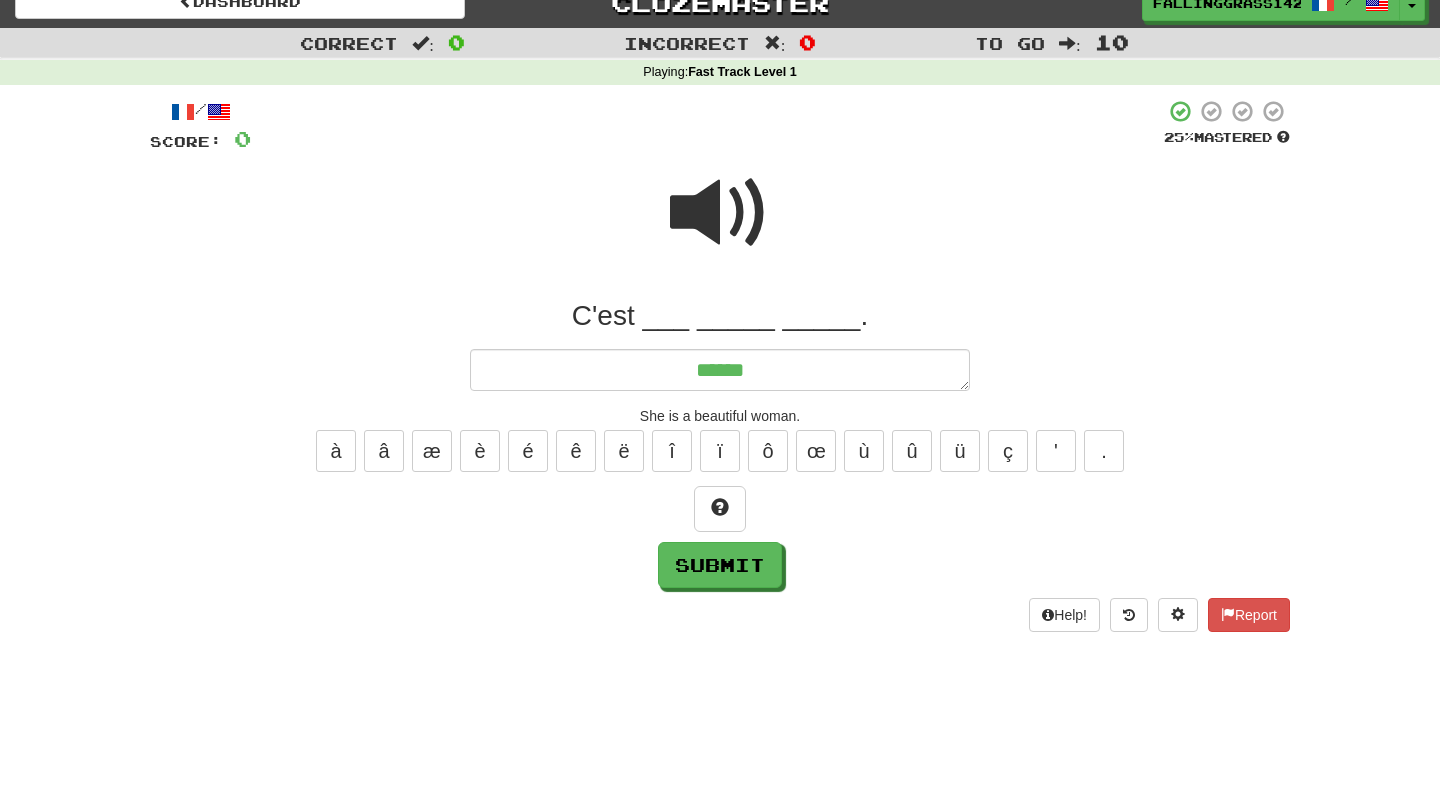type on "*" 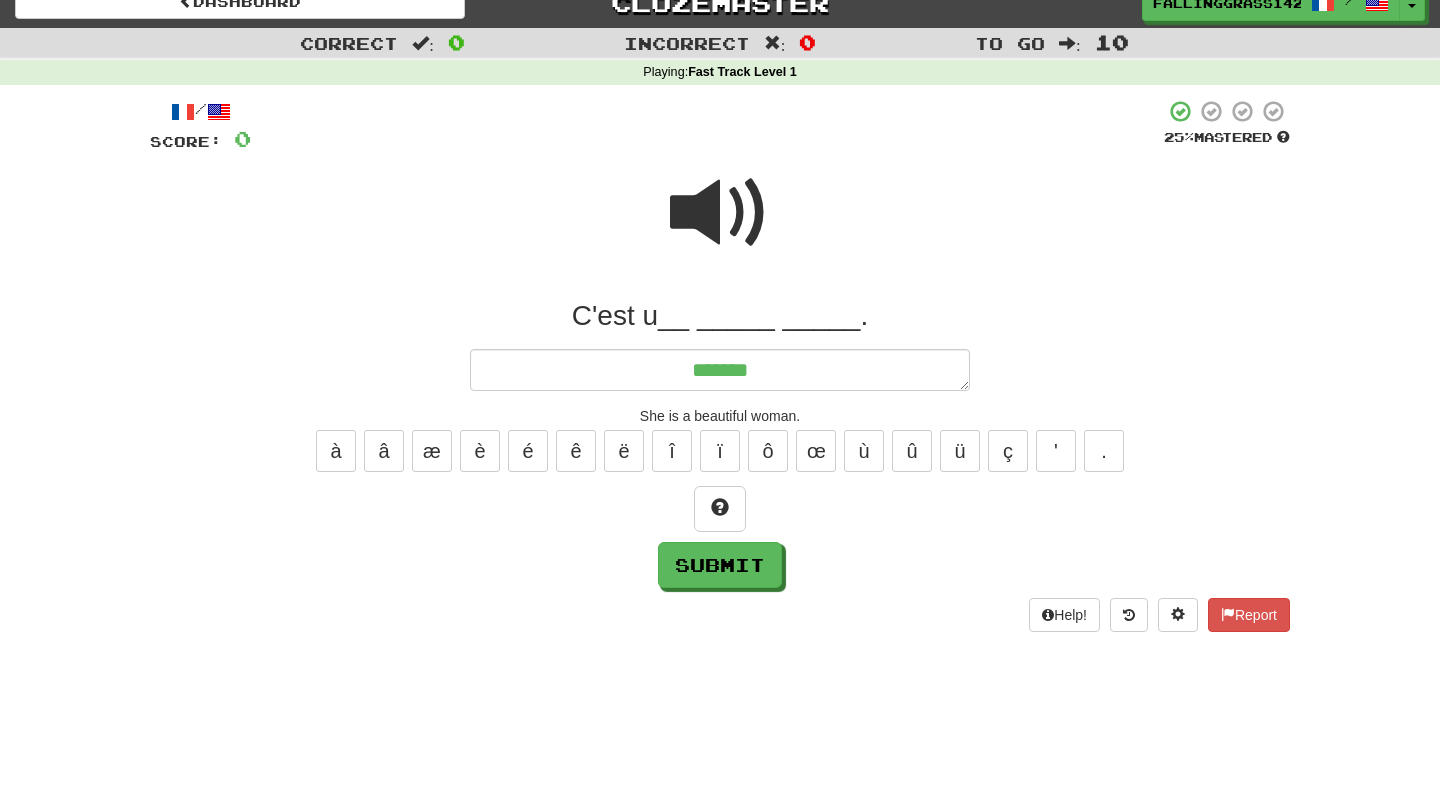 type on "*" 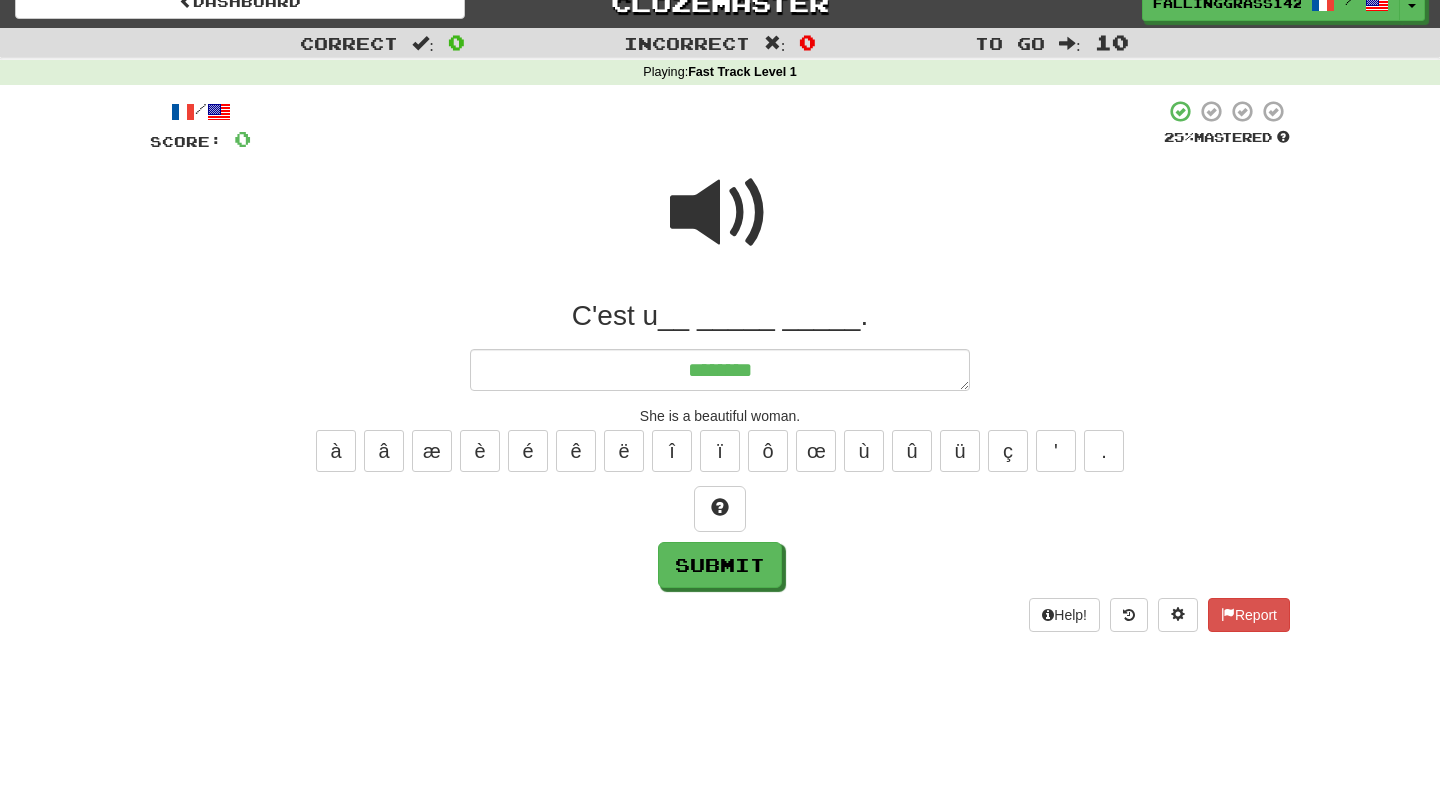 type on "*" 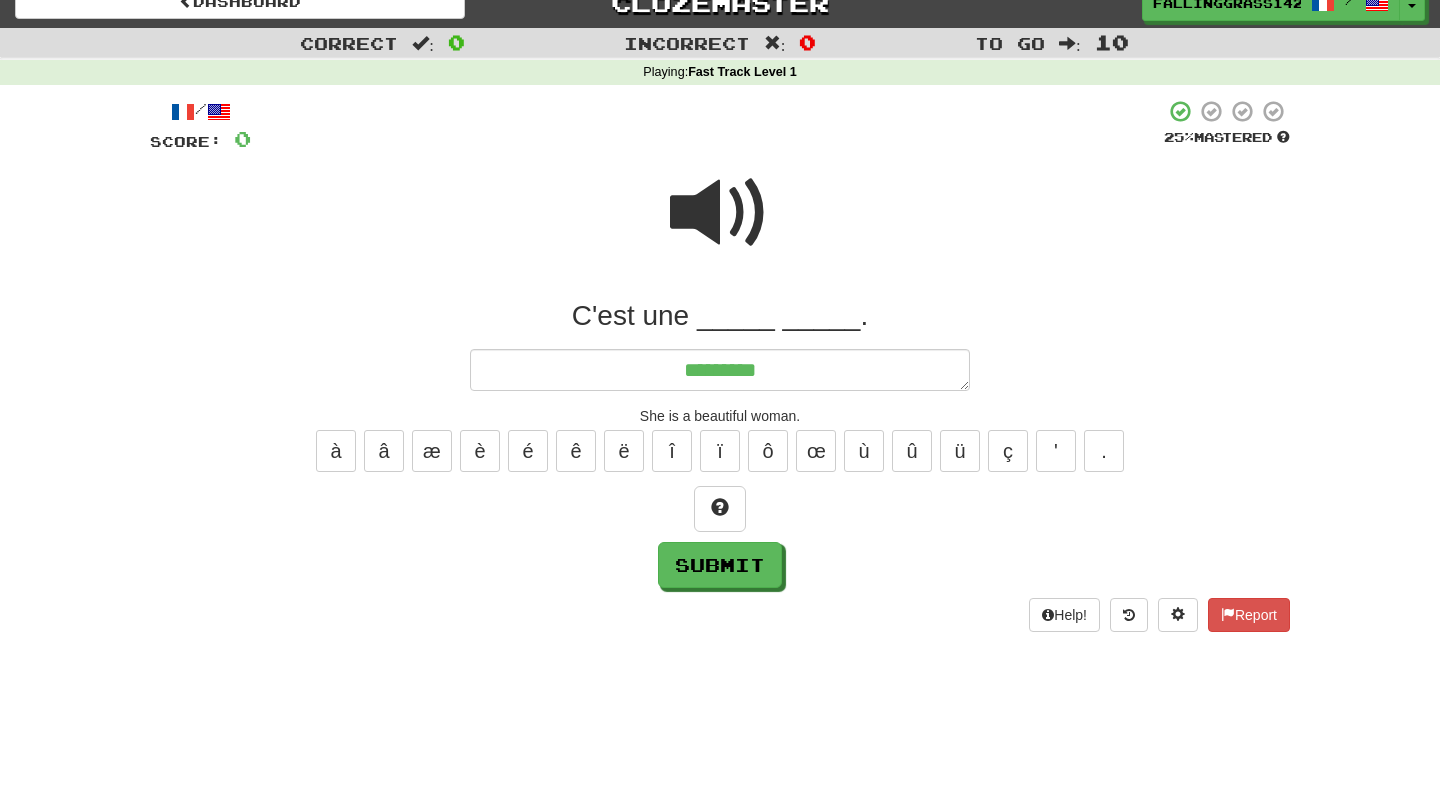 type on "*" 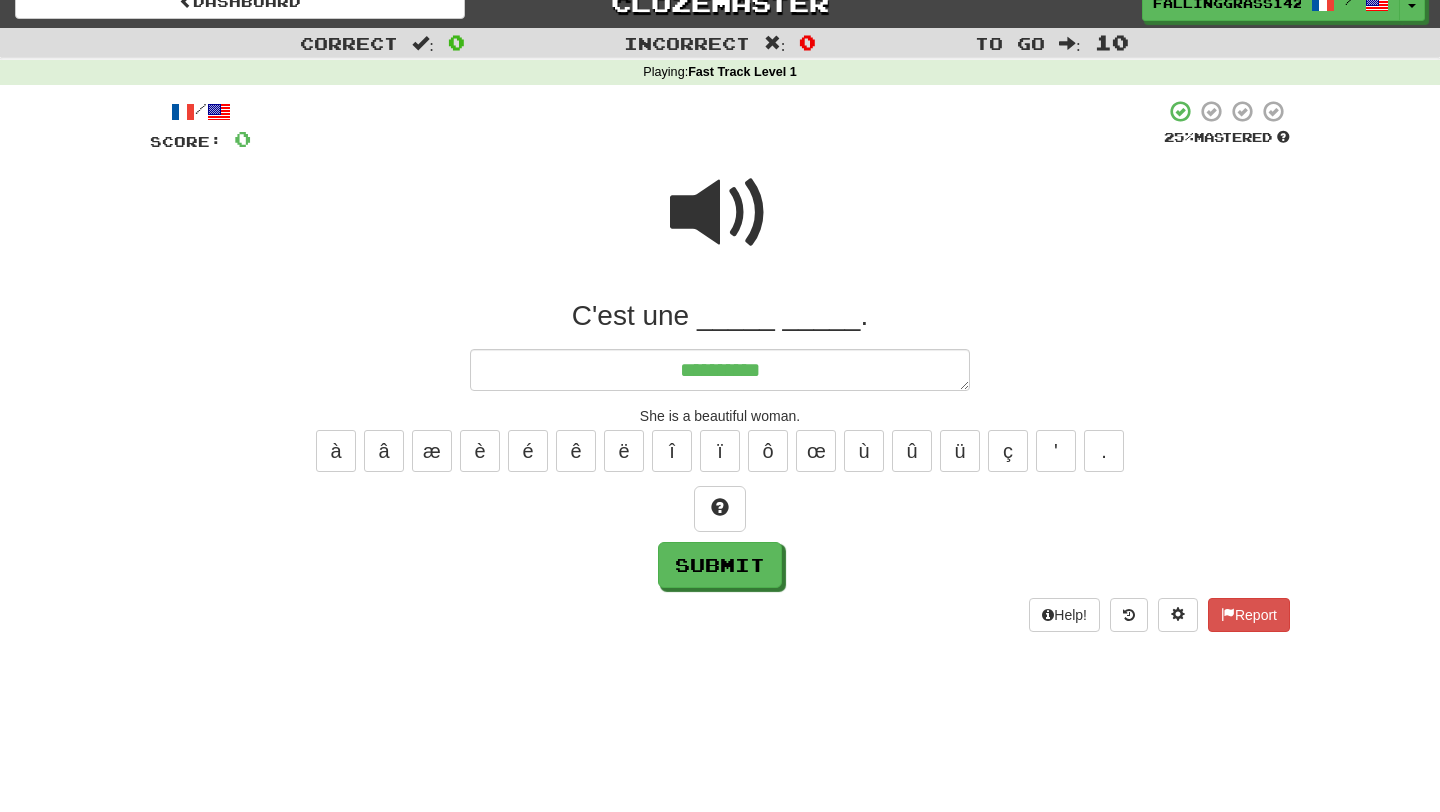 type on "*" 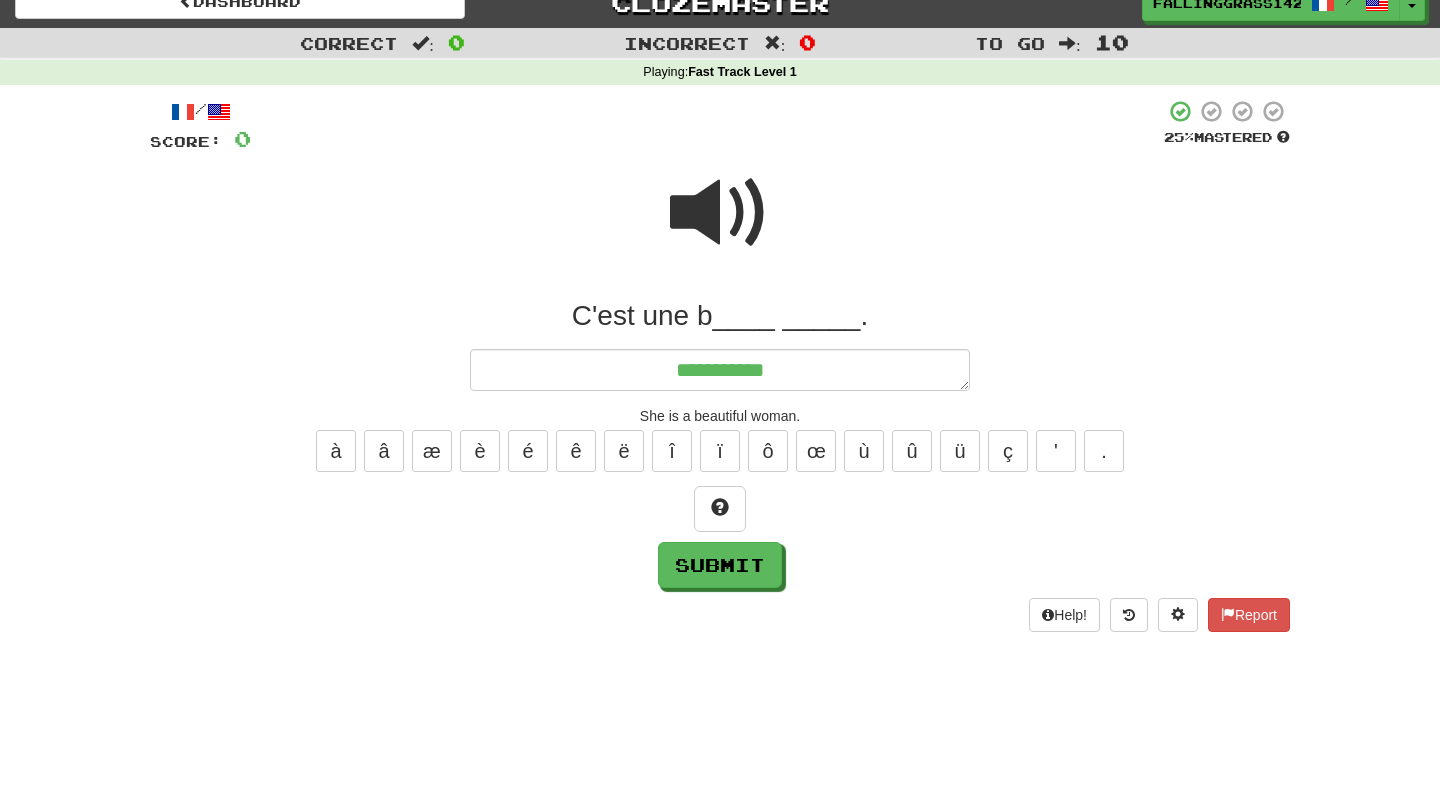 type on "*" 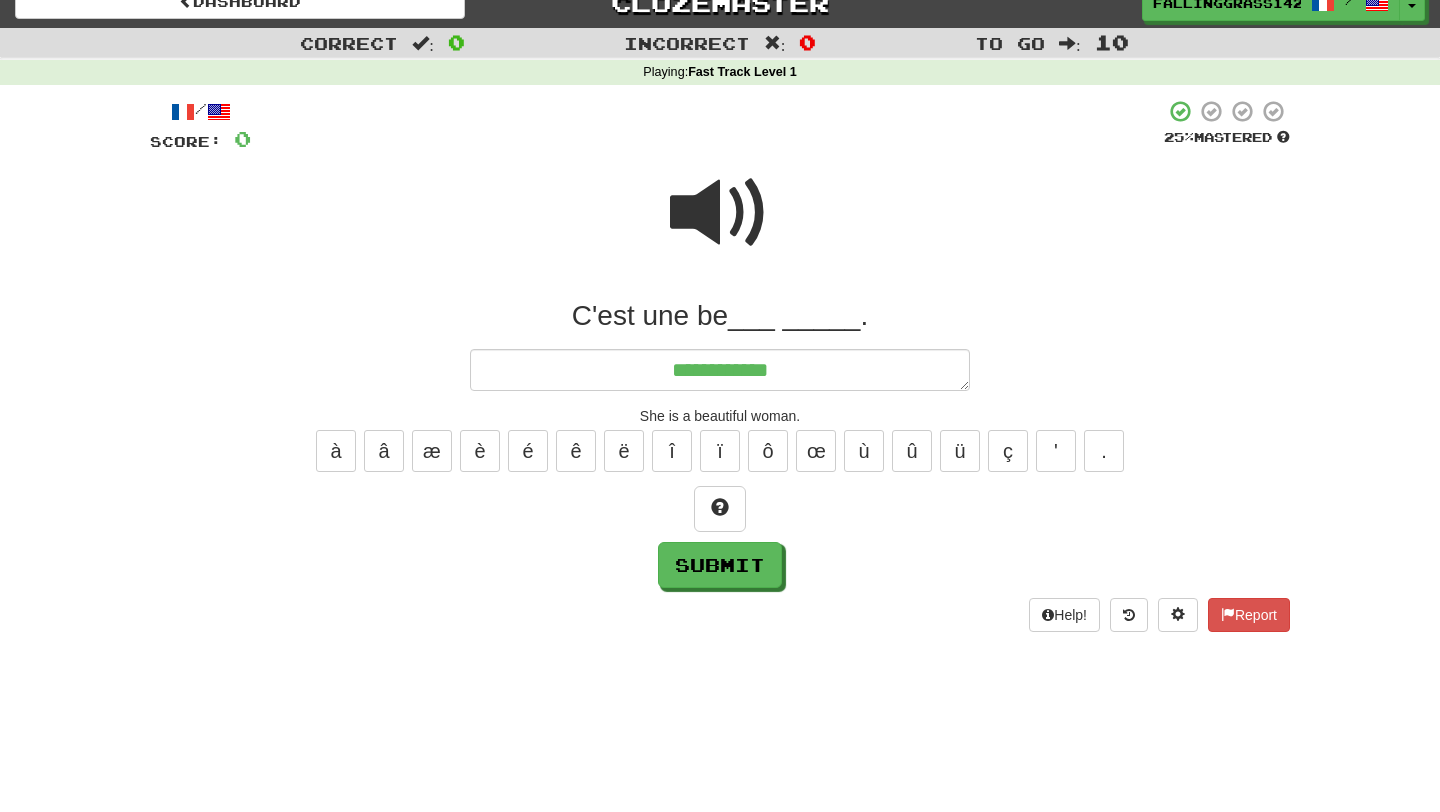 type on "*" 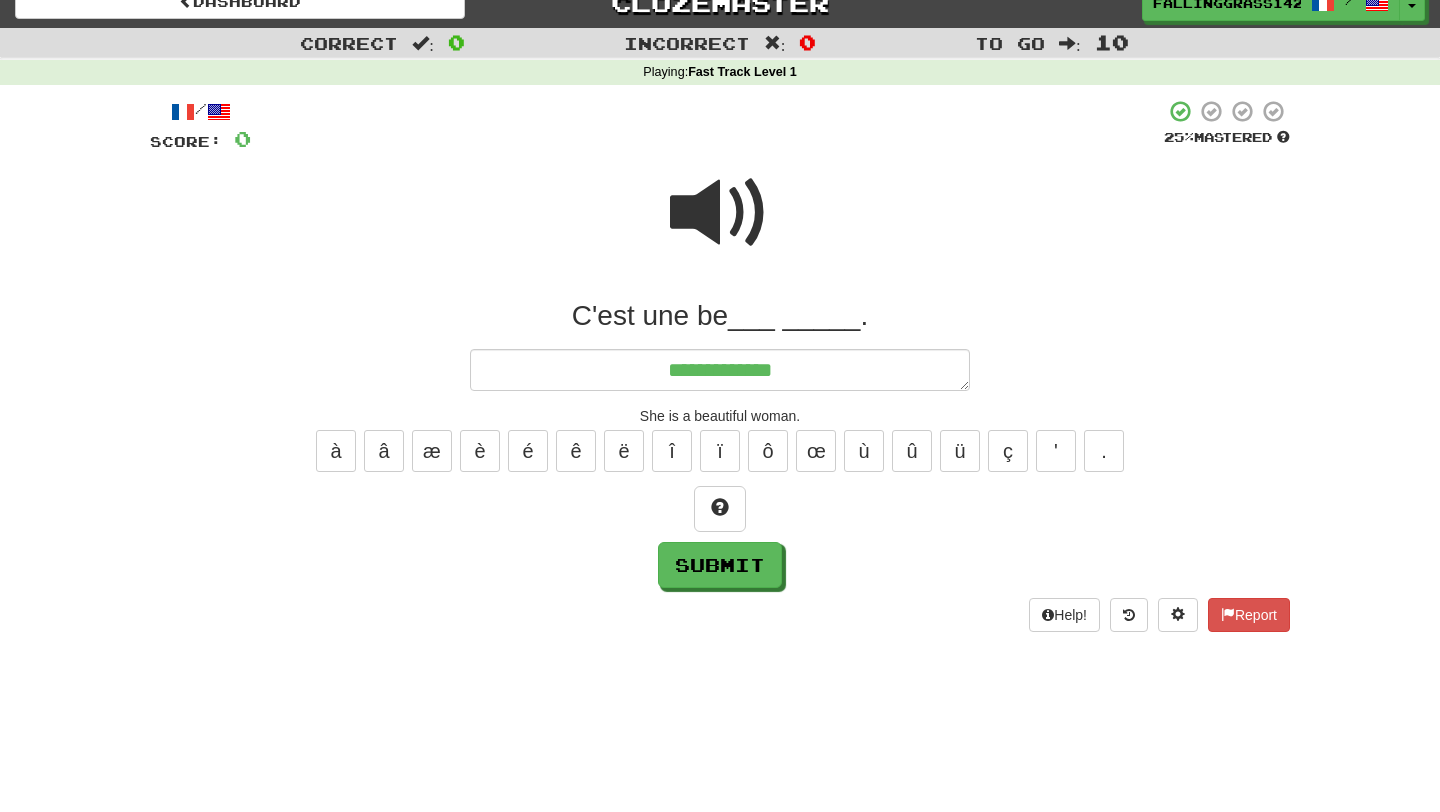 type on "*" 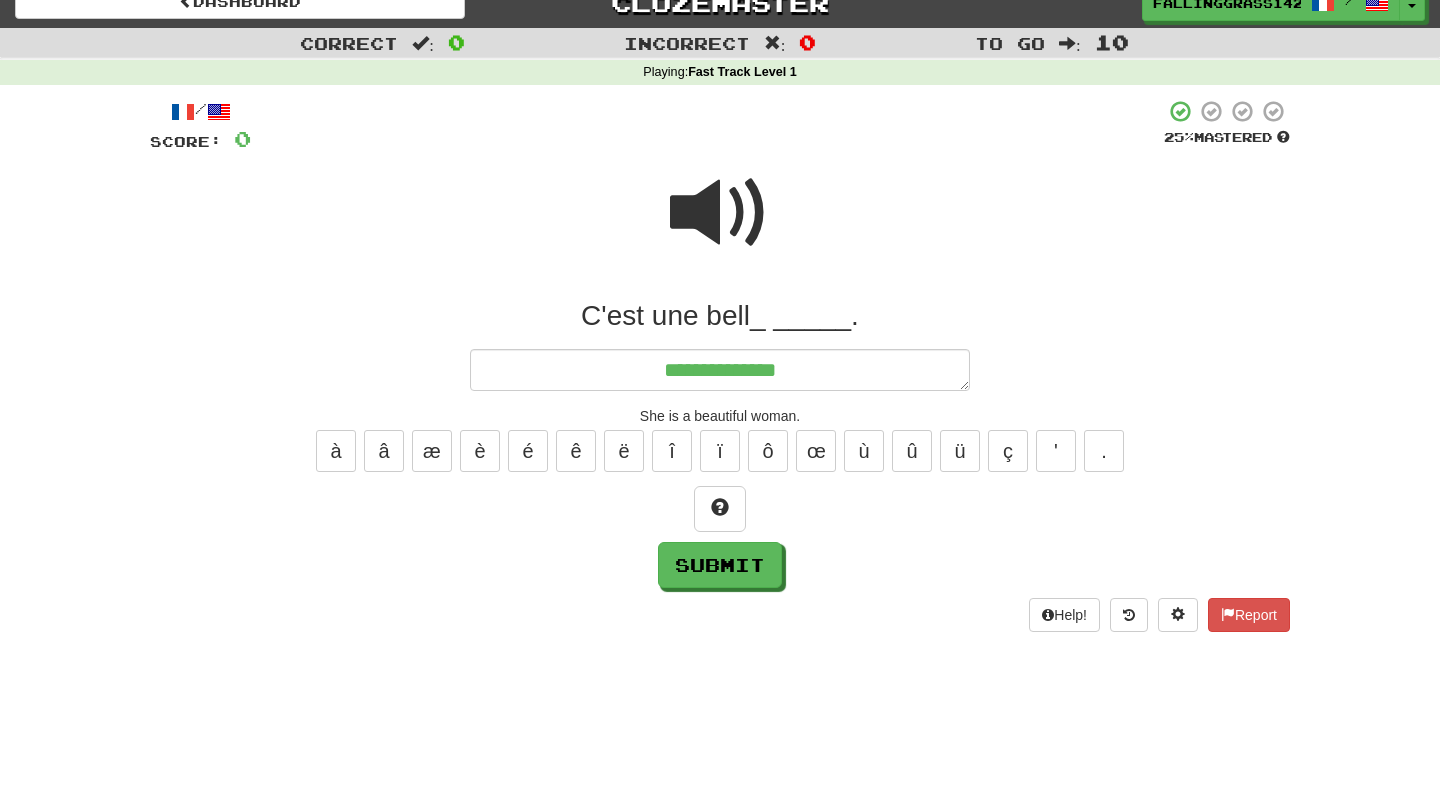 type on "*" 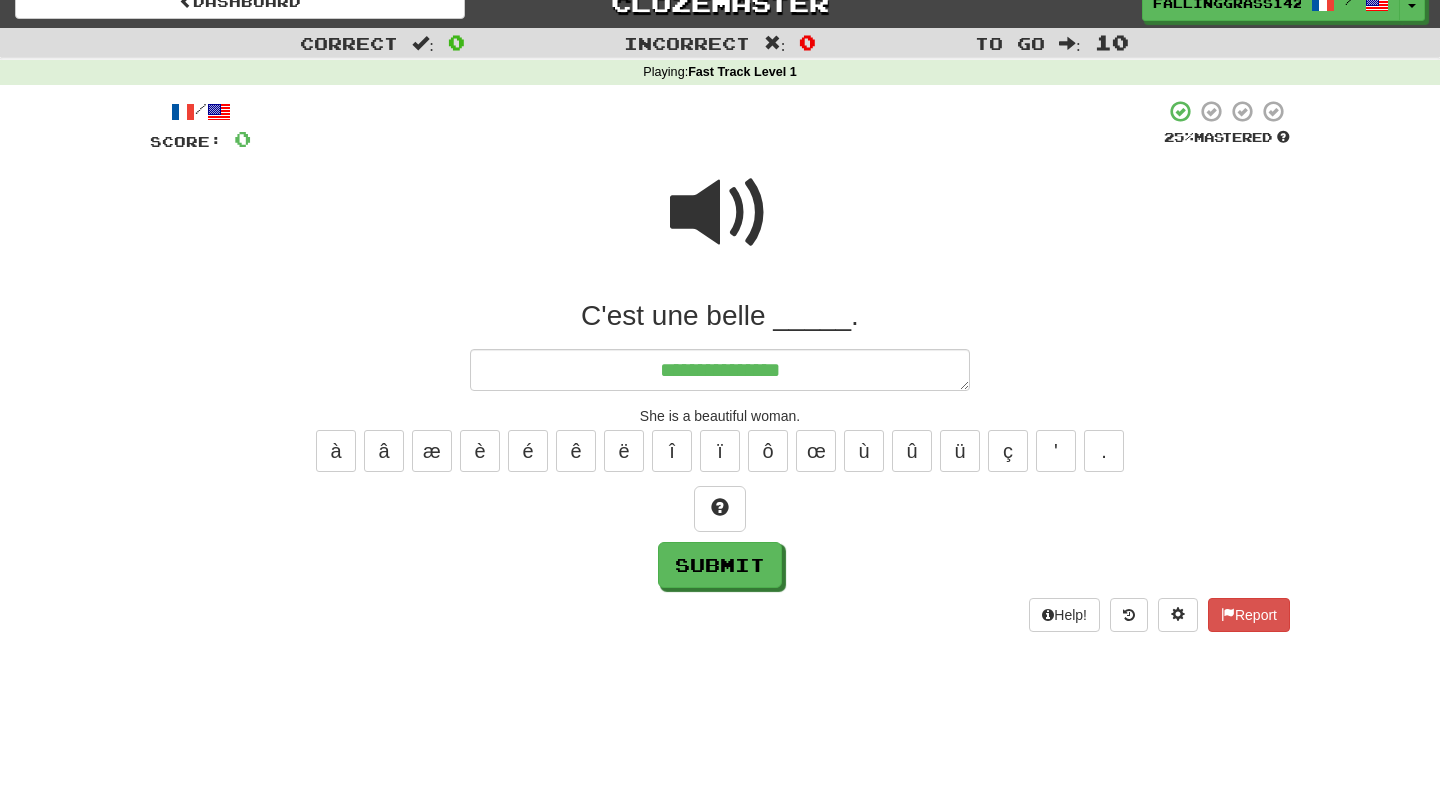 type on "*" 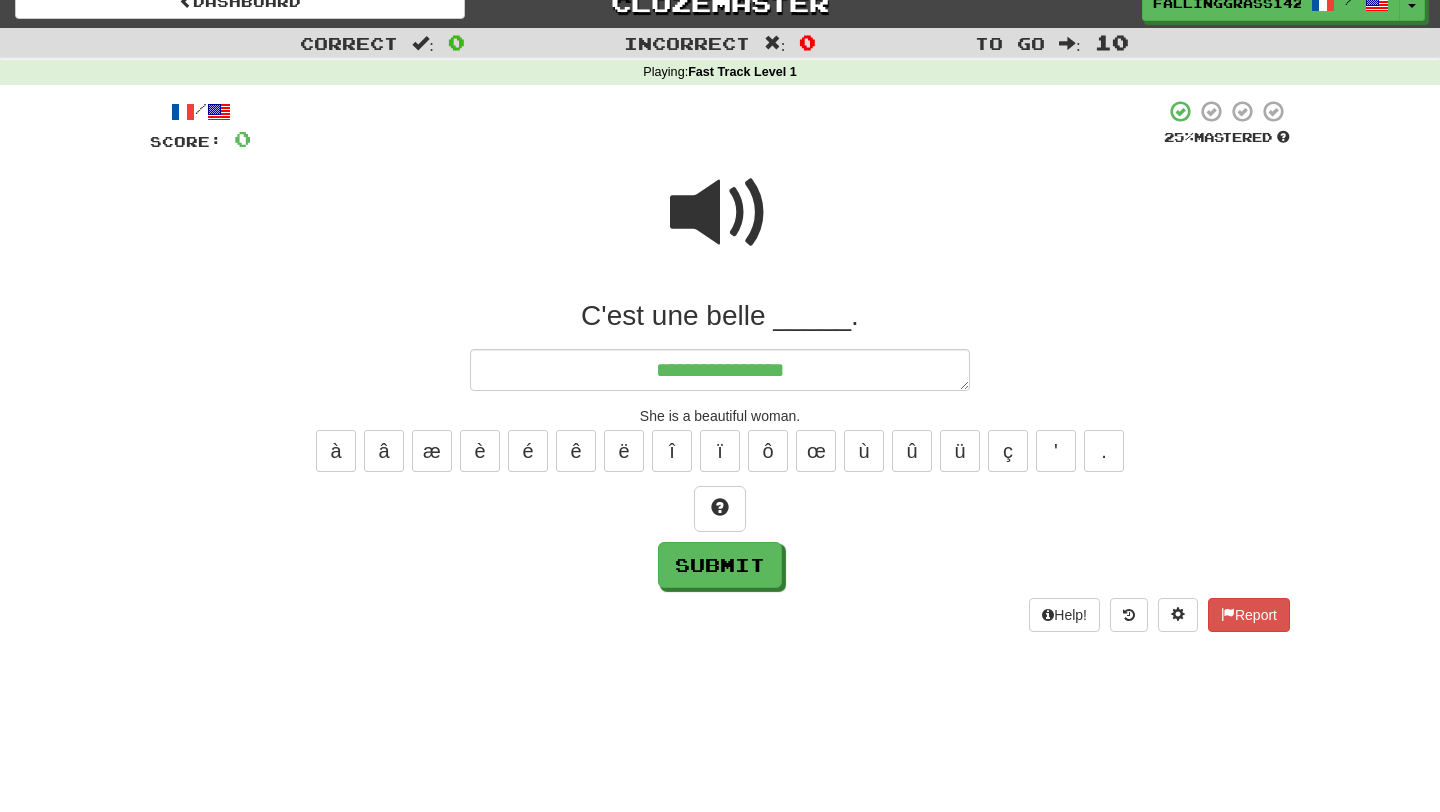 type on "**********" 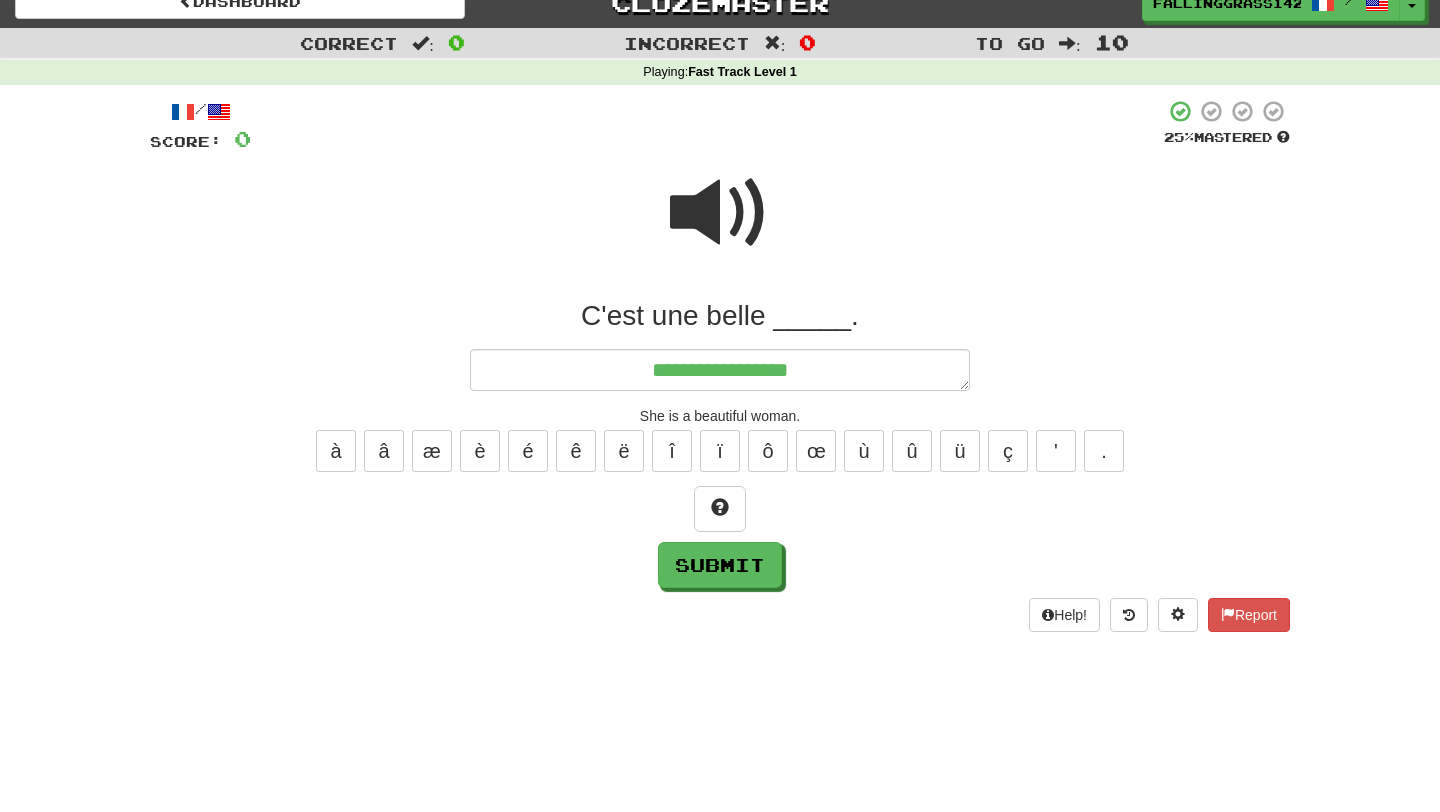 type on "*" 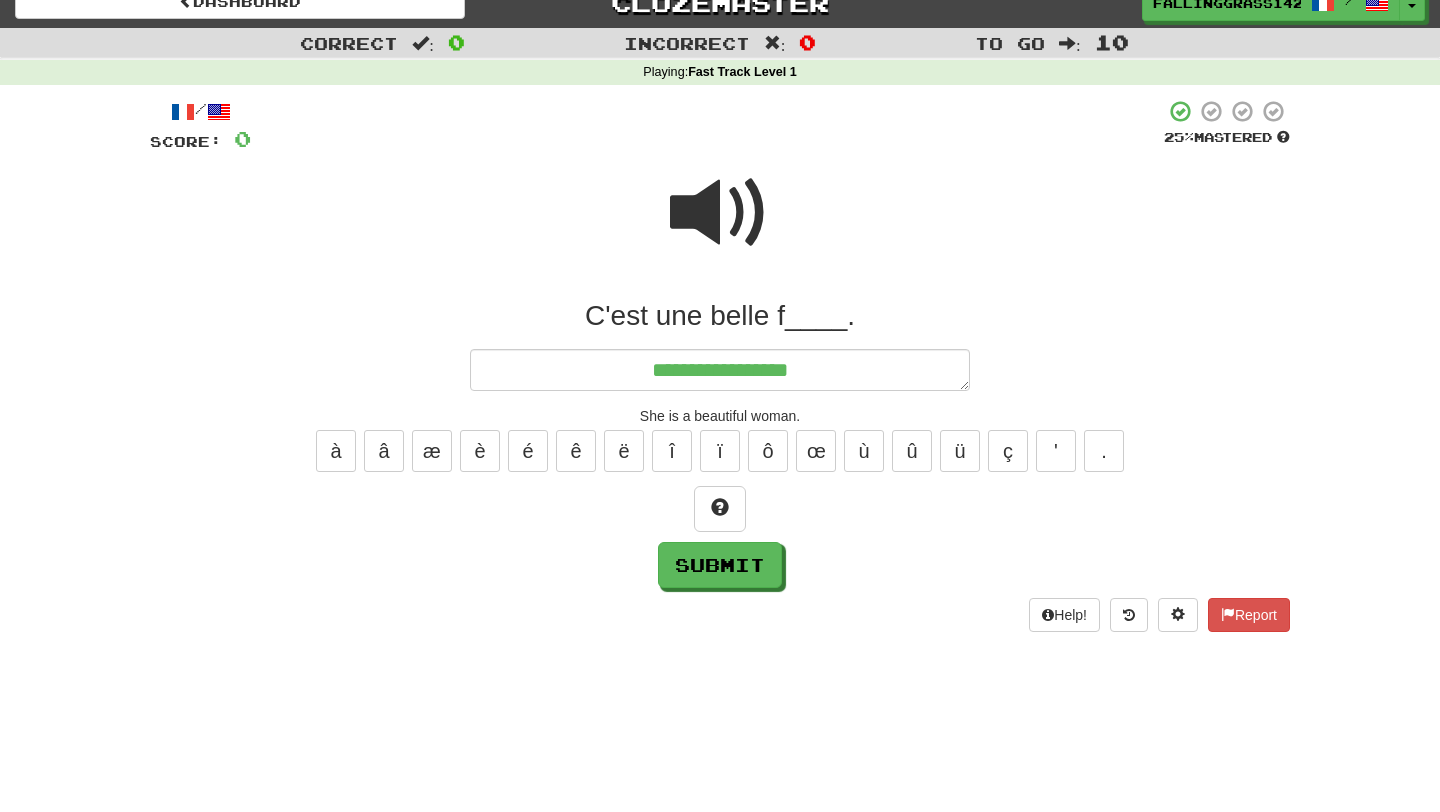 type on "**********" 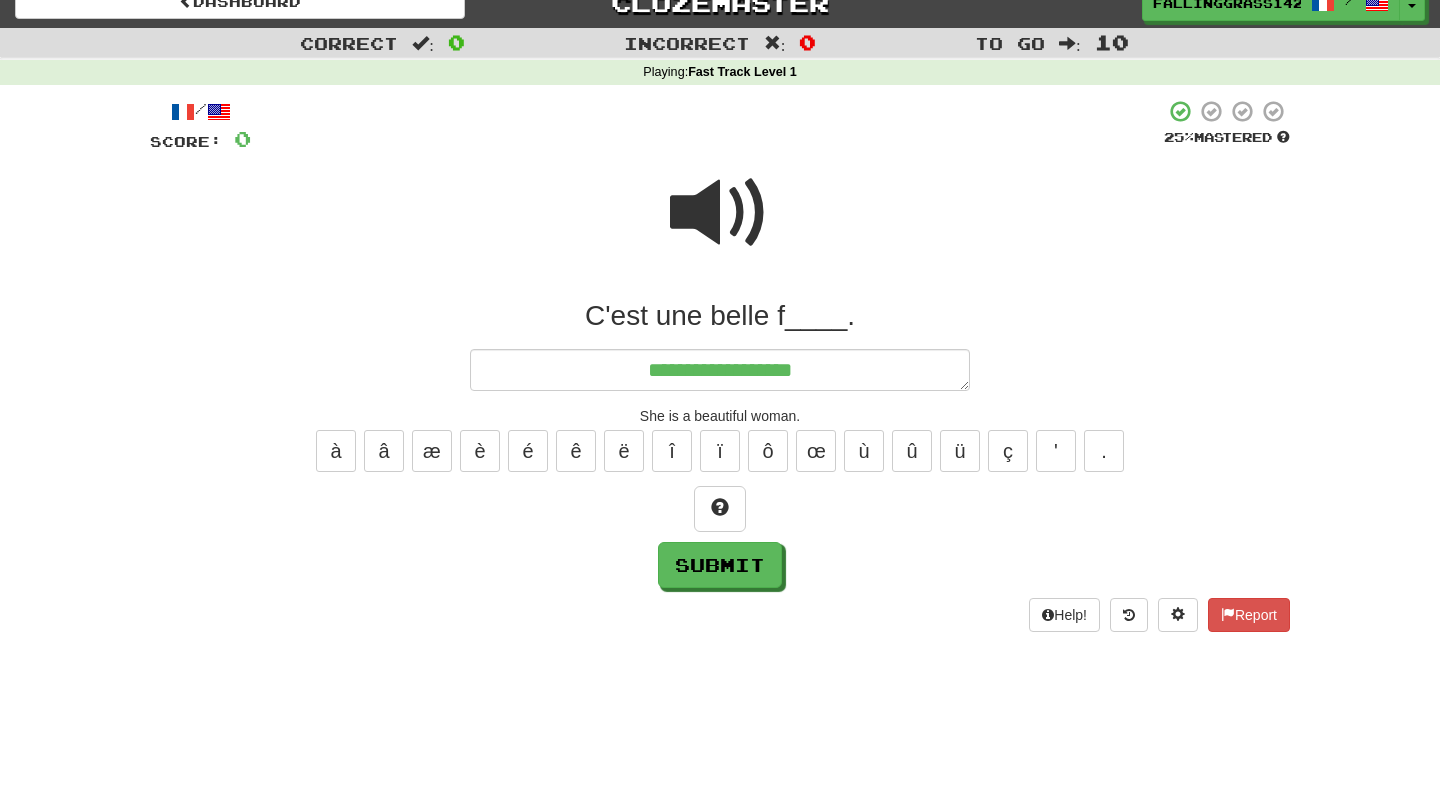 type on "*" 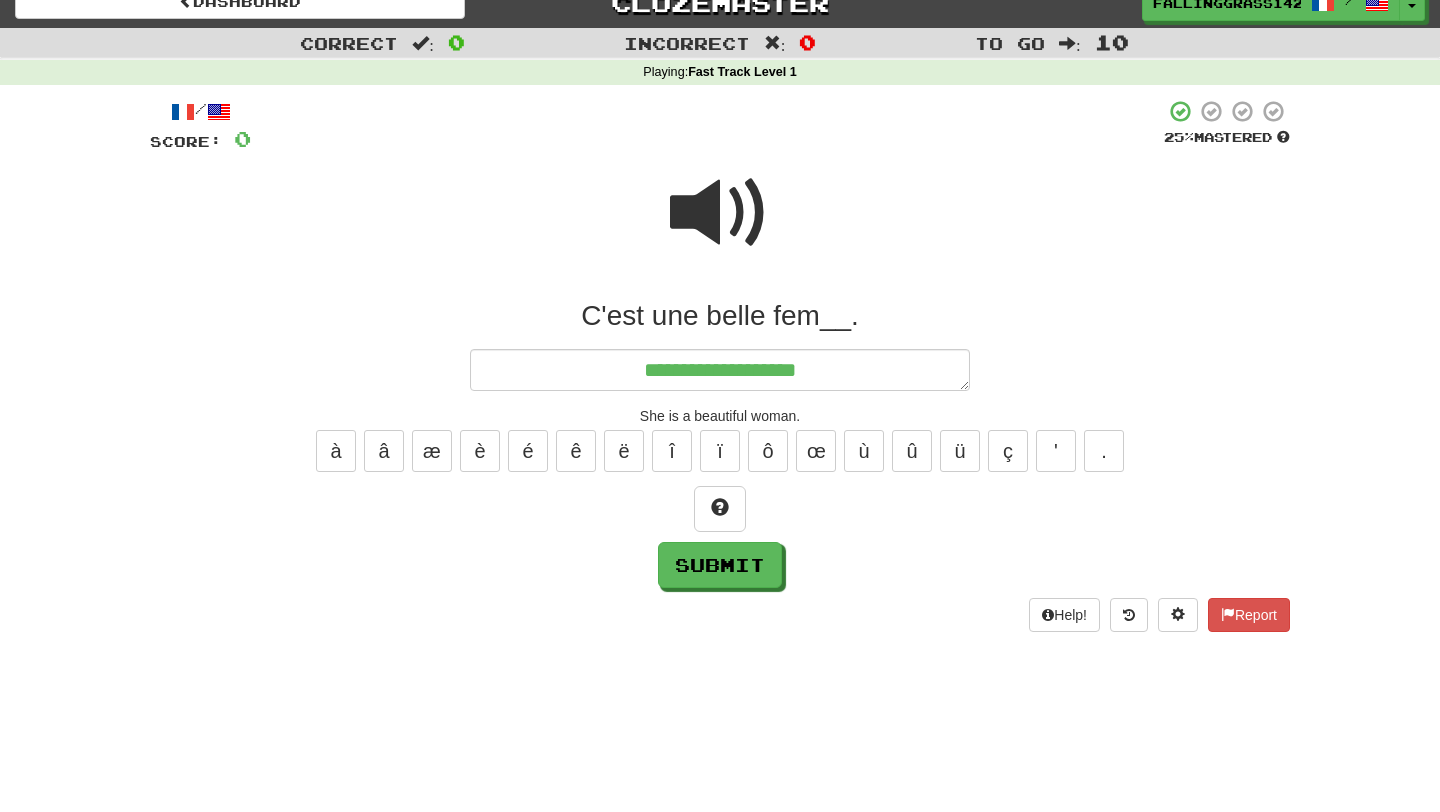 type on "*" 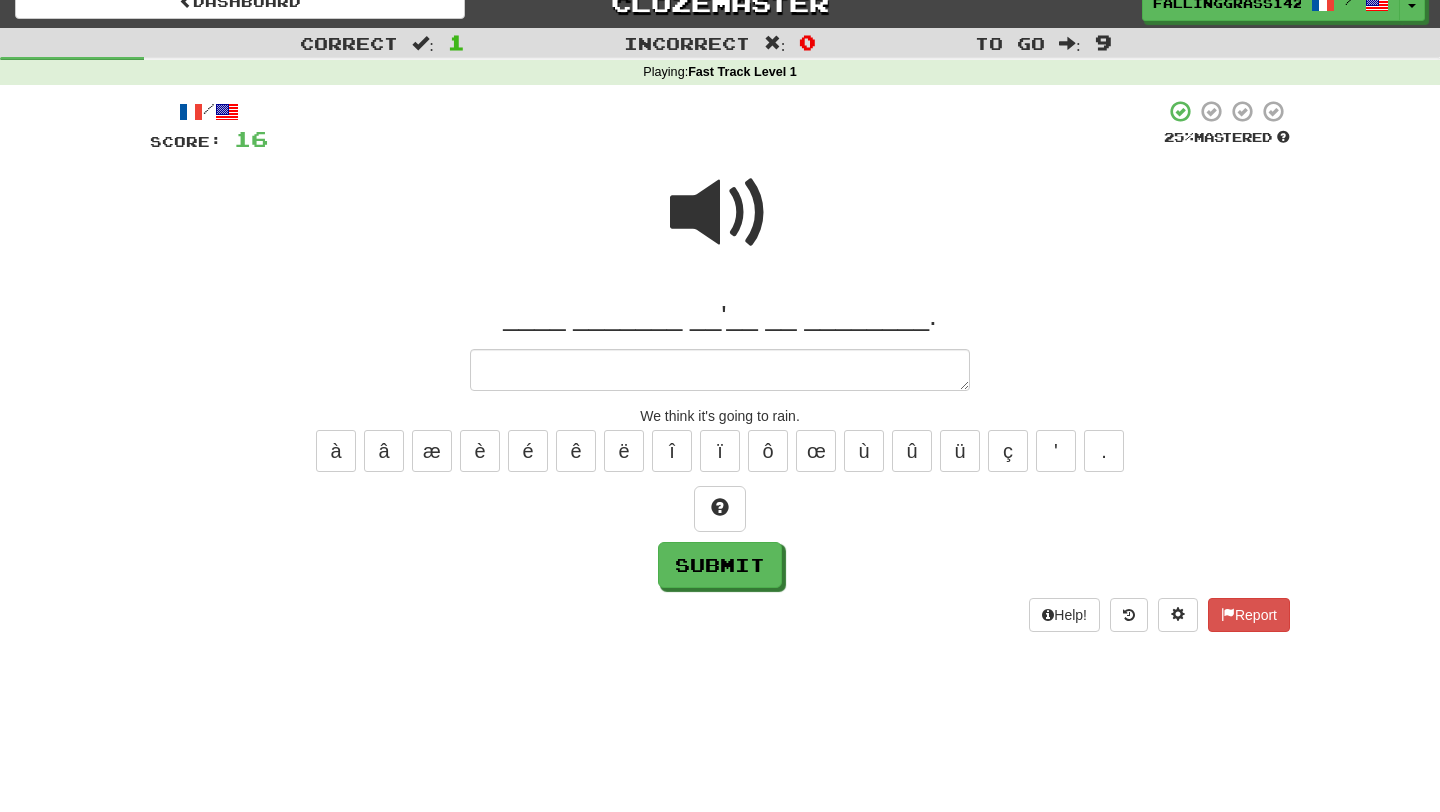 type on "*" 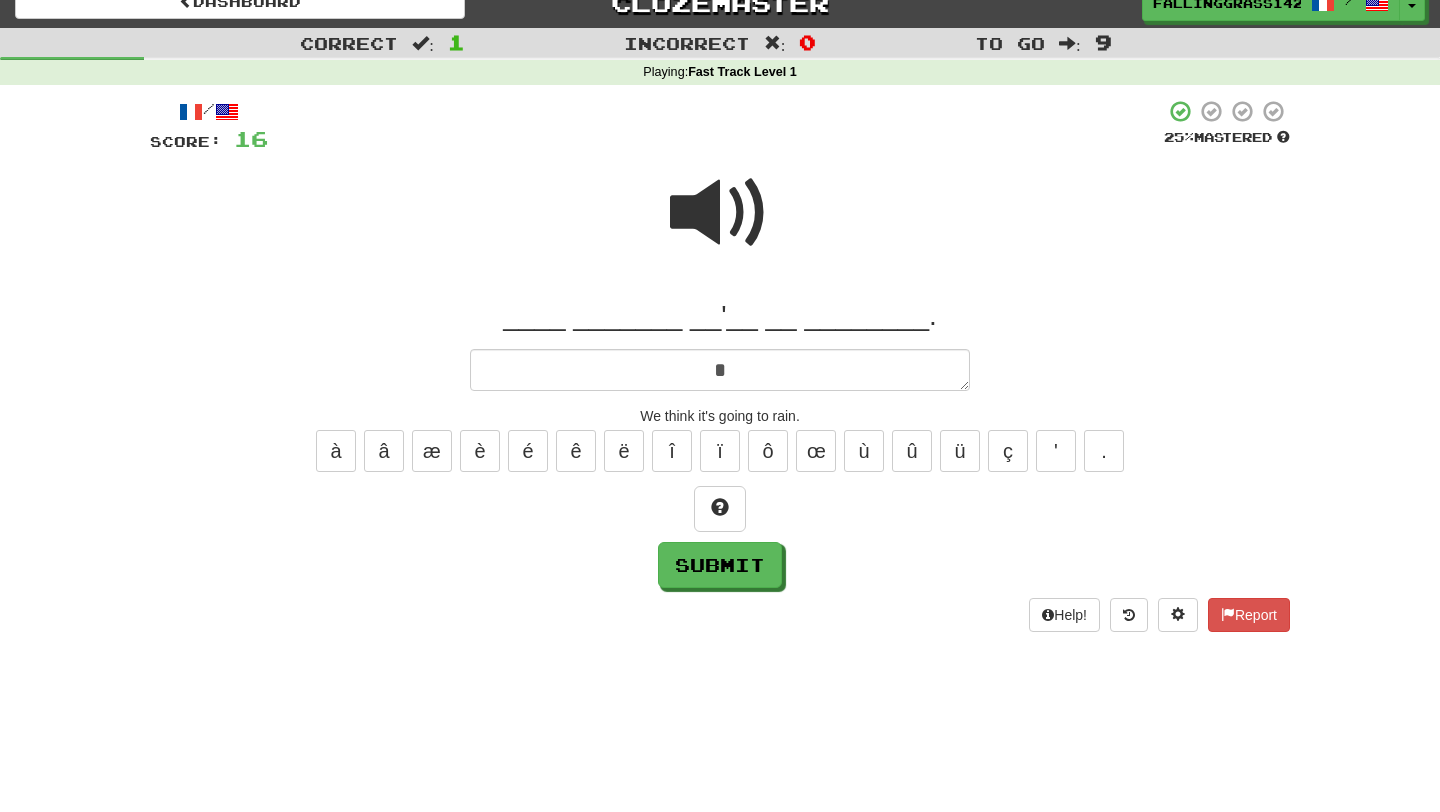 type on "*" 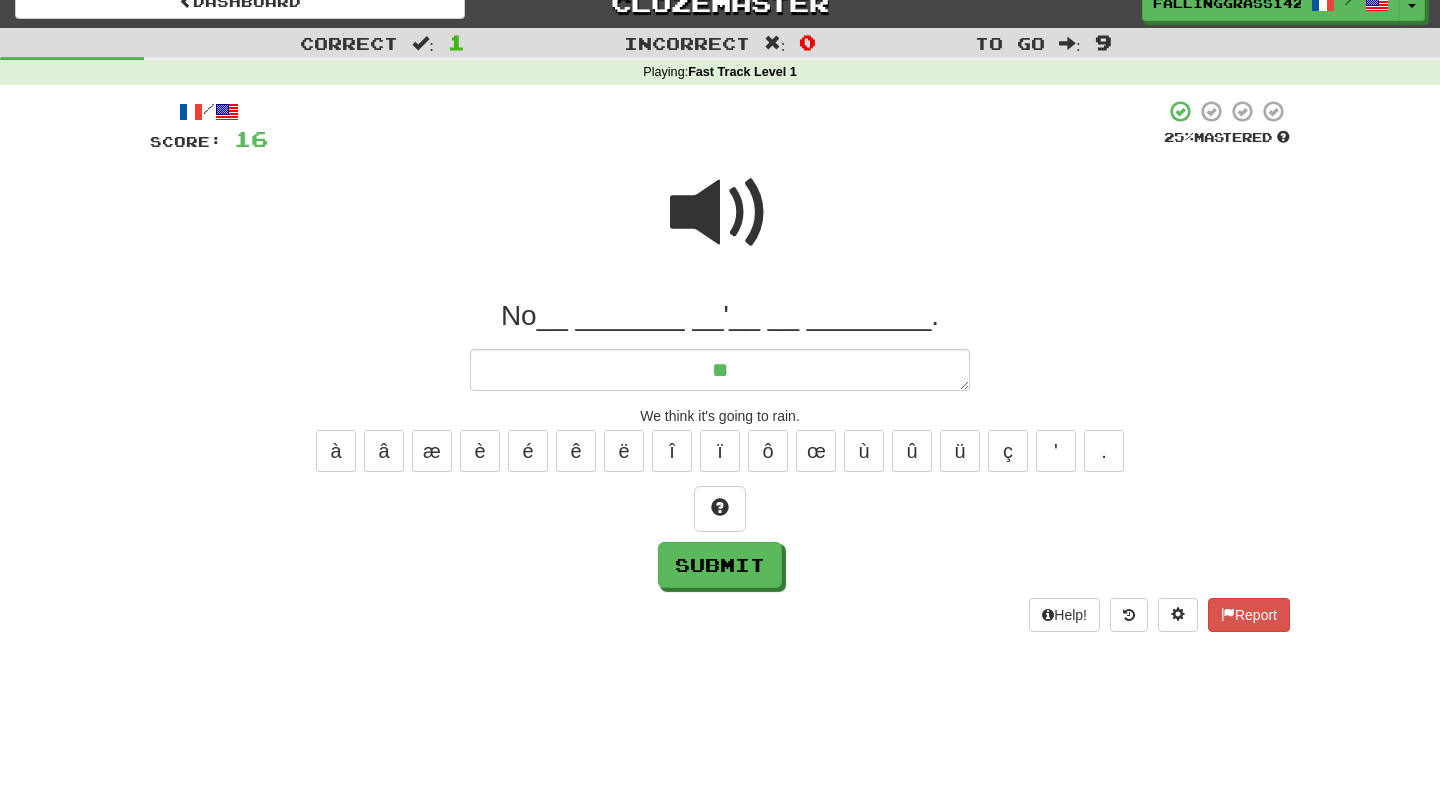 type on "*" 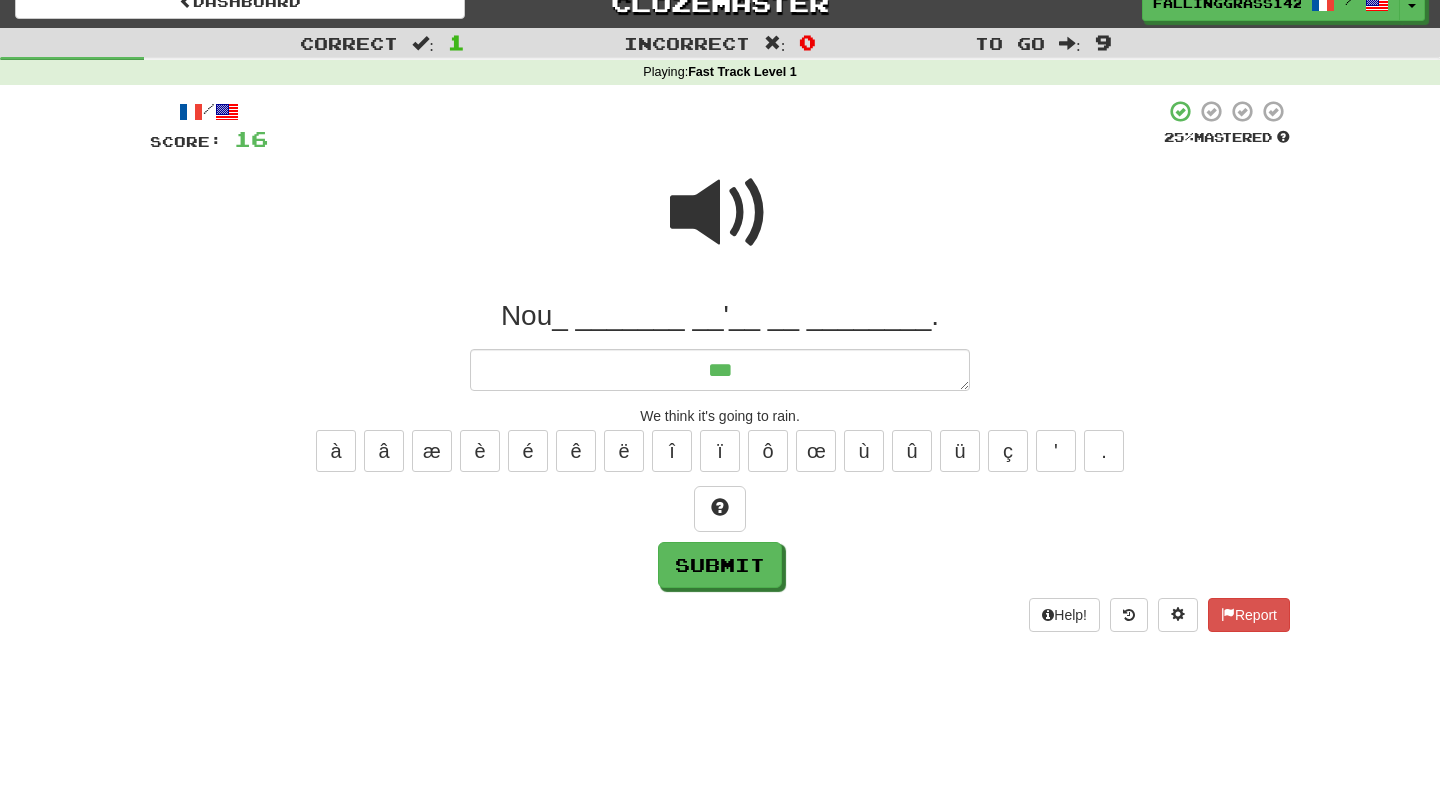 type on "*" 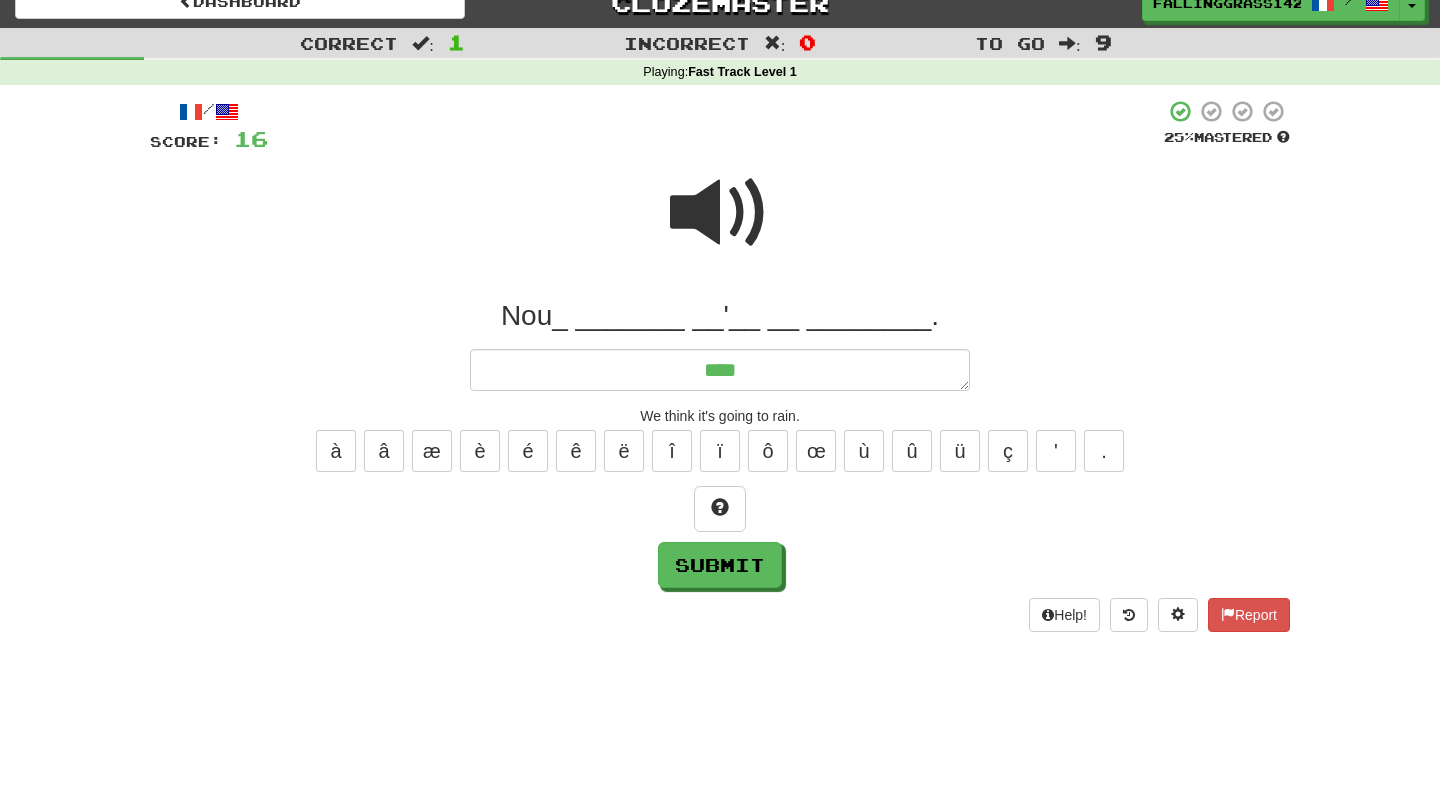 type on "*" 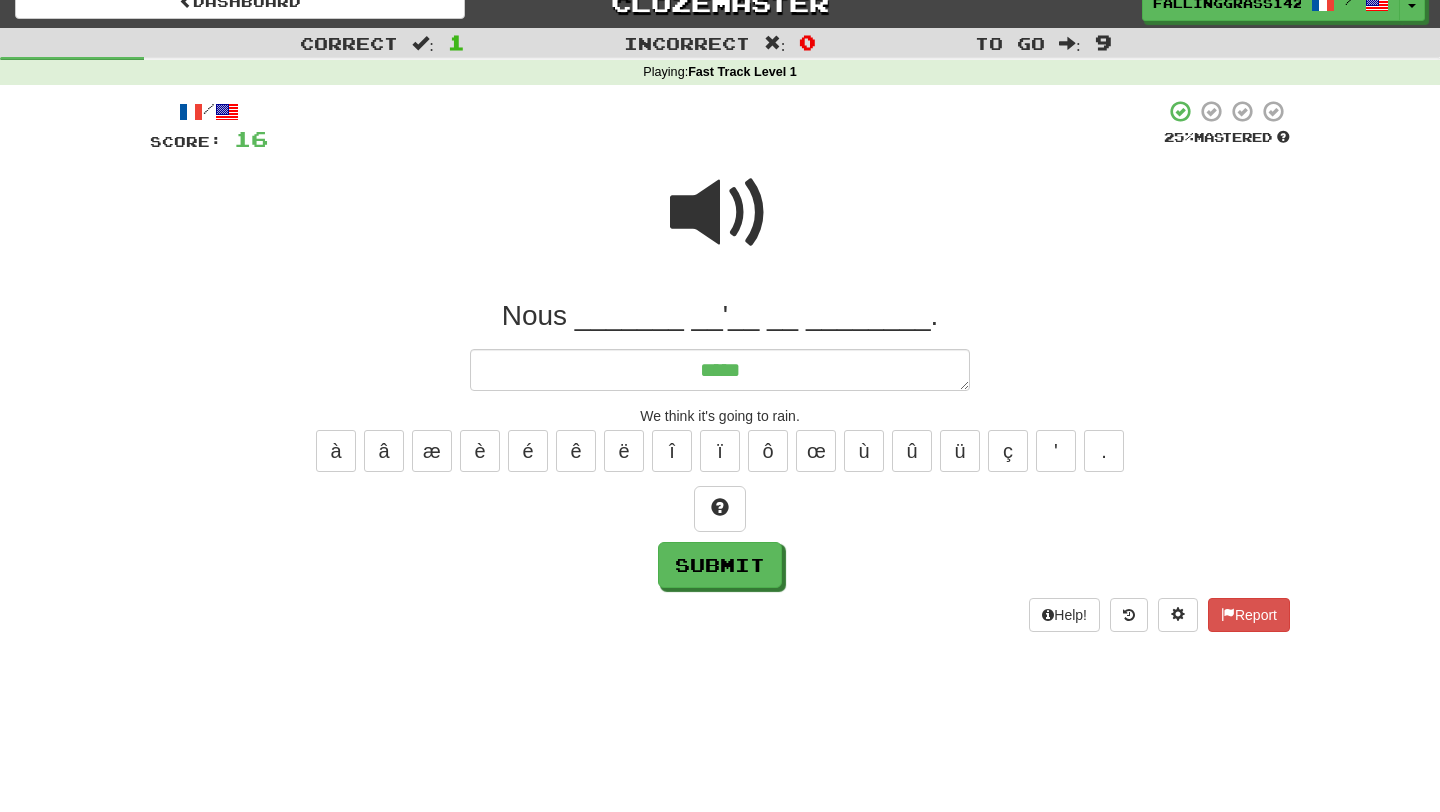 type on "*" 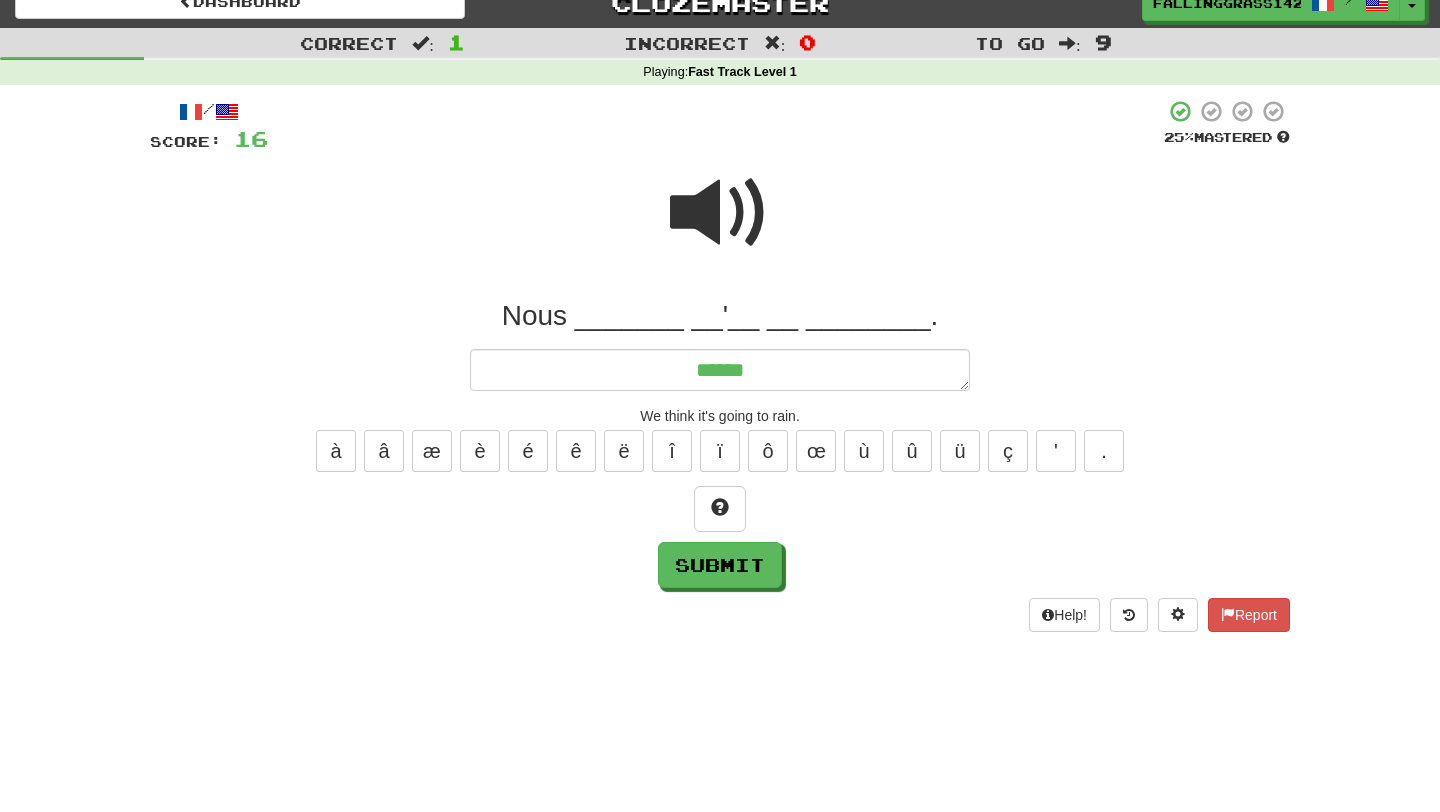 type on "*******" 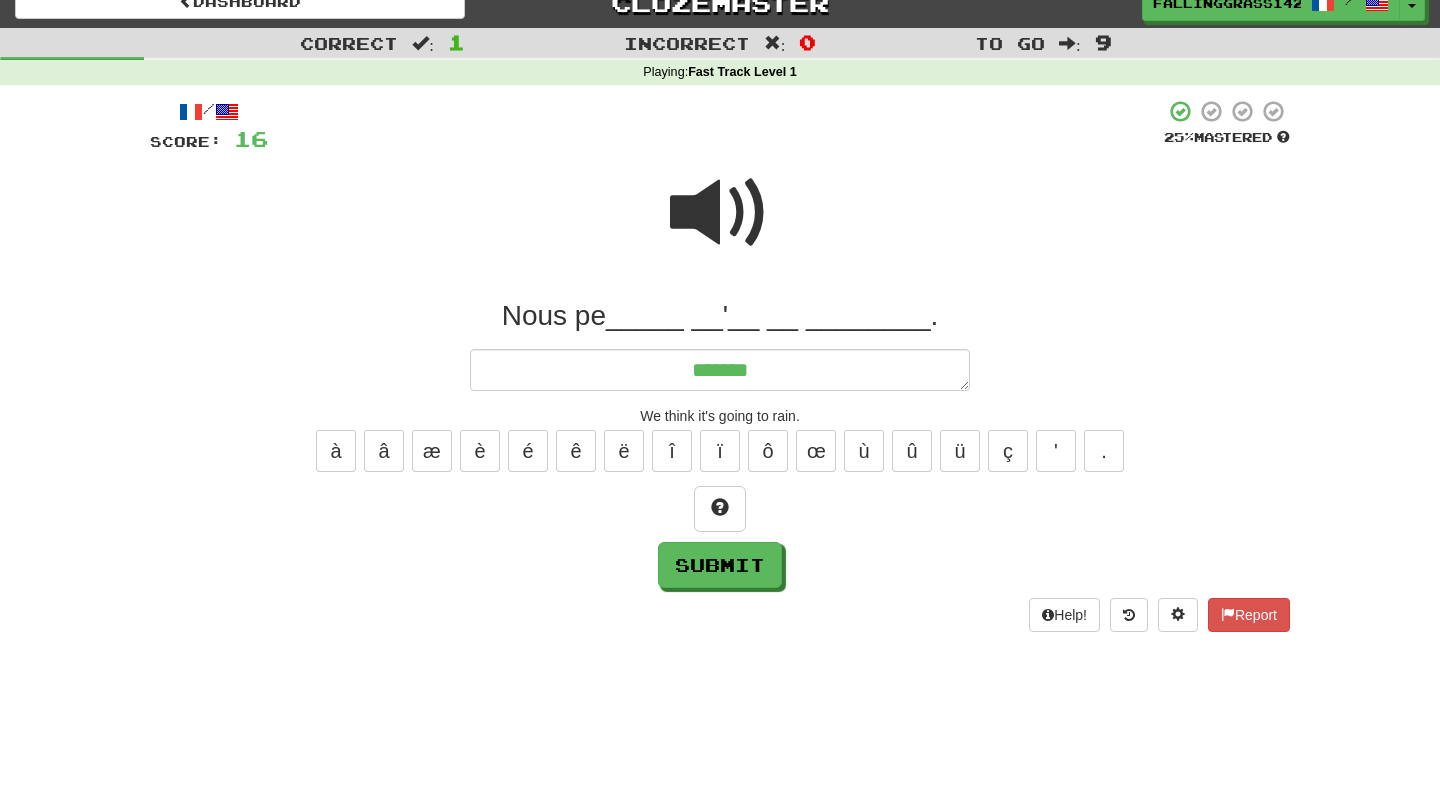 type on "*" 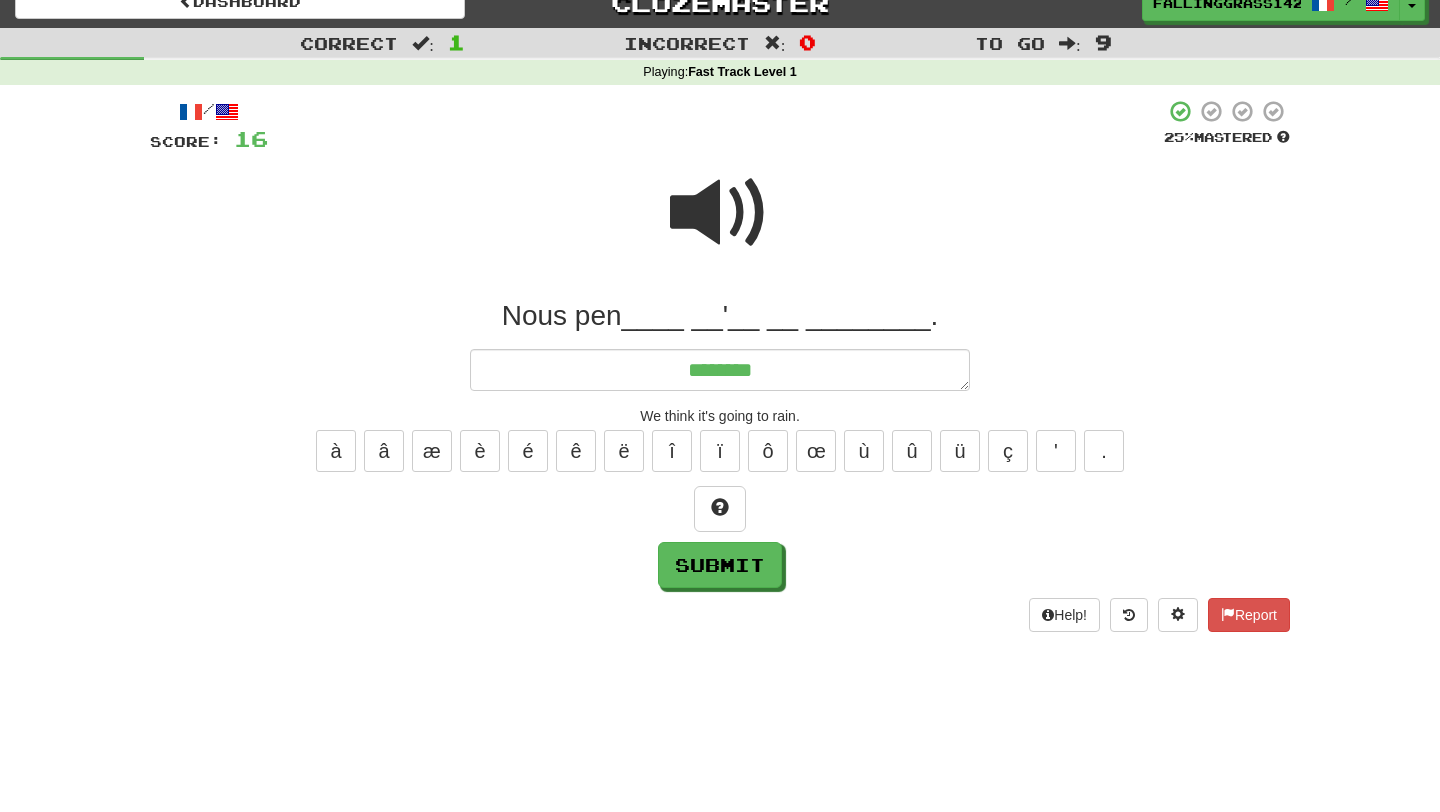 type on "*" 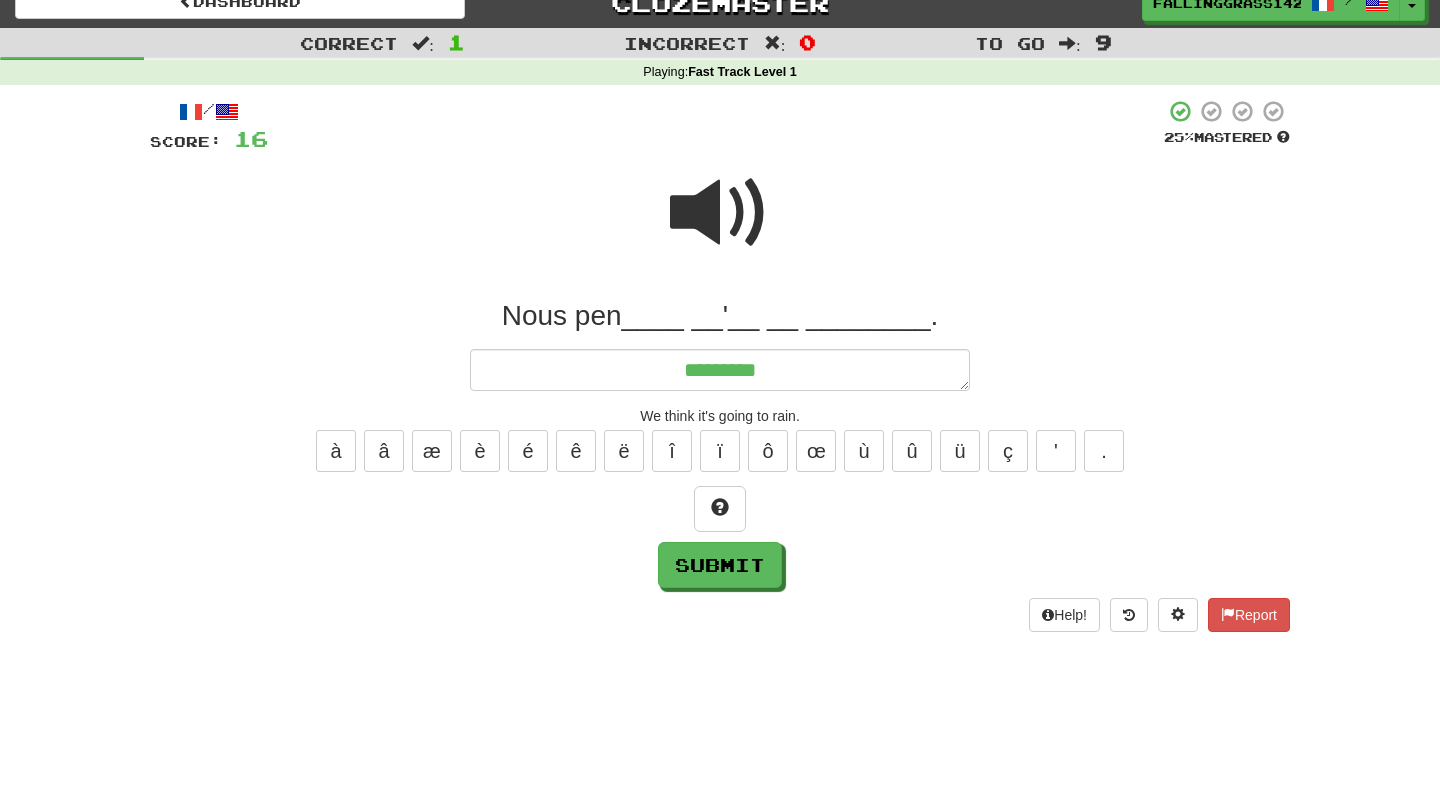 type on "*" 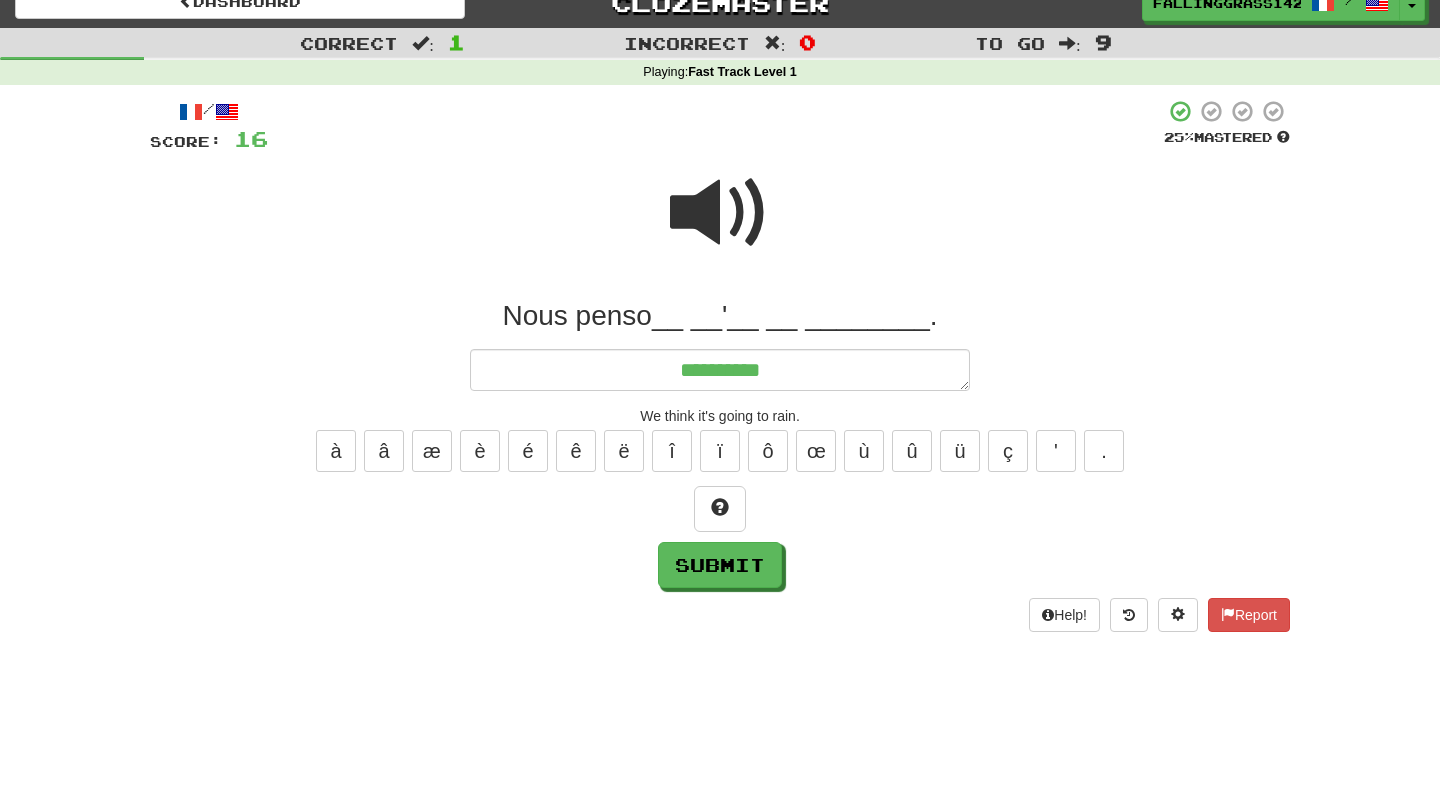 type on "*" 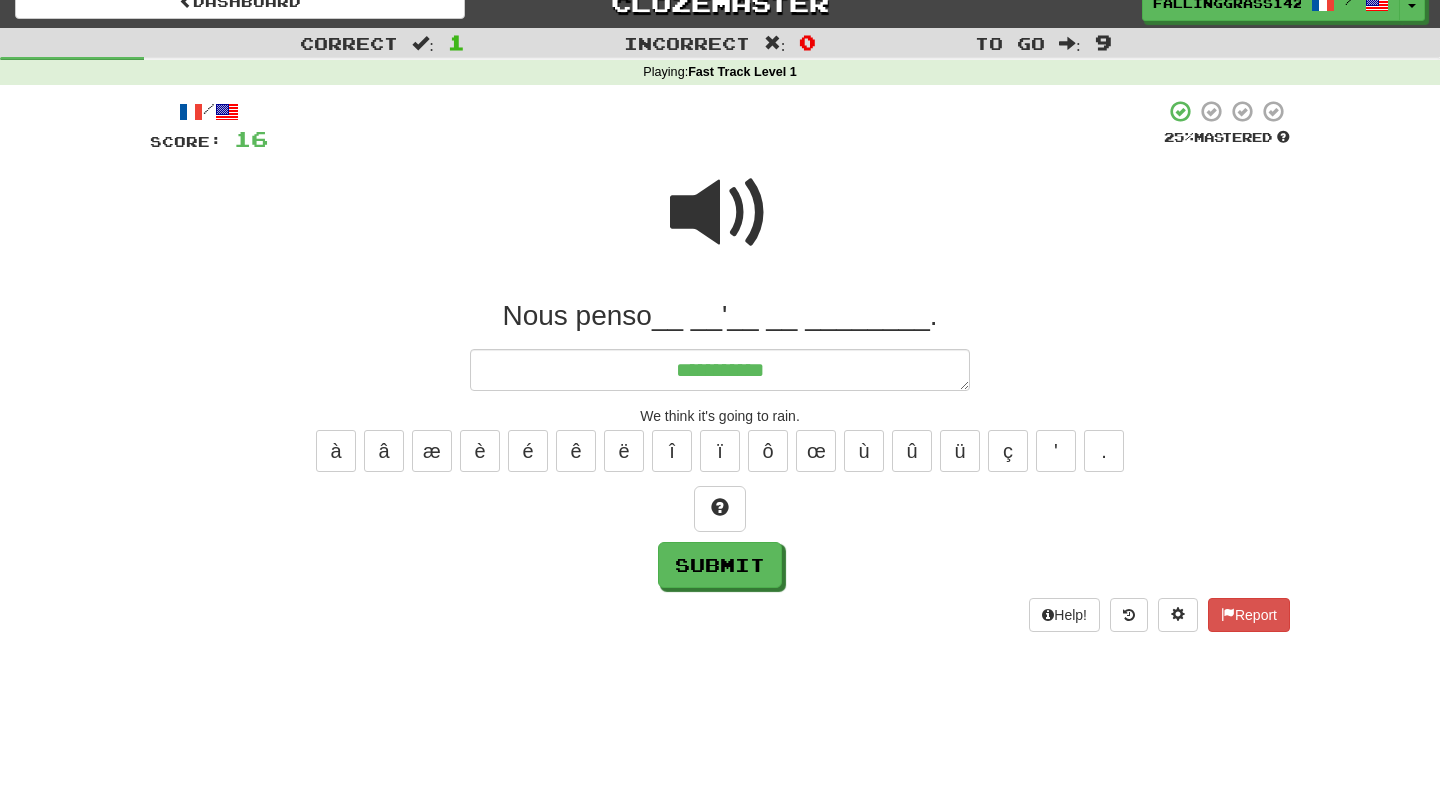type on "*" 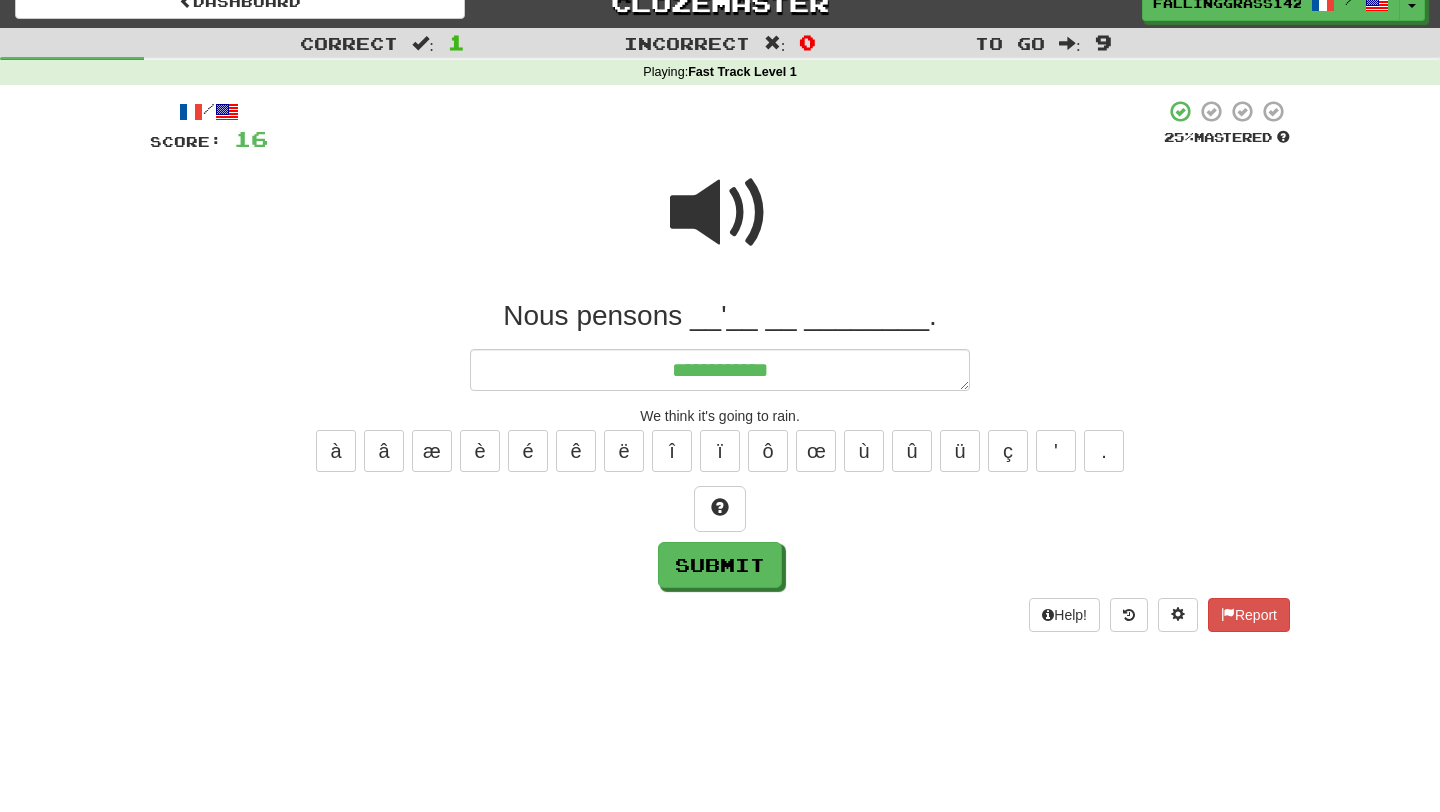 type on "*" 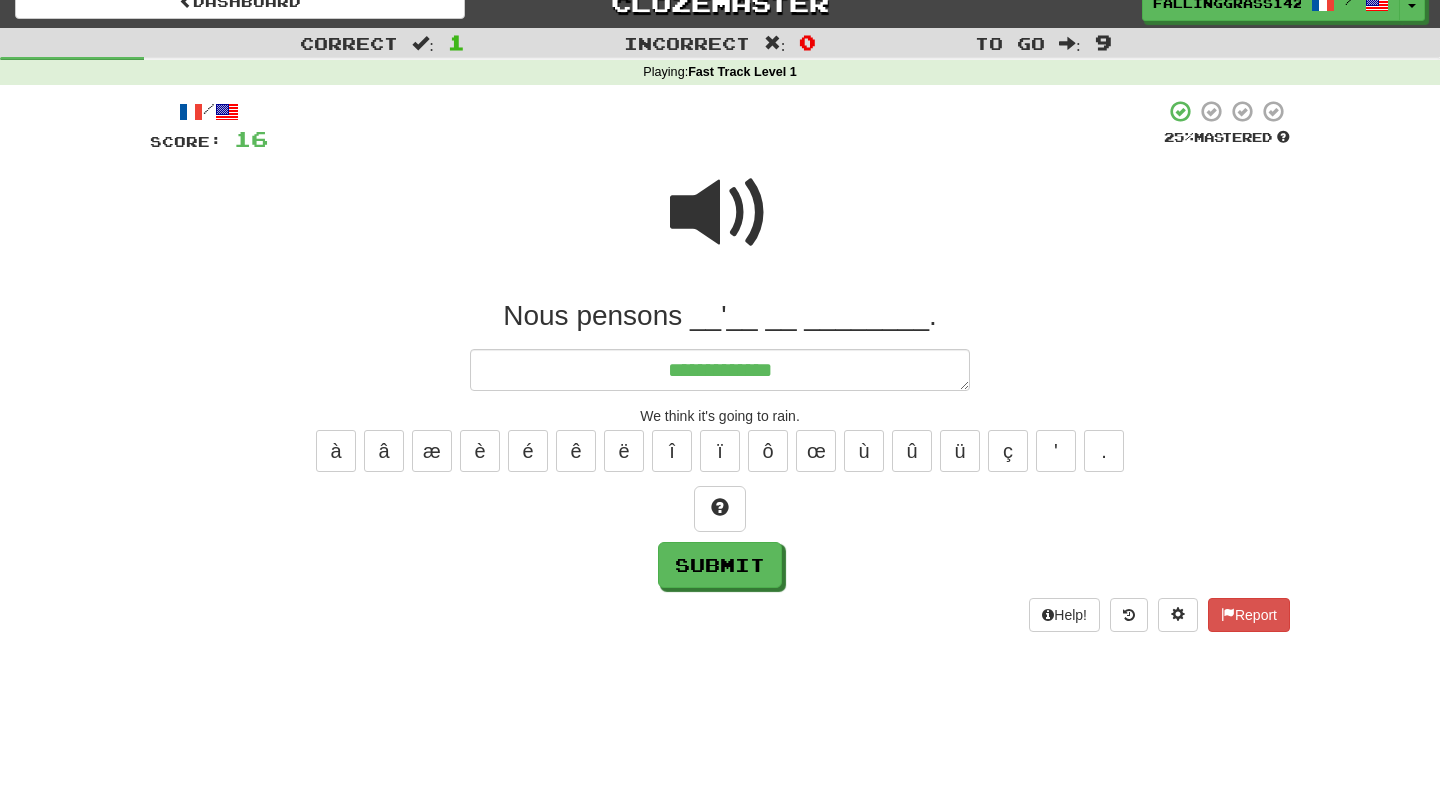 type on "*" 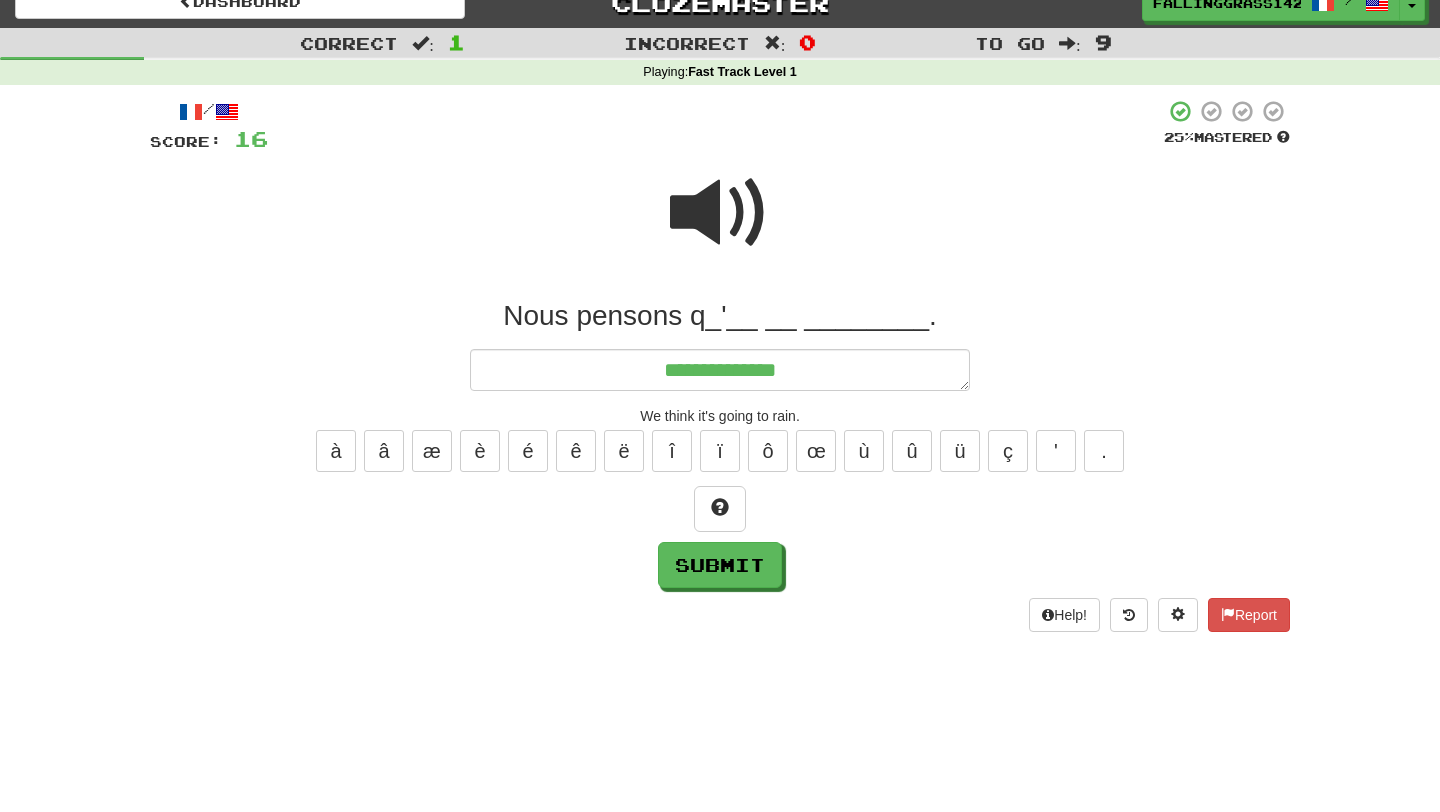 type on "*" 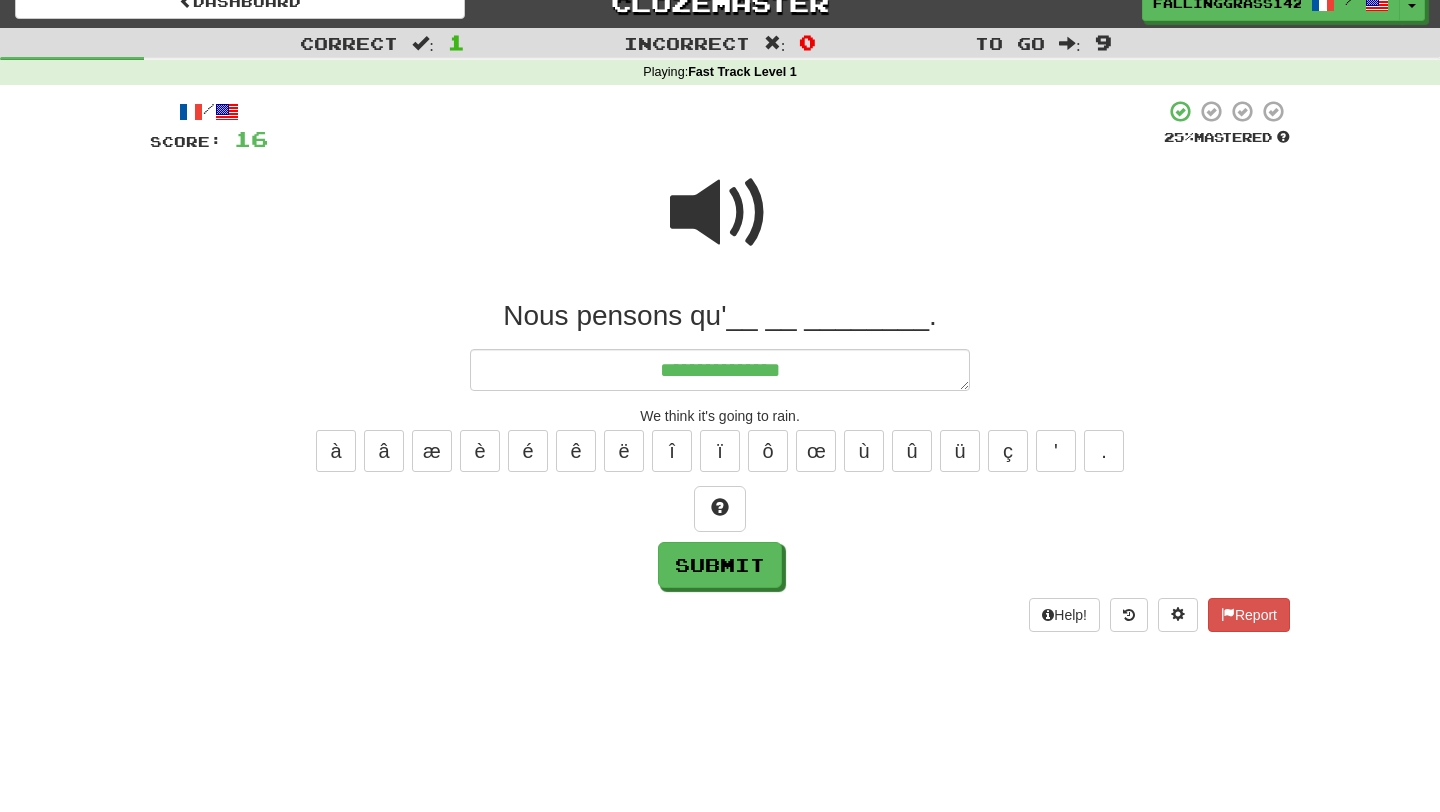 type on "*" 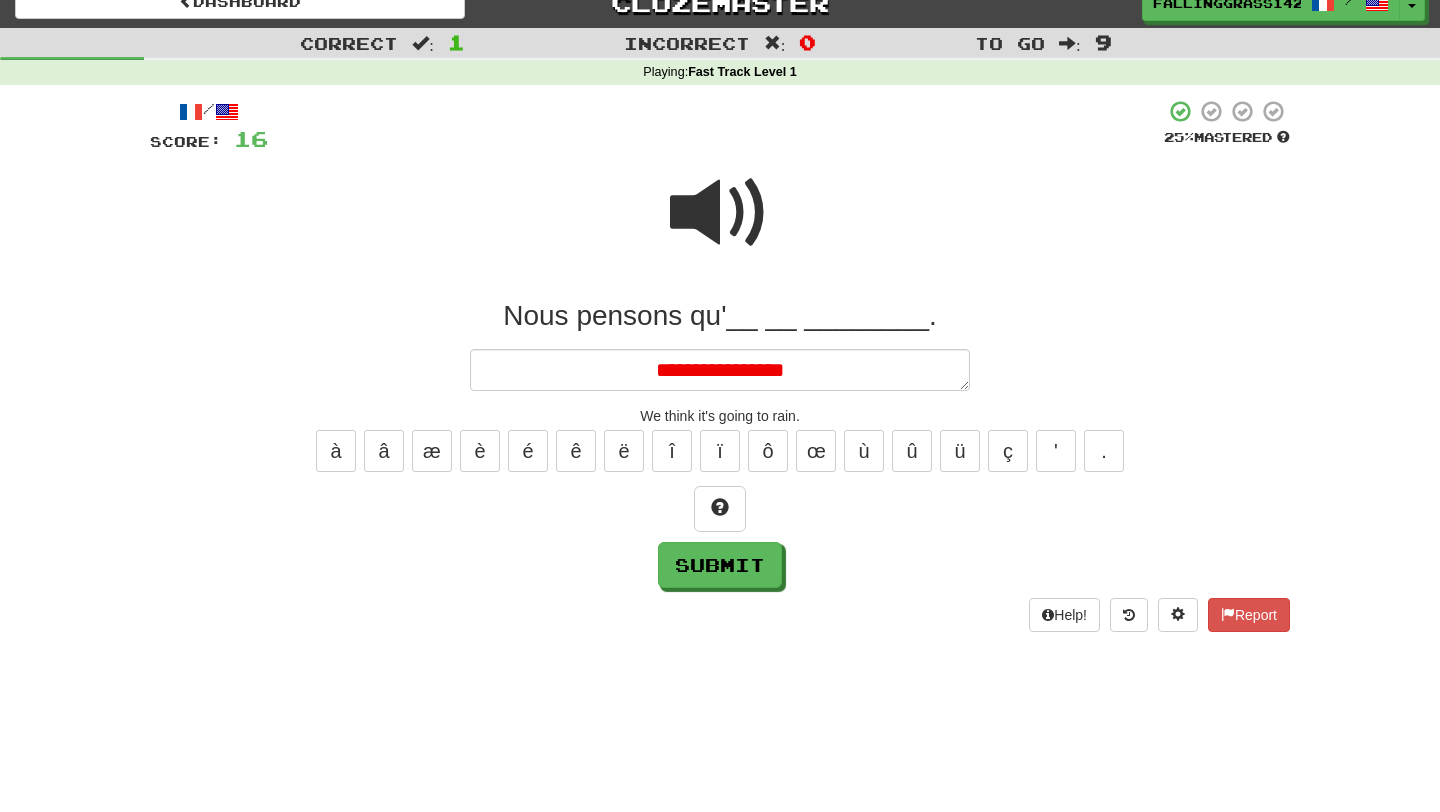 type on "*" 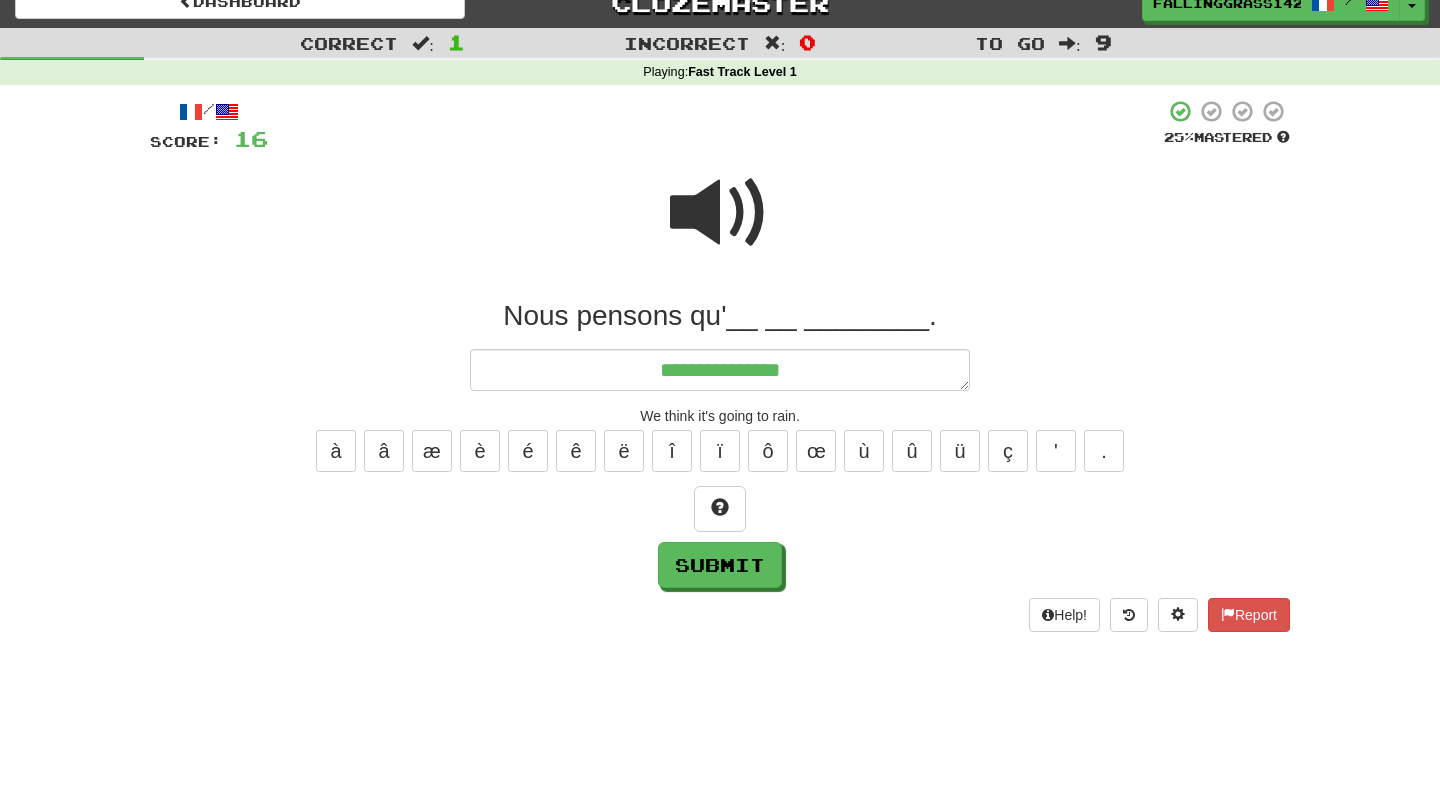type on "*" 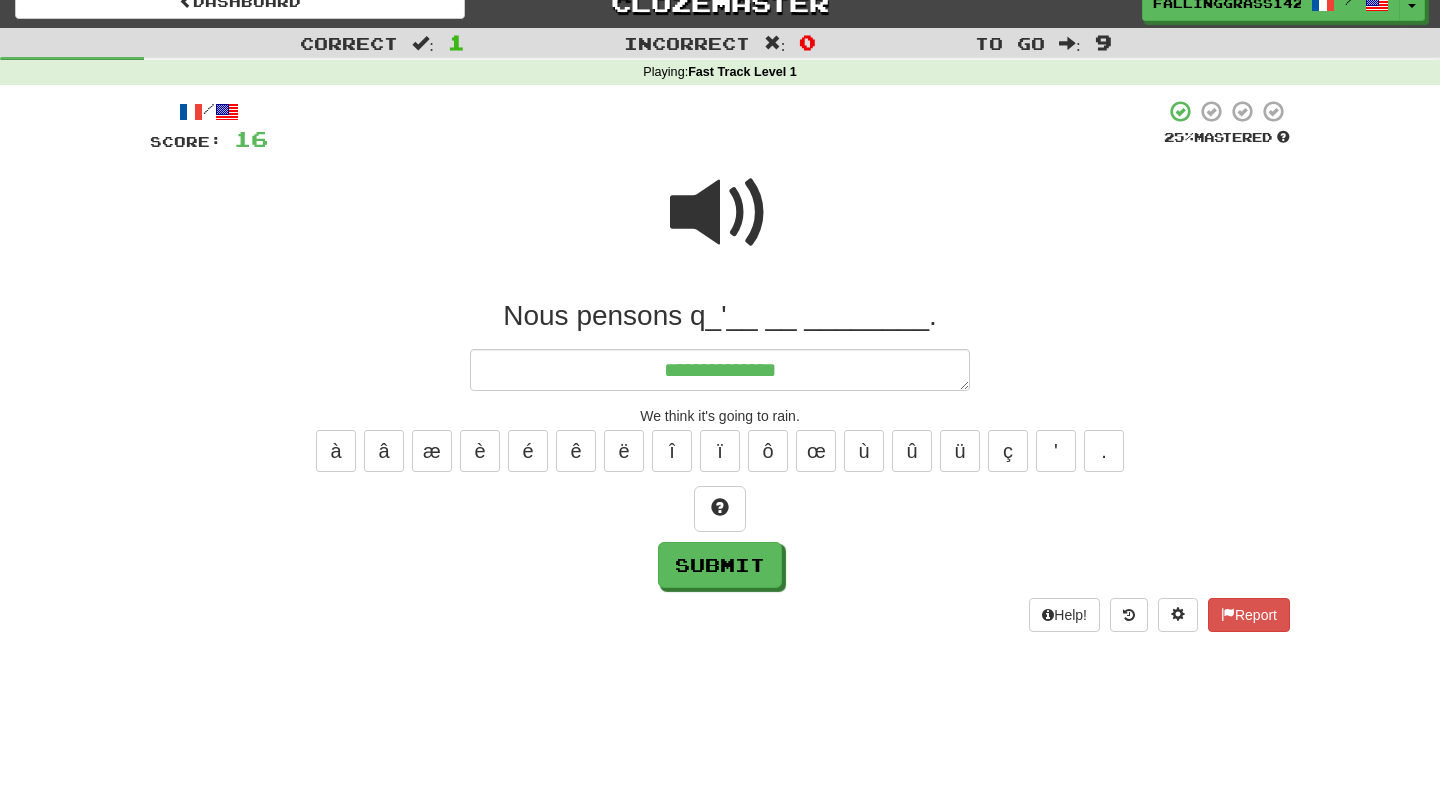type on "*" 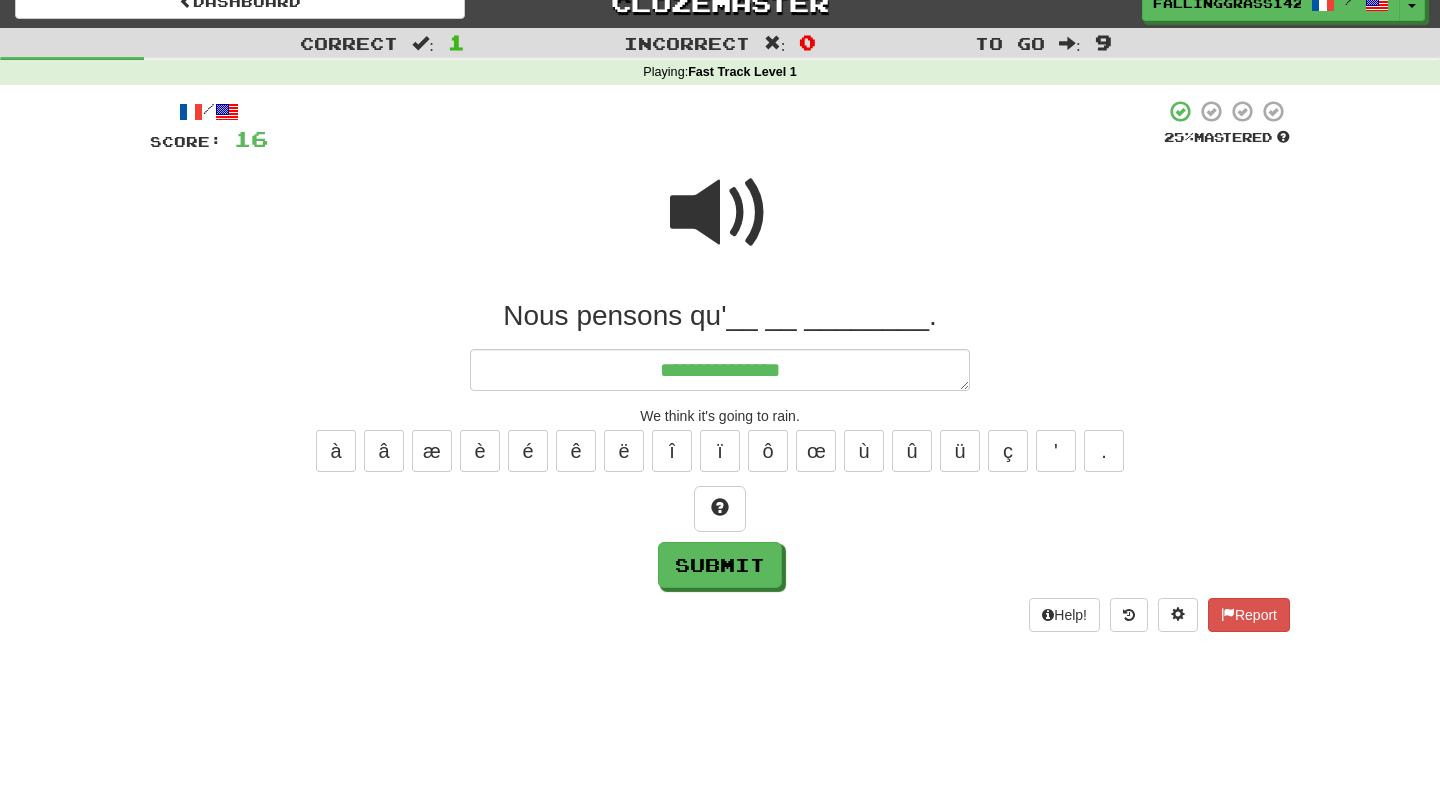 type on "*" 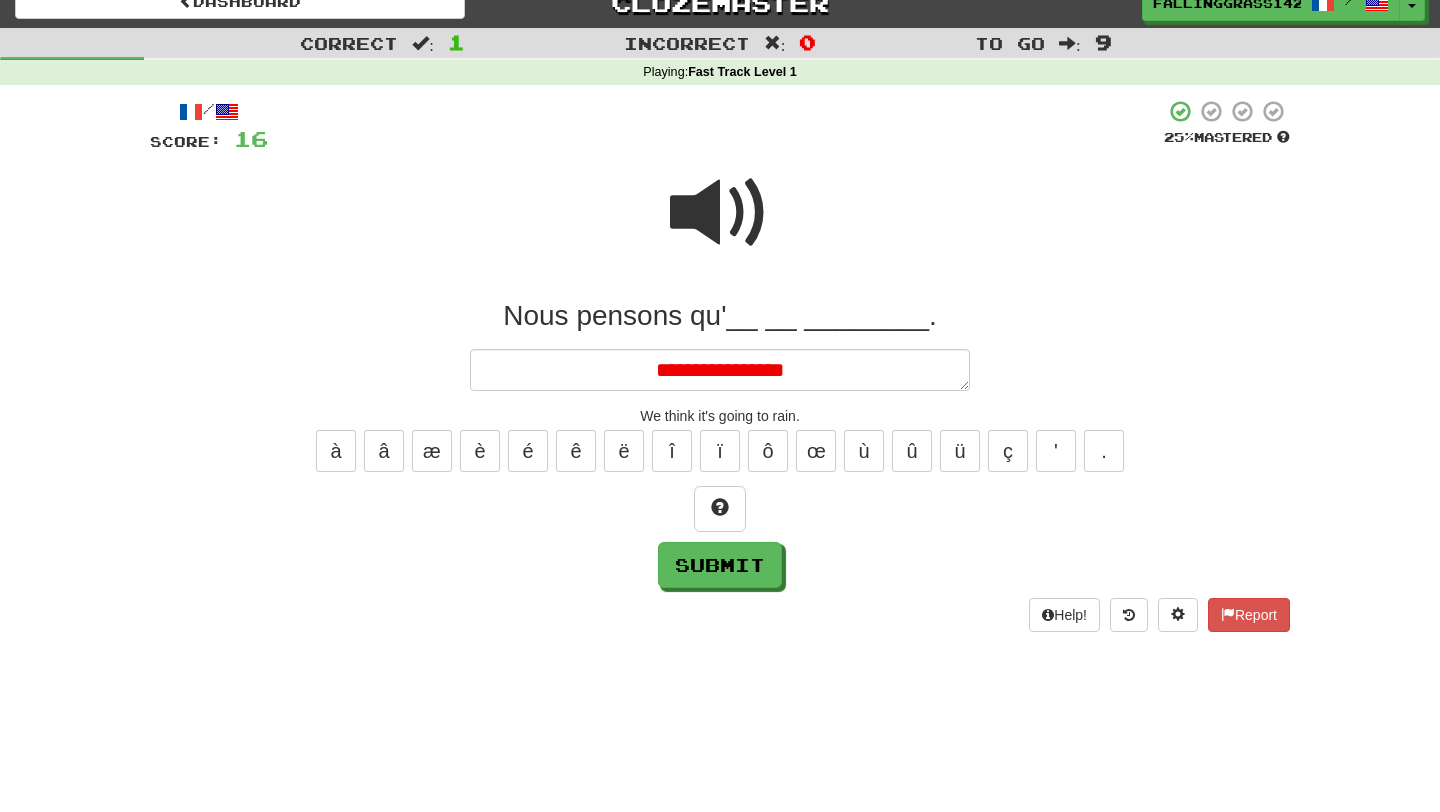 type on "*" 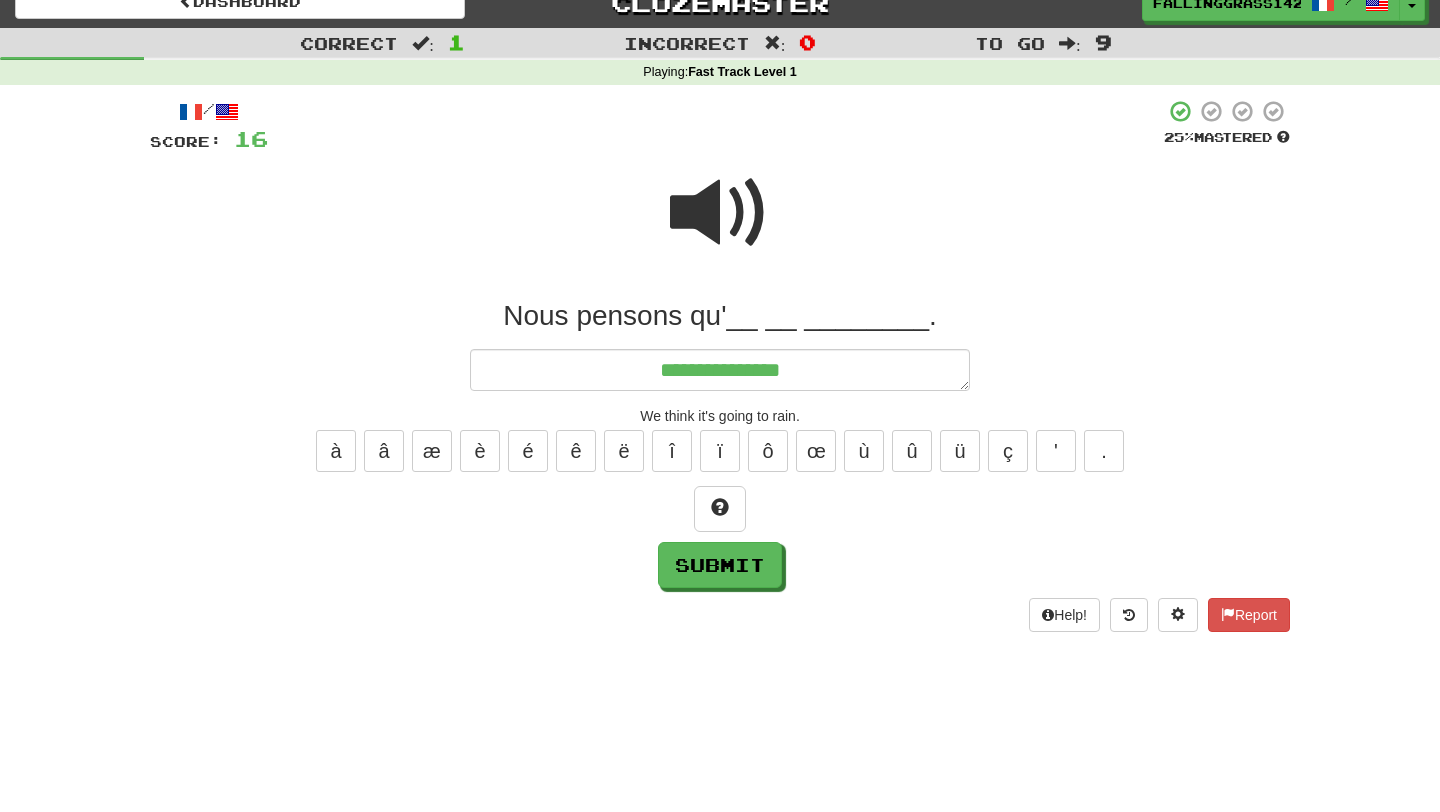 type on "*" 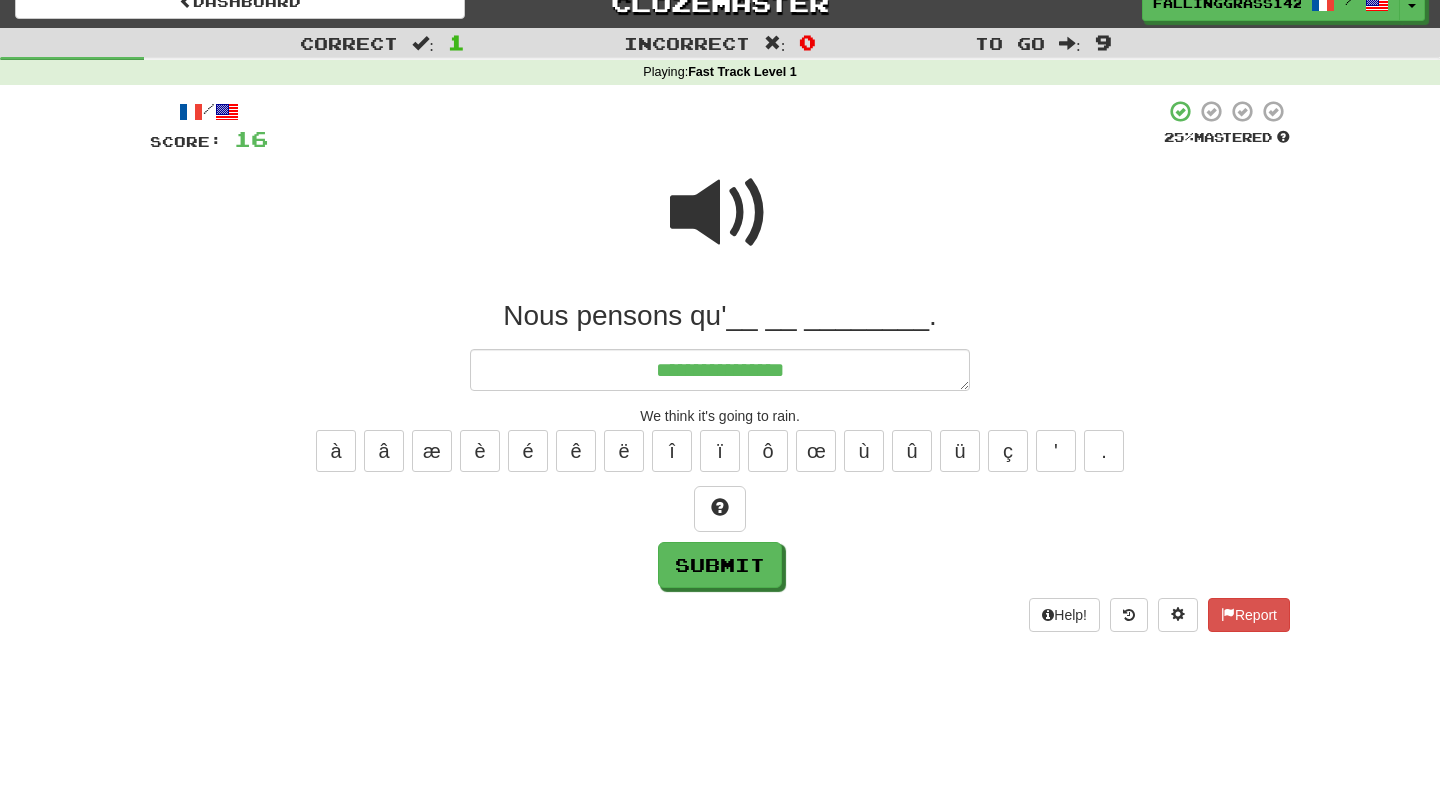 type on "*" 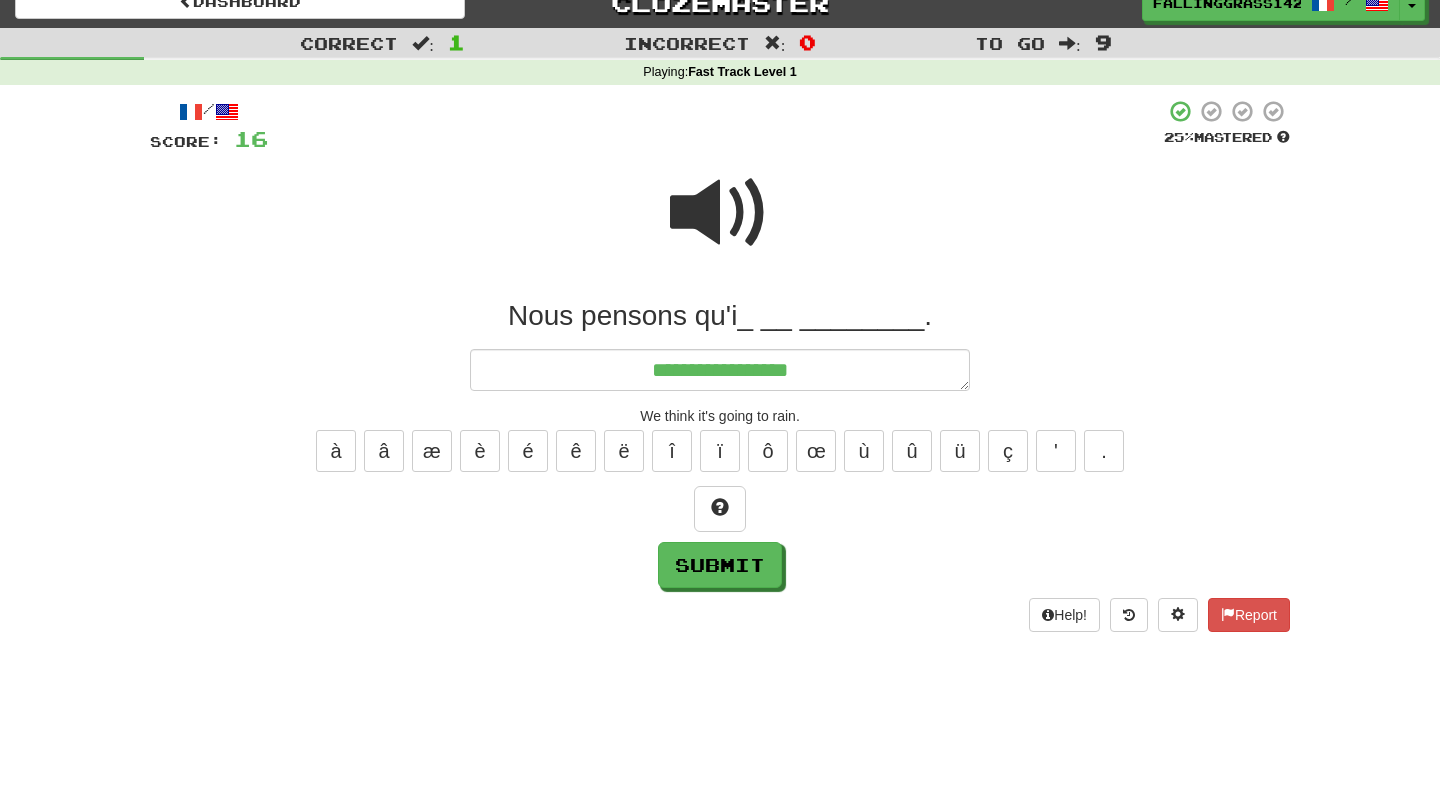 type on "*" 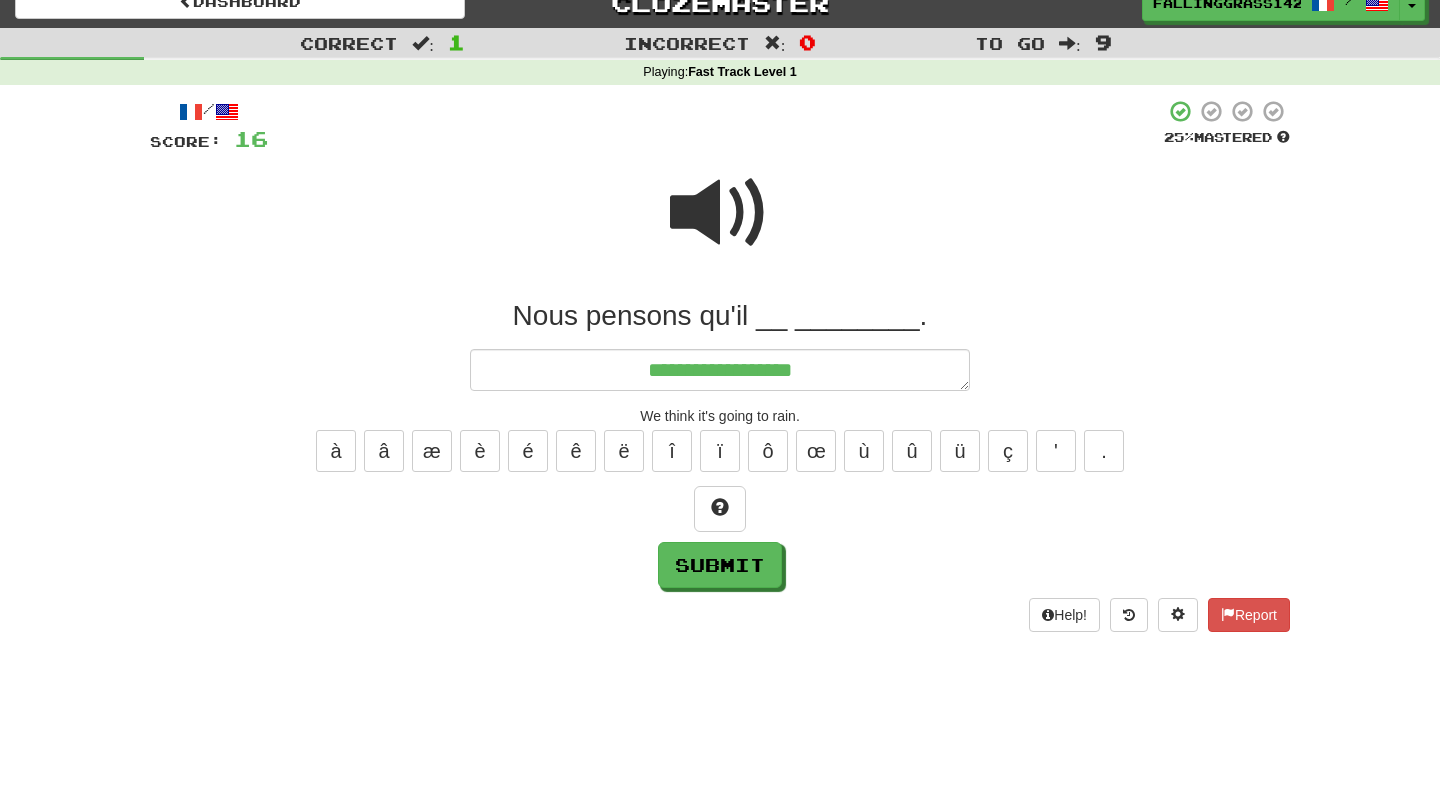type on "*" 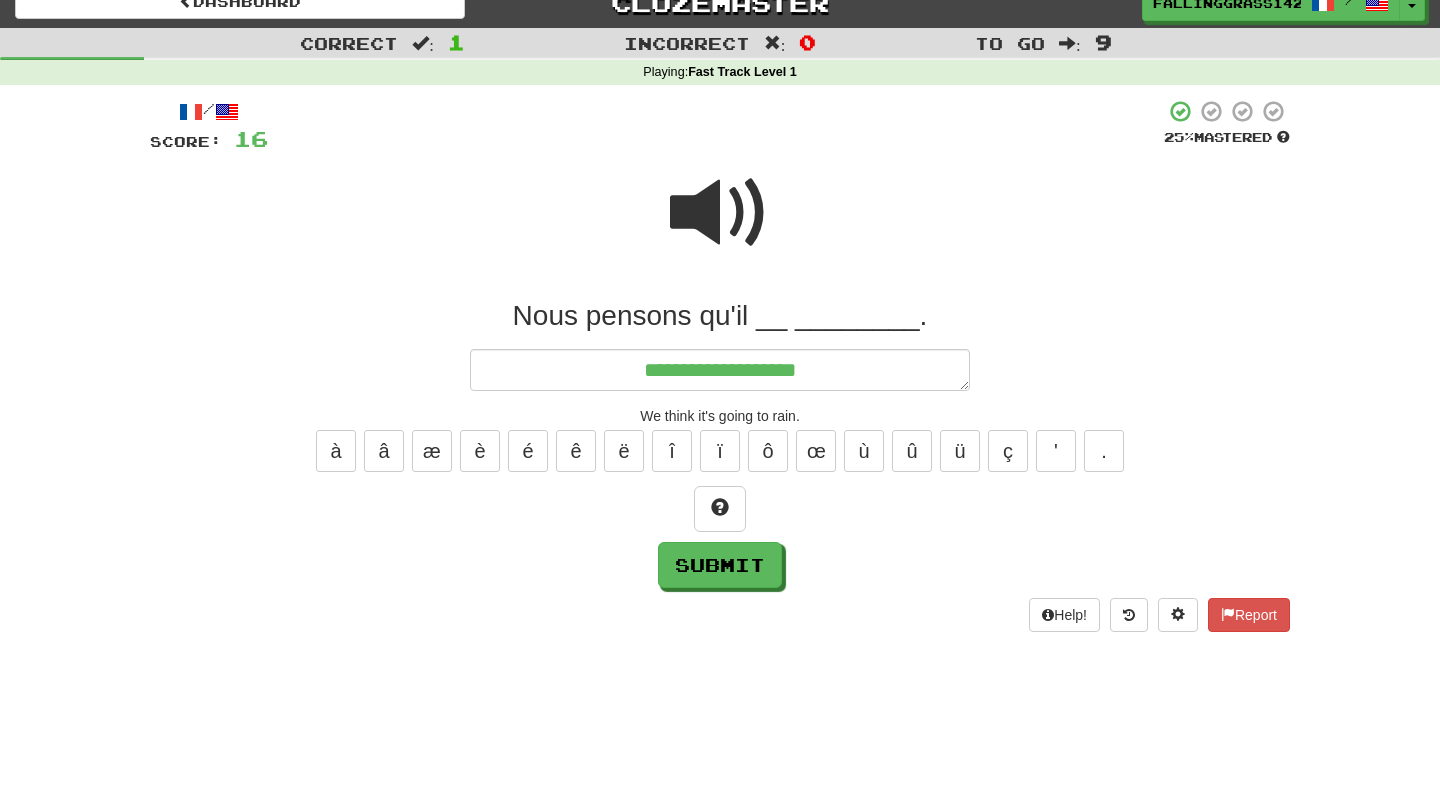 type on "*" 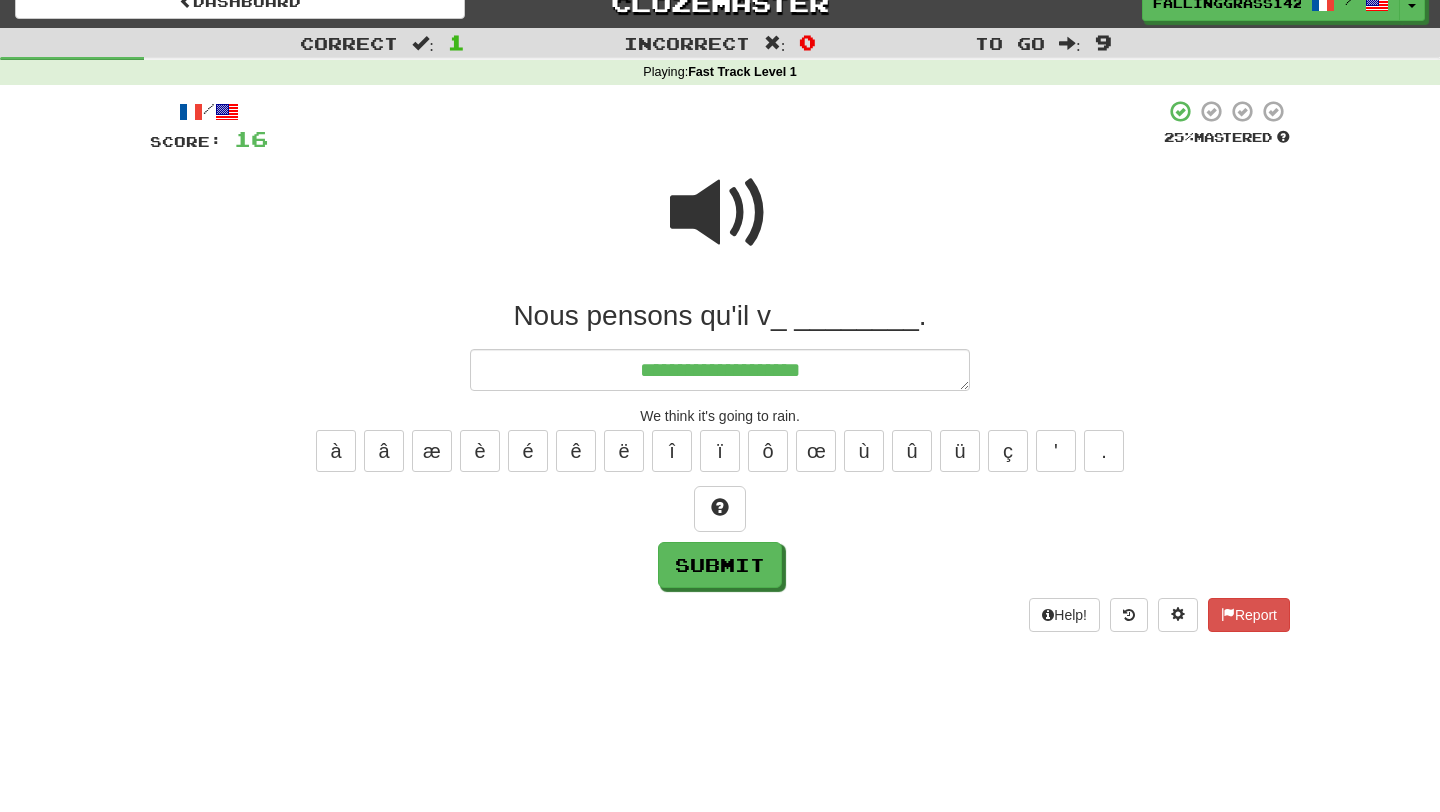 type on "*" 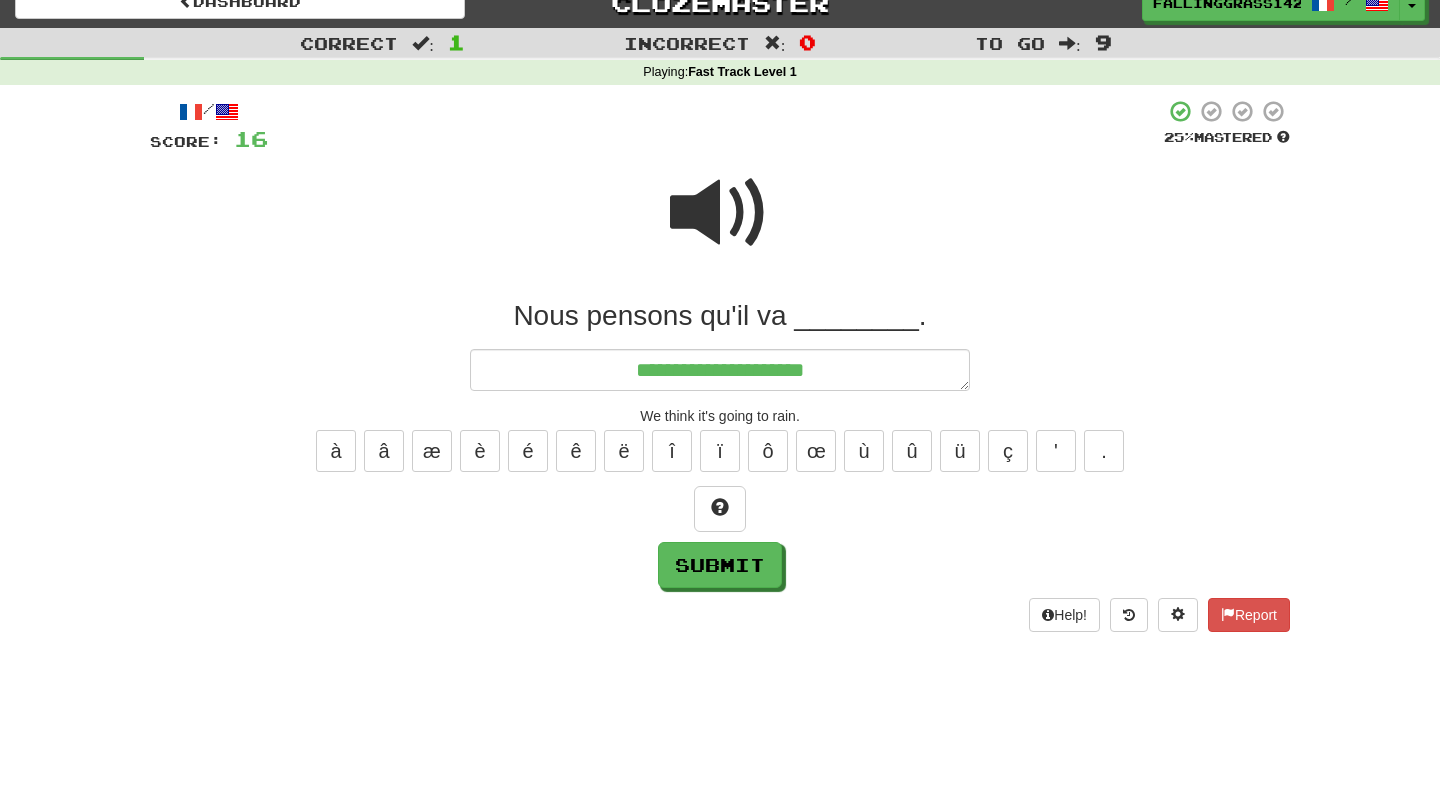 type on "*" 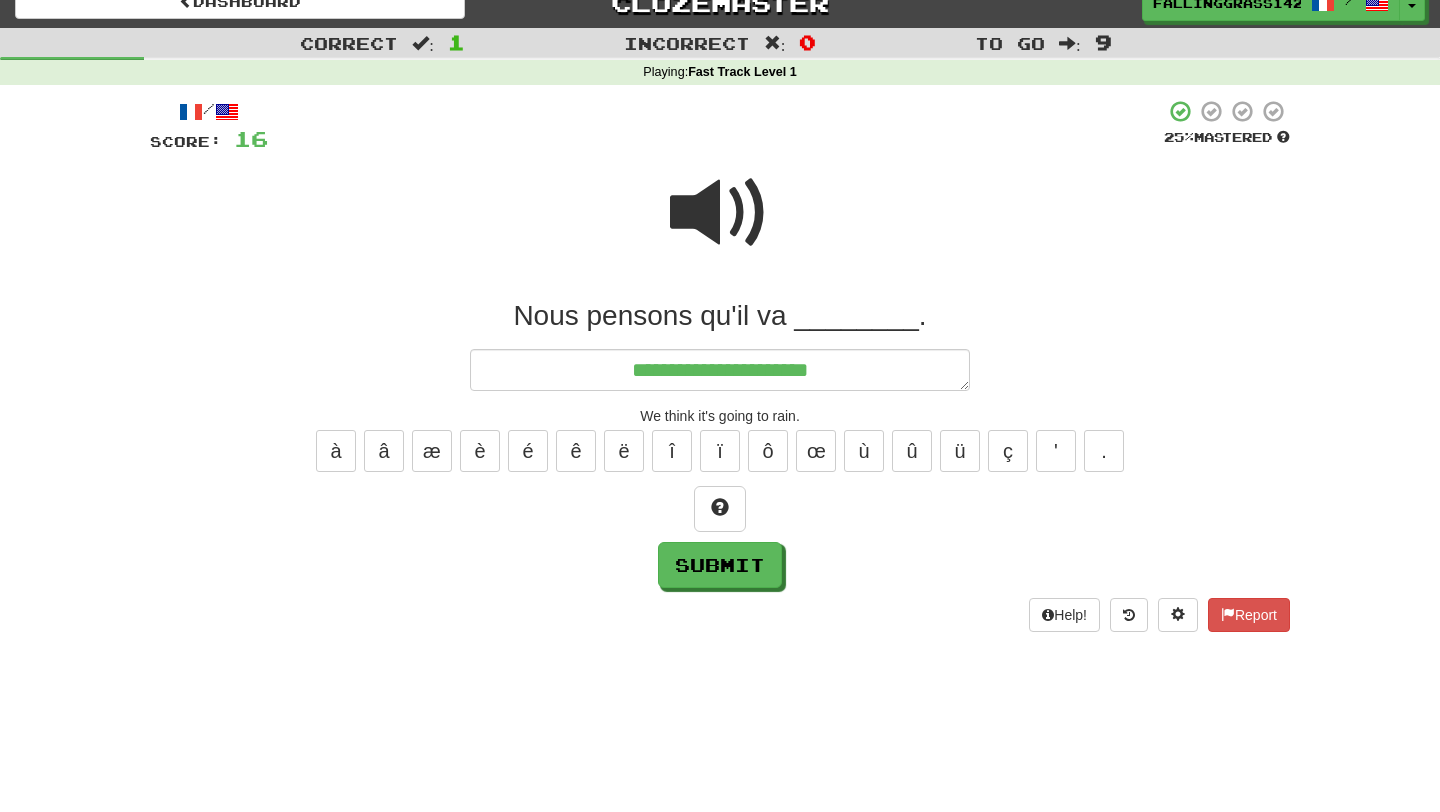 type on "*" 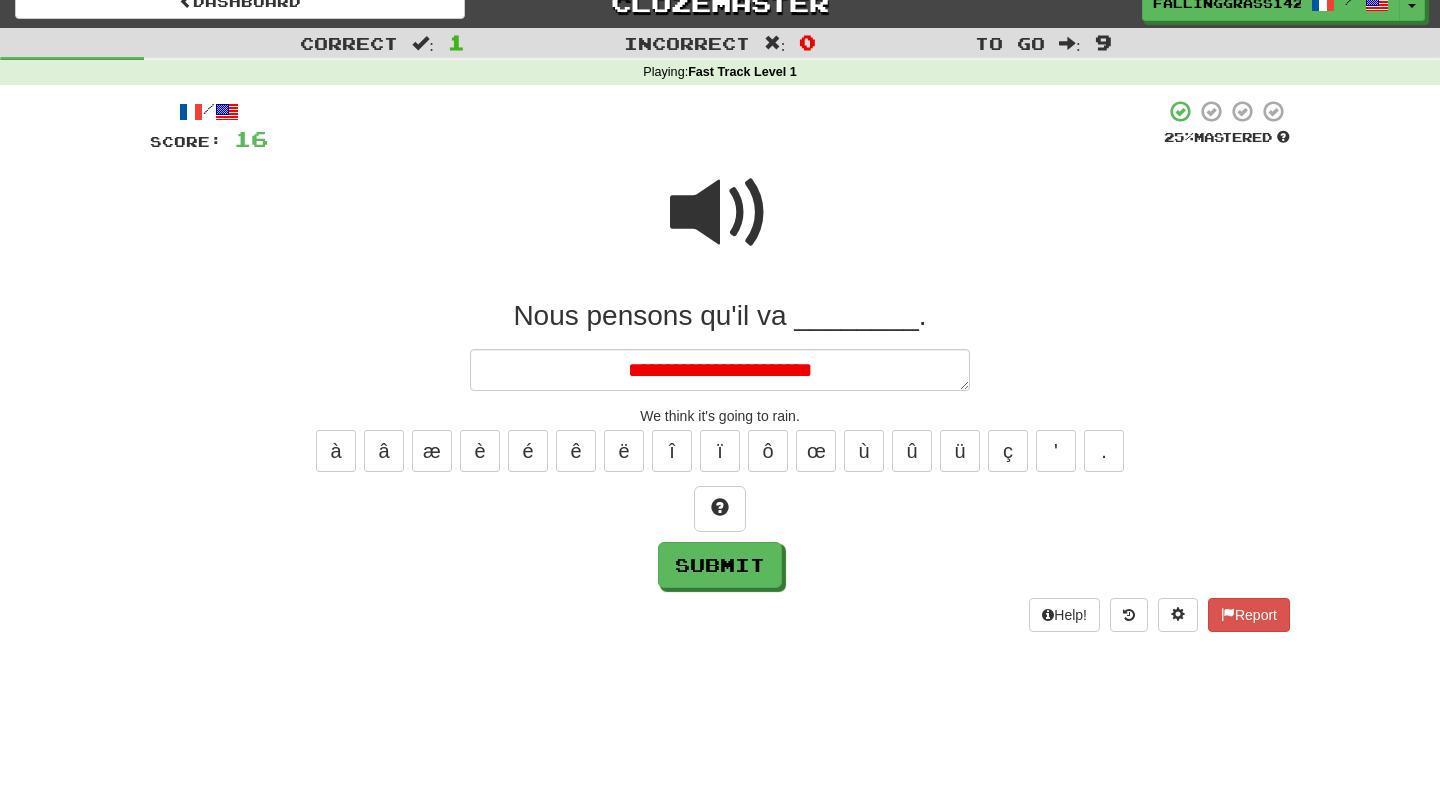 type on "*" 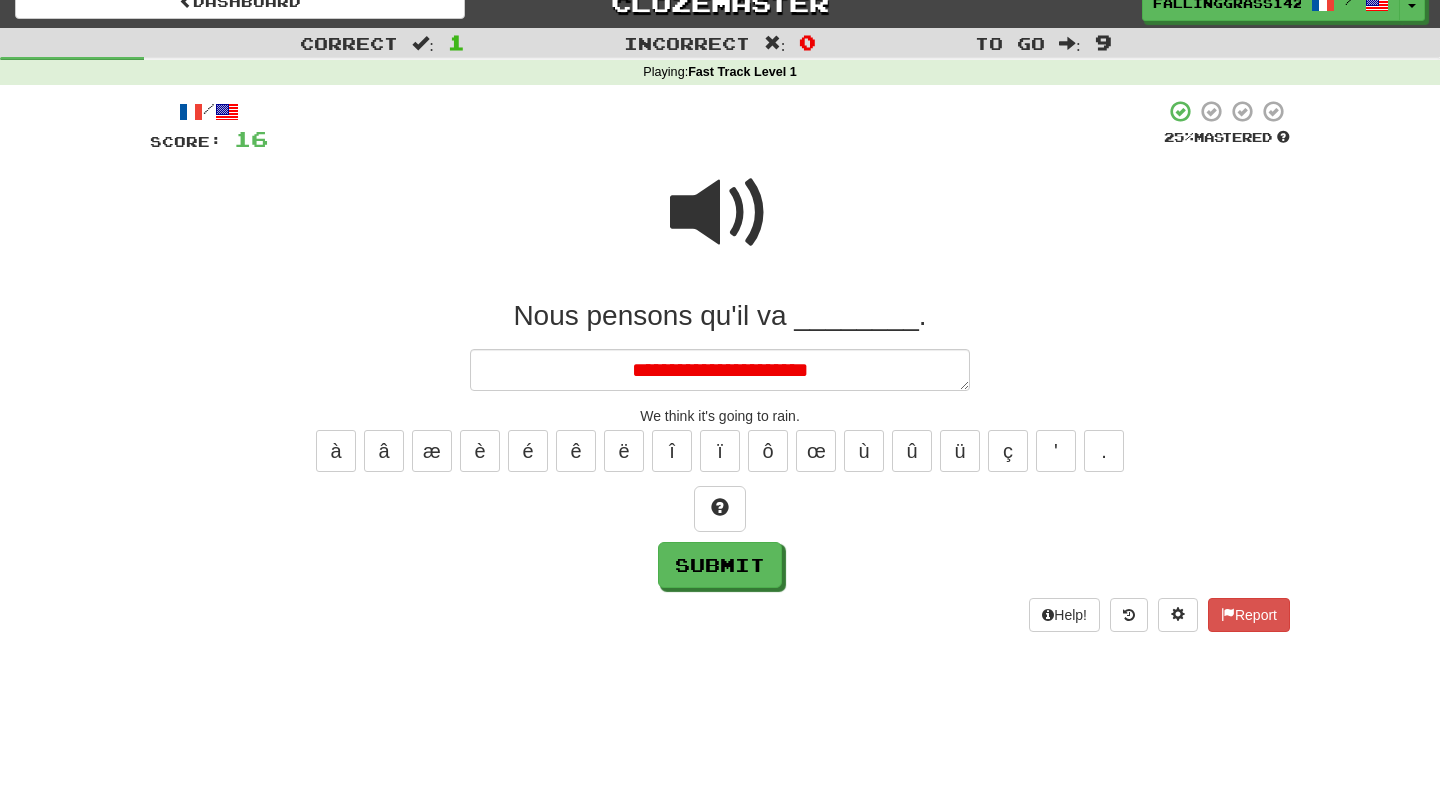 type on "*" 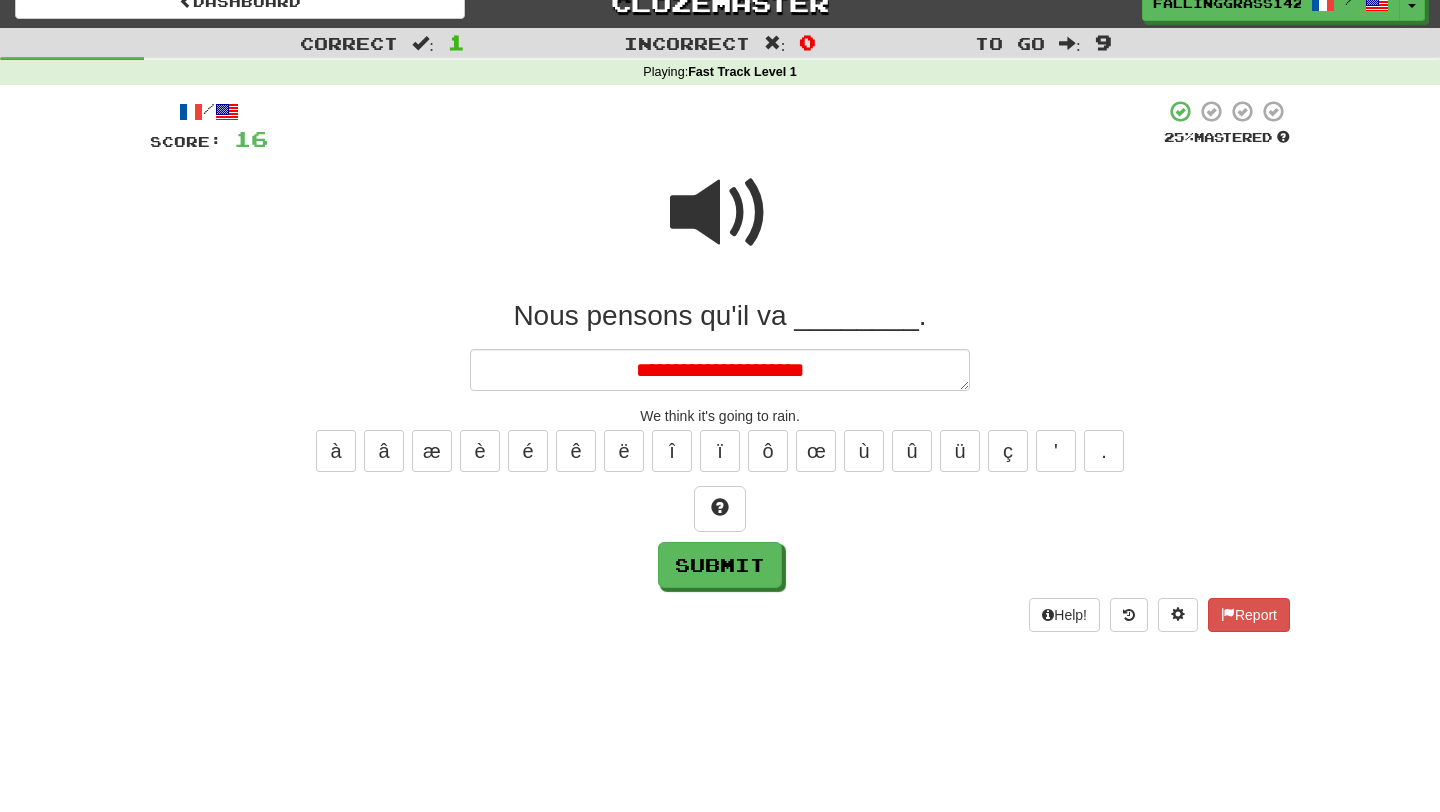 type on "*" 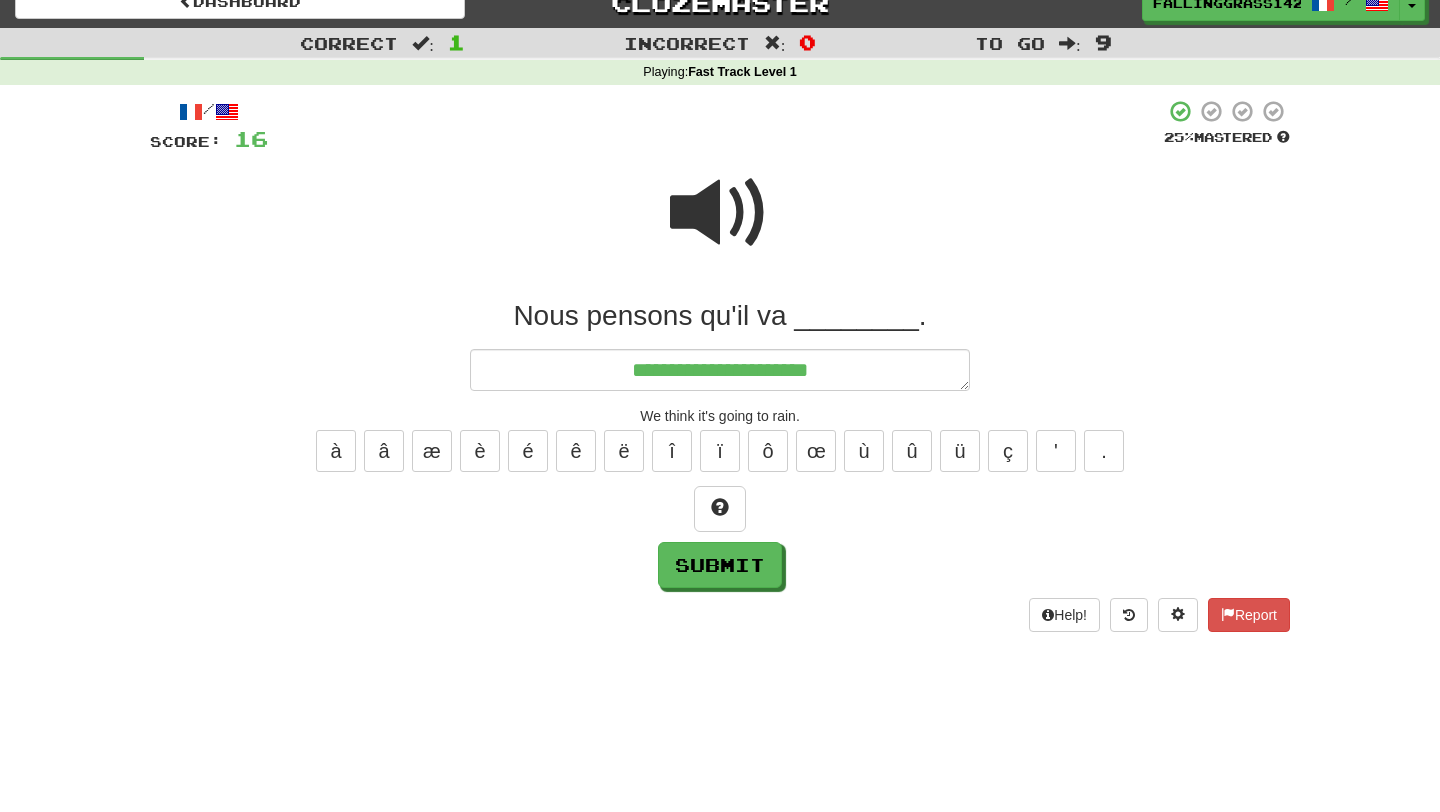 type on "*" 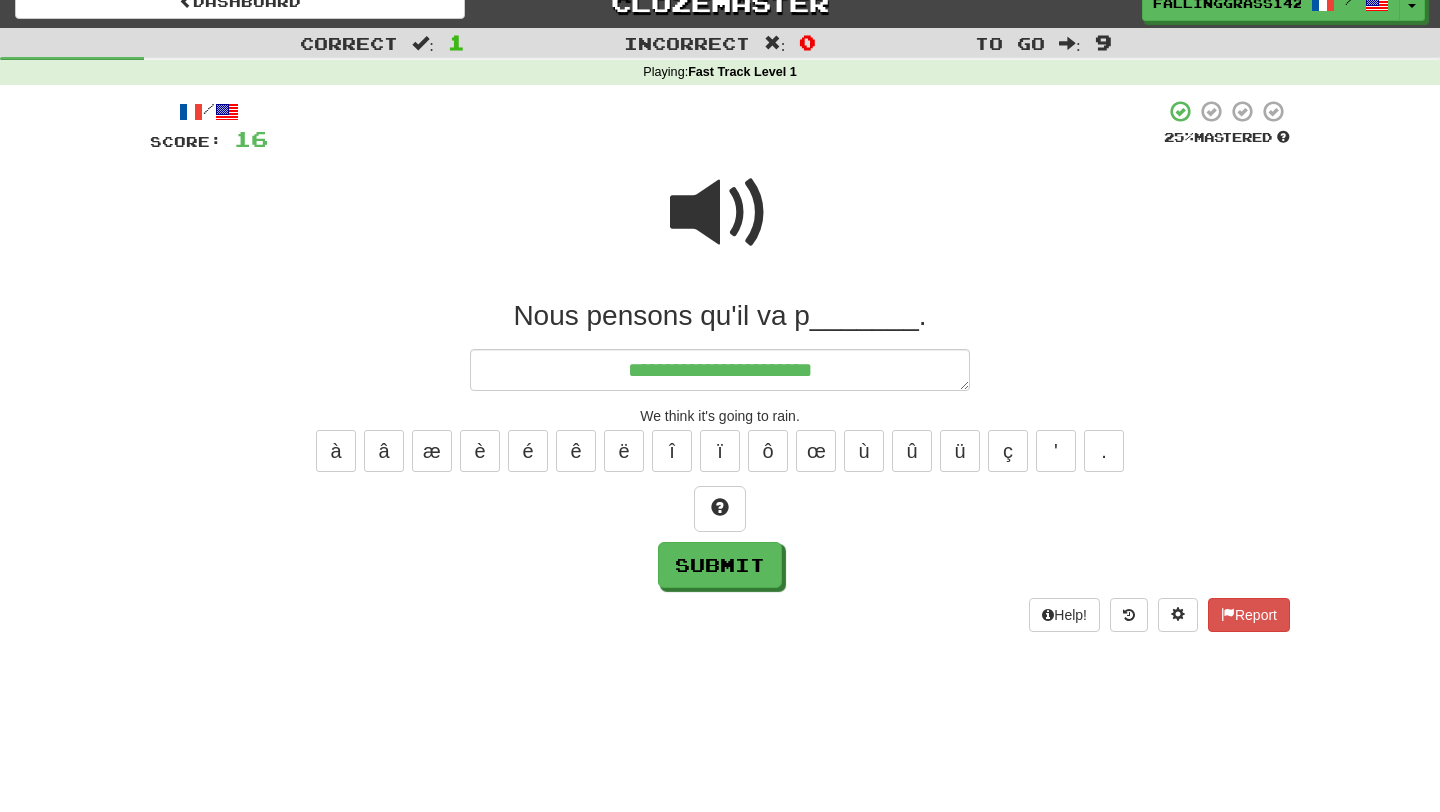 type on "*" 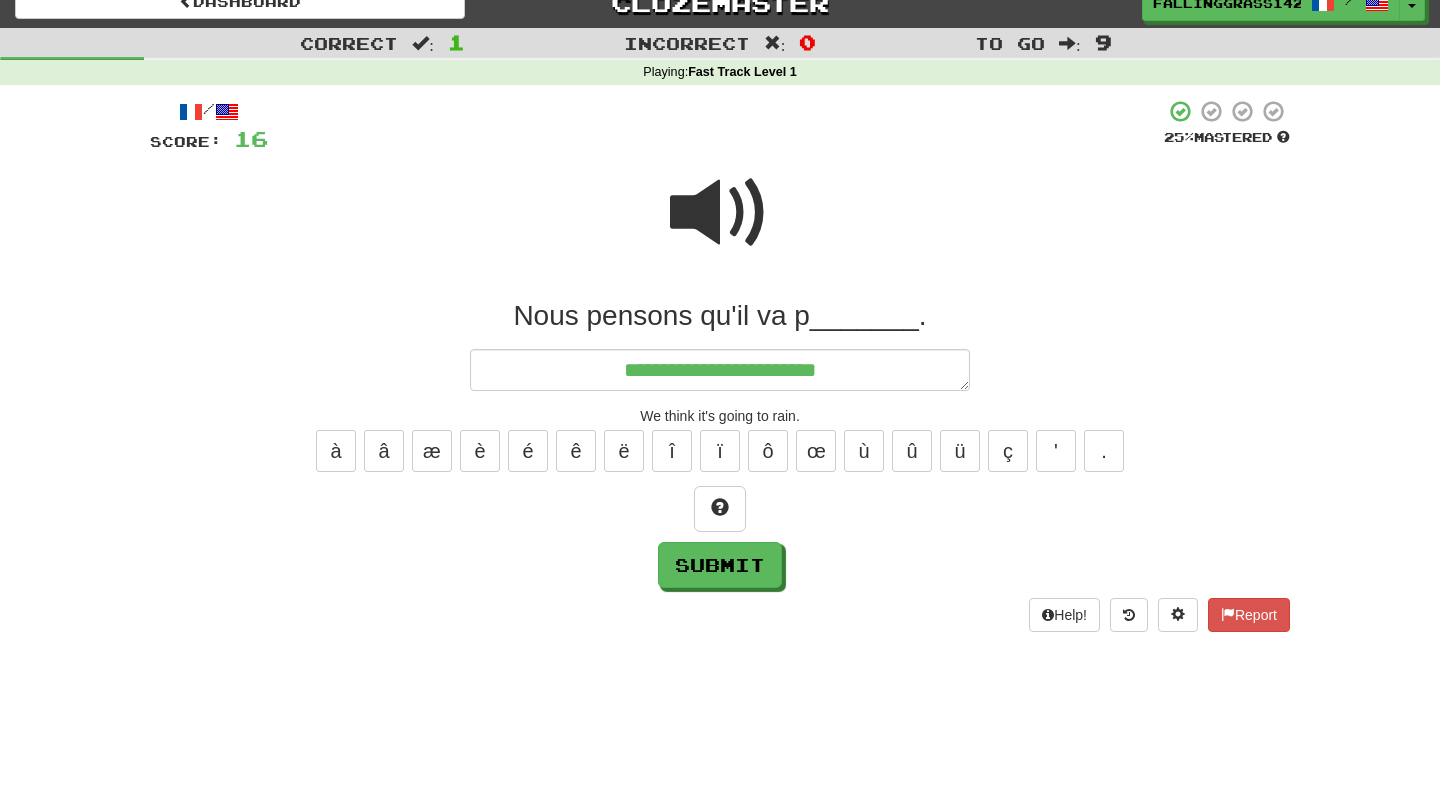 type on "**********" 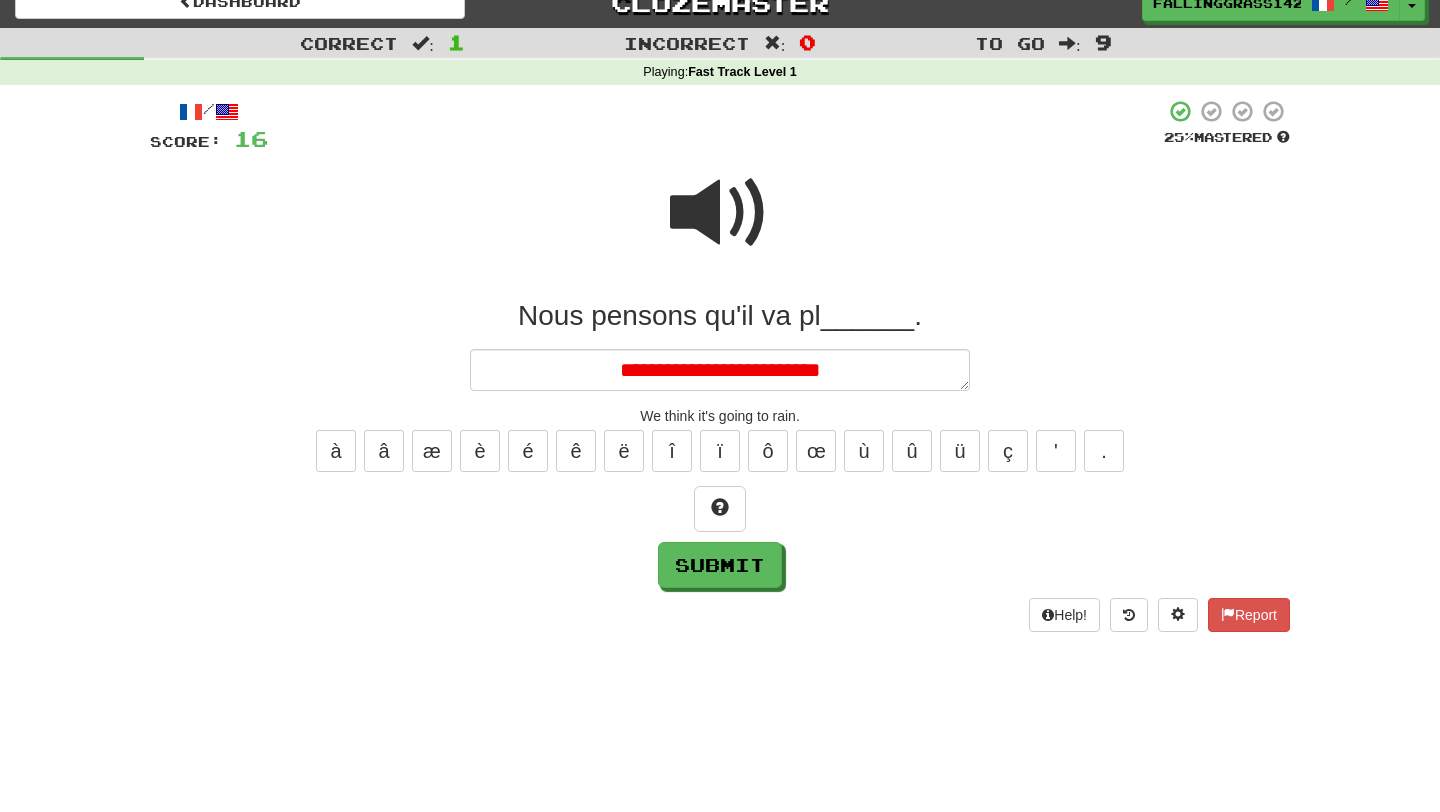 type on "*" 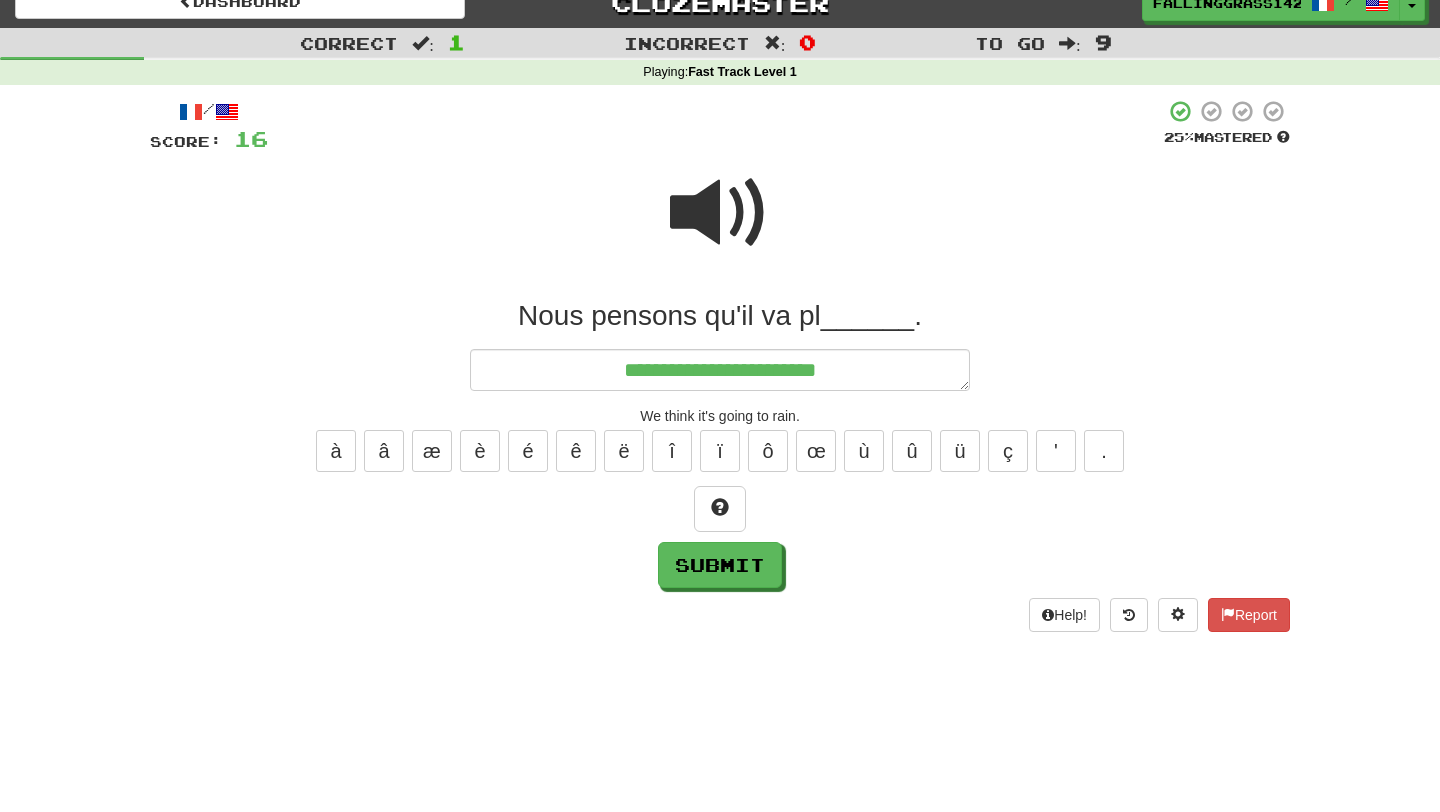 type on "*" 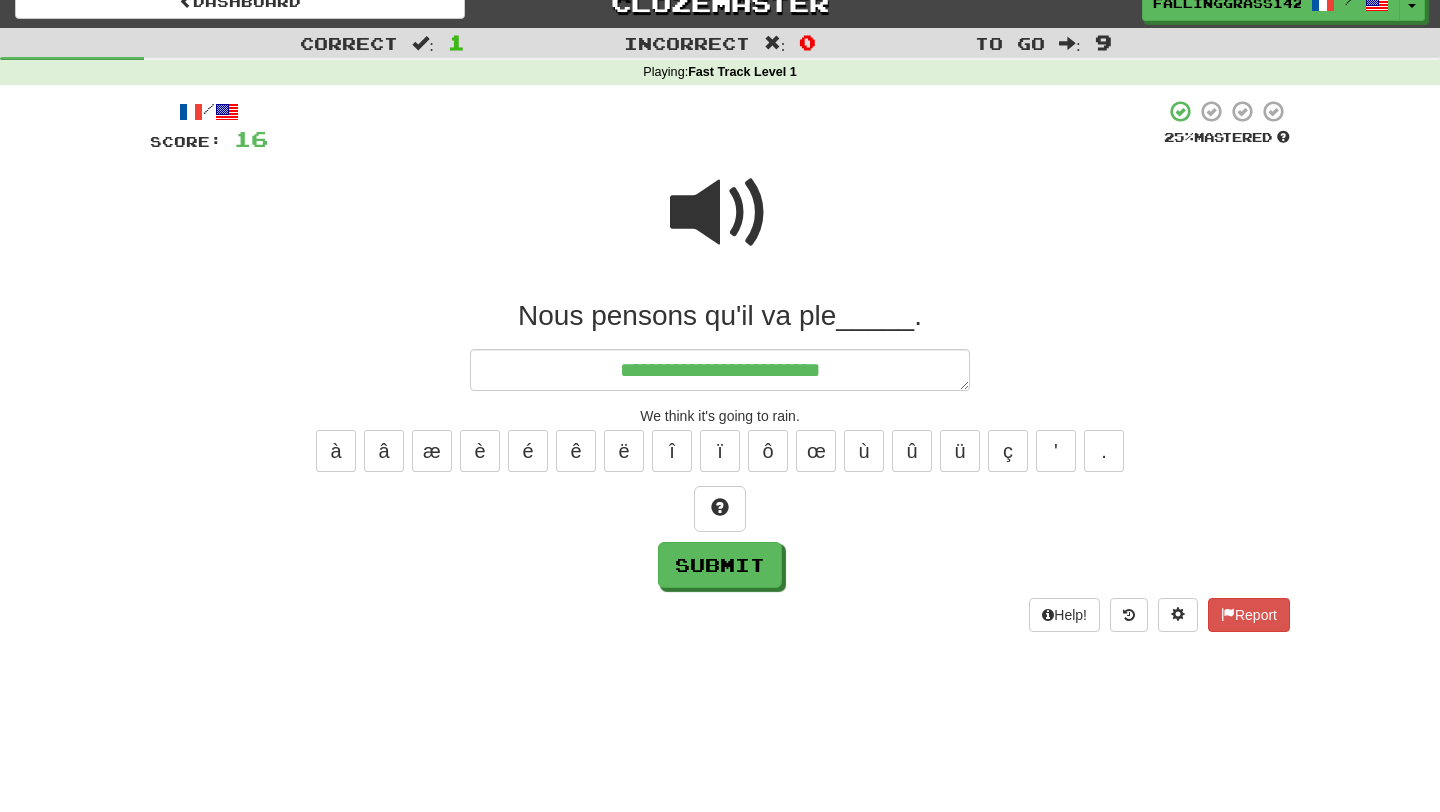 type on "*" 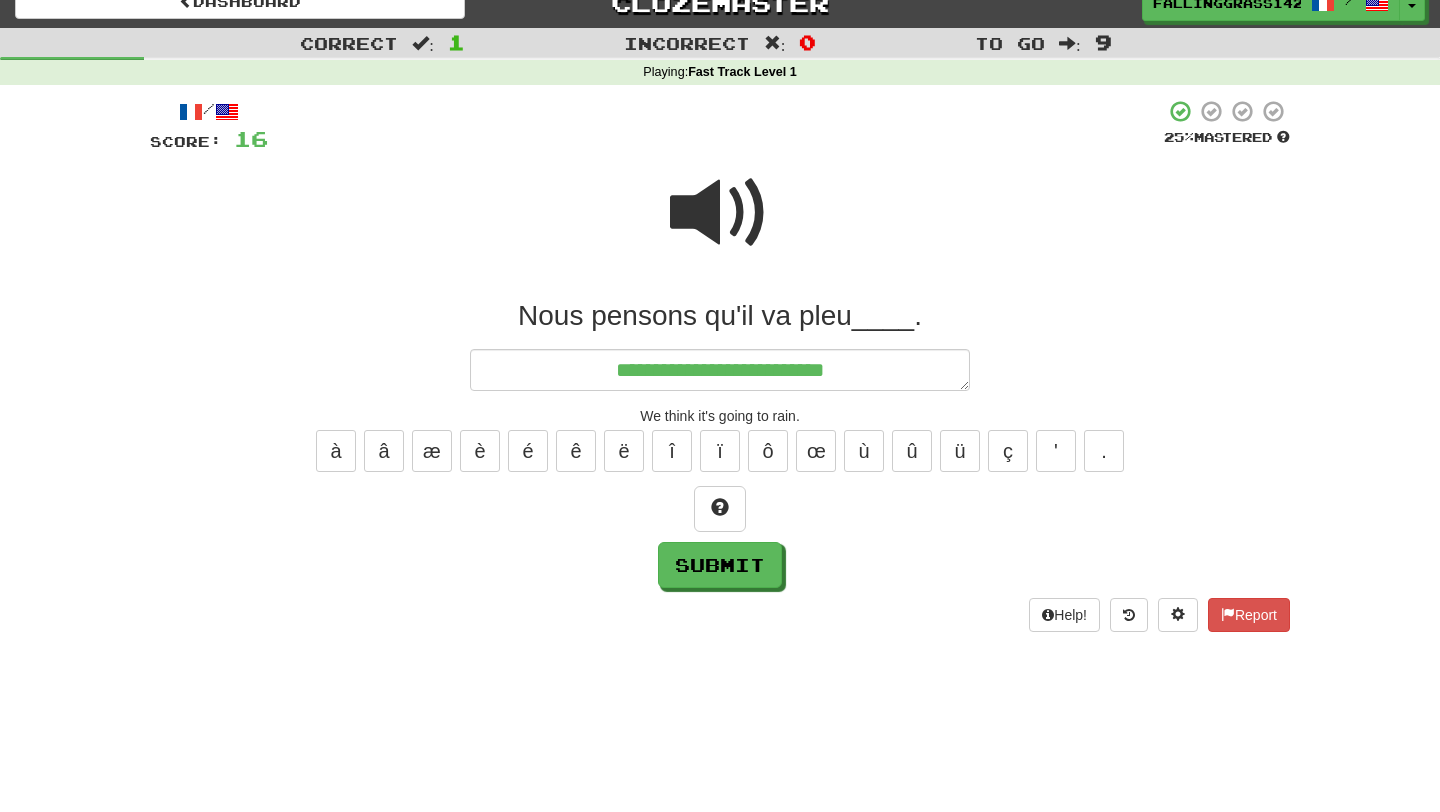 type on "*" 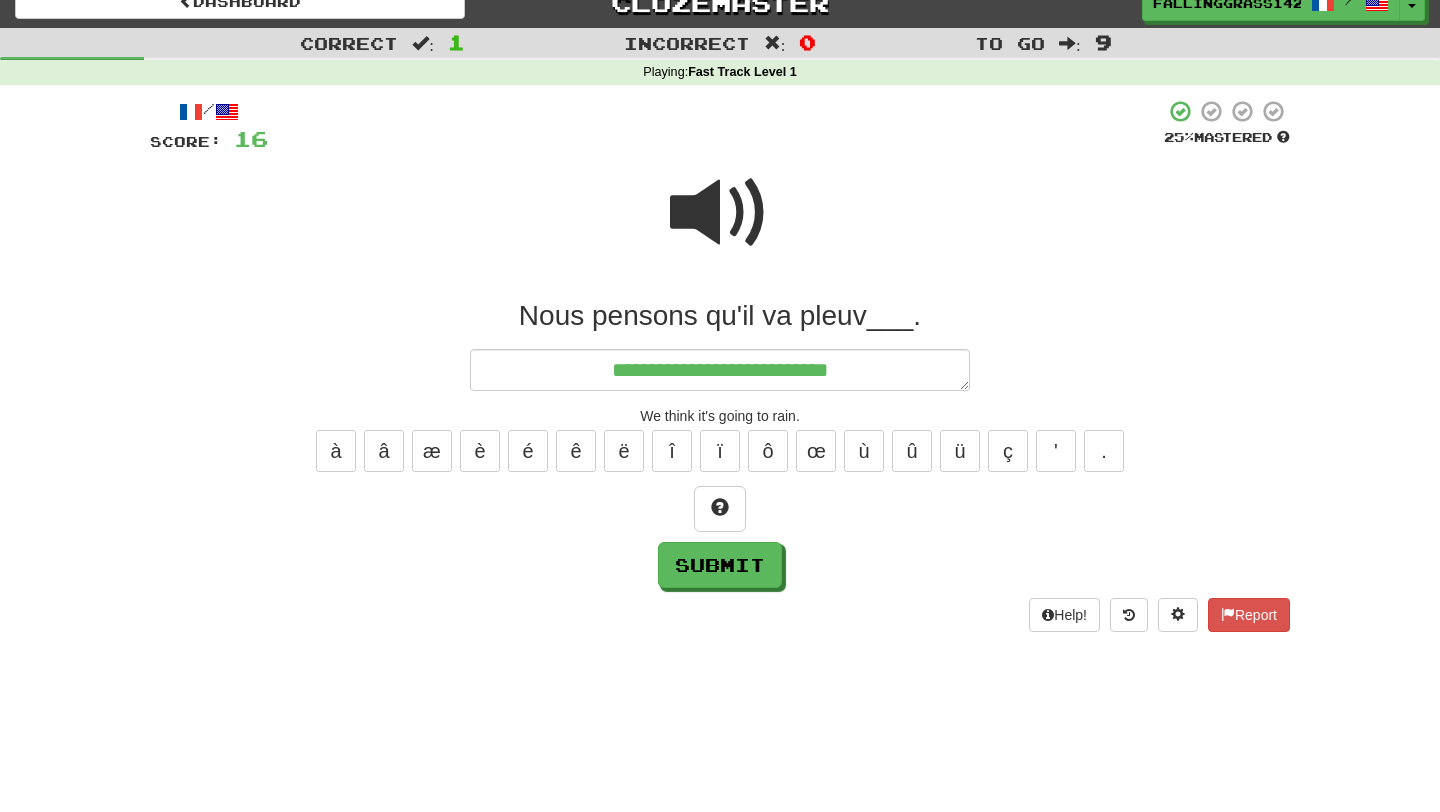 type on "*" 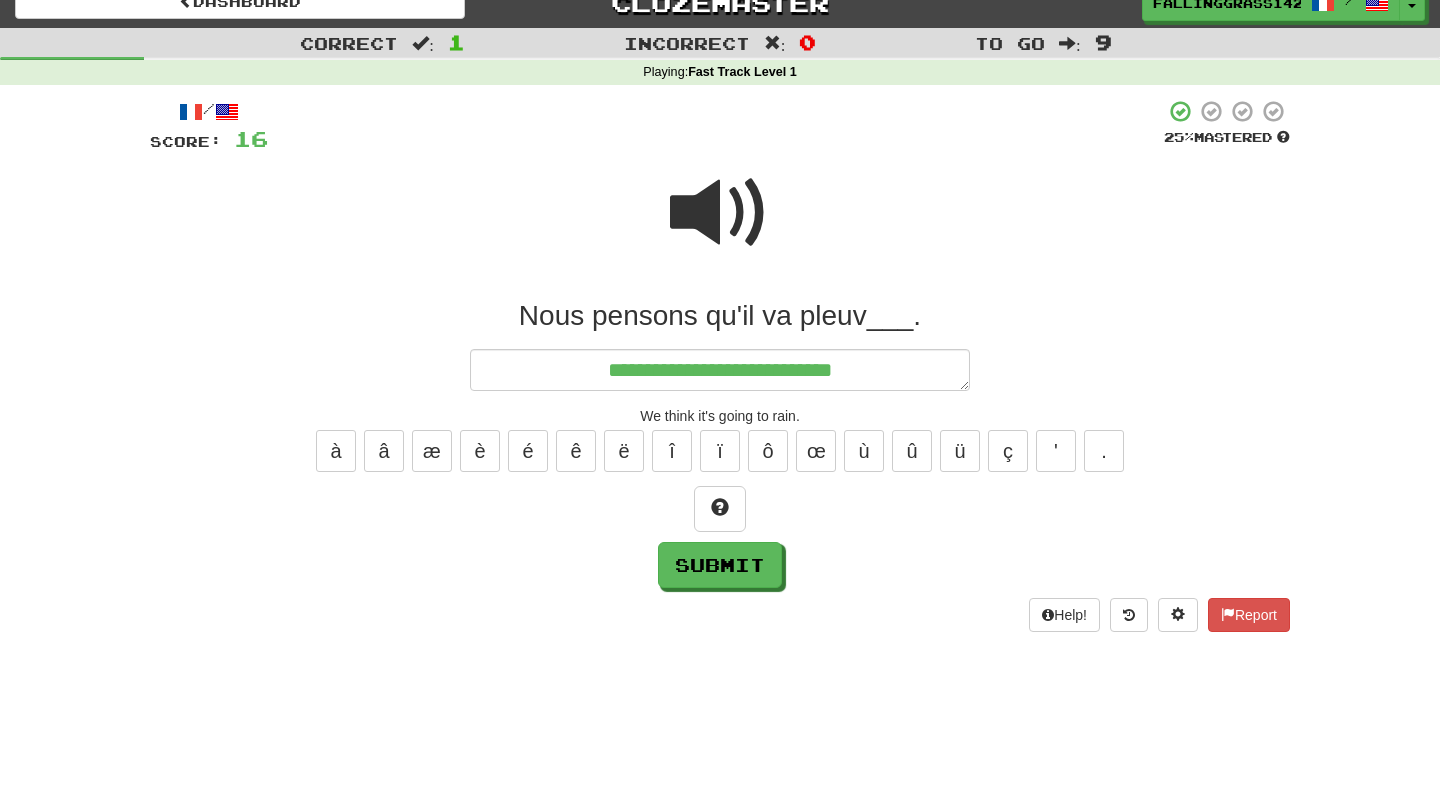 type on "*" 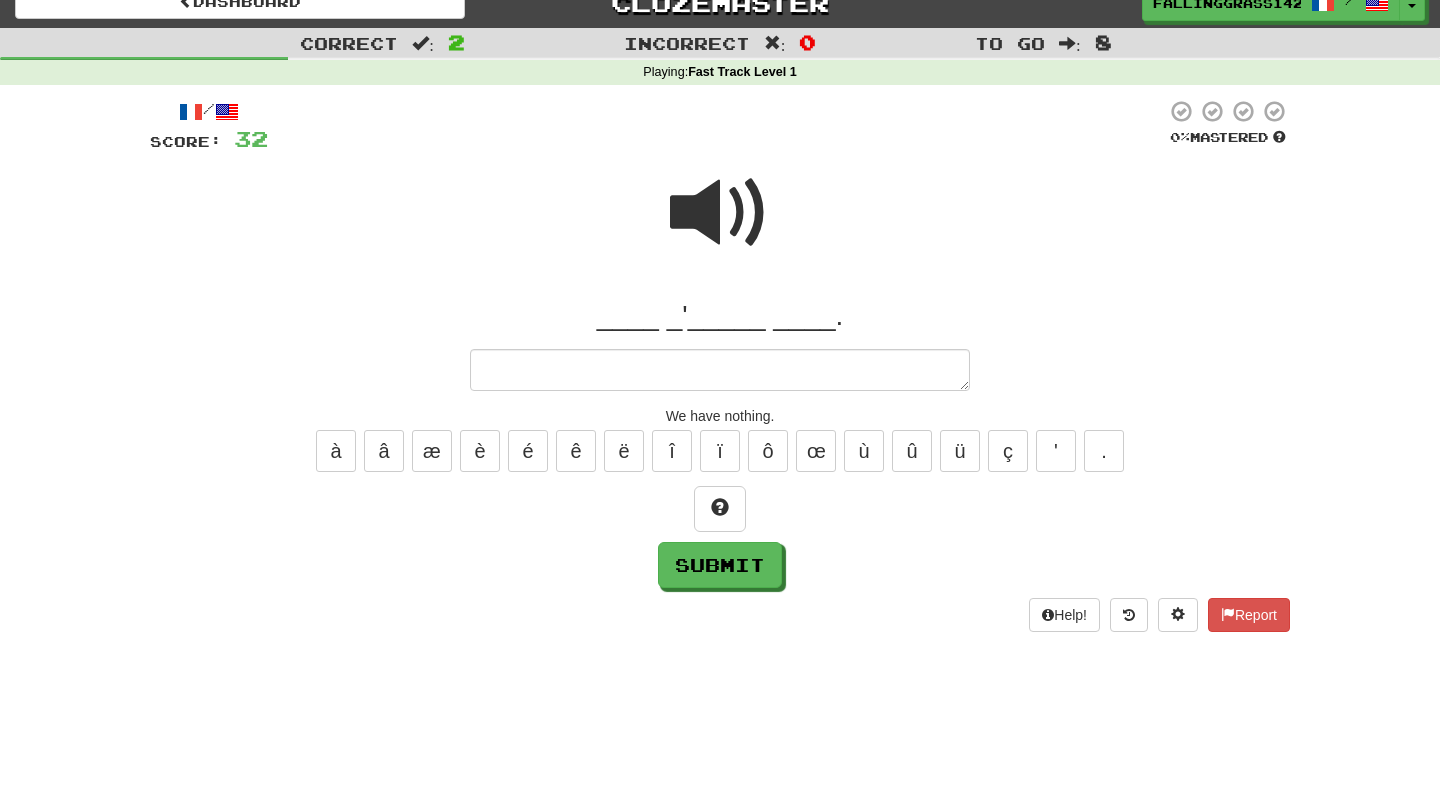 type on "*" 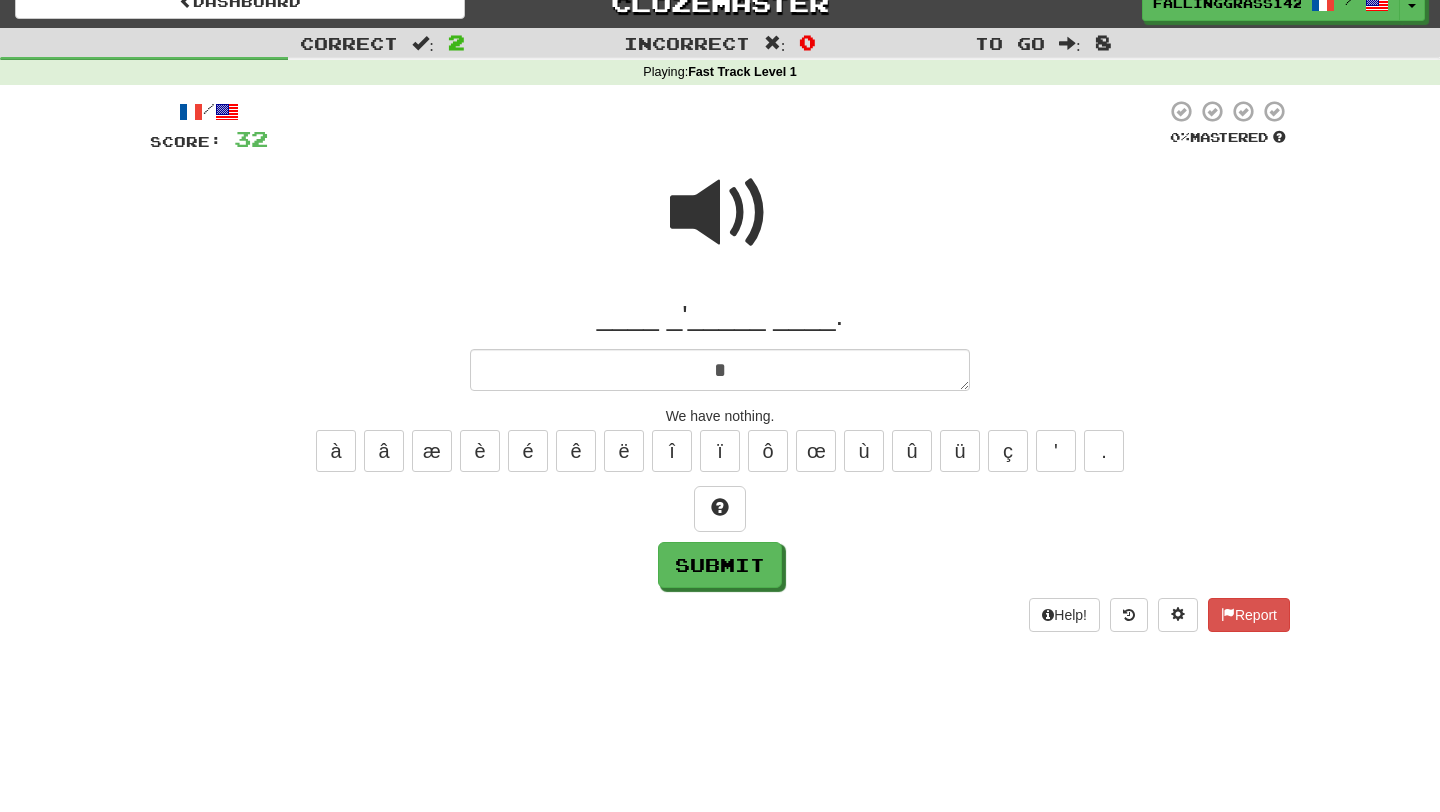 type on "*" 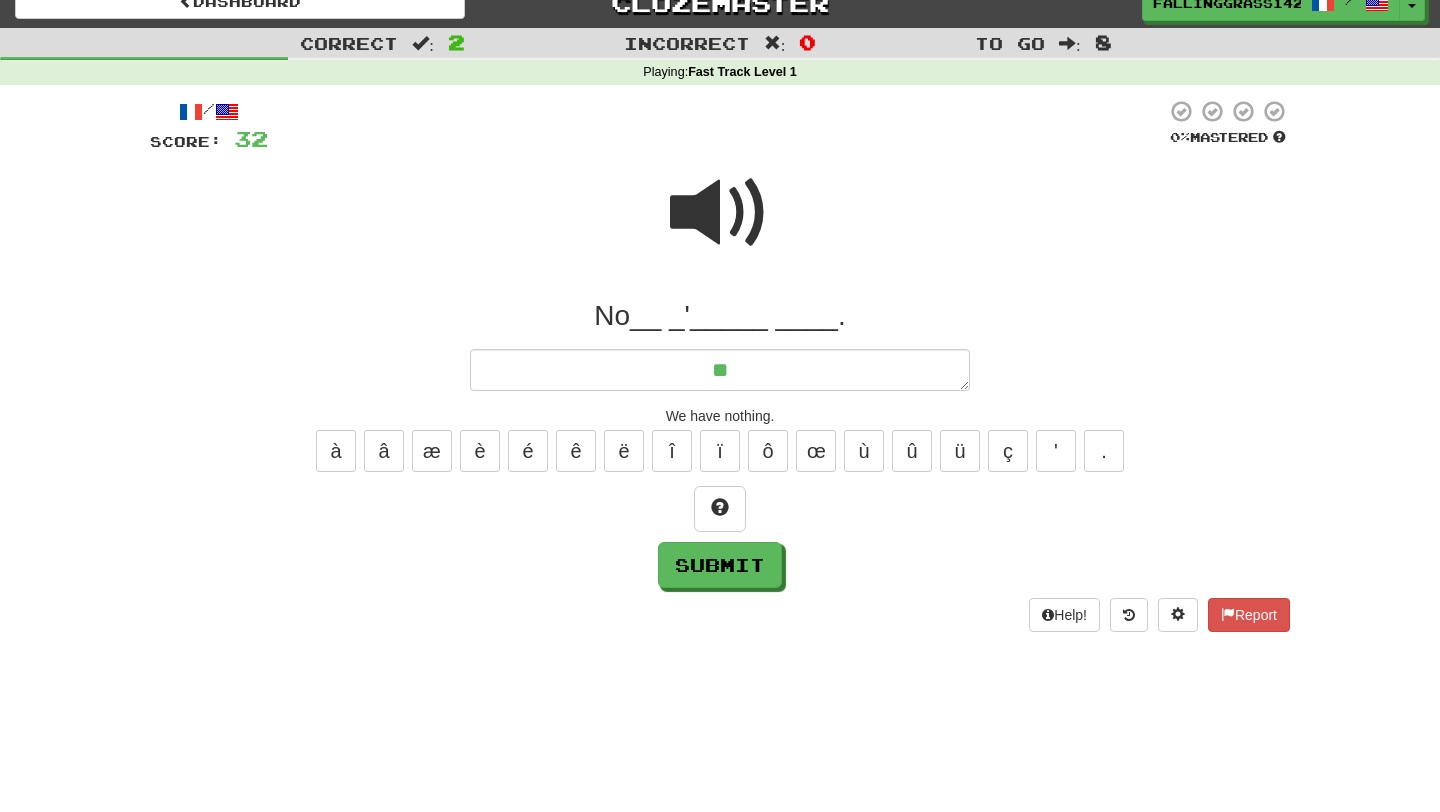 type on "*" 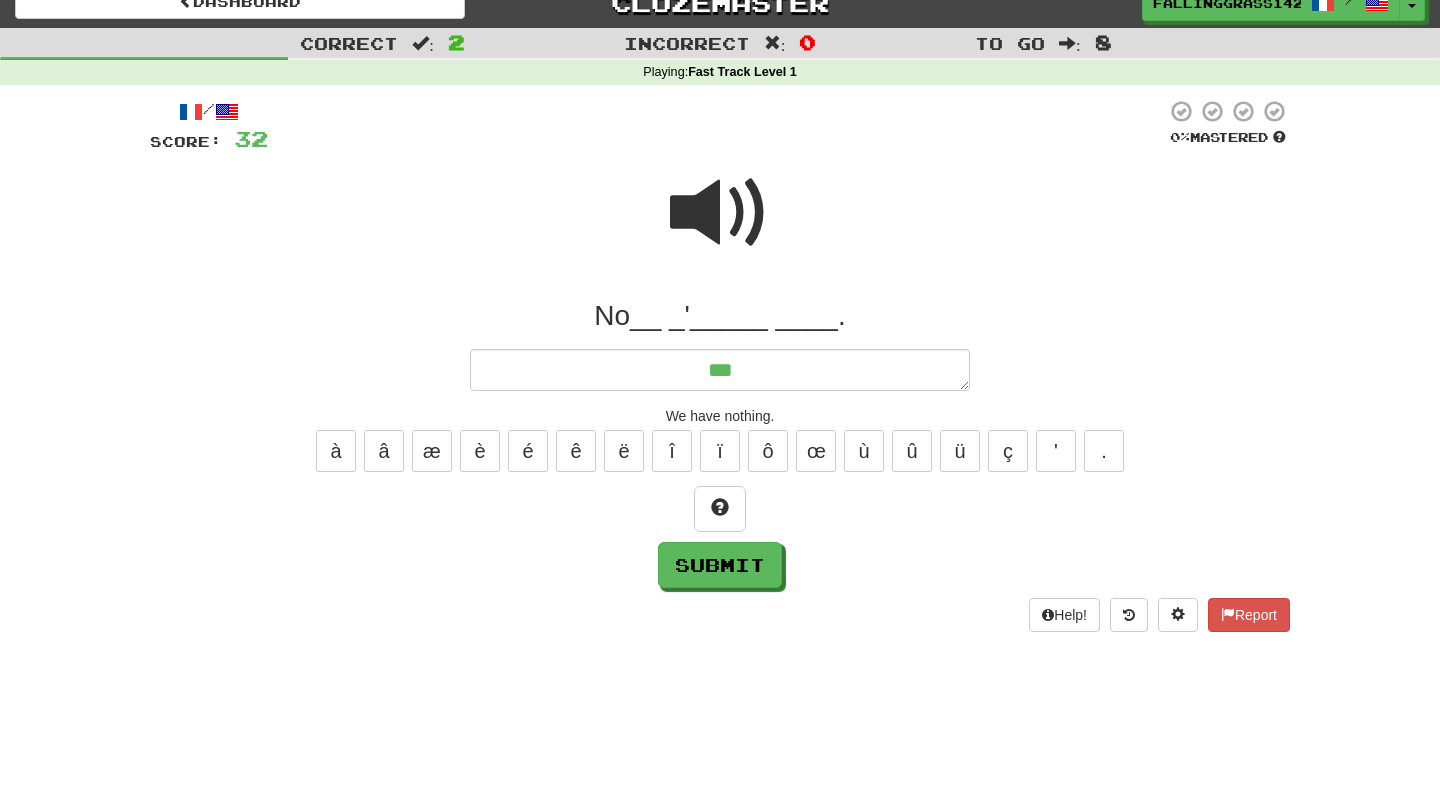 type on "****" 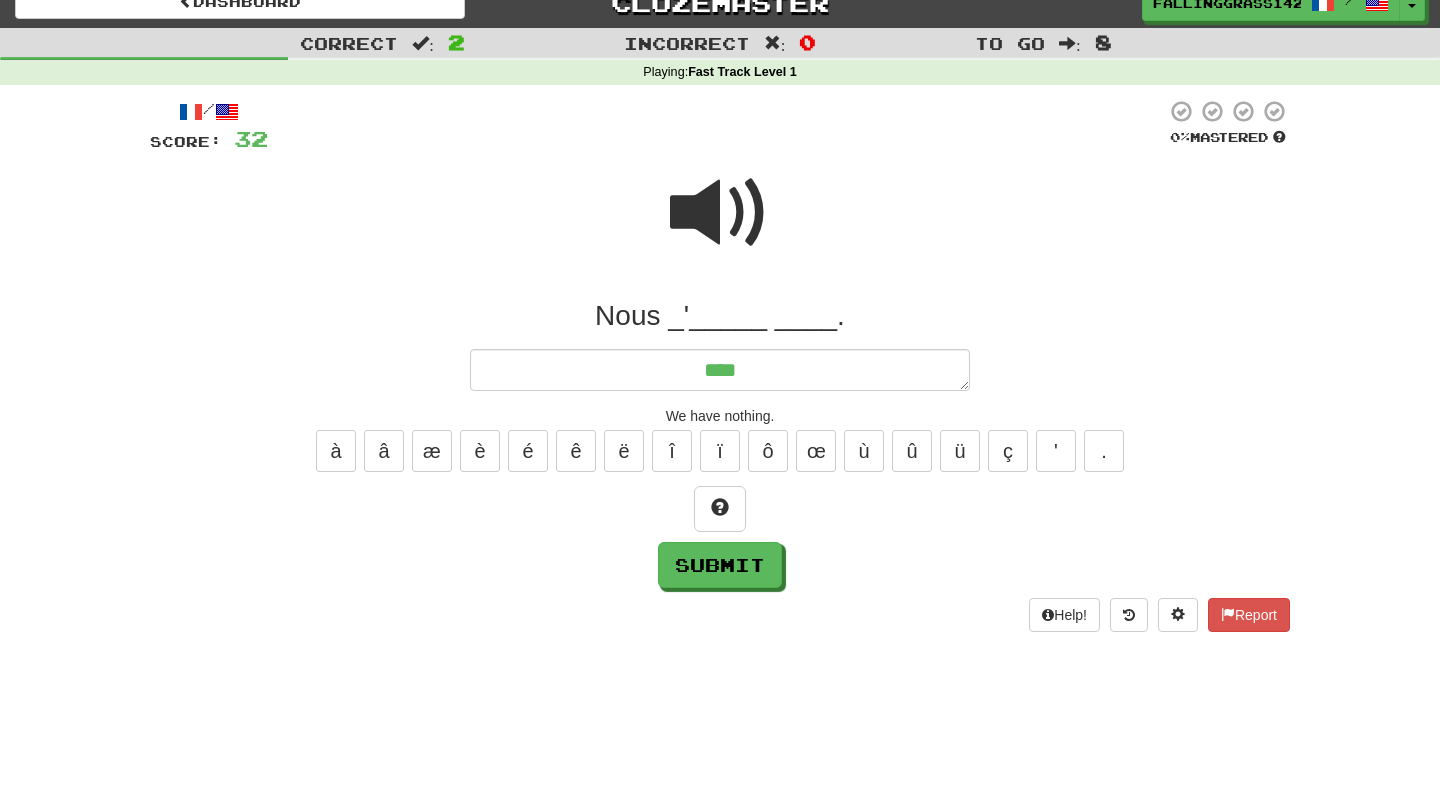 type on "*" 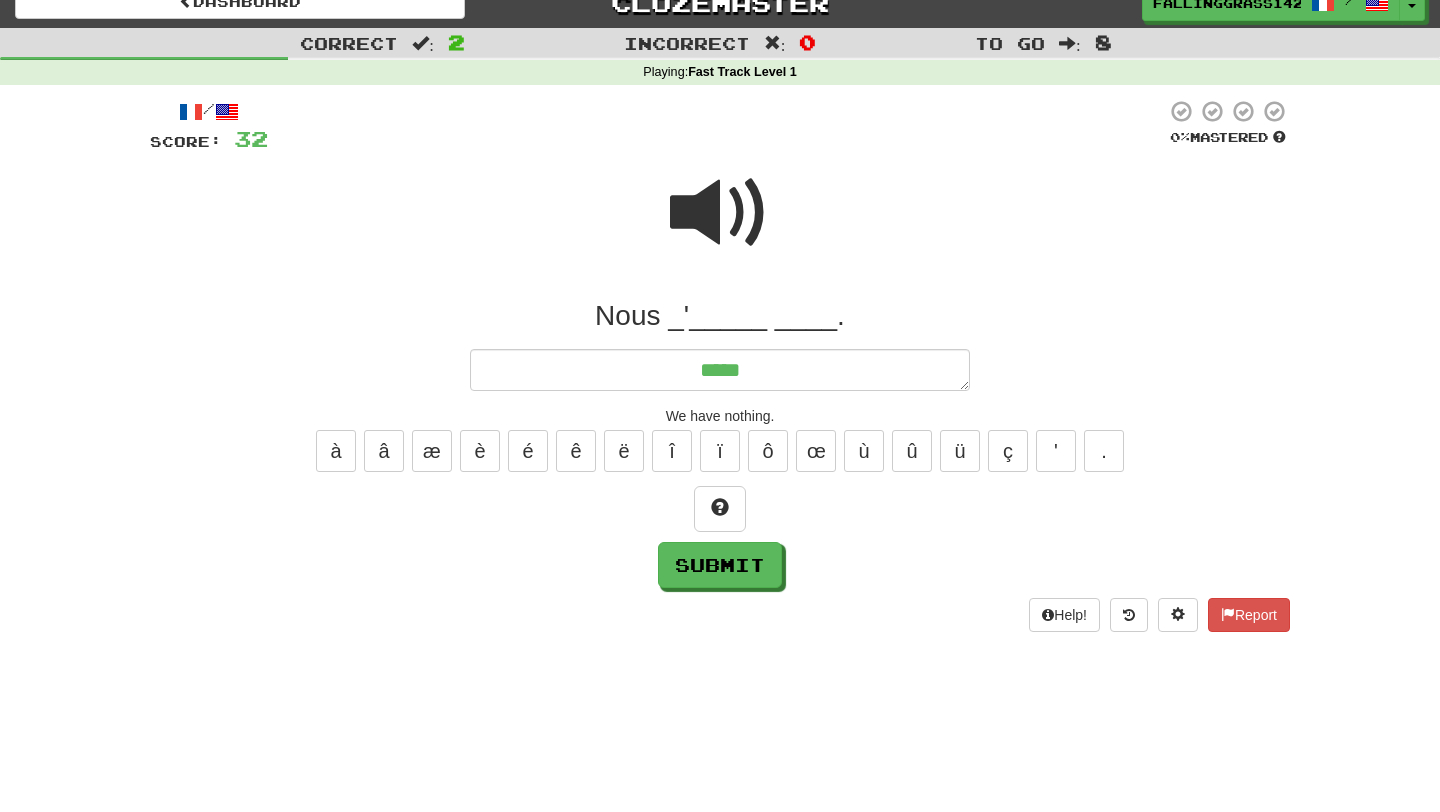 type on "*" 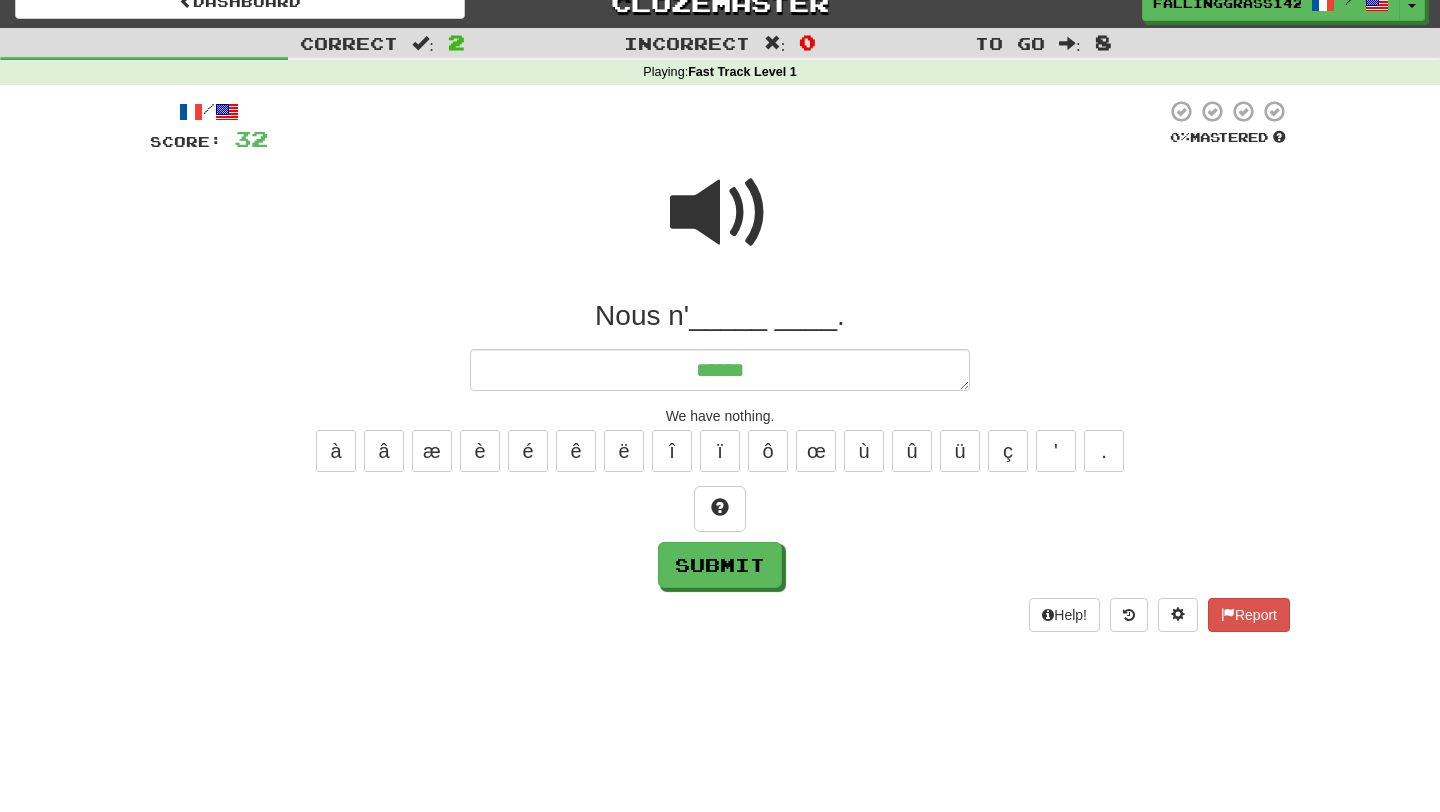 type on "*" 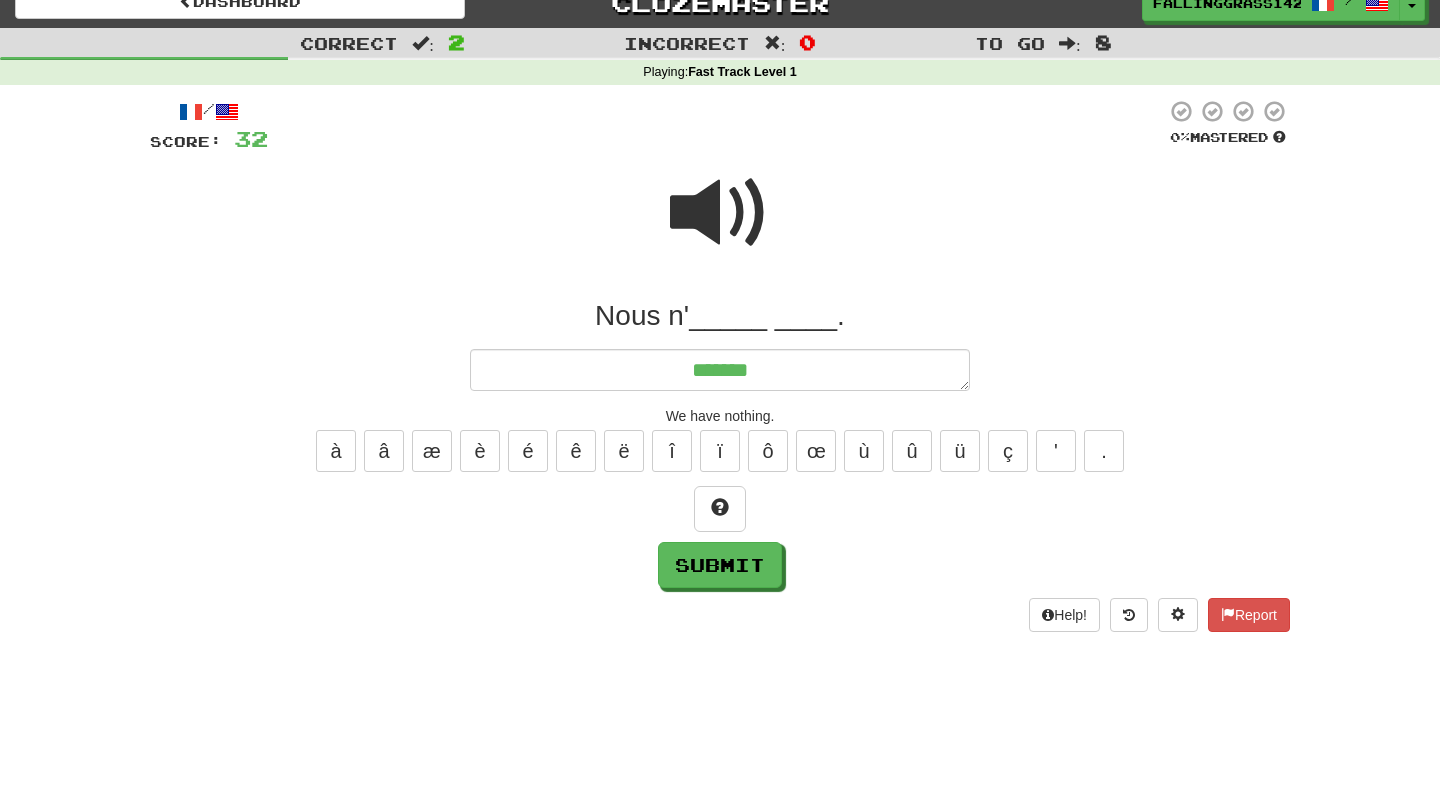 type on "*" 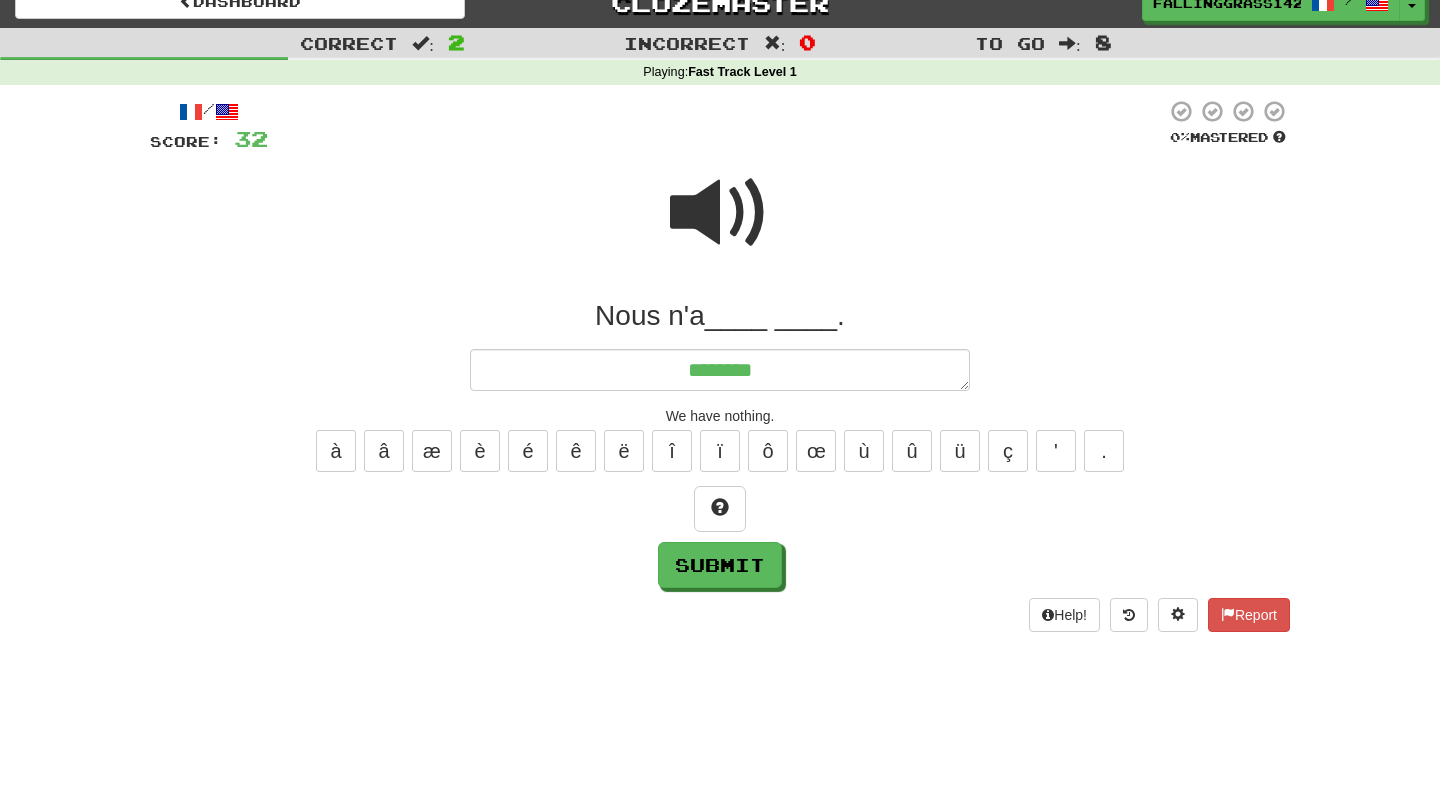 type on "*" 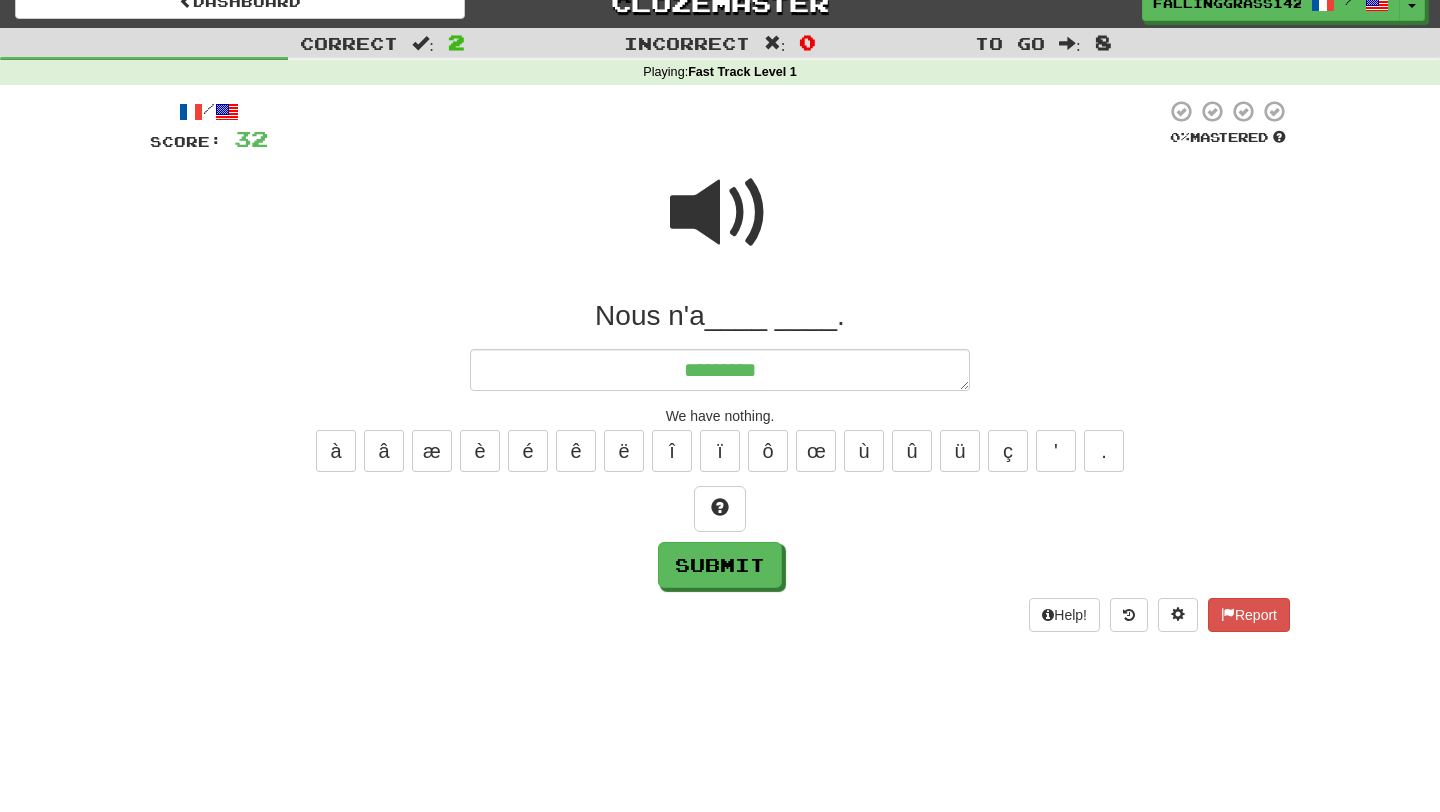 type on "*" 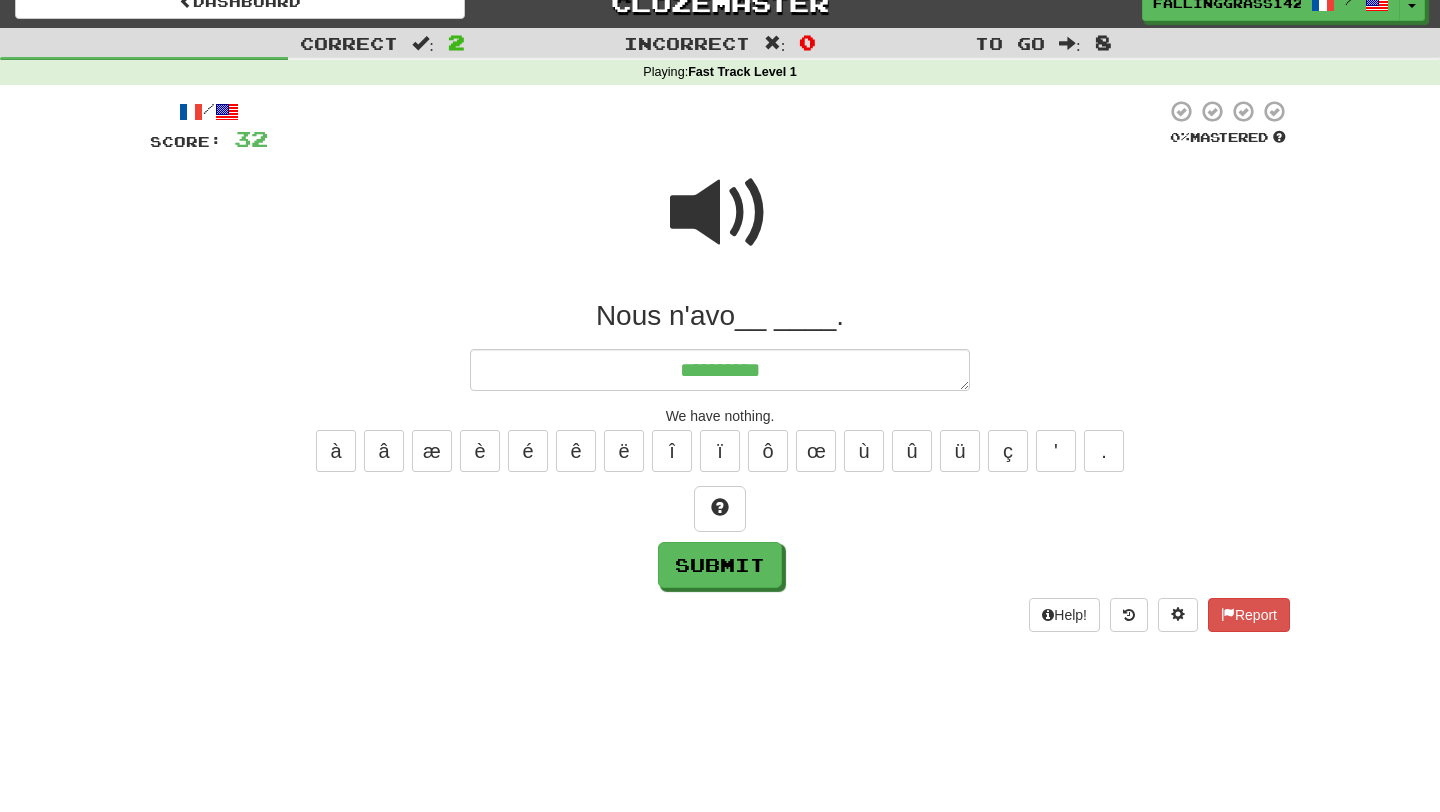 type on "*" 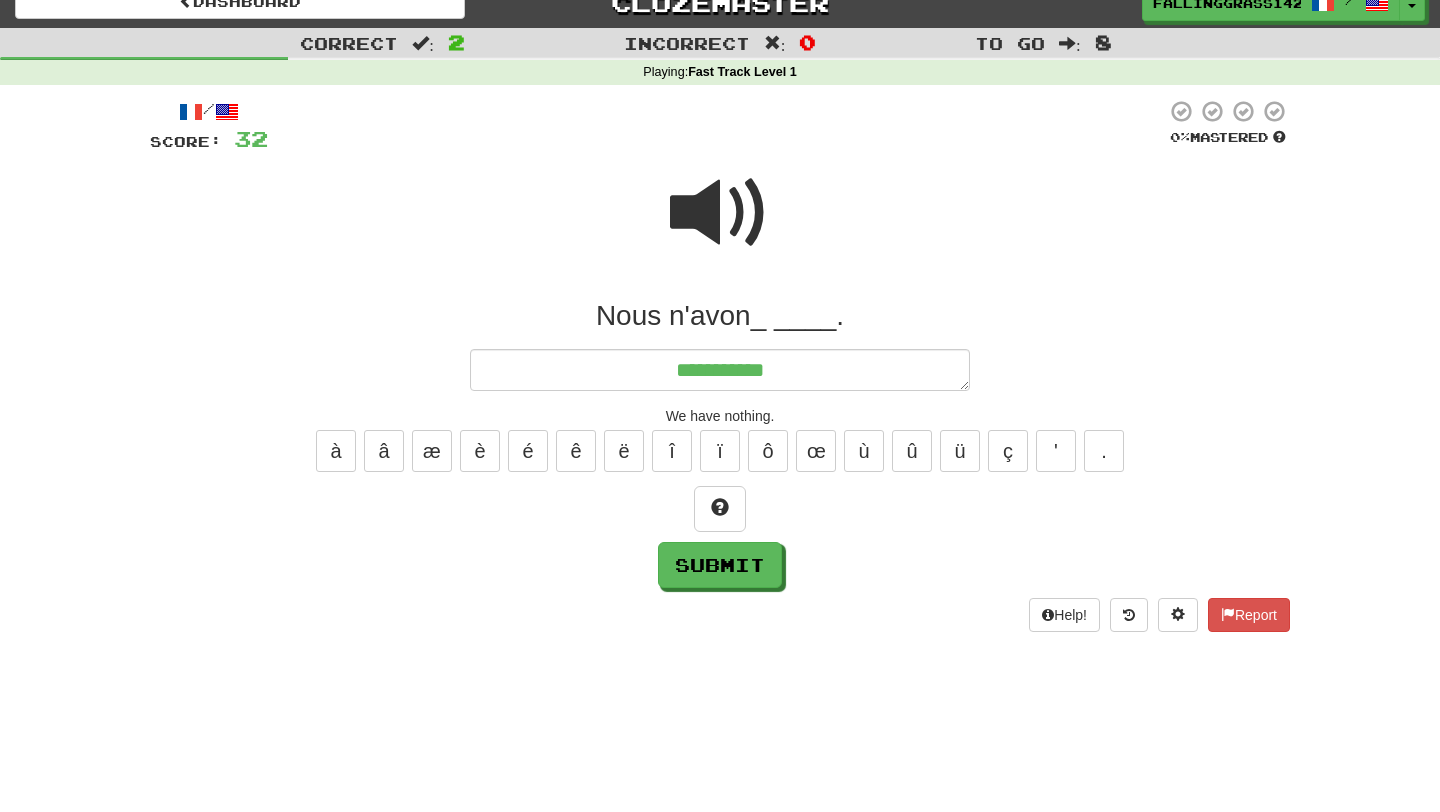 type on "*" 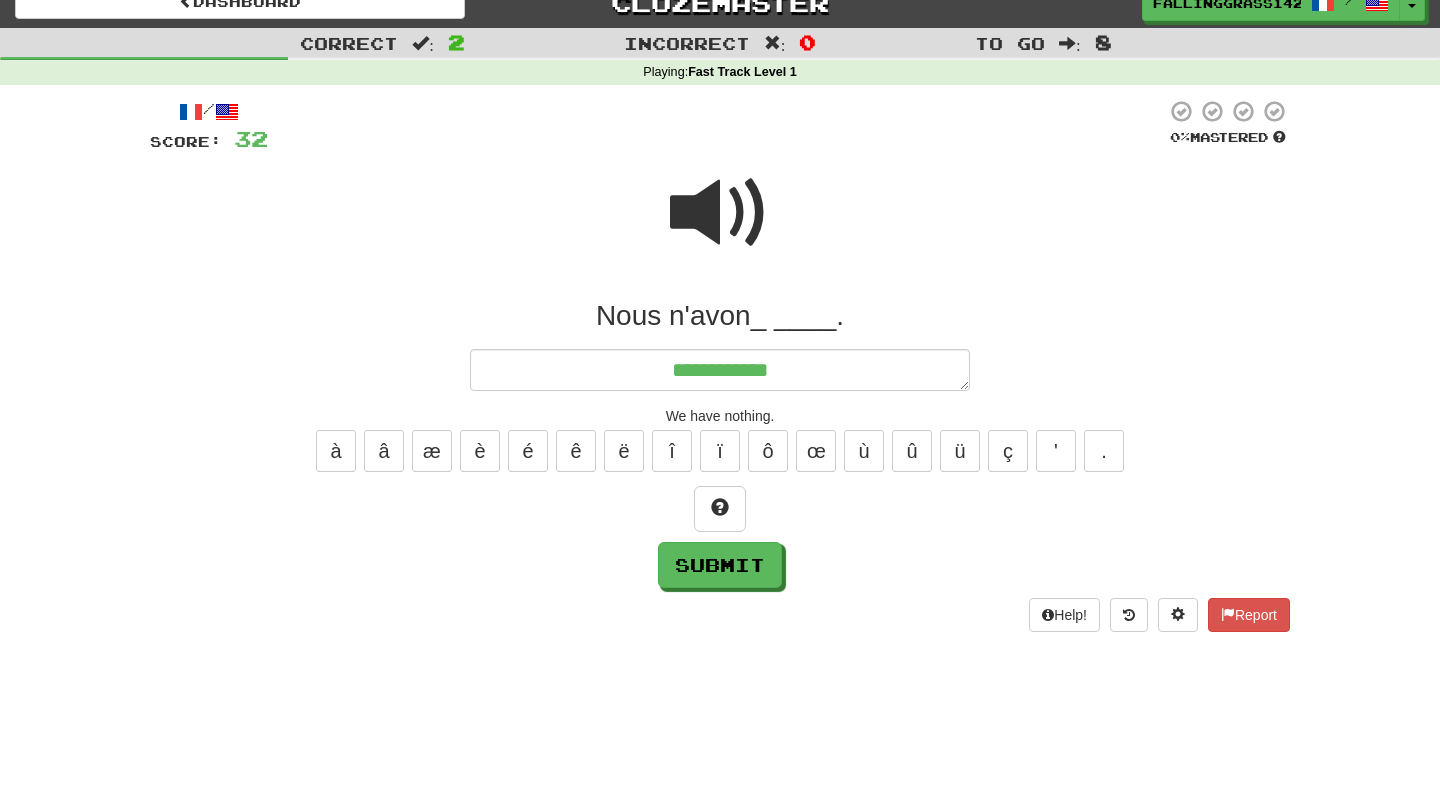type on "**********" 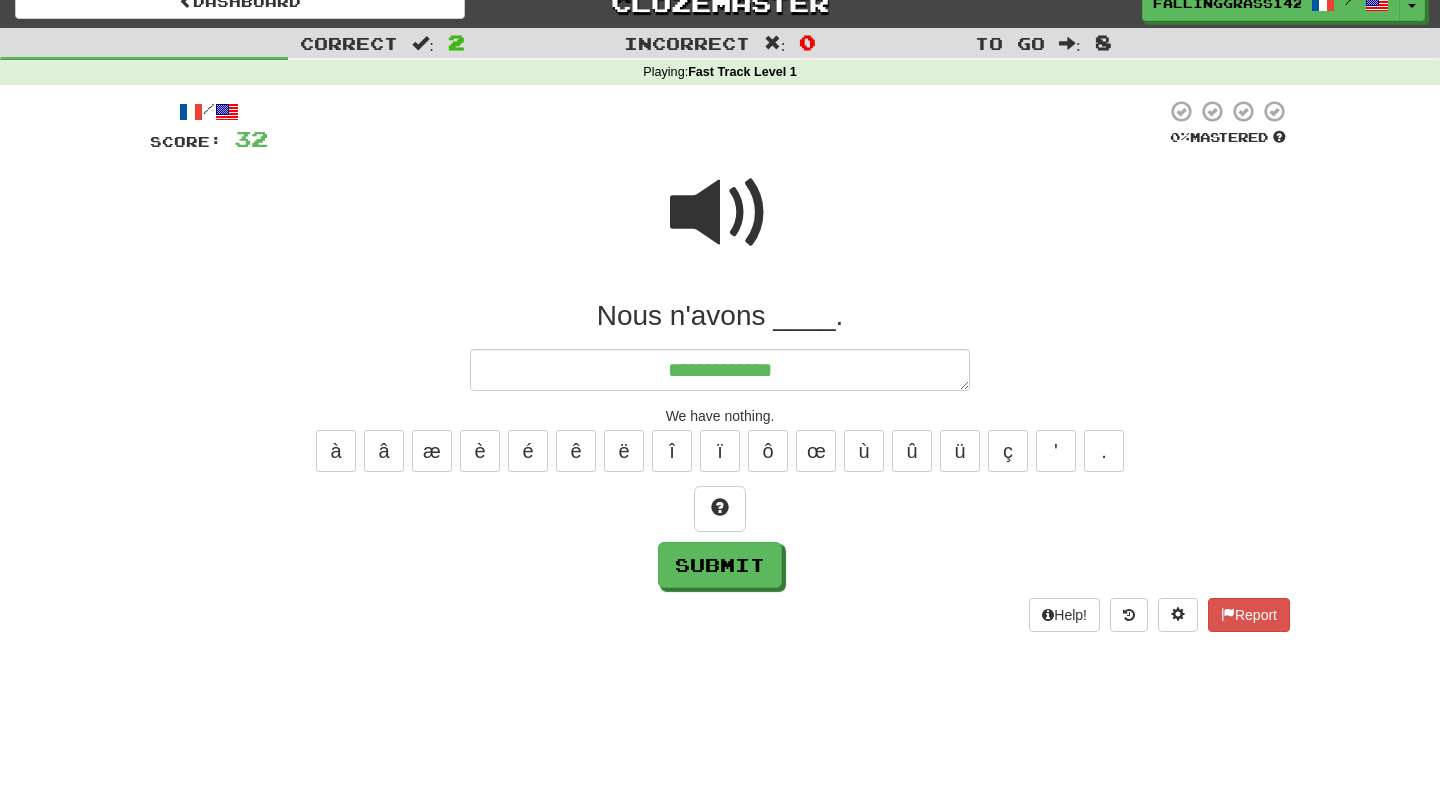 type on "*" 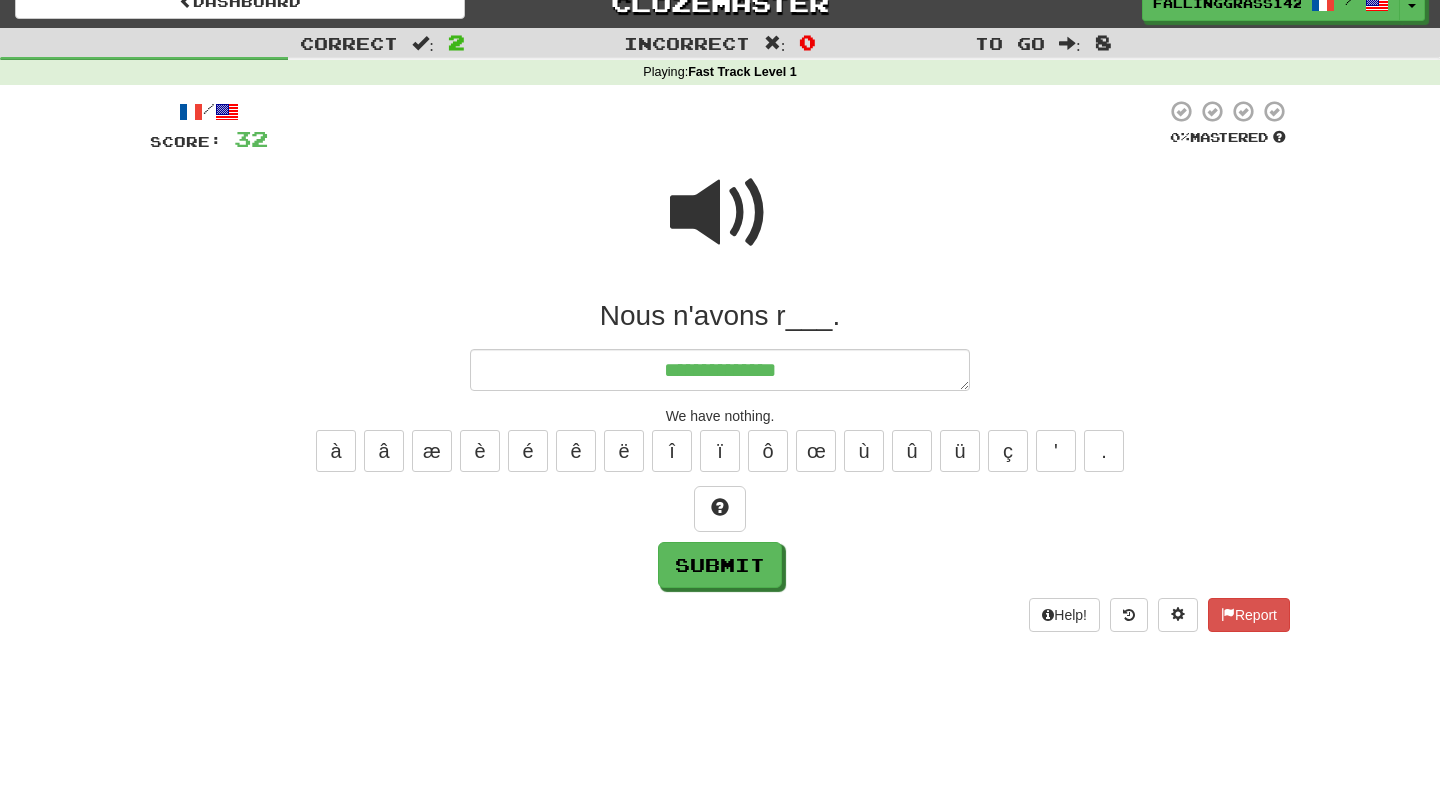 type on "*" 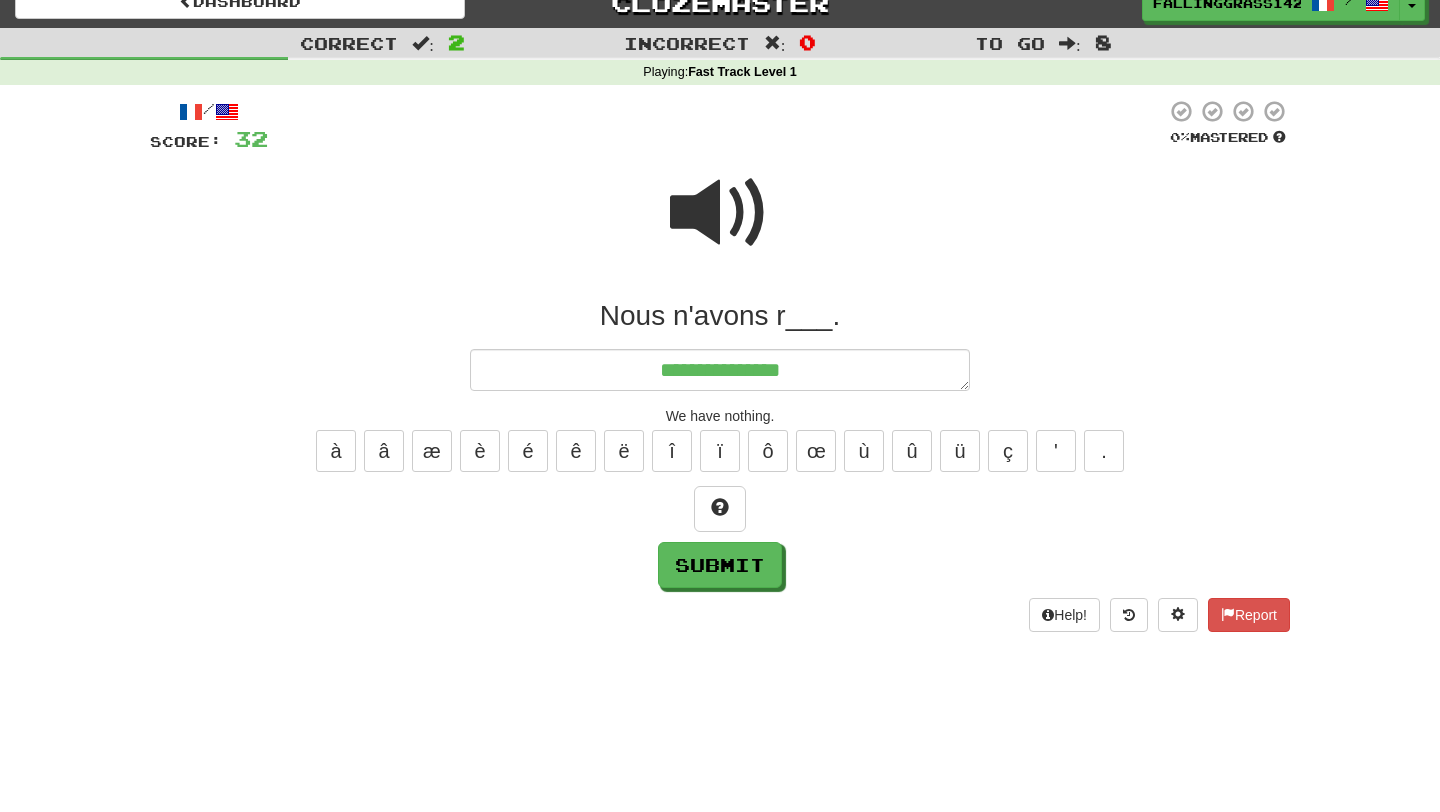 type on "*" 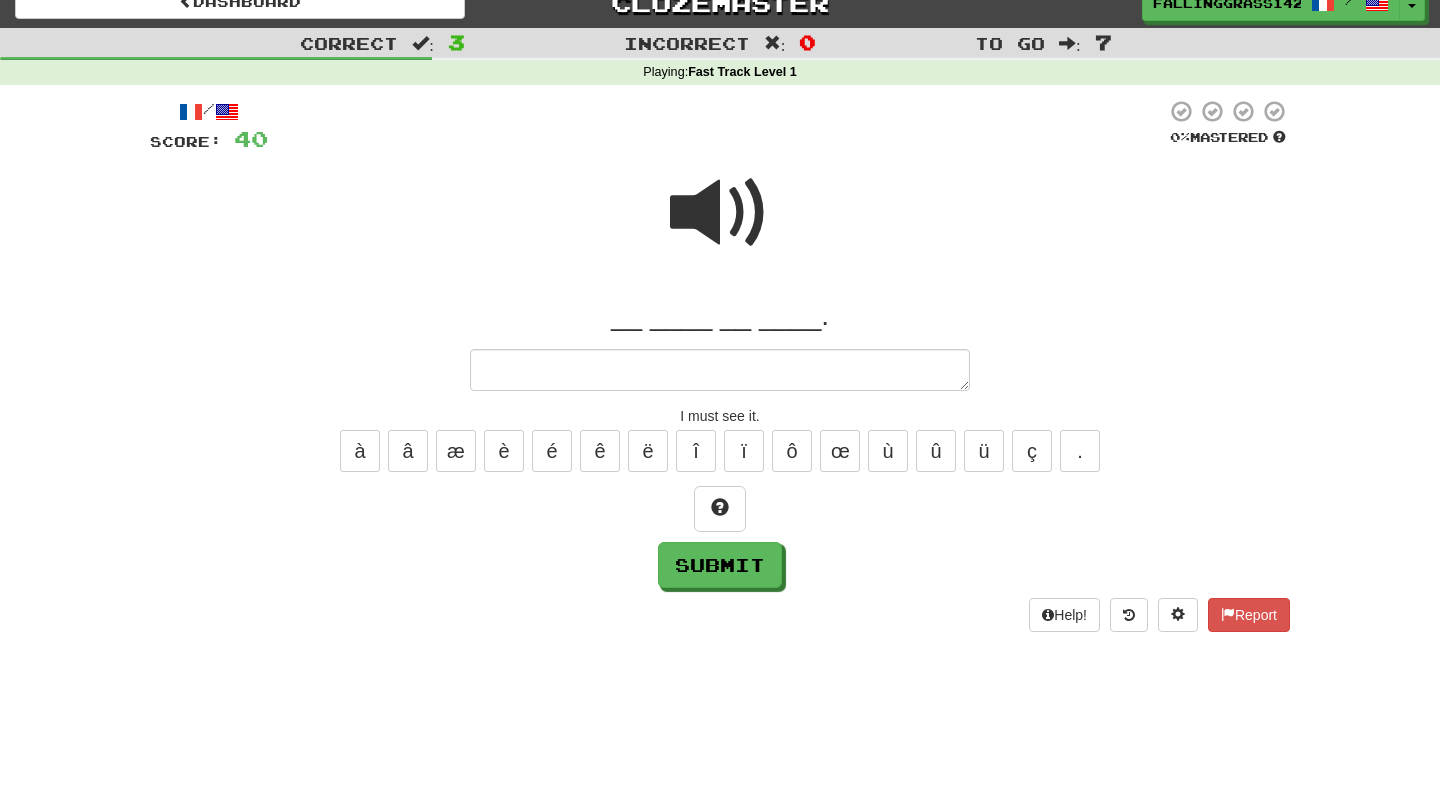 type on "*" 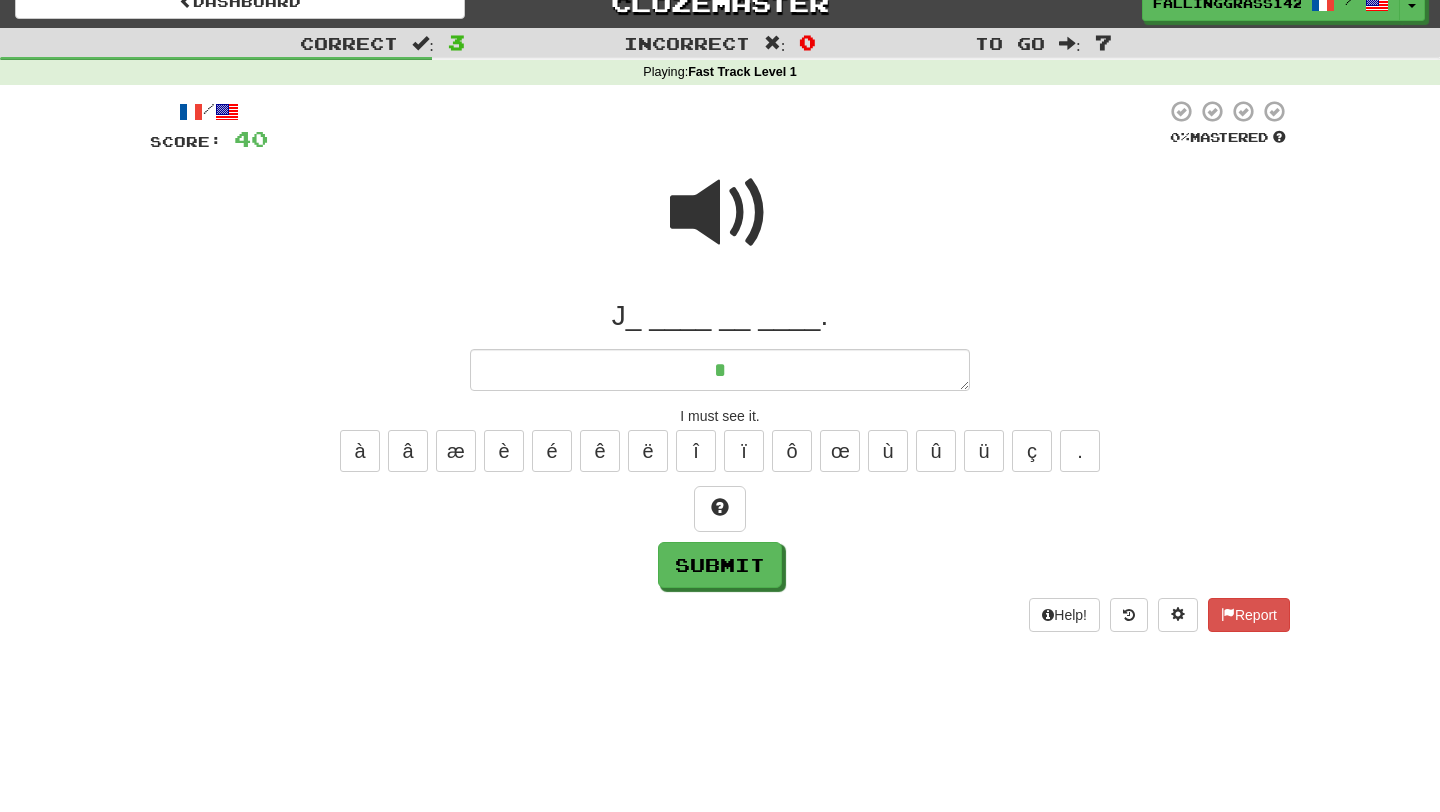 type on "*" 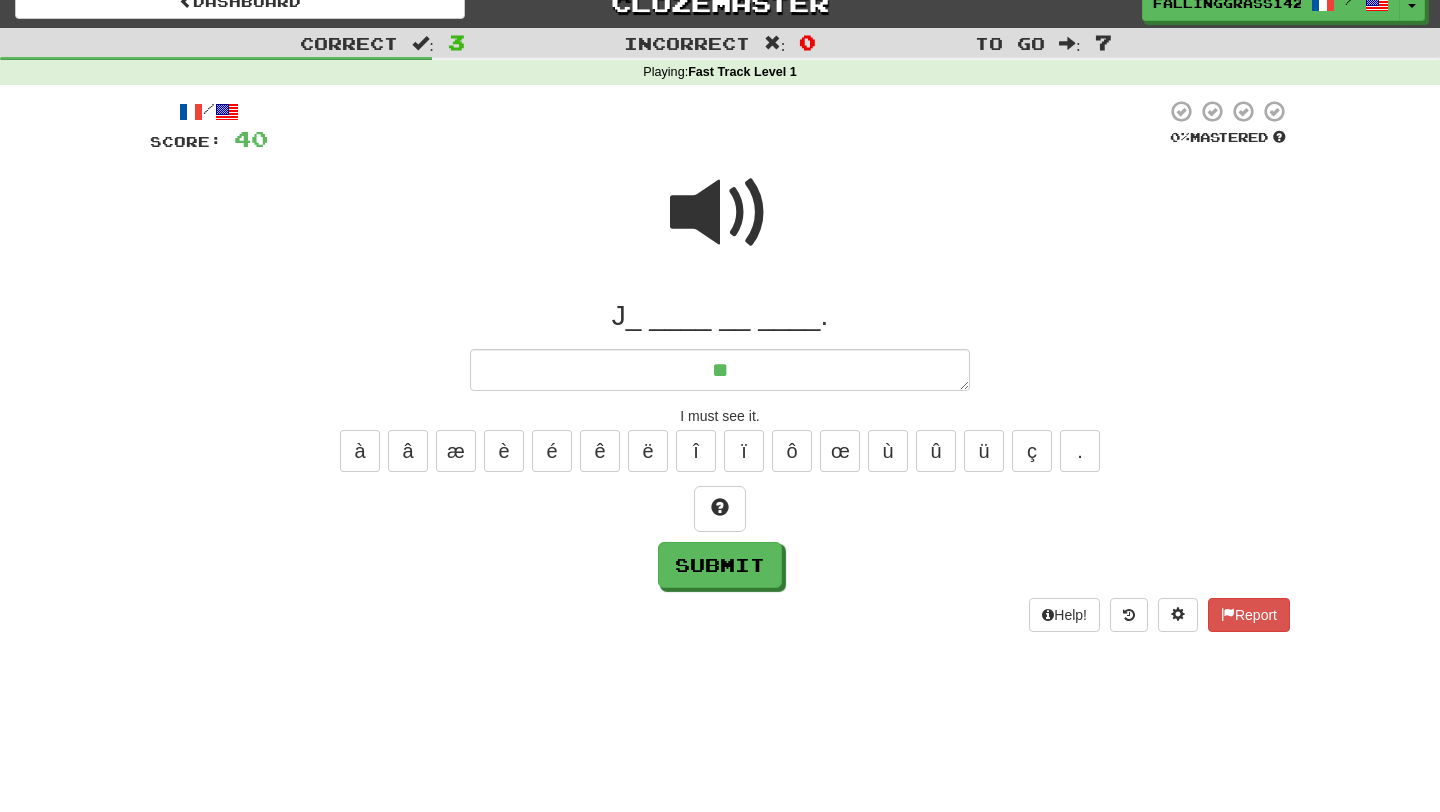 type on "**" 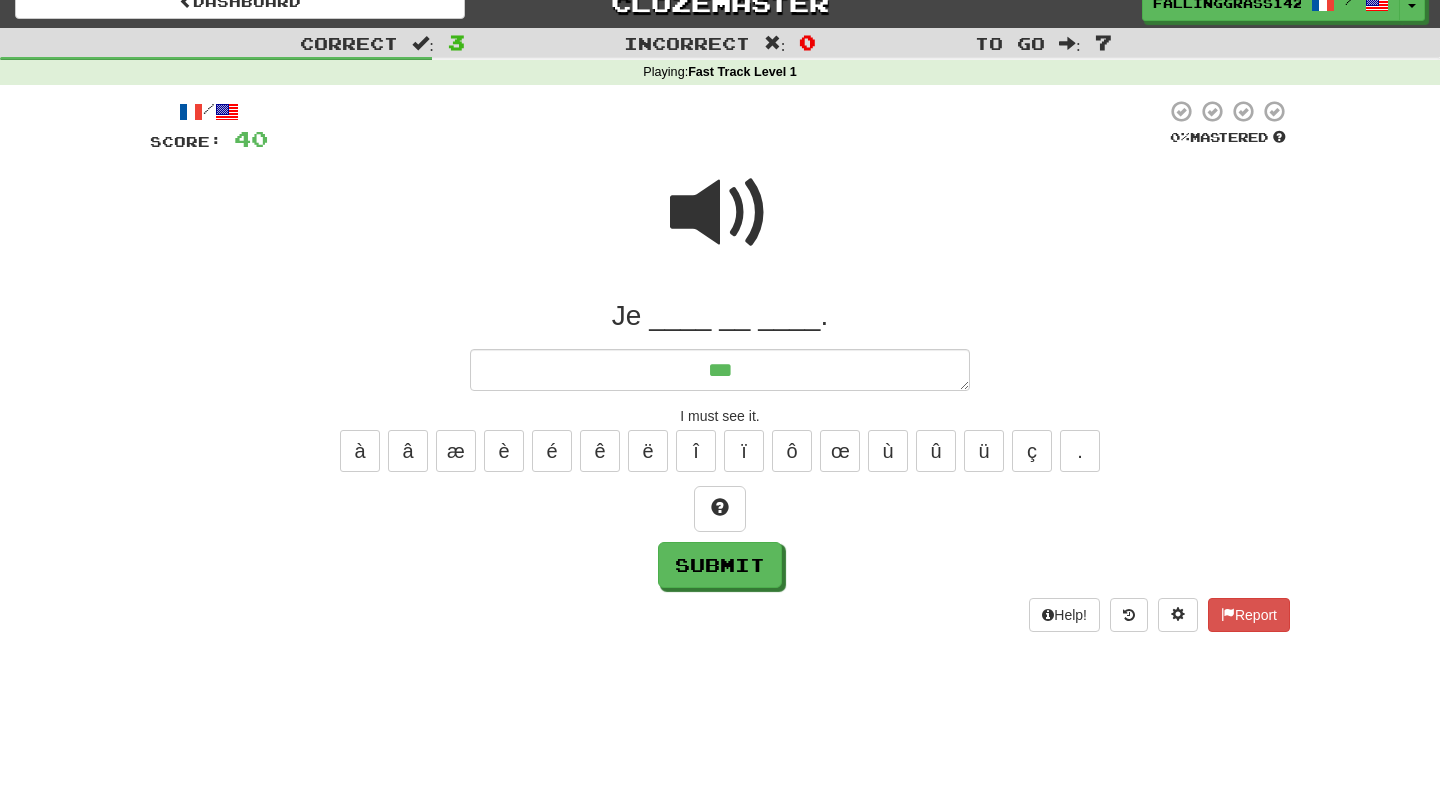 type on "*" 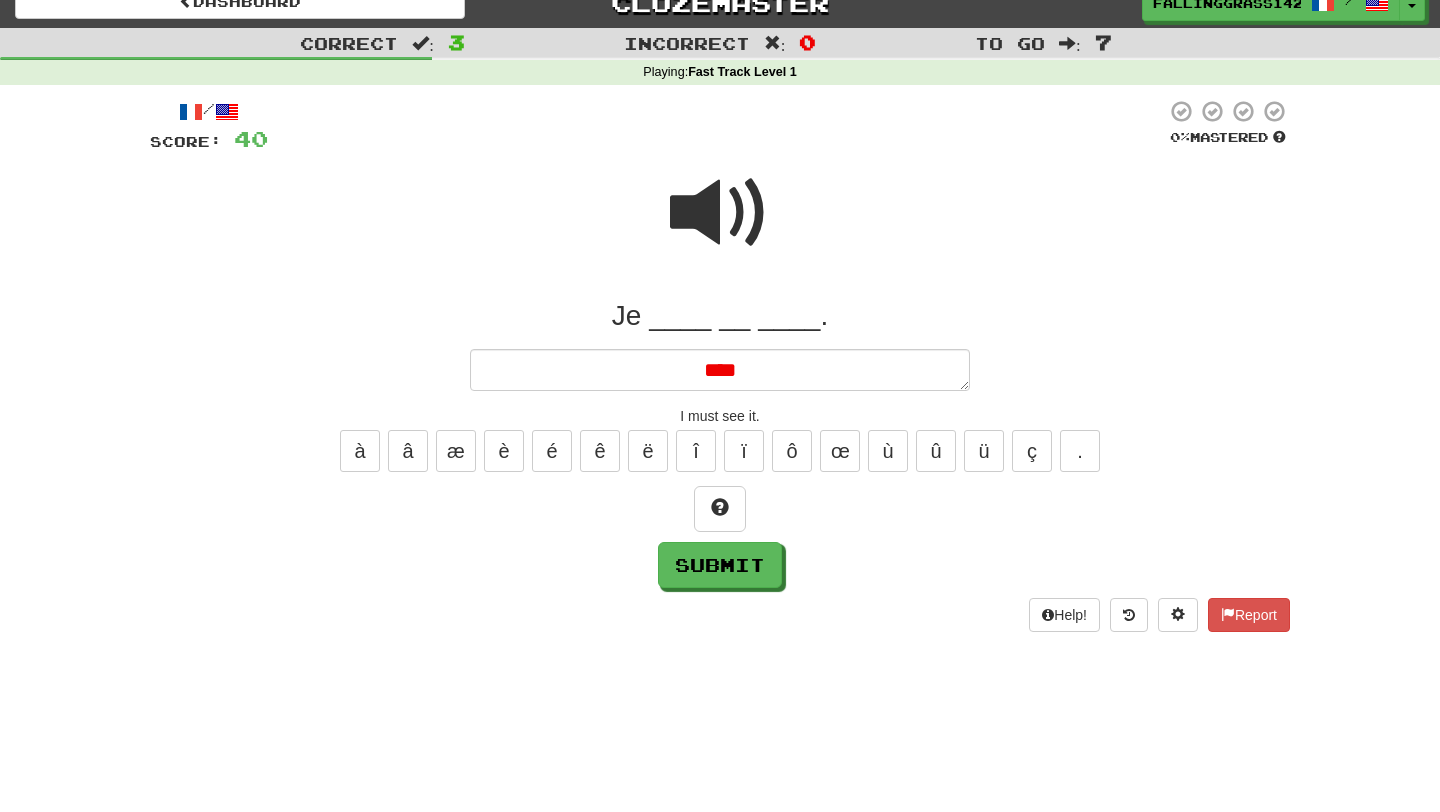 type on "*" 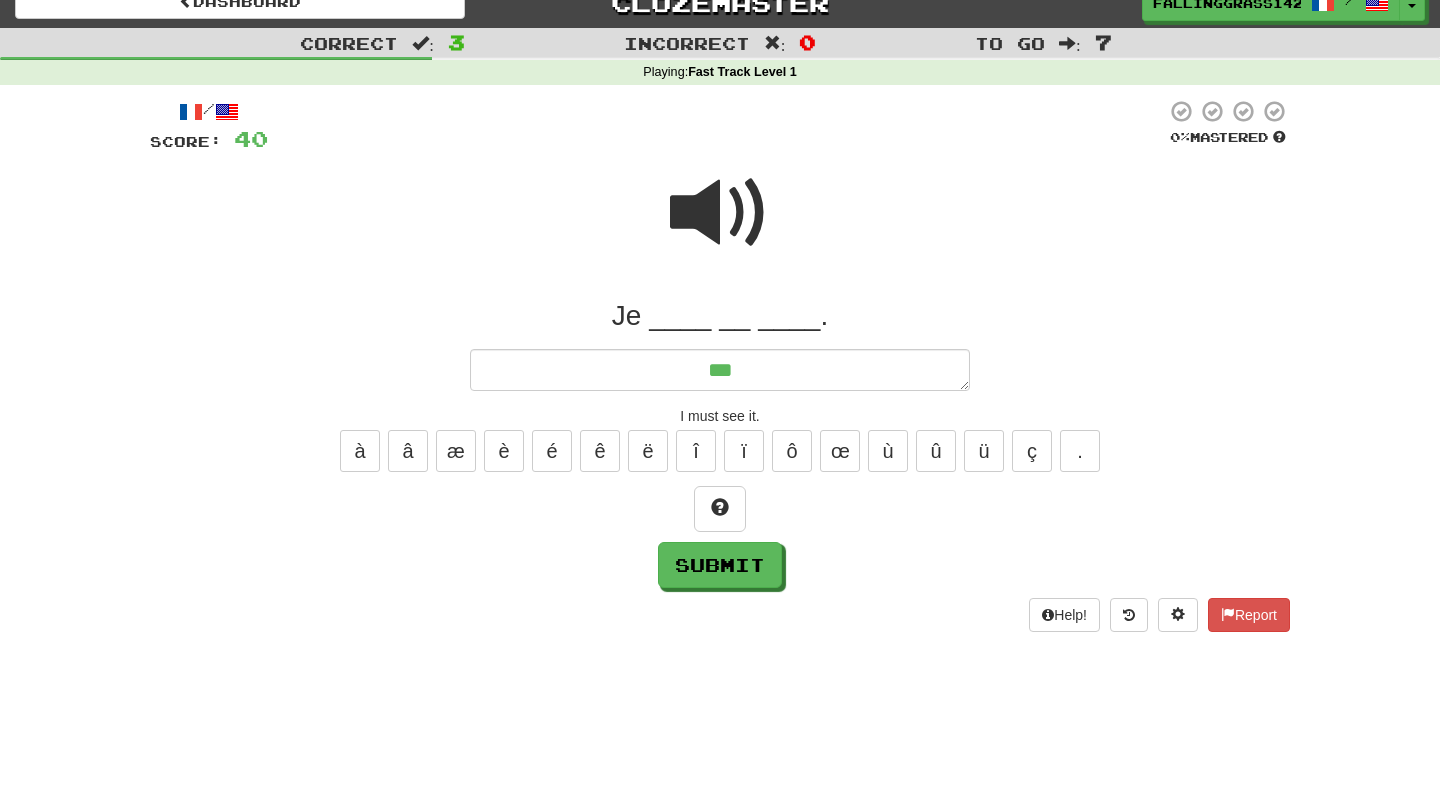 type on "*" 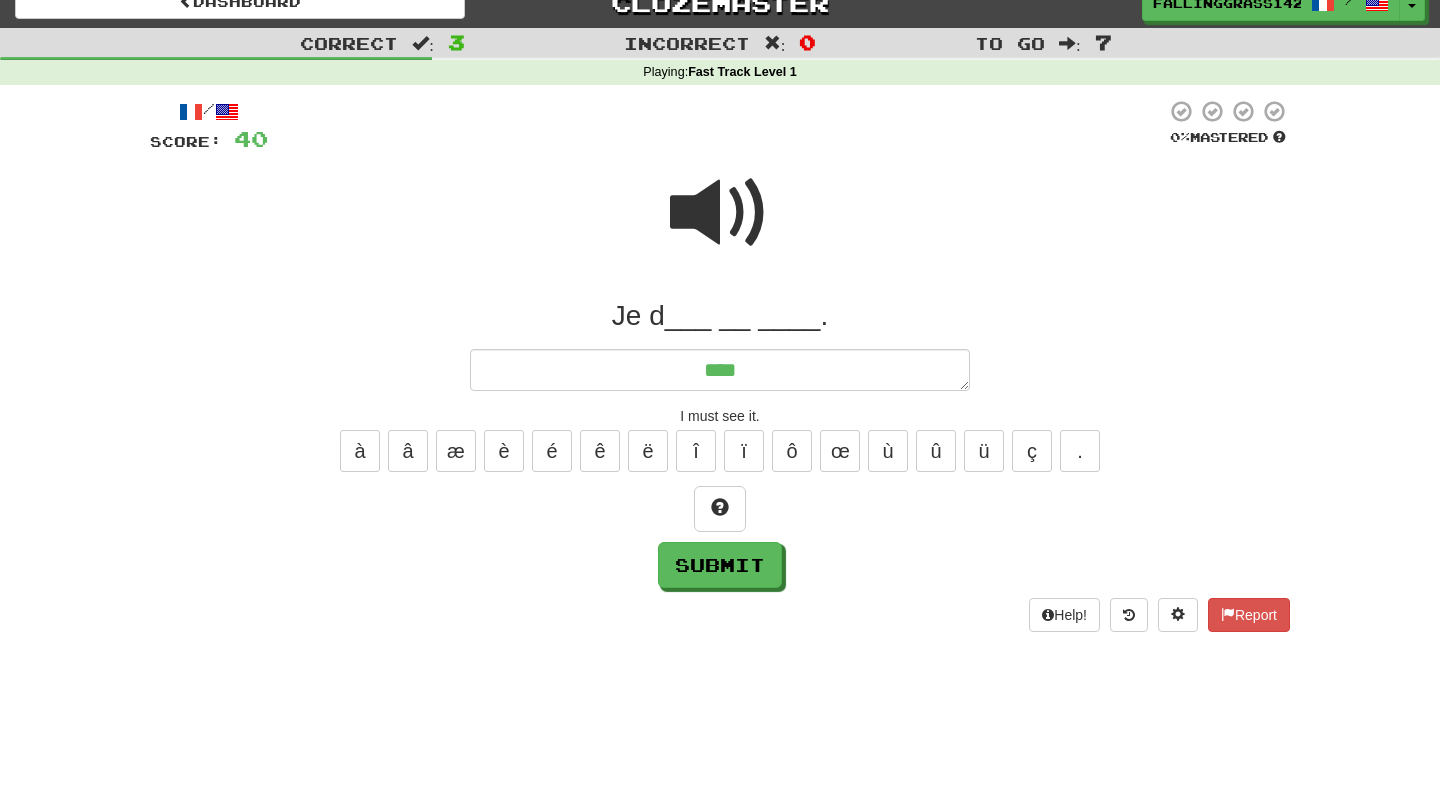 type on "*" 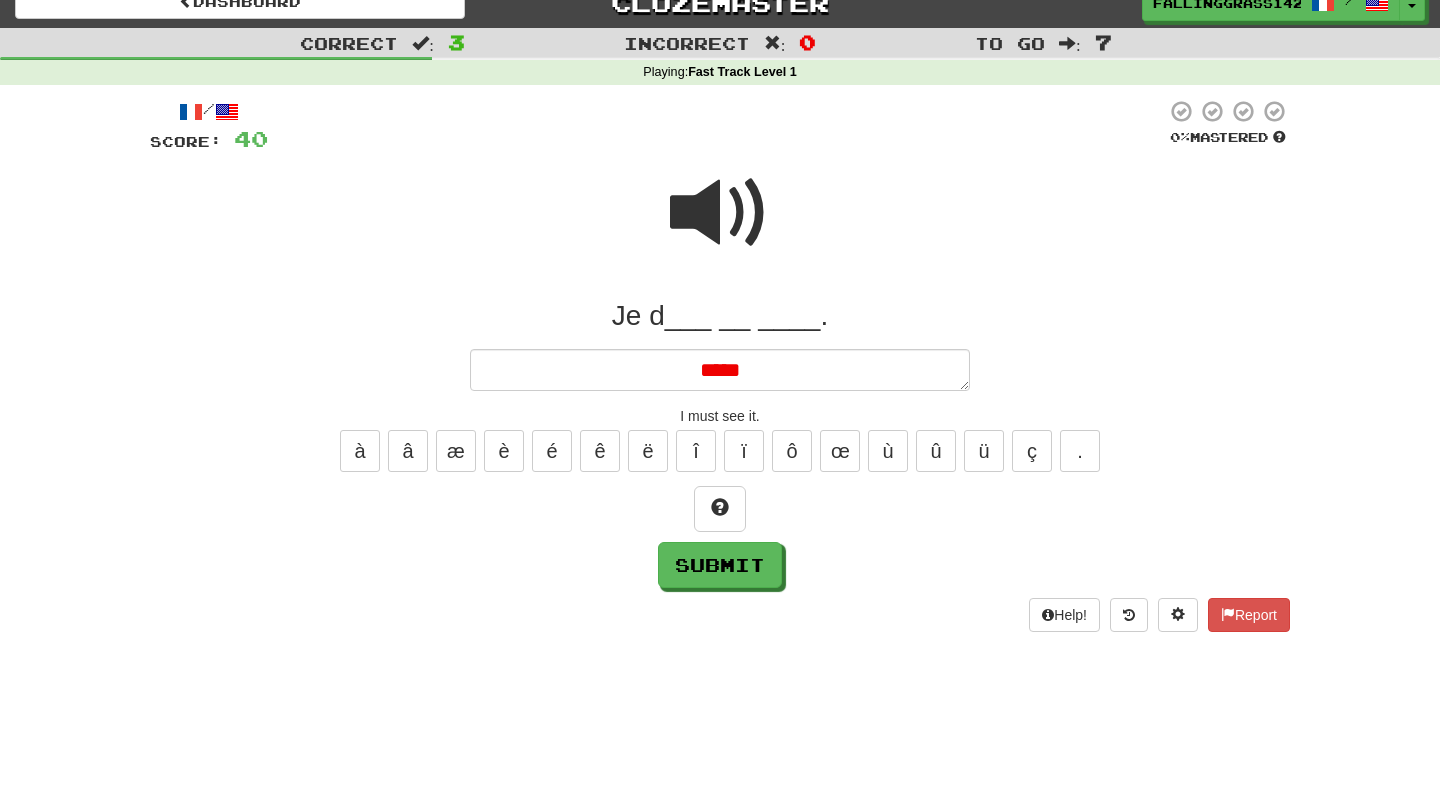 type on "*" 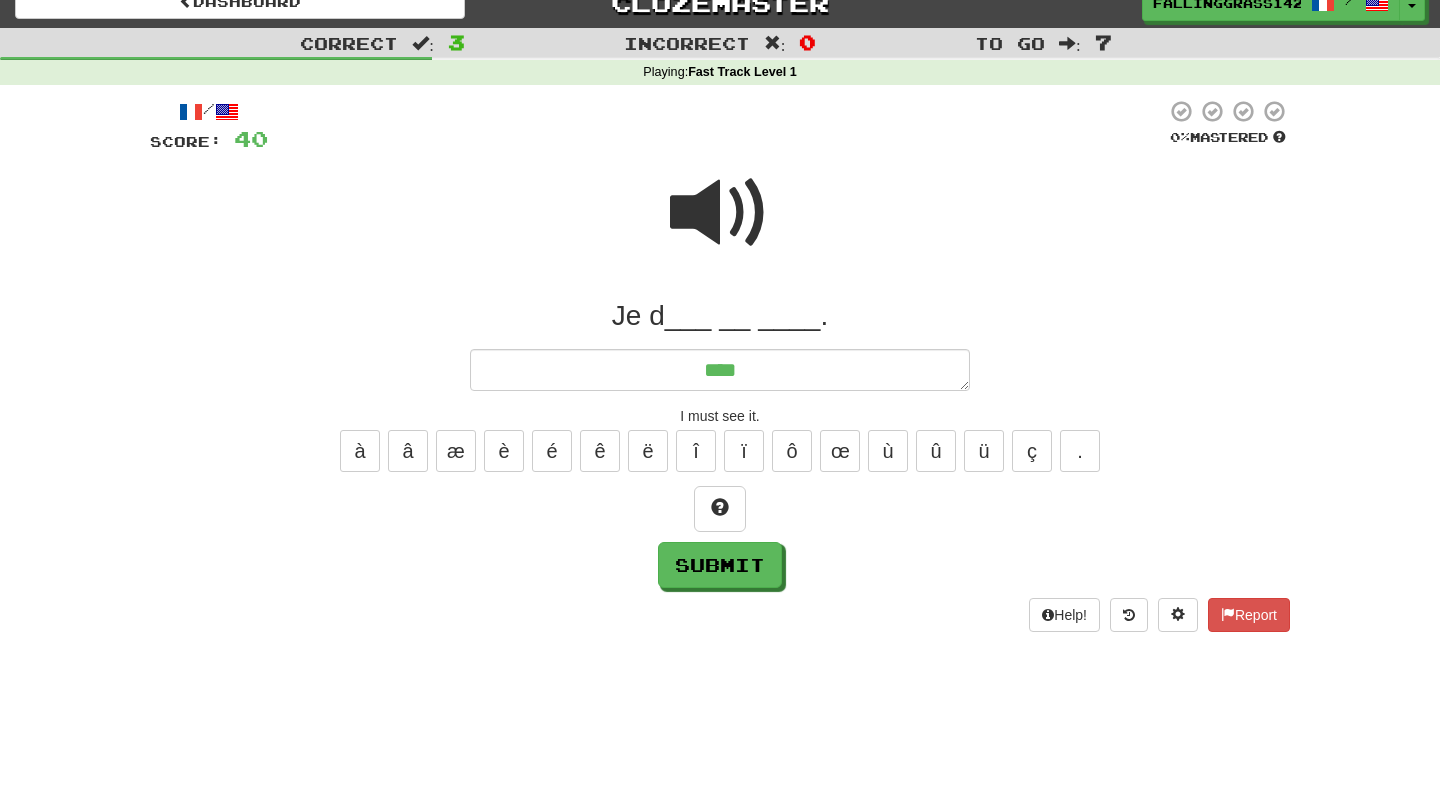 type on "*" 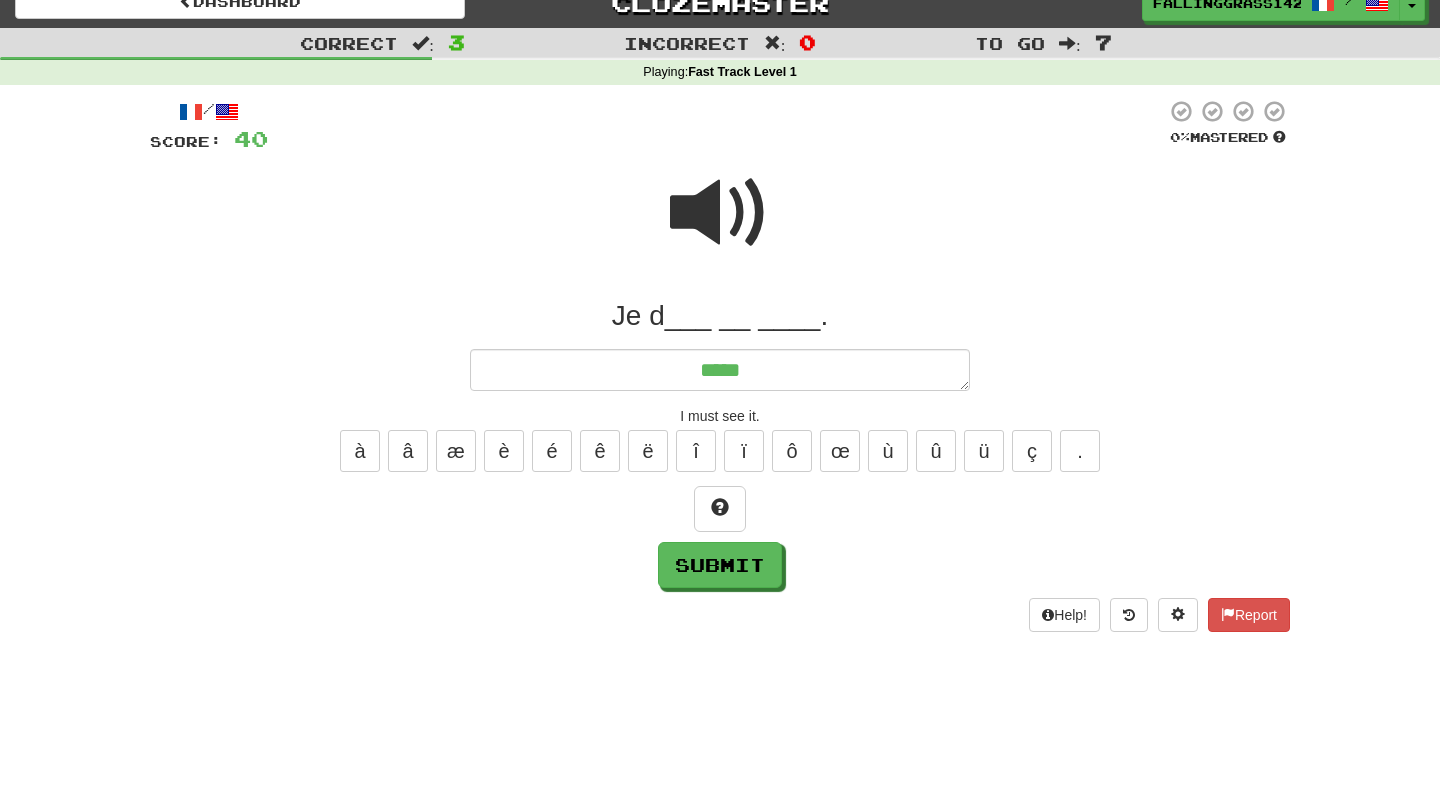 type on "*" 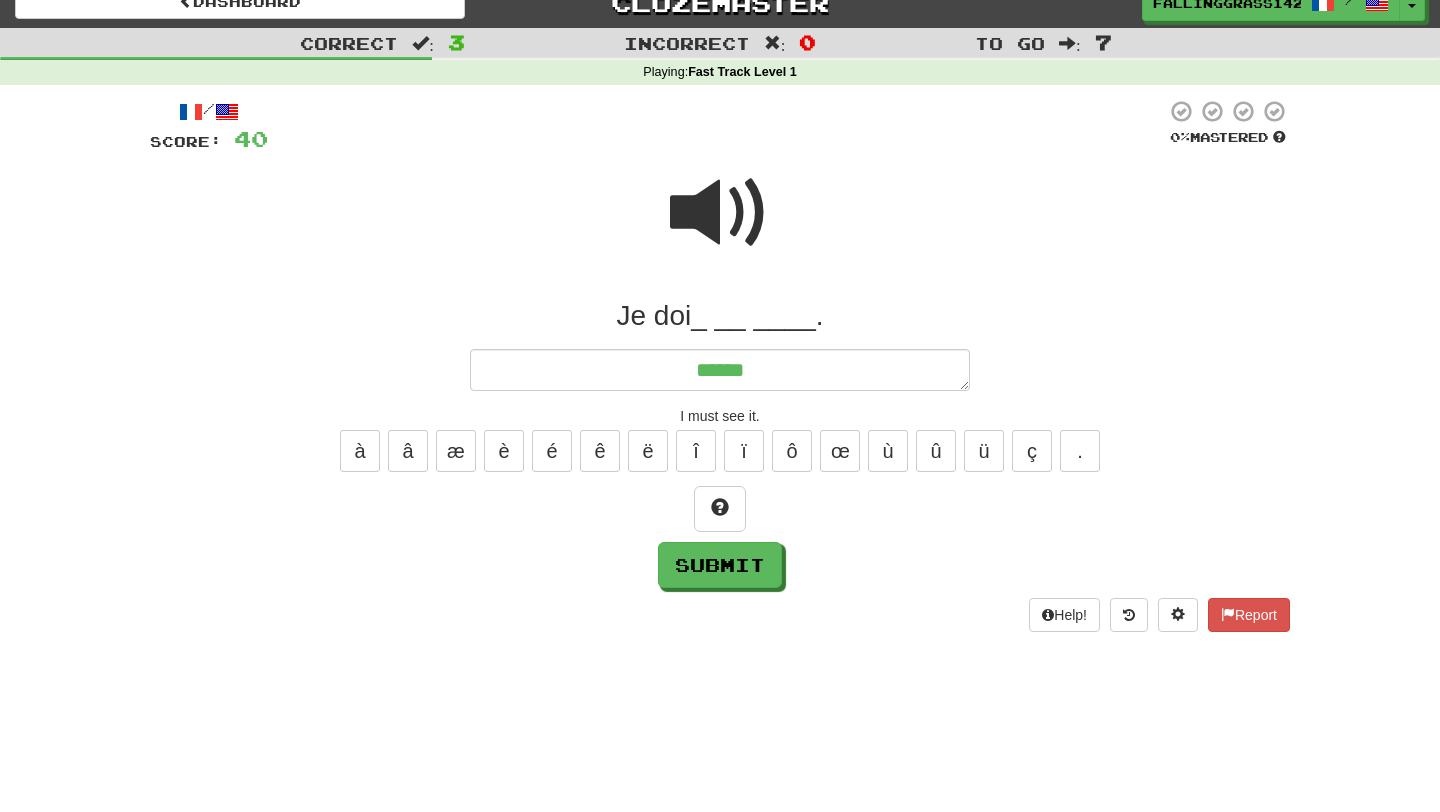 type on "*" 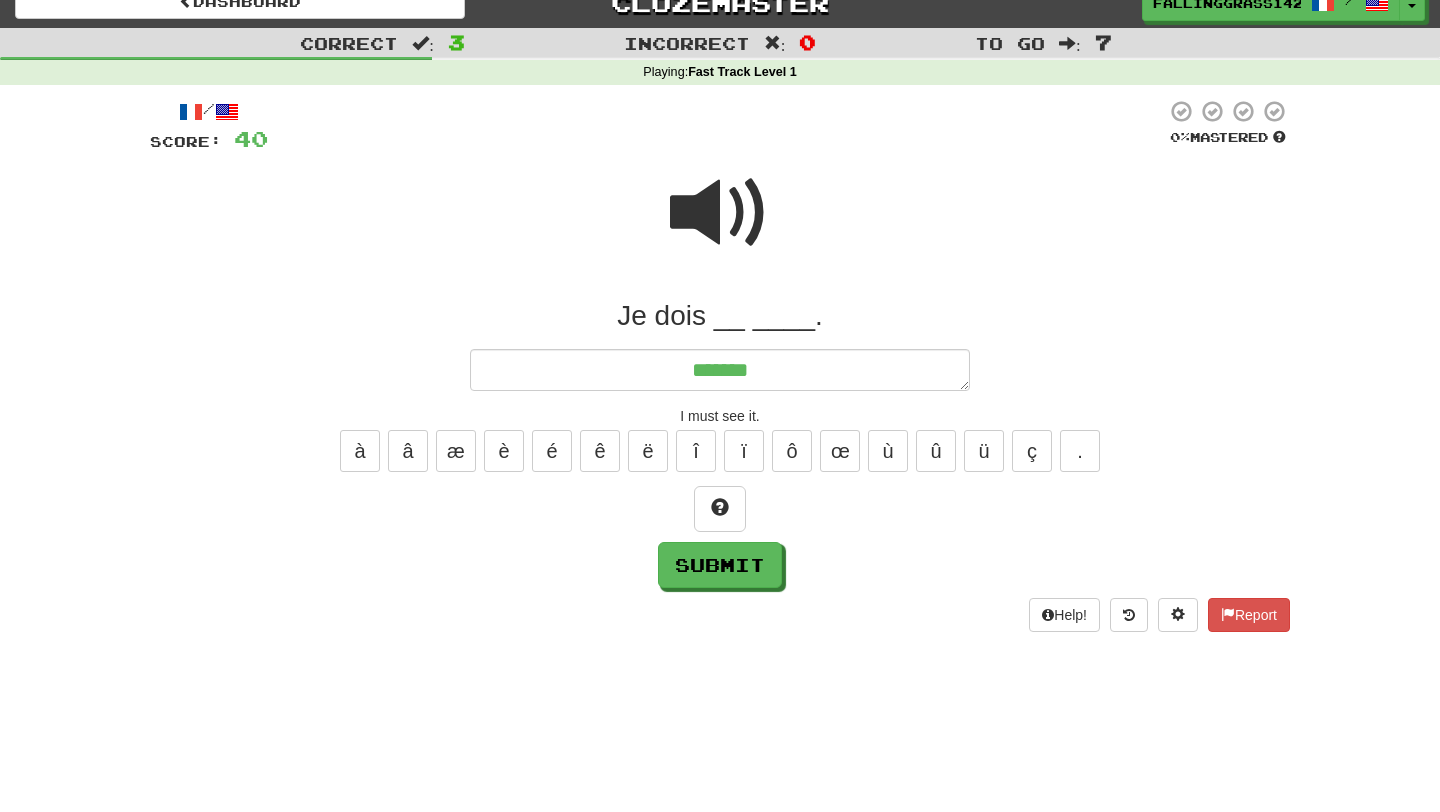 type on "*" 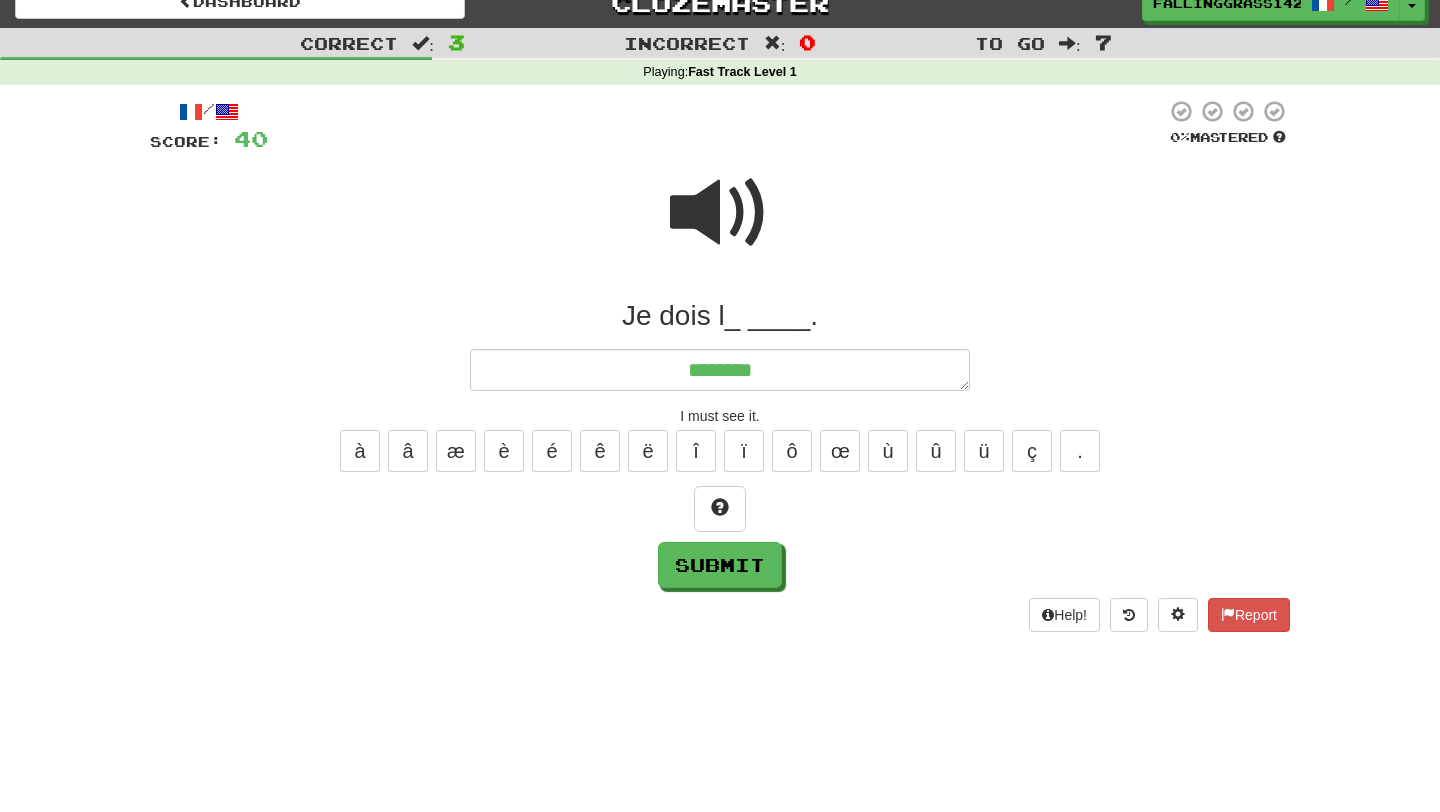 type on "*" 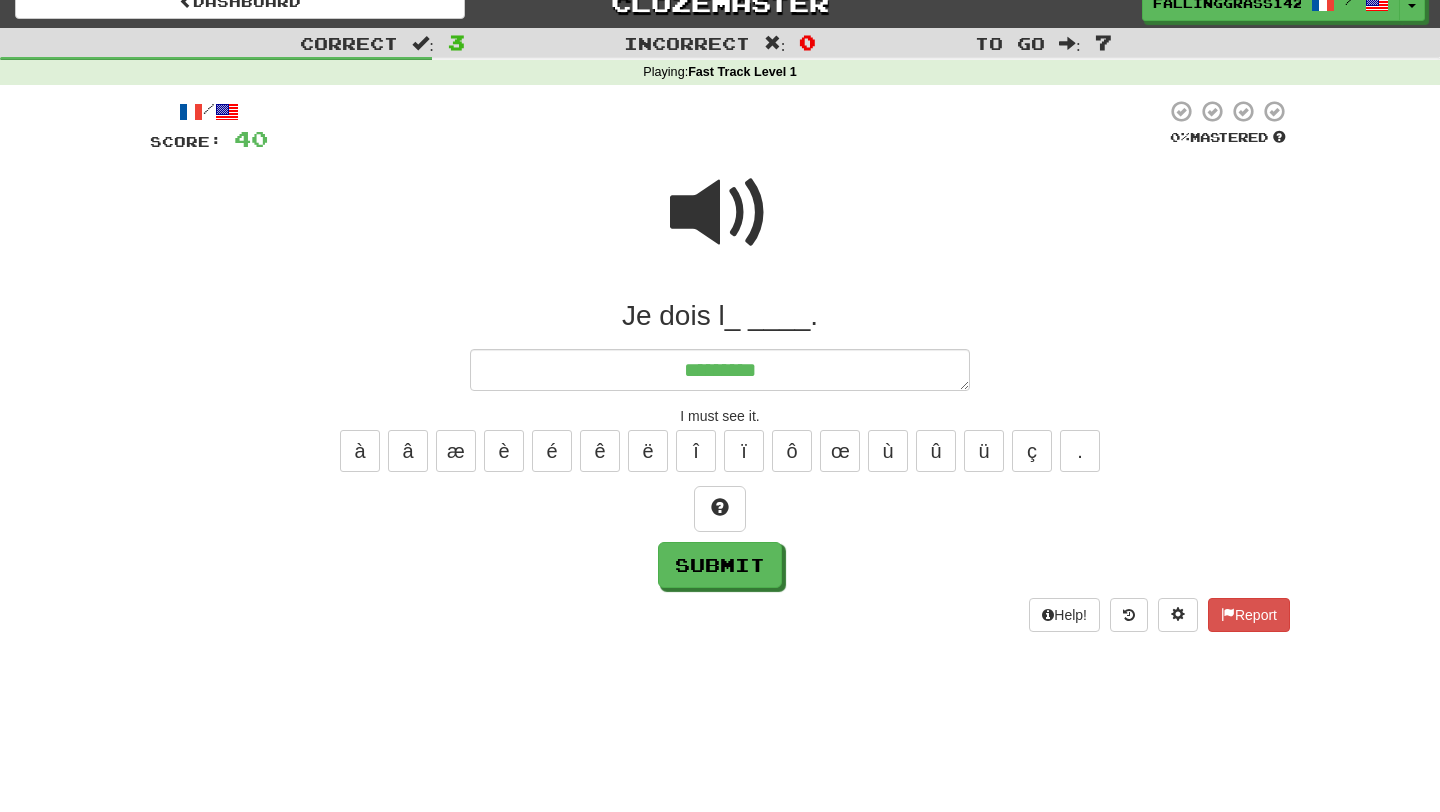 type on "**********" 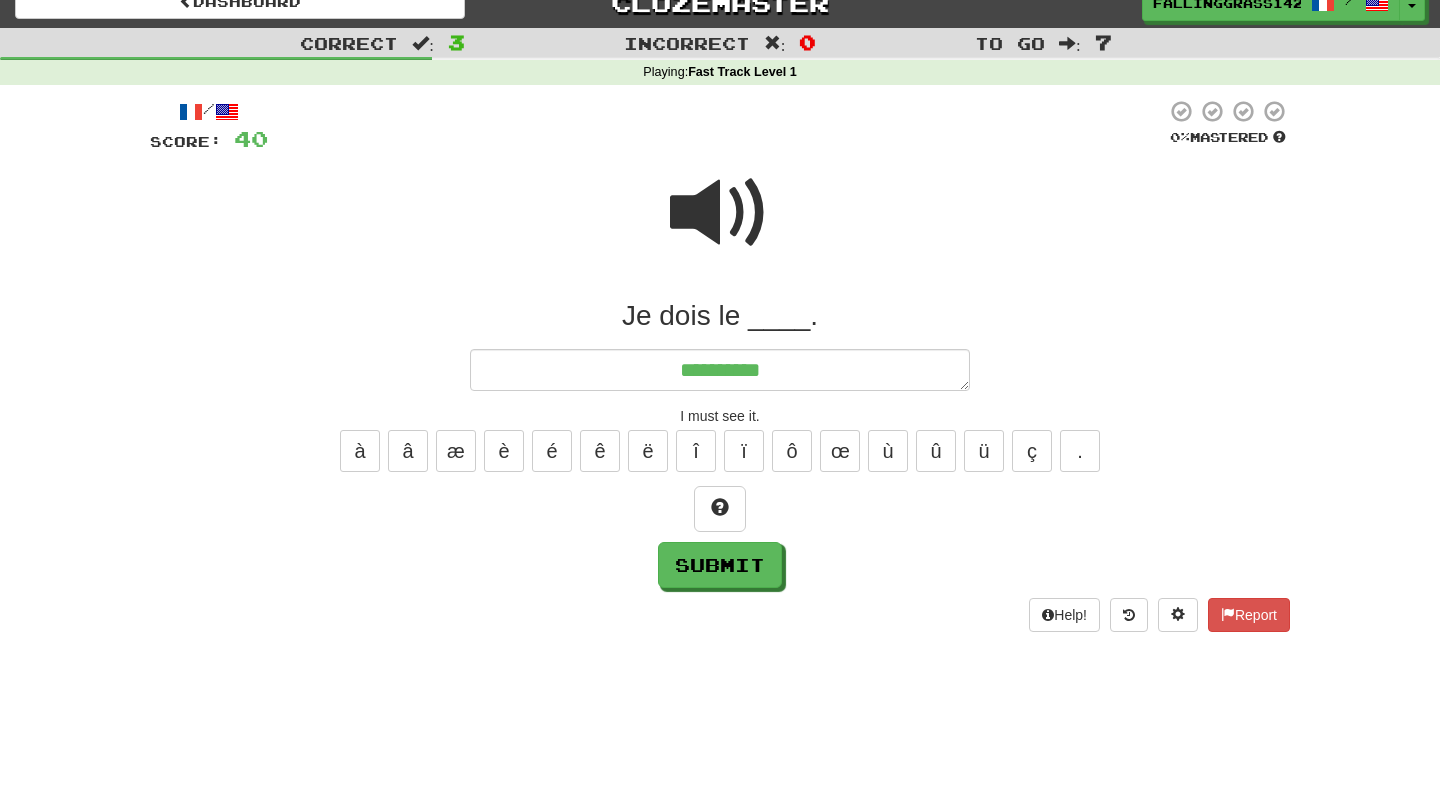 type on "*" 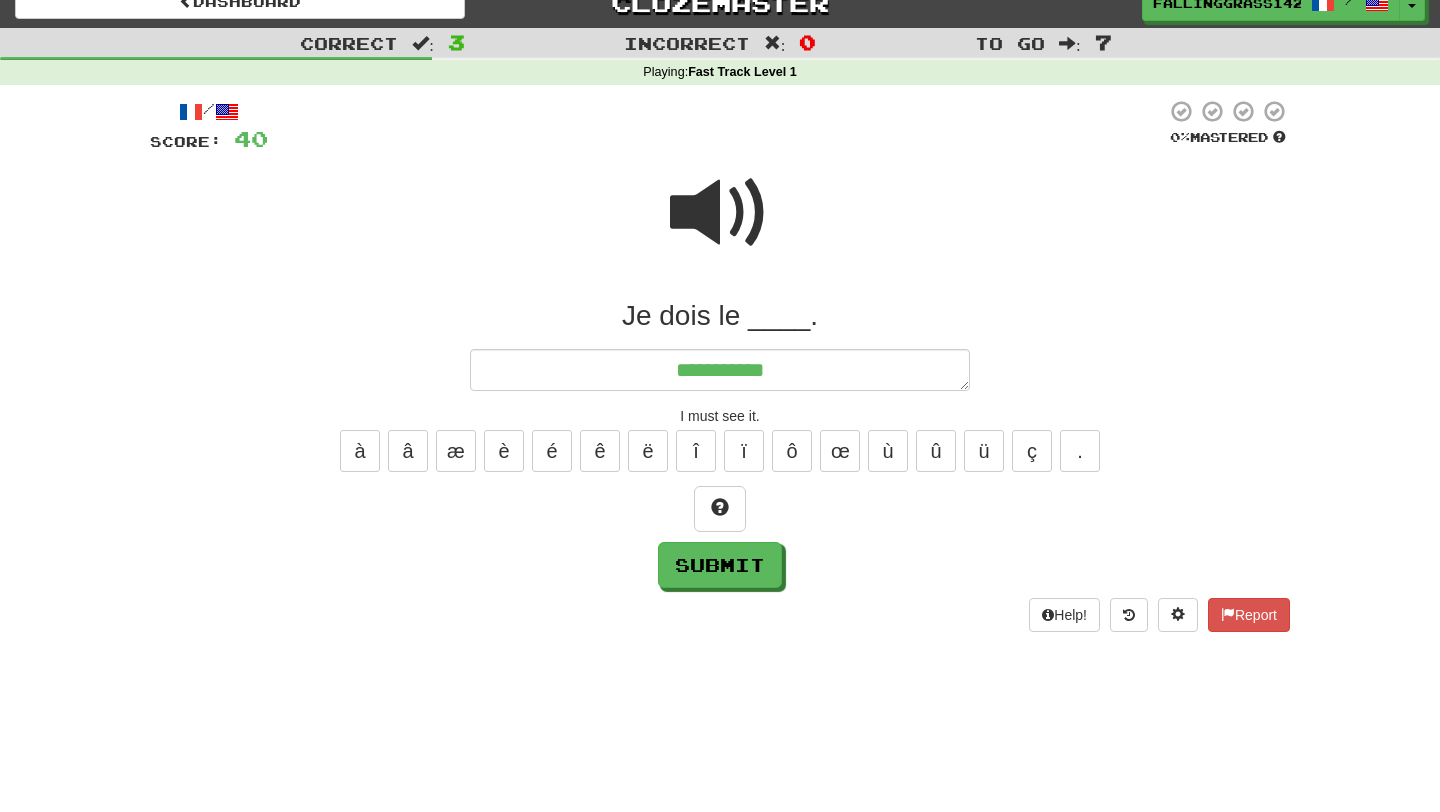 type on "*" 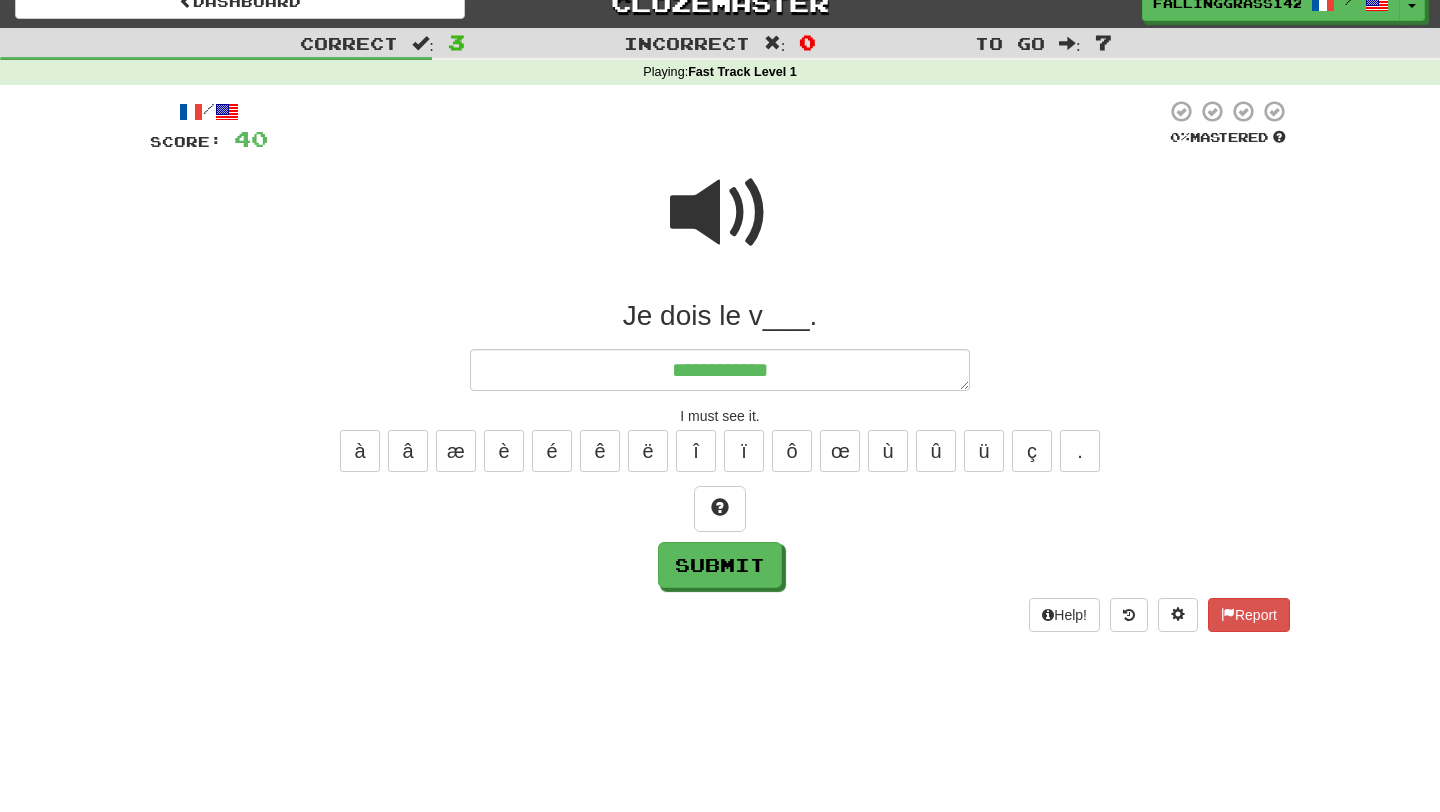 type on "*" 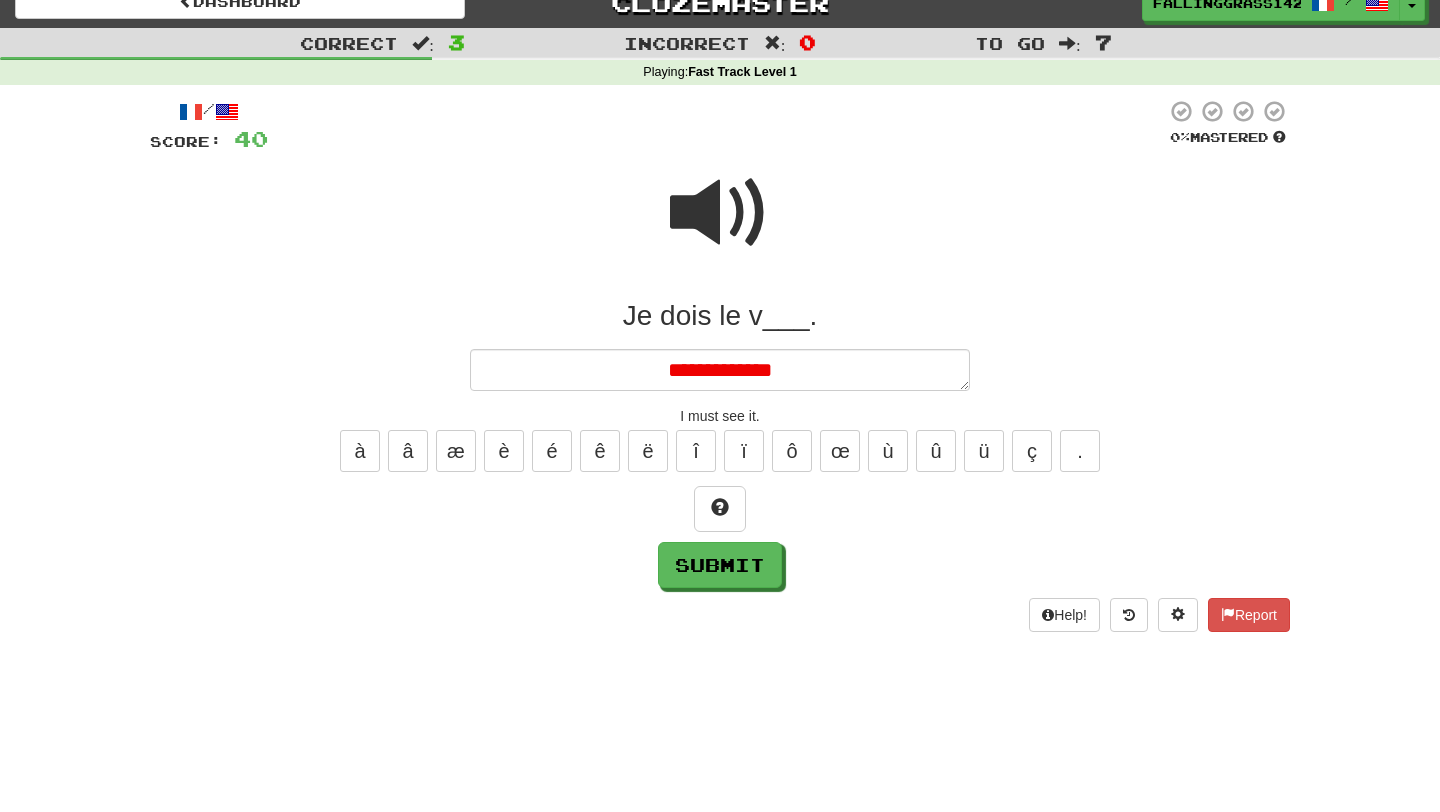 type on "*" 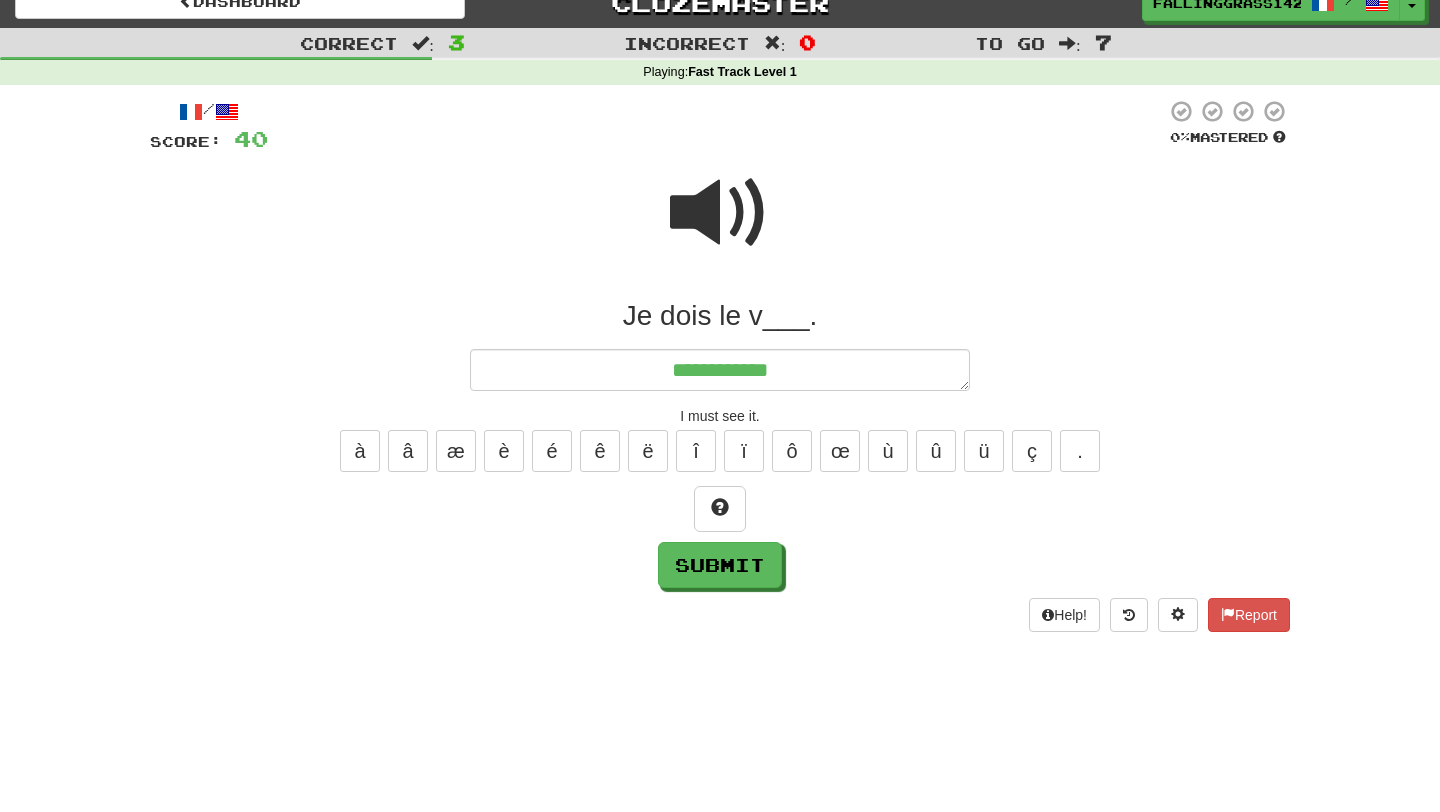 type on "*" 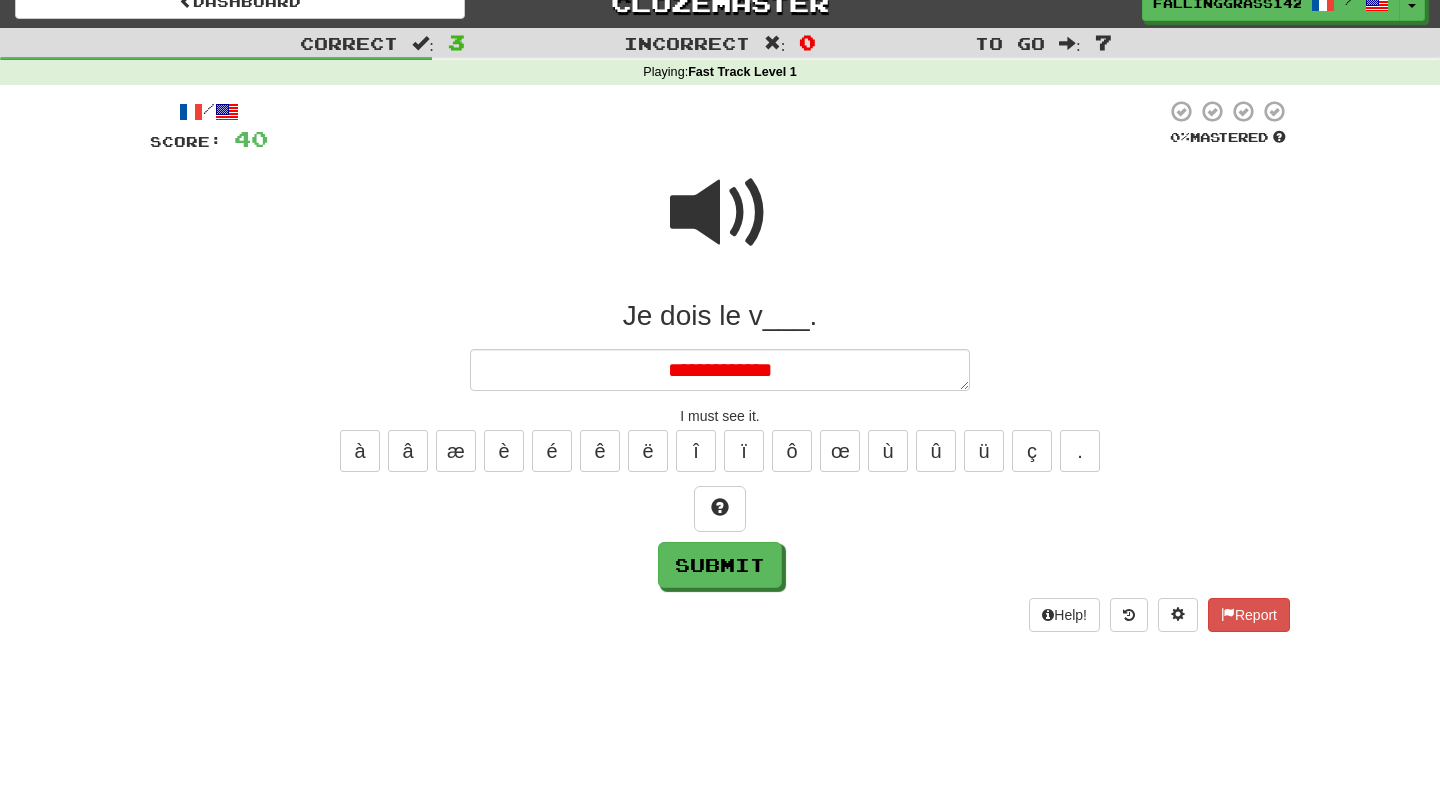 type on "*" 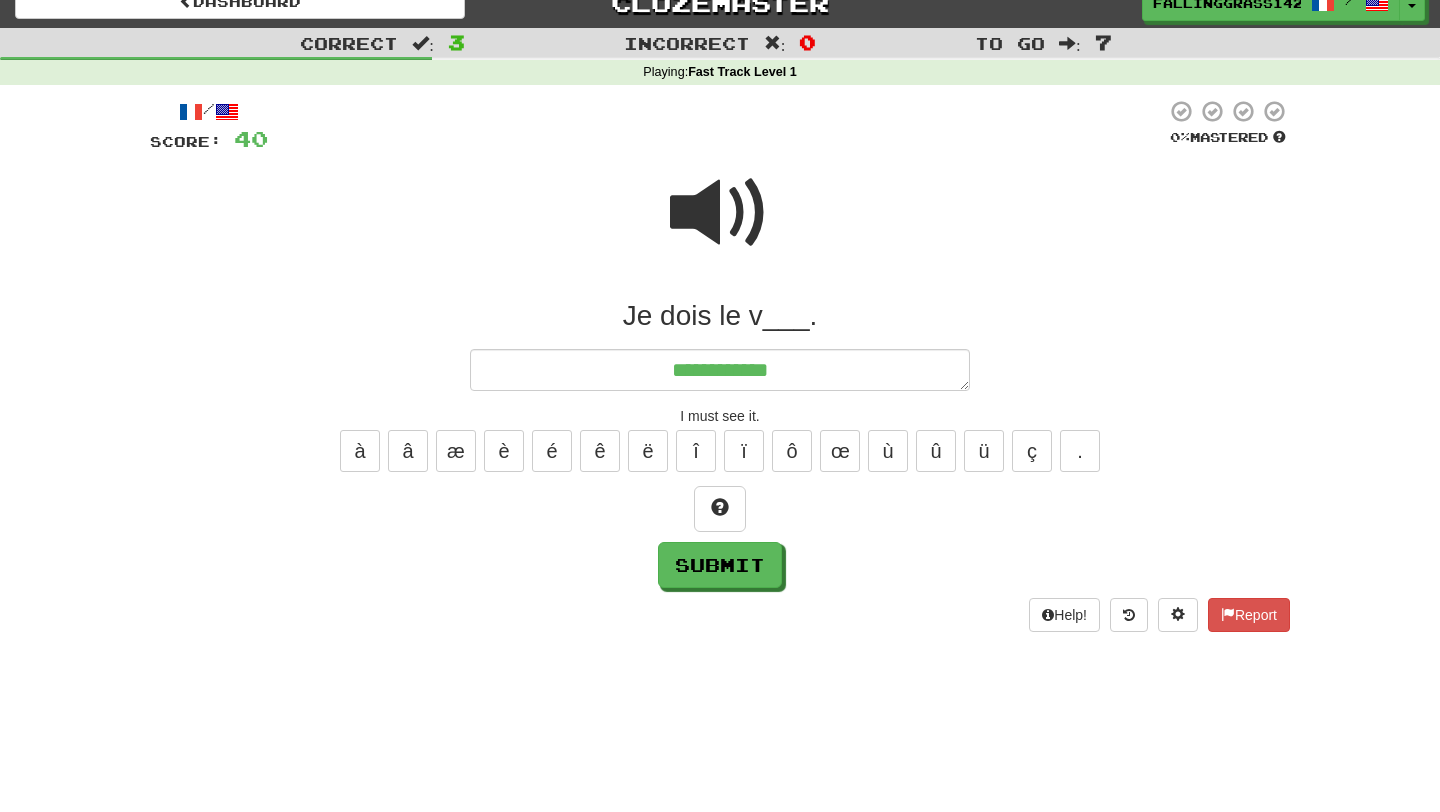 type on "*" 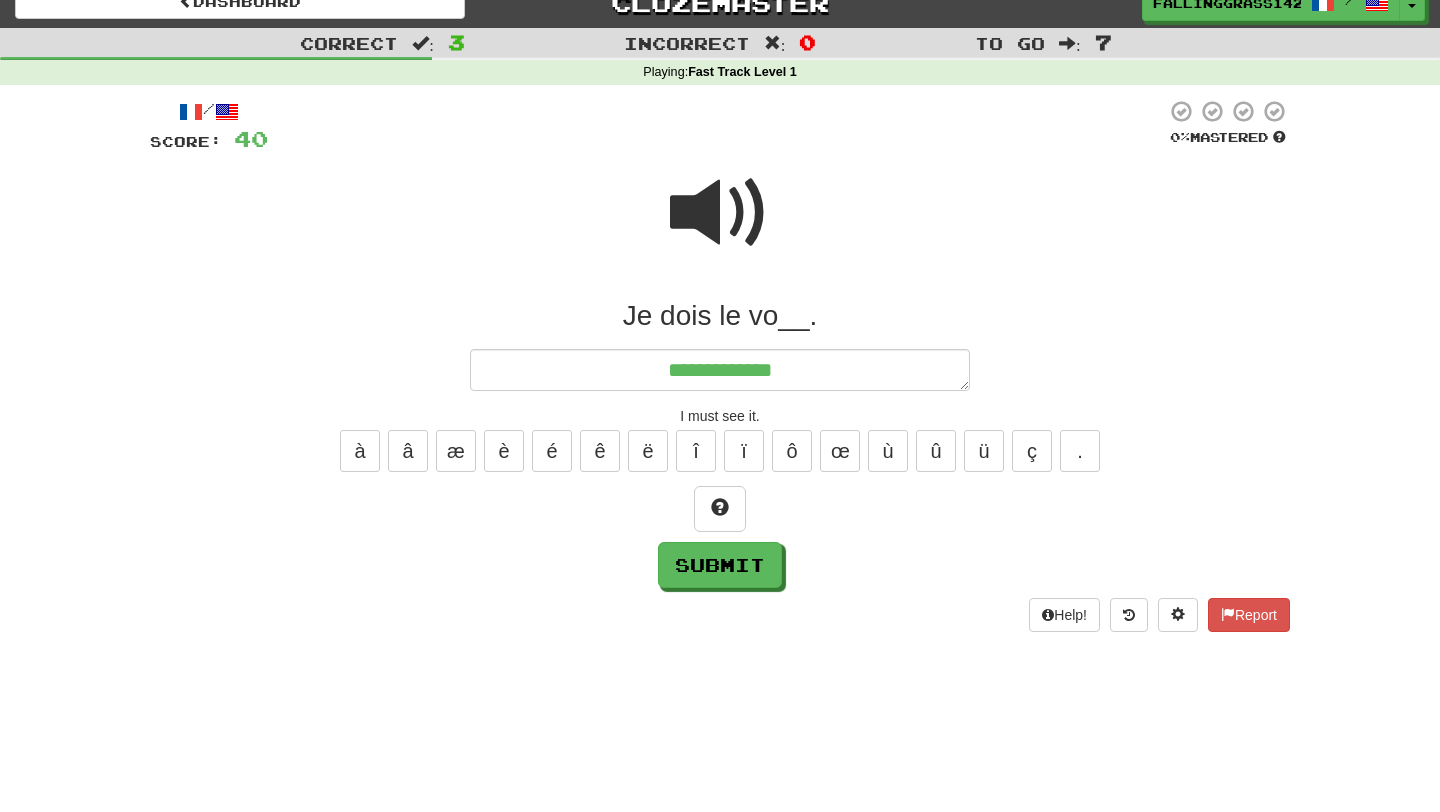 type on "*" 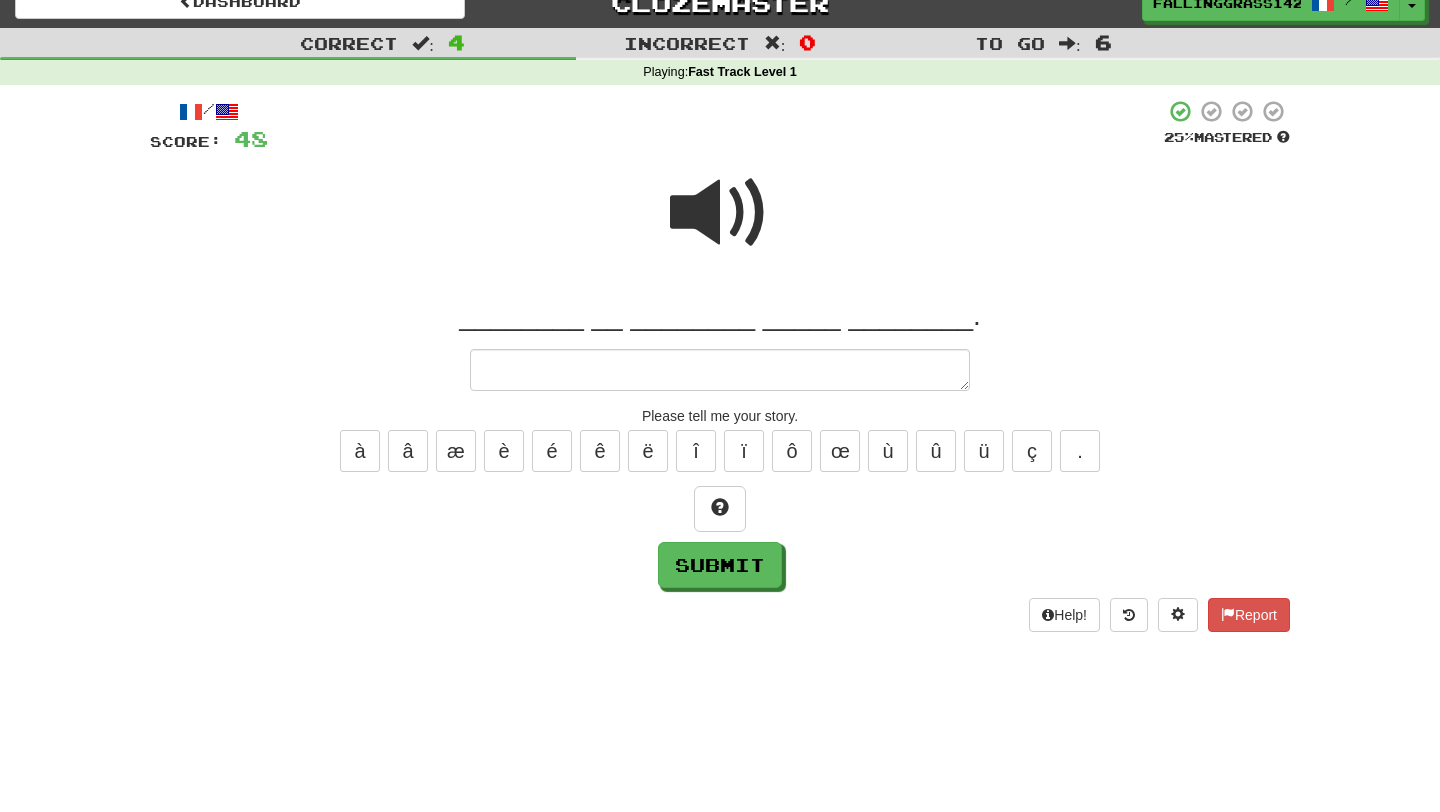 type on "*" 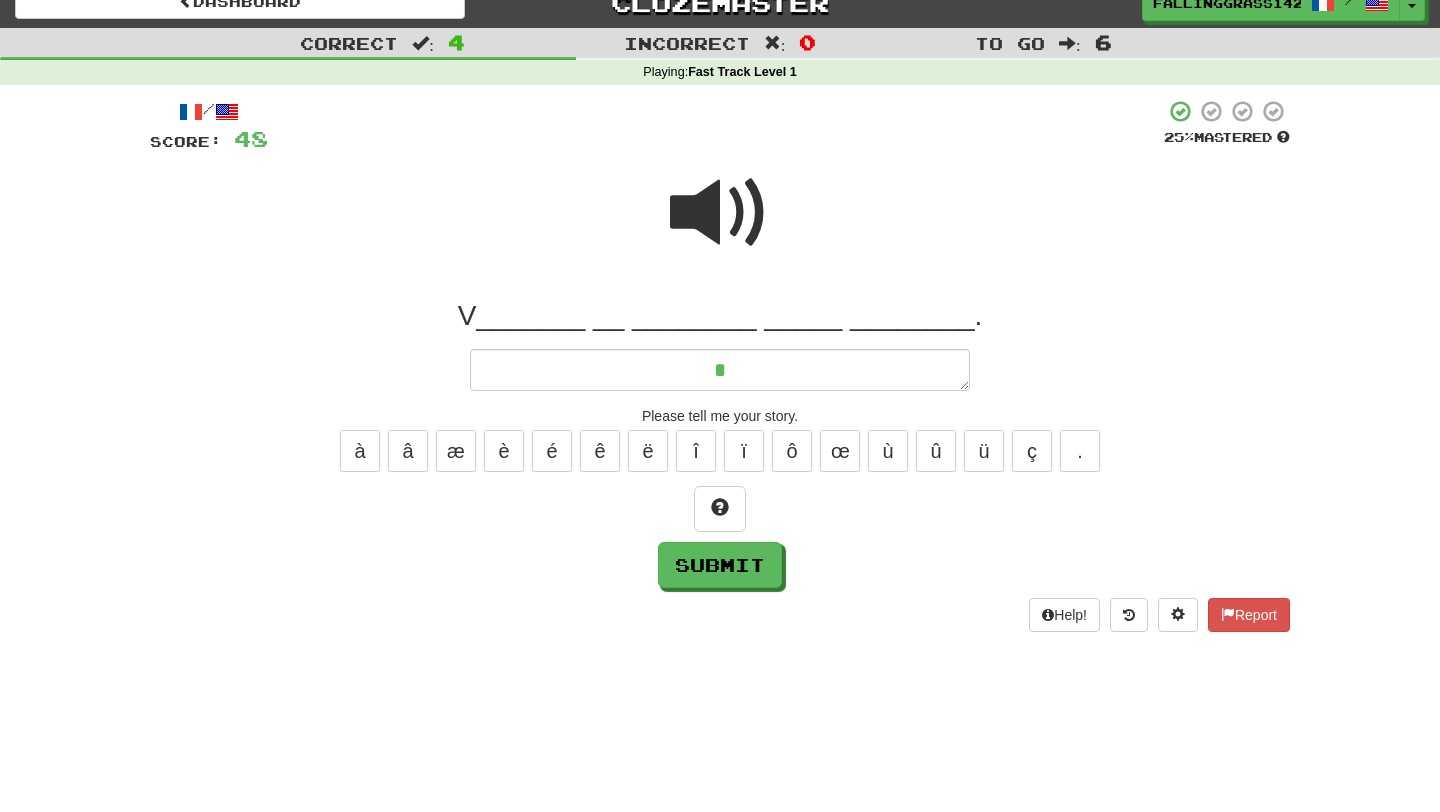 type on "*" 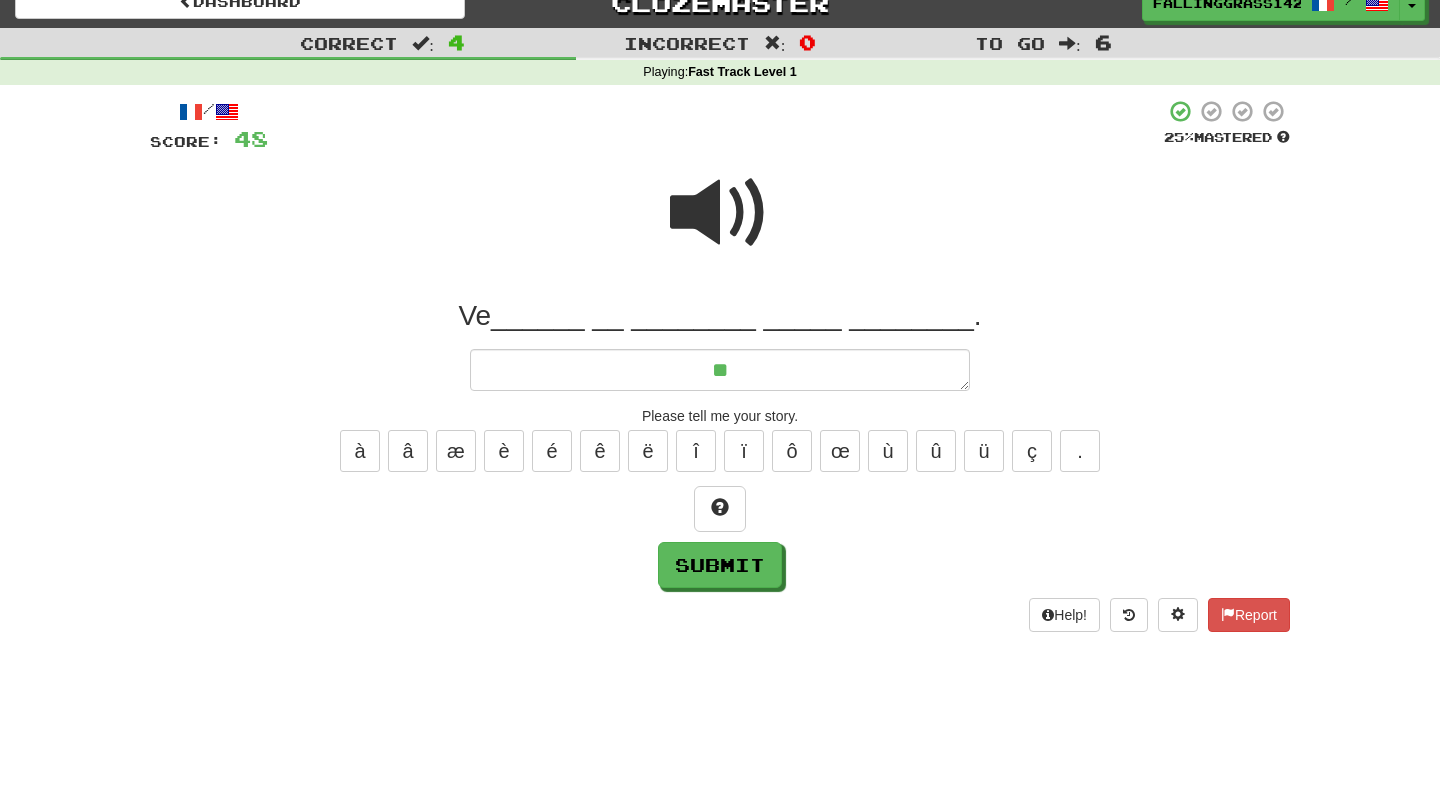 type on "*" 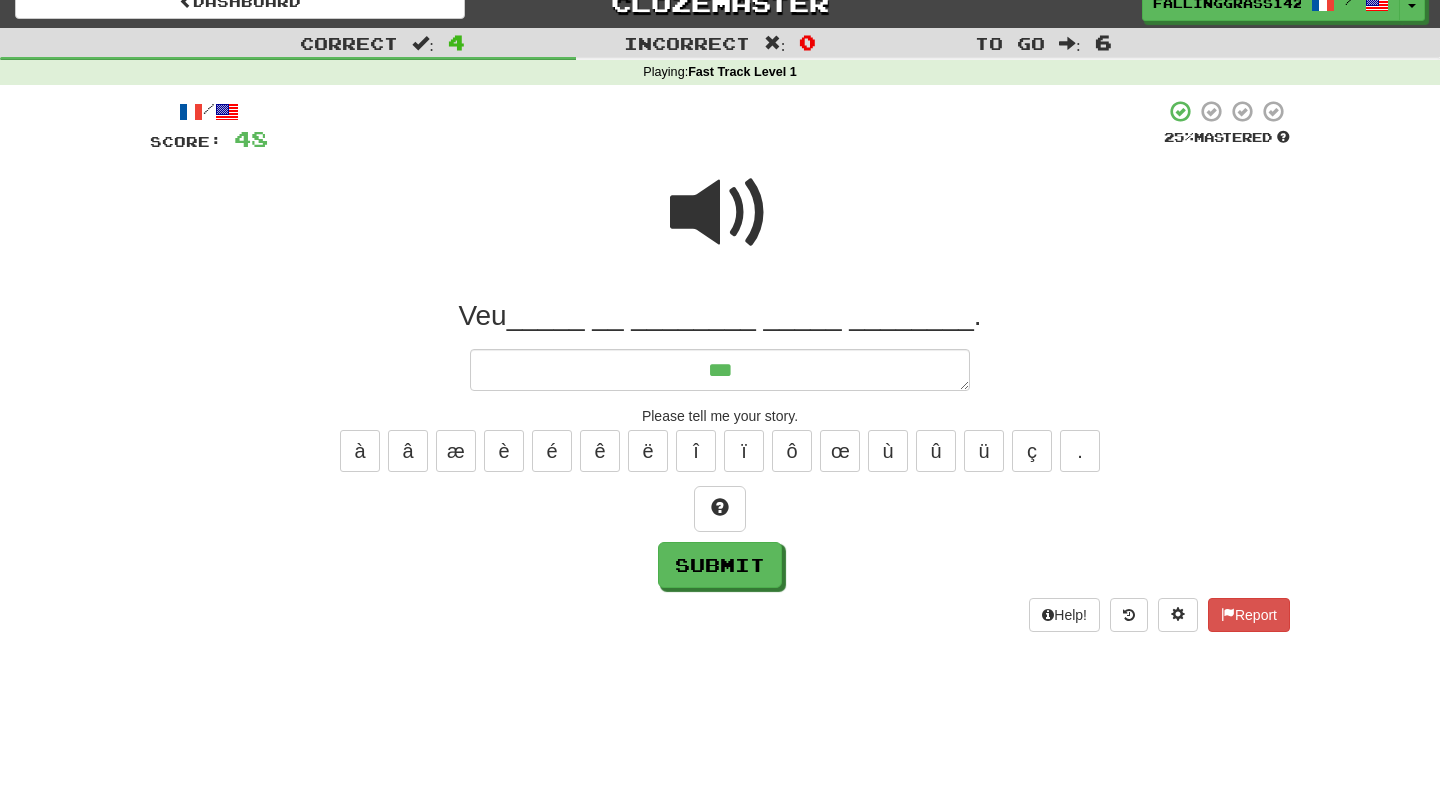type on "*" 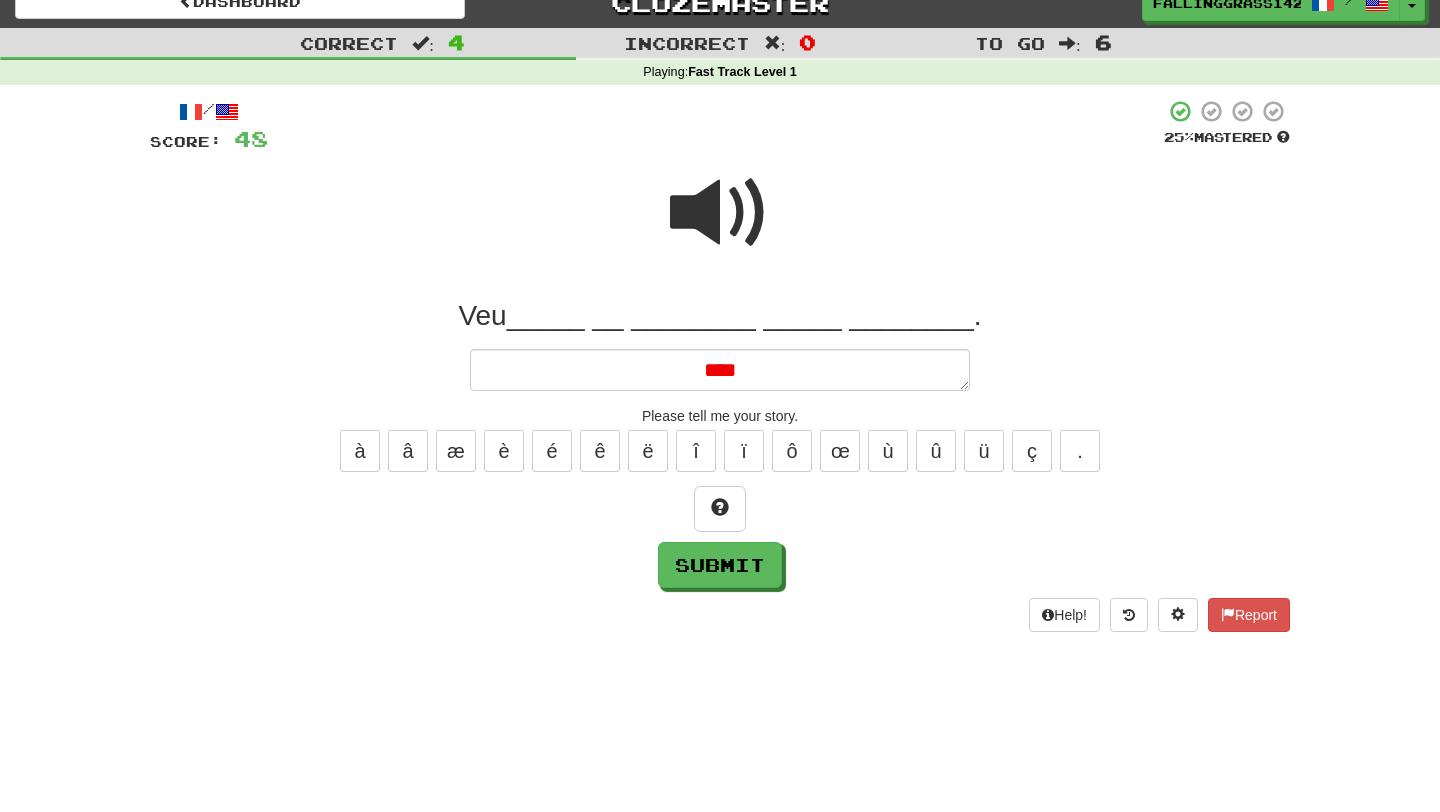 type on "*" 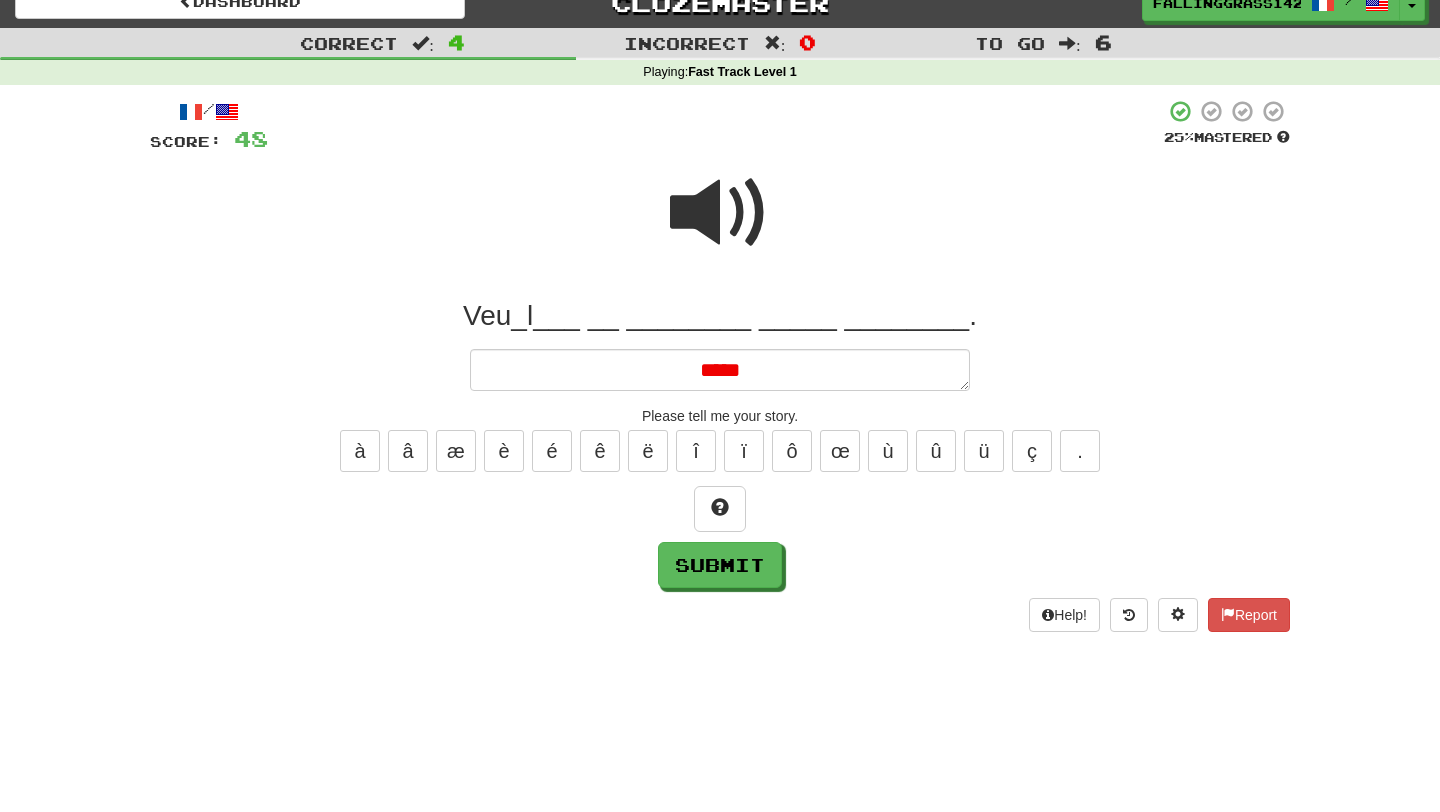 type on "*" 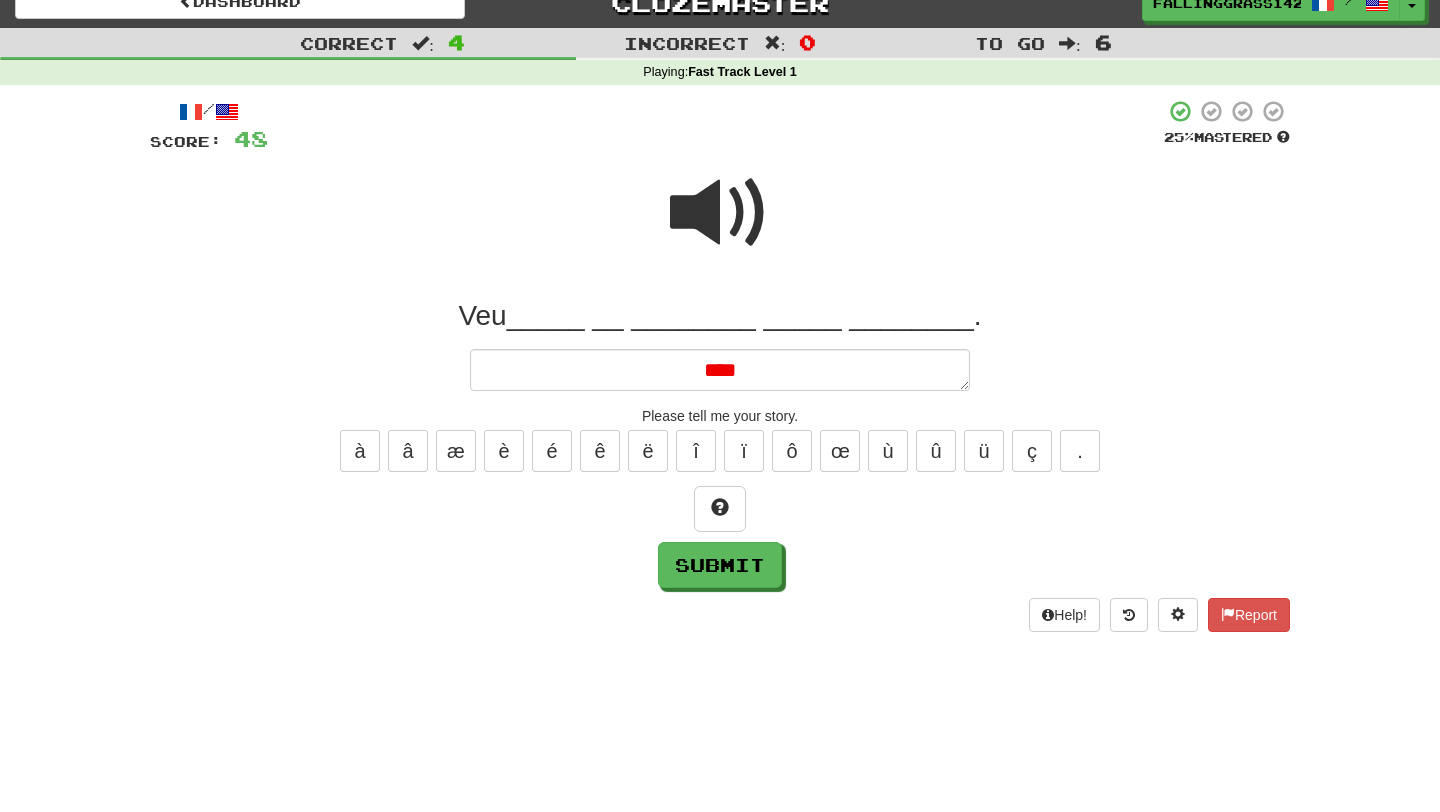 type on "*" 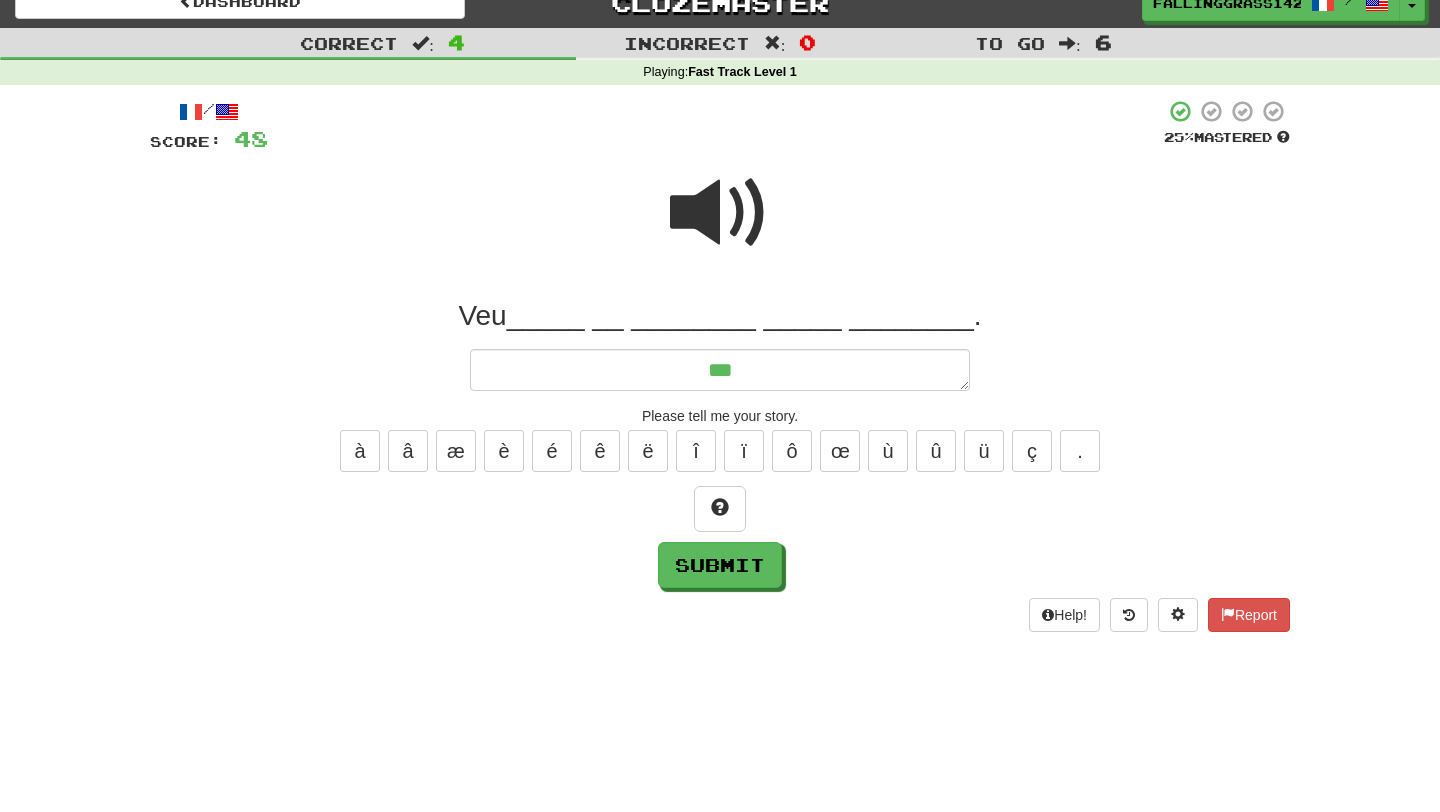 type 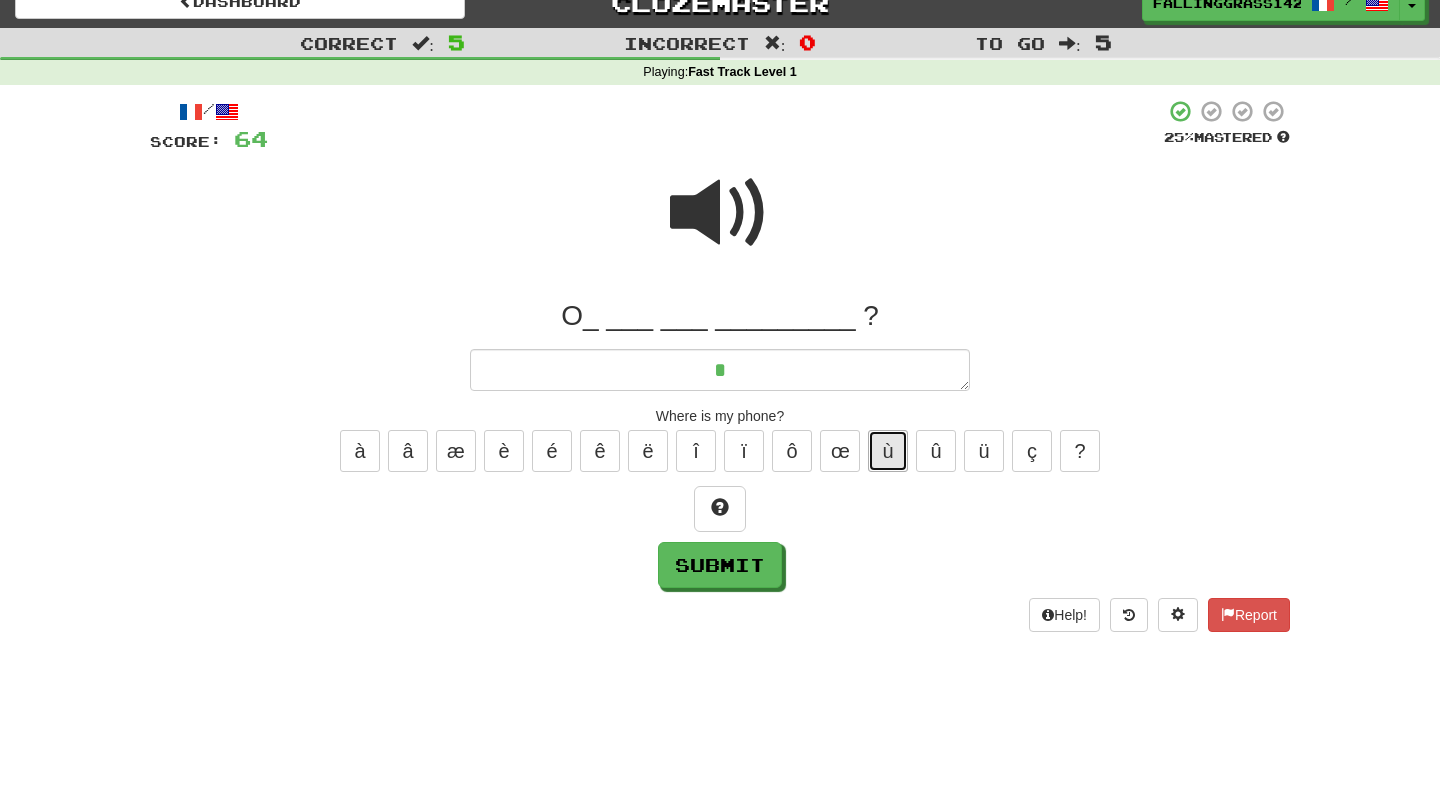 click on "ù" at bounding box center (888, 451) 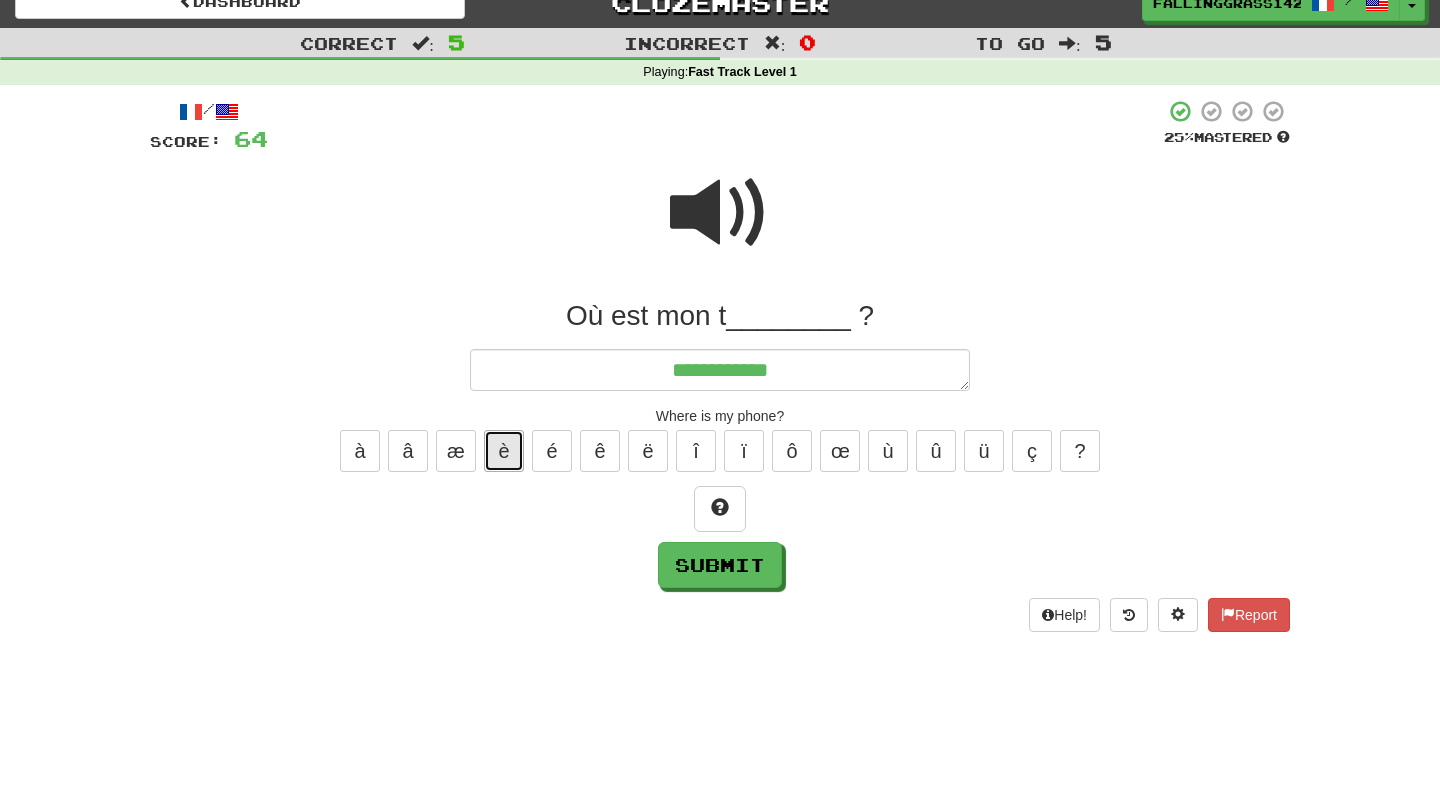 click on "è" at bounding box center [504, 451] 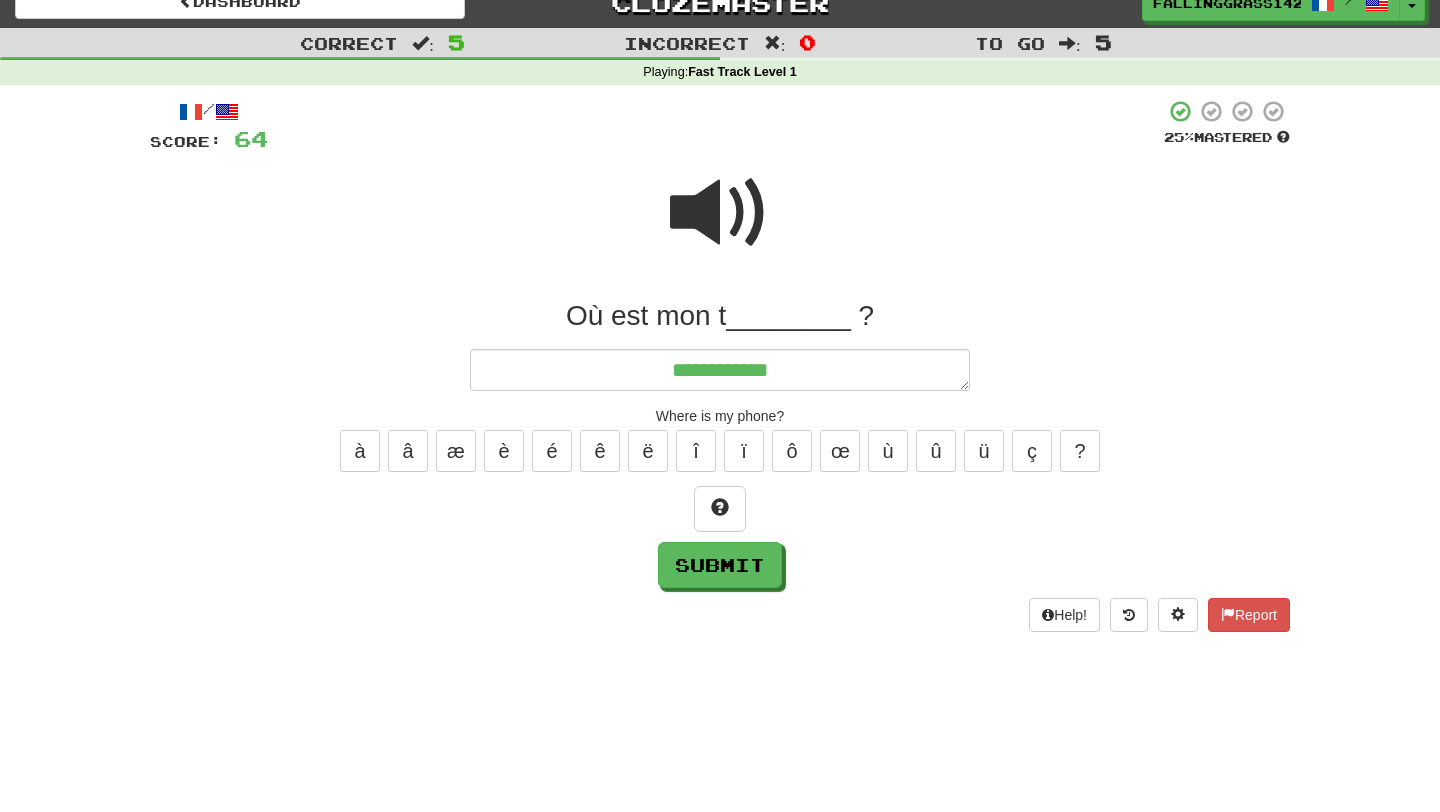 click on "à â æ è é ê ë î ï ô œ ù û ü ç ?" at bounding box center [720, 451] 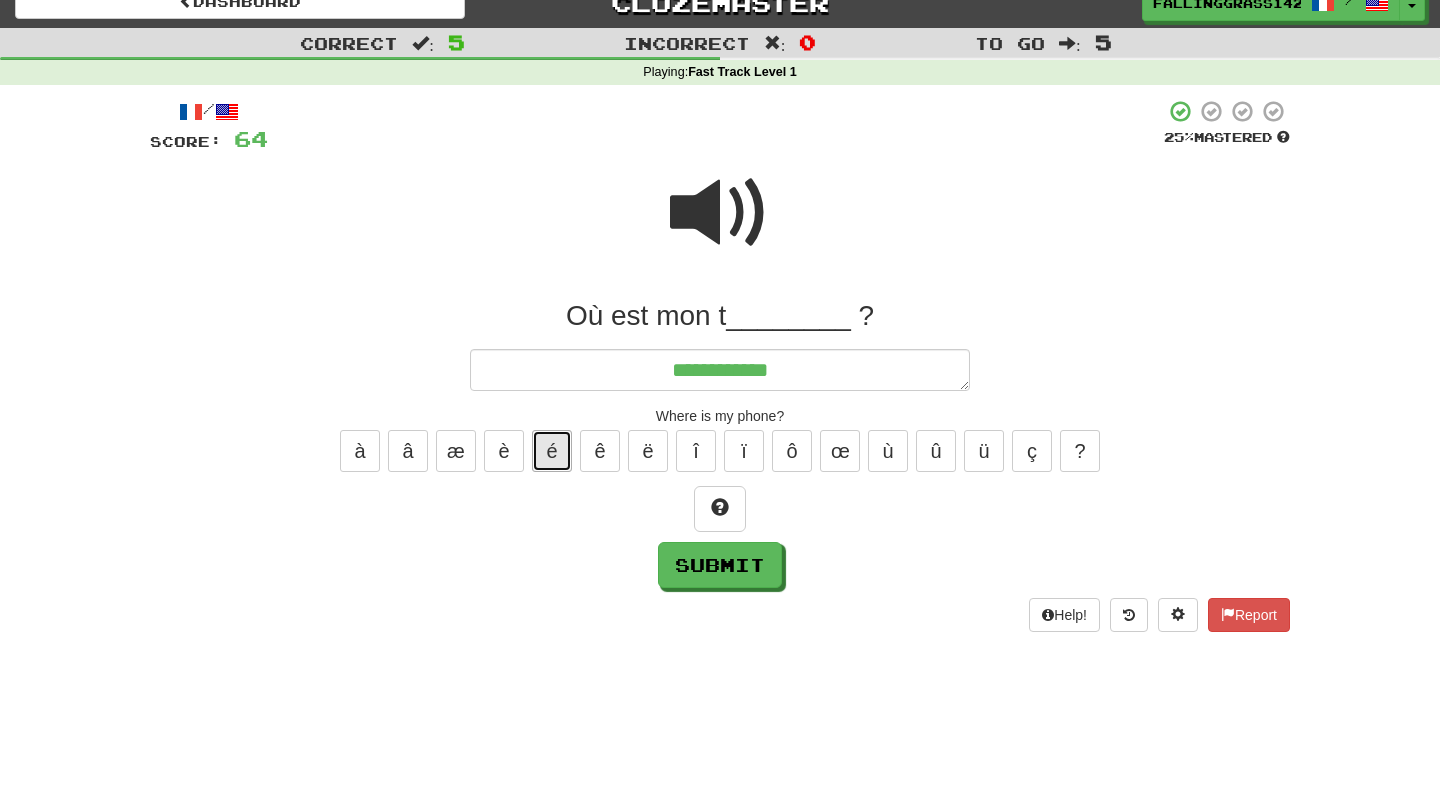 click on "é" at bounding box center (552, 451) 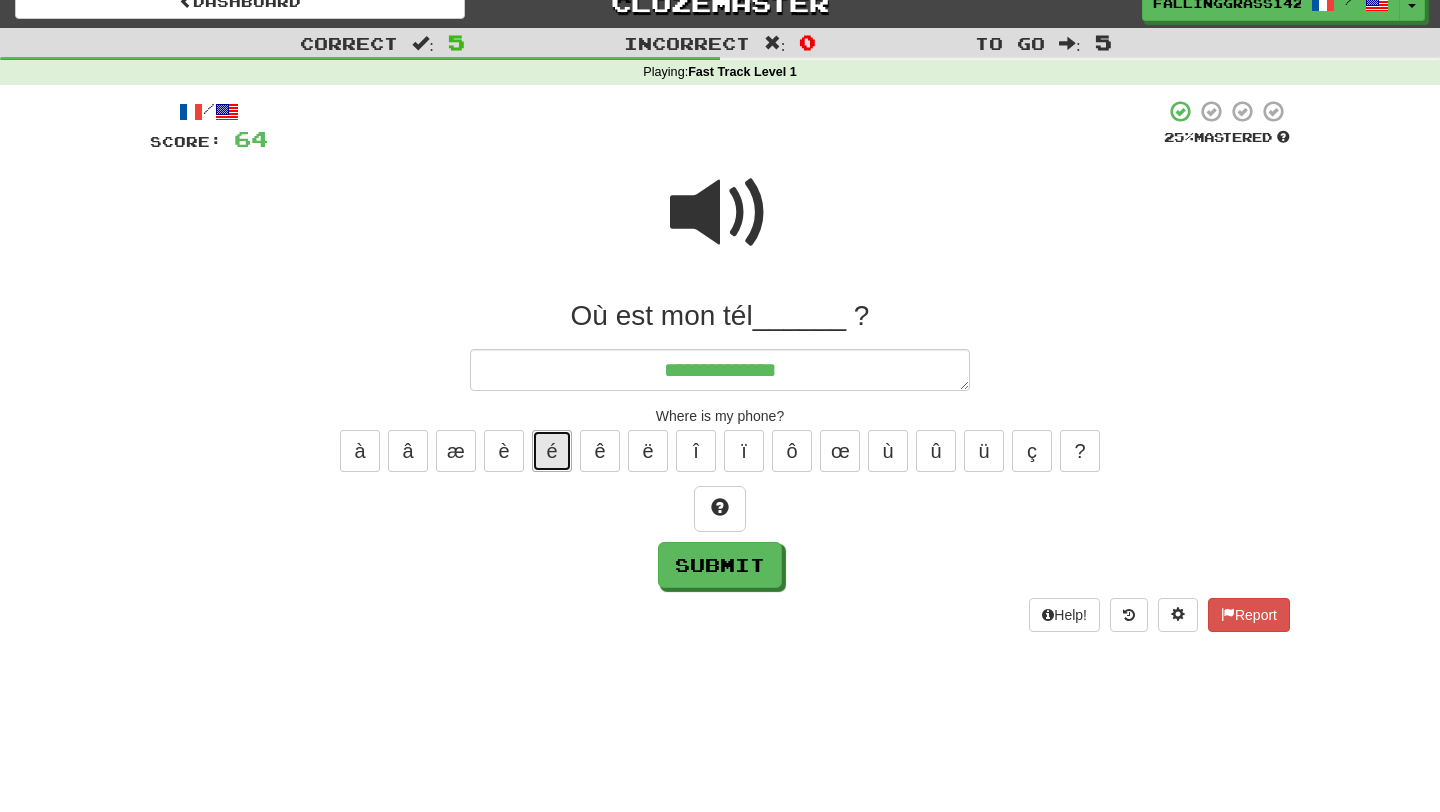 click on "é" at bounding box center [552, 451] 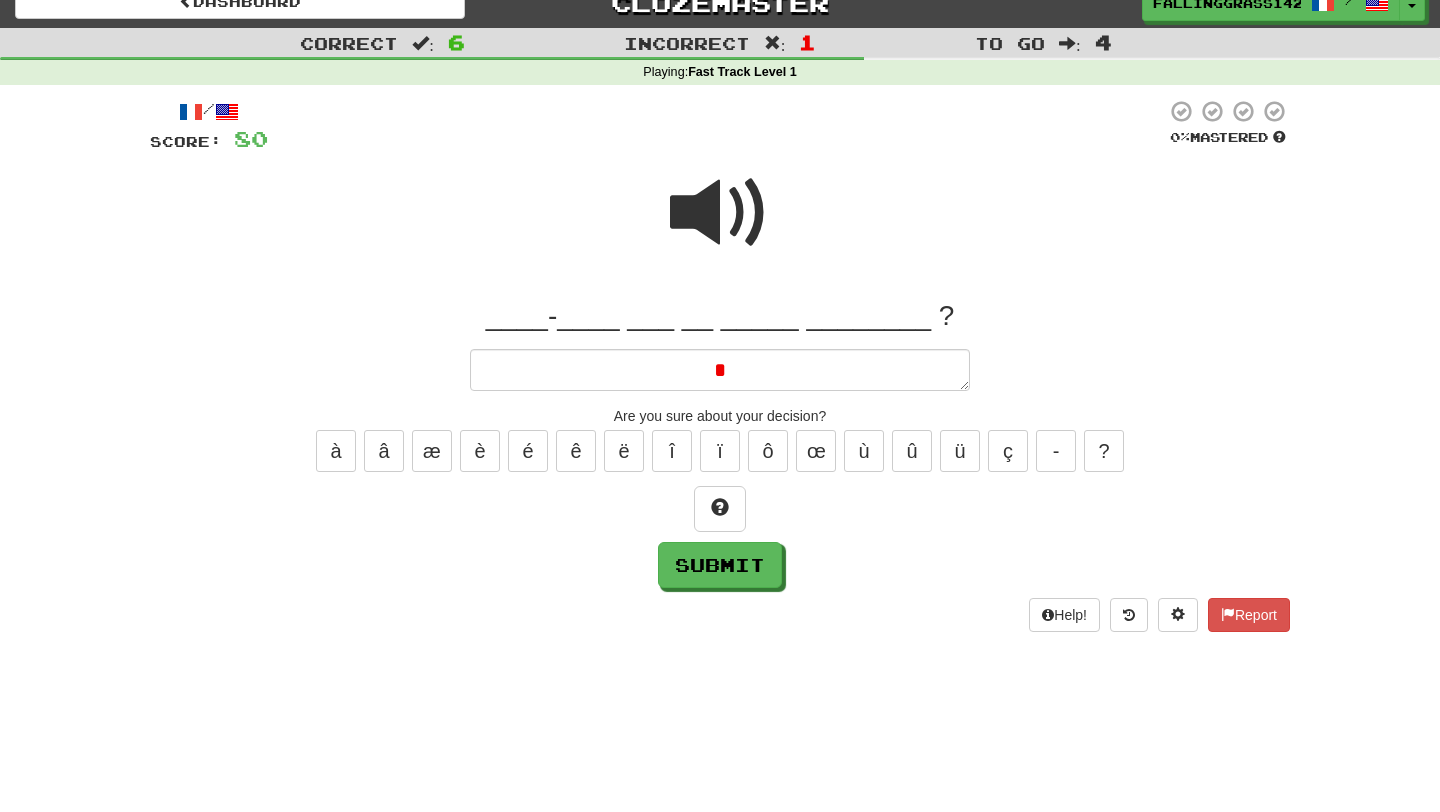 click at bounding box center [720, 213] 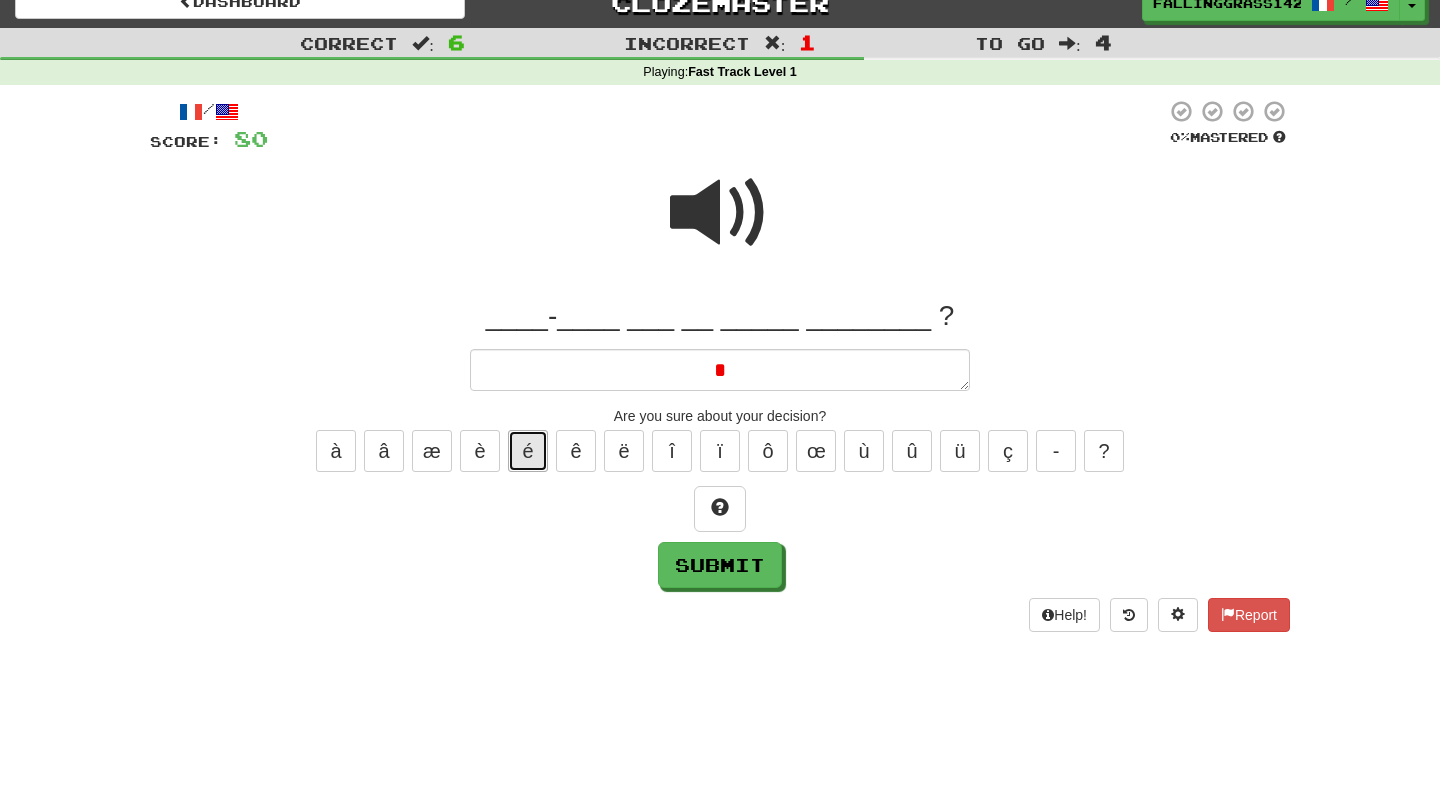 click on "é" at bounding box center [528, 451] 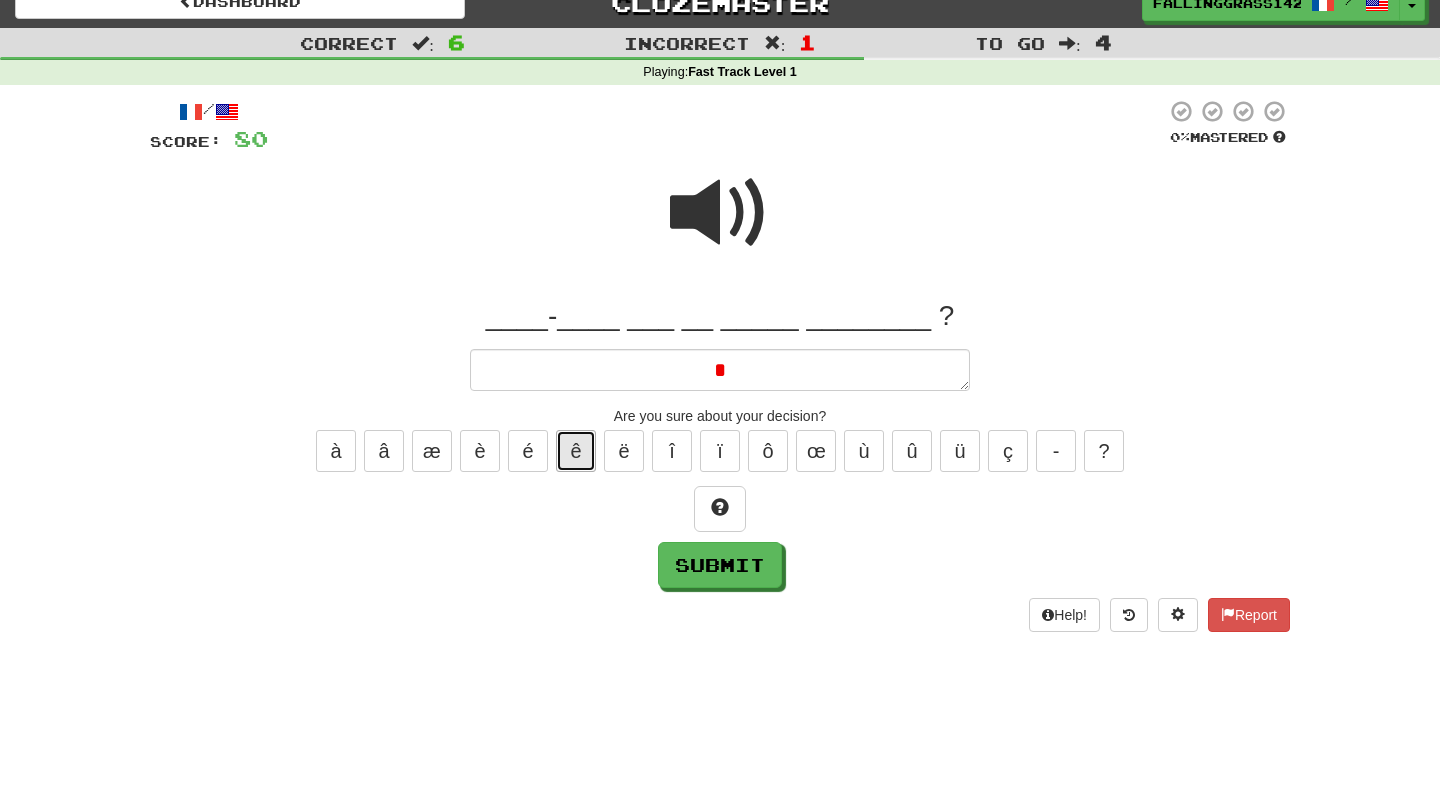 click on "ê" at bounding box center (576, 451) 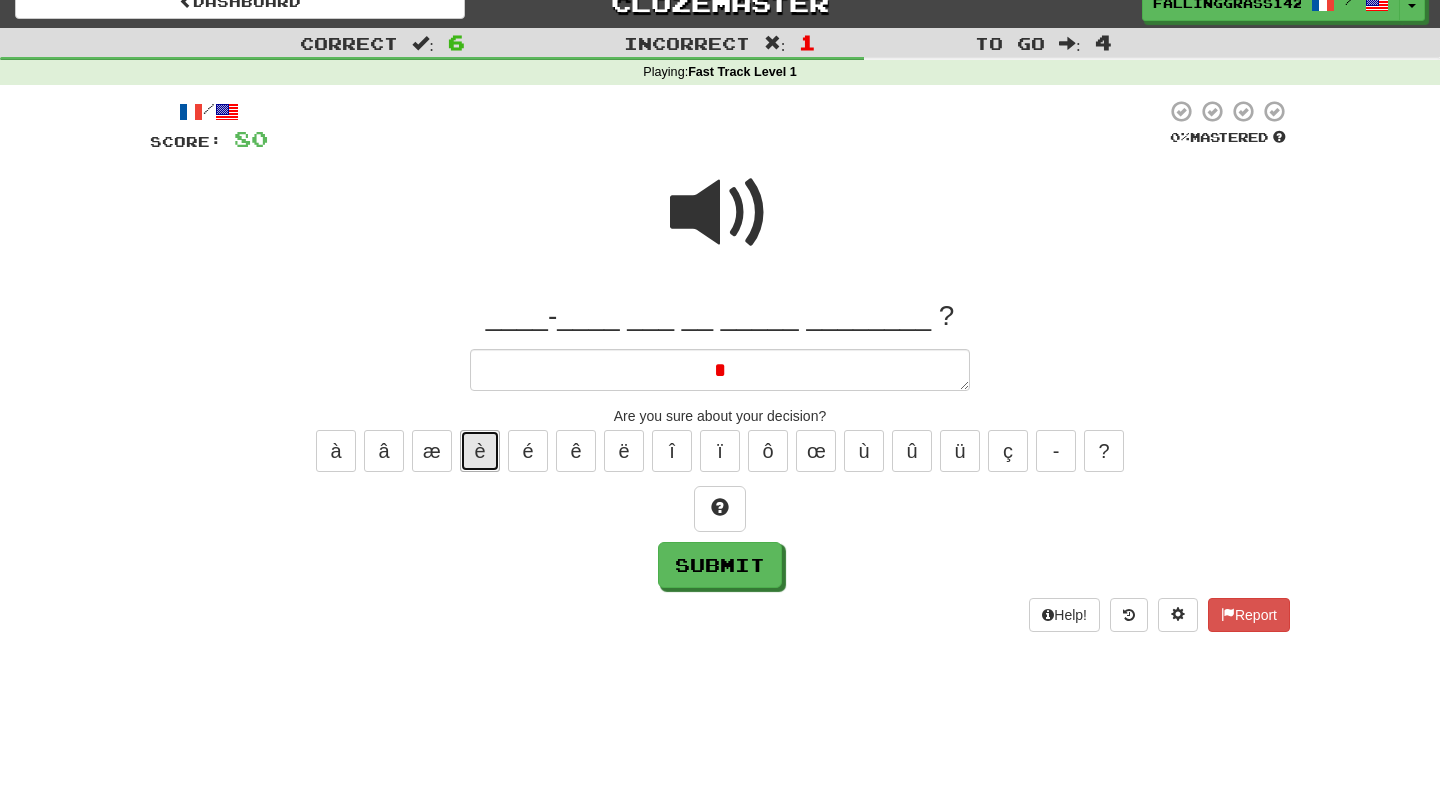 click on "è" at bounding box center (480, 451) 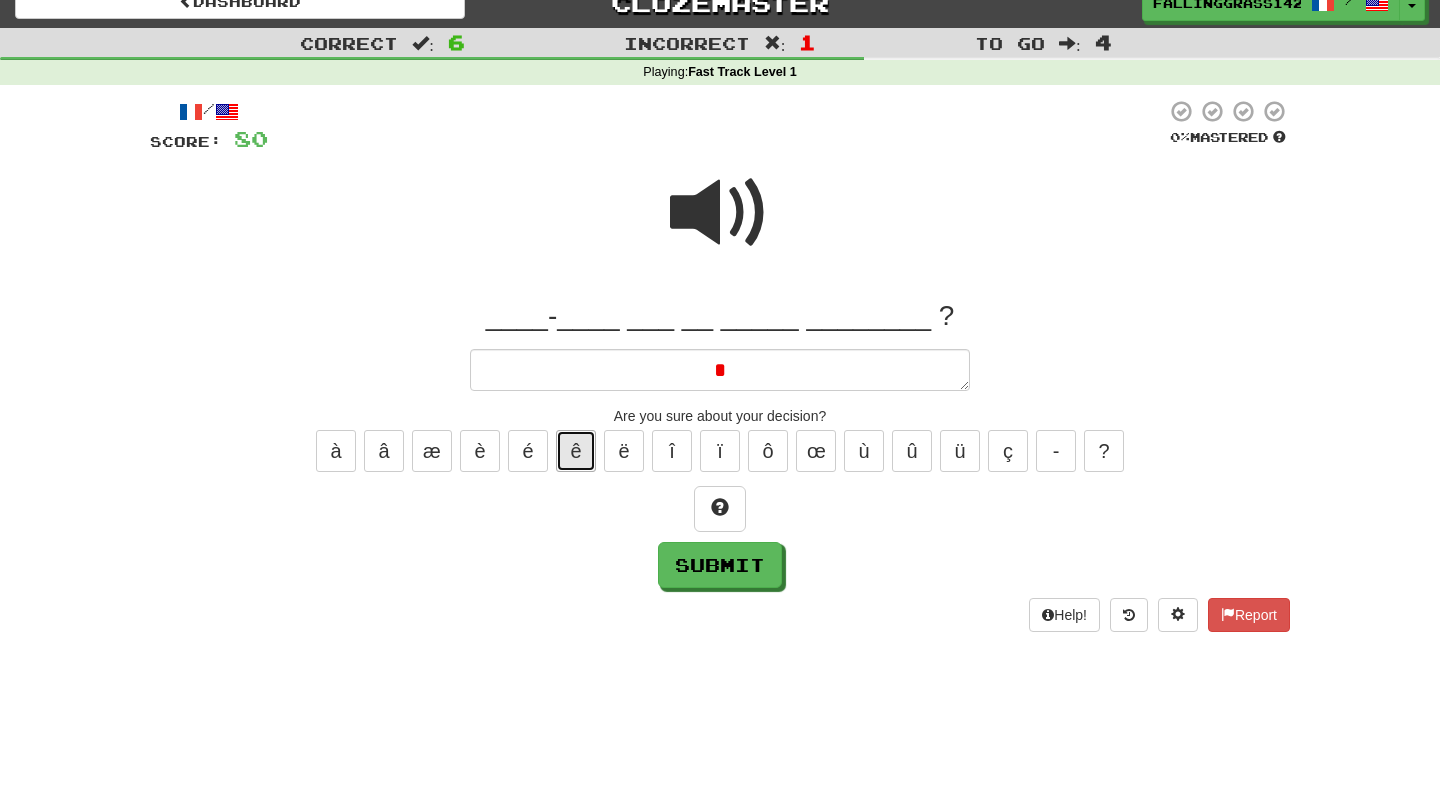 click on "ê" at bounding box center [576, 451] 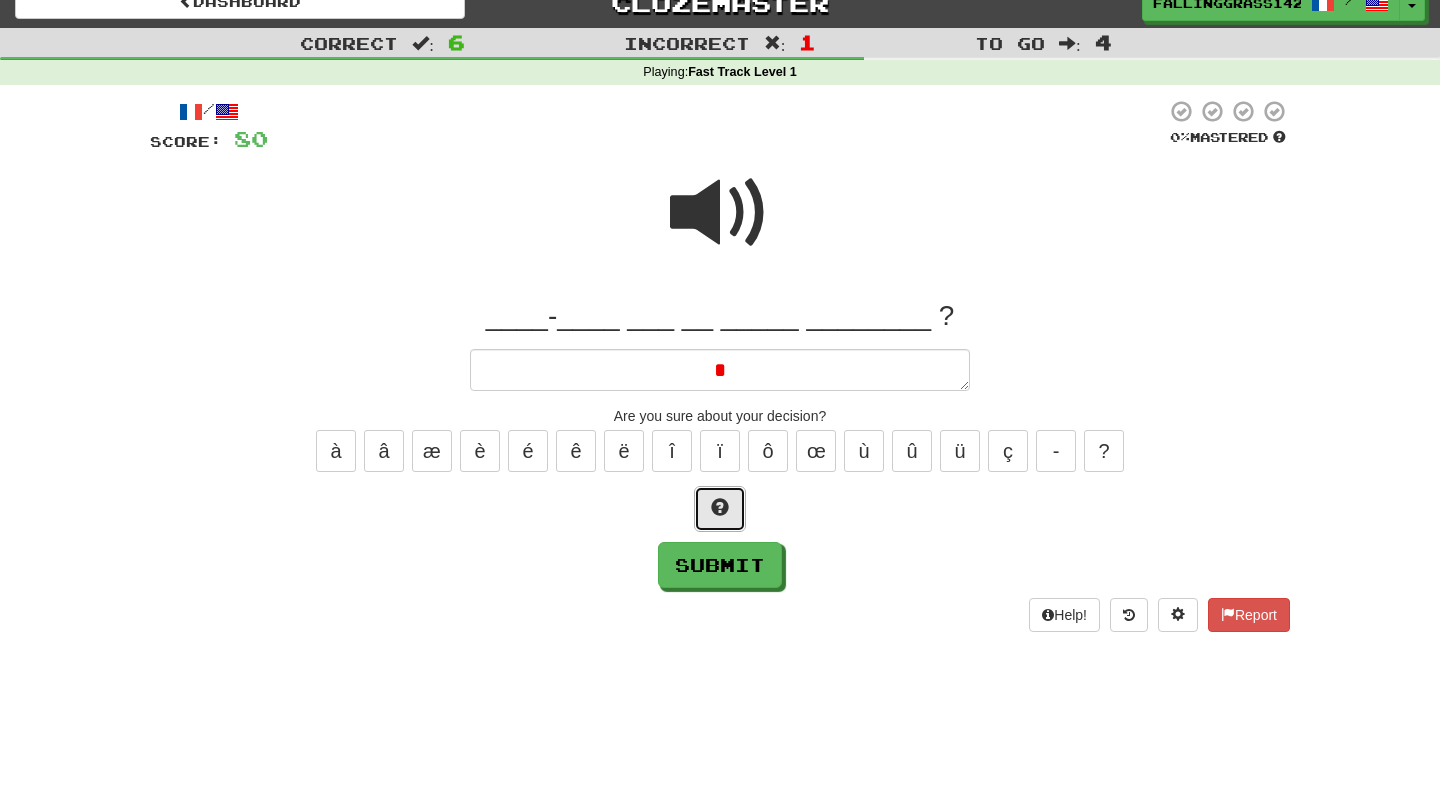 click at bounding box center (720, 509) 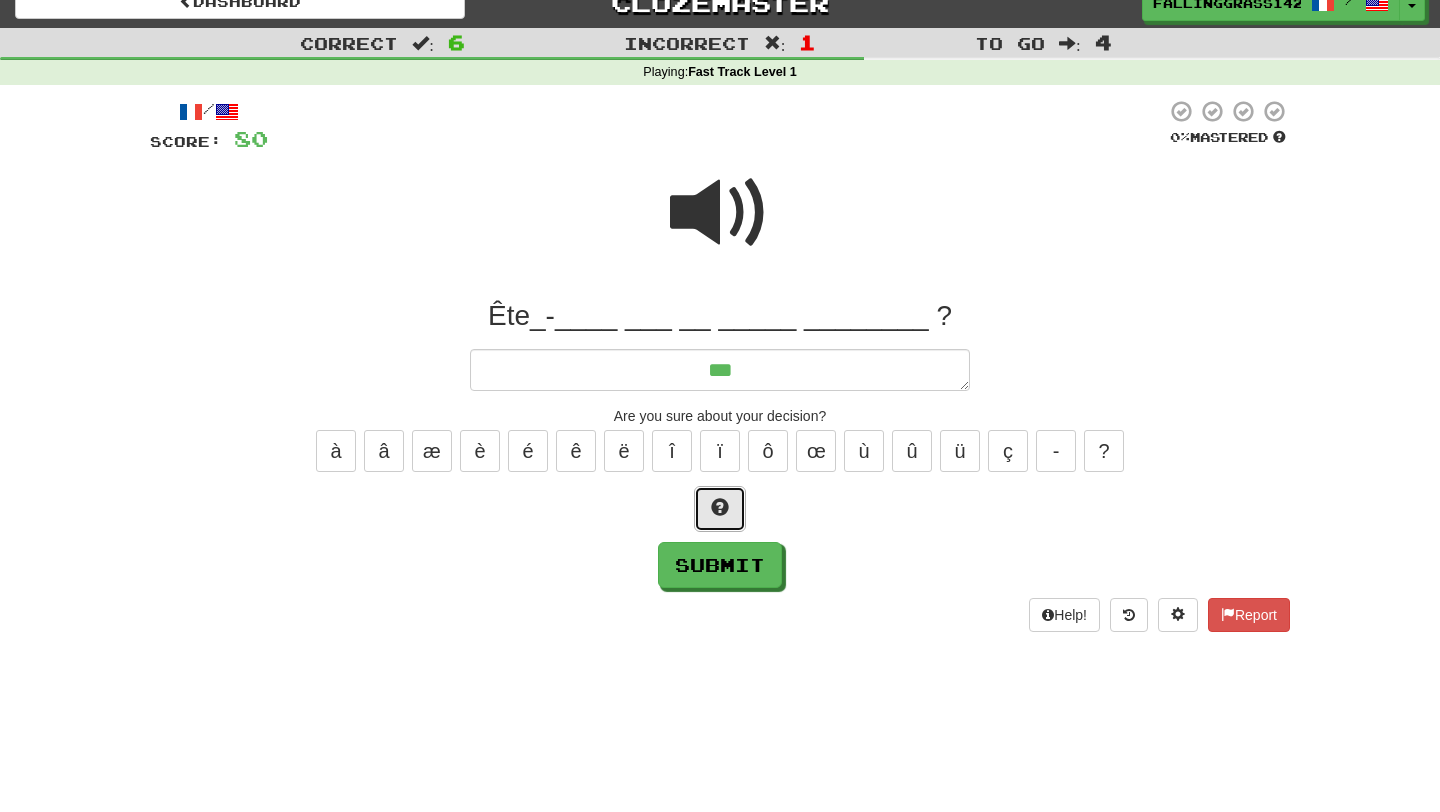 click at bounding box center (720, 509) 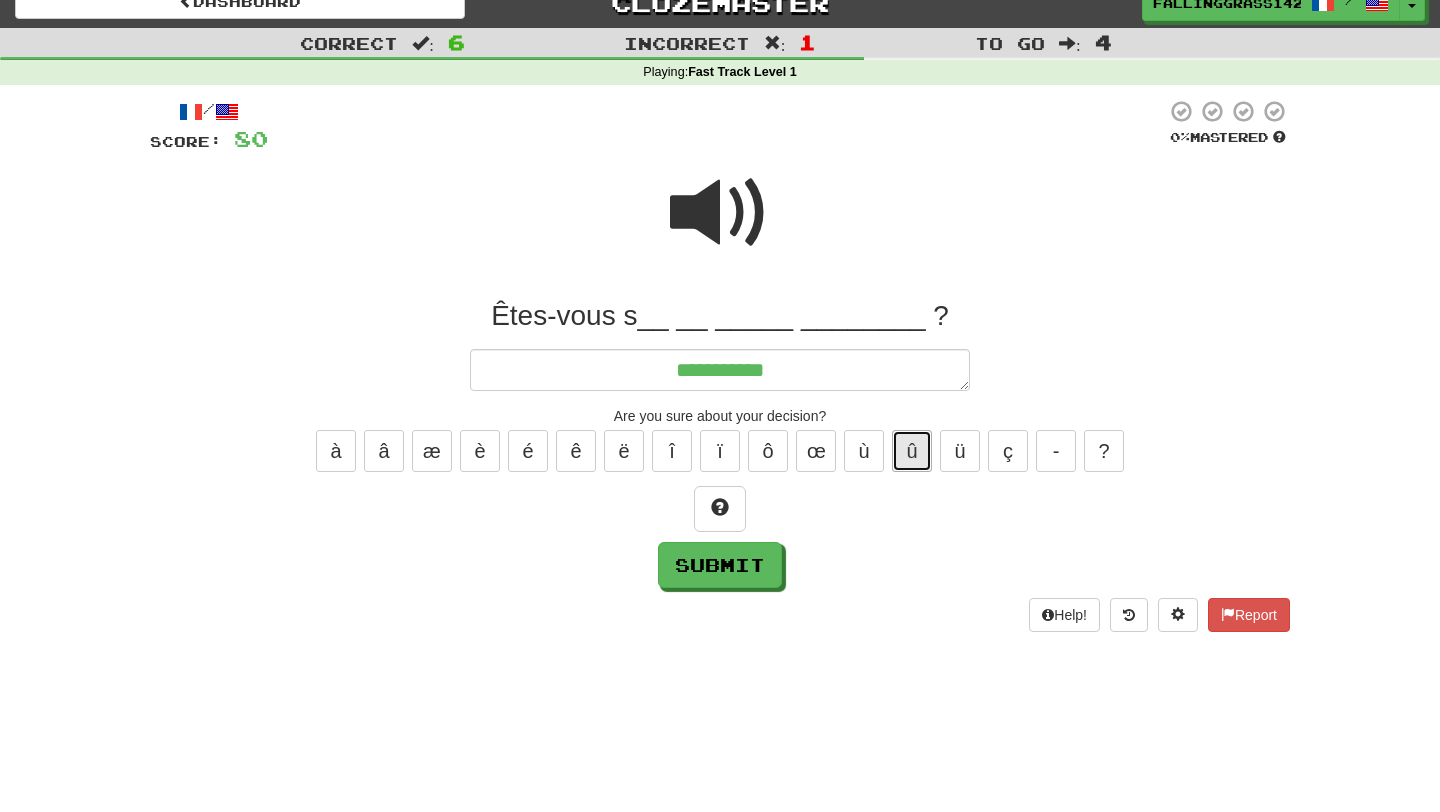 click on "û" at bounding box center [912, 451] 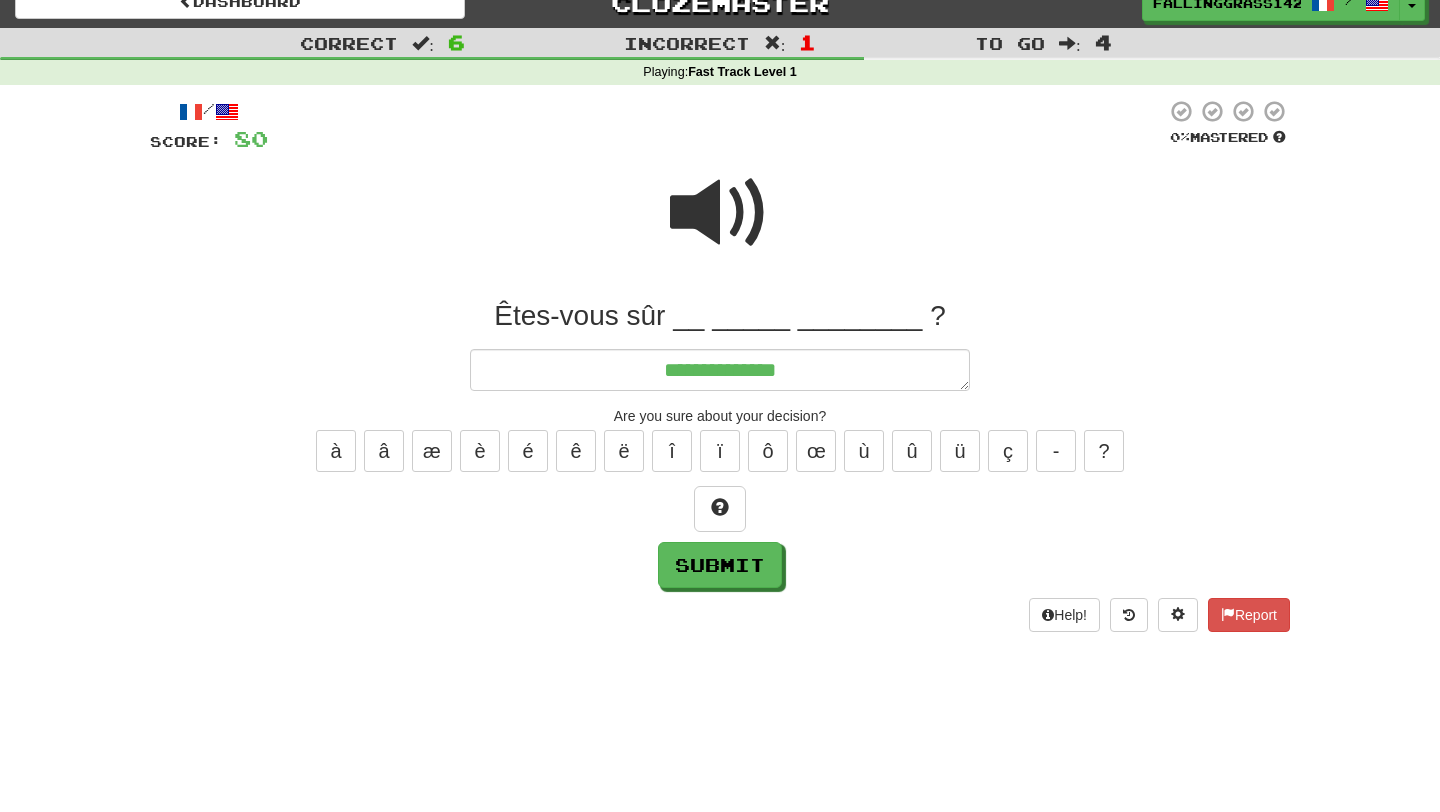 click at bounding box center [720, 213] 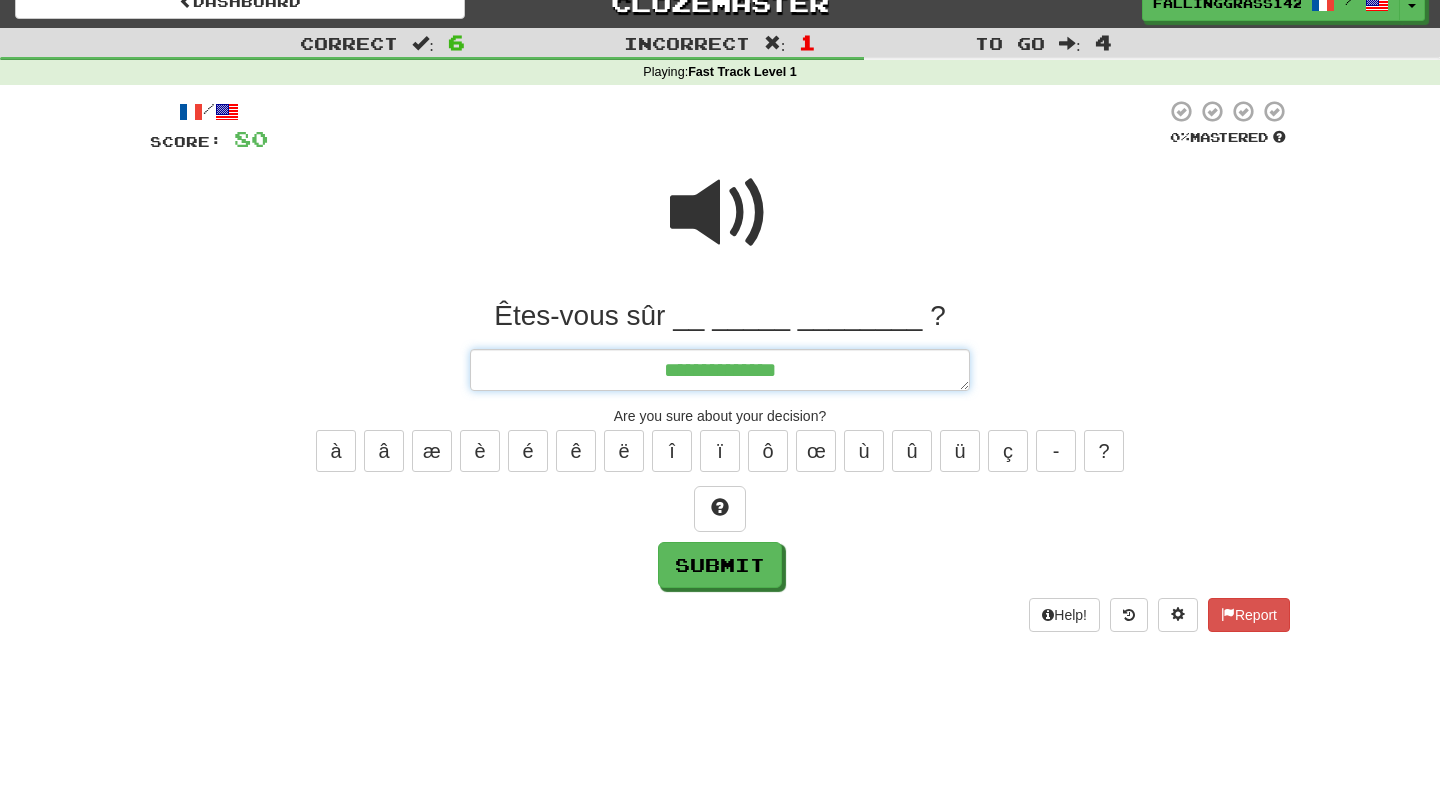 click on "**********" at bounding box center [720, 370] 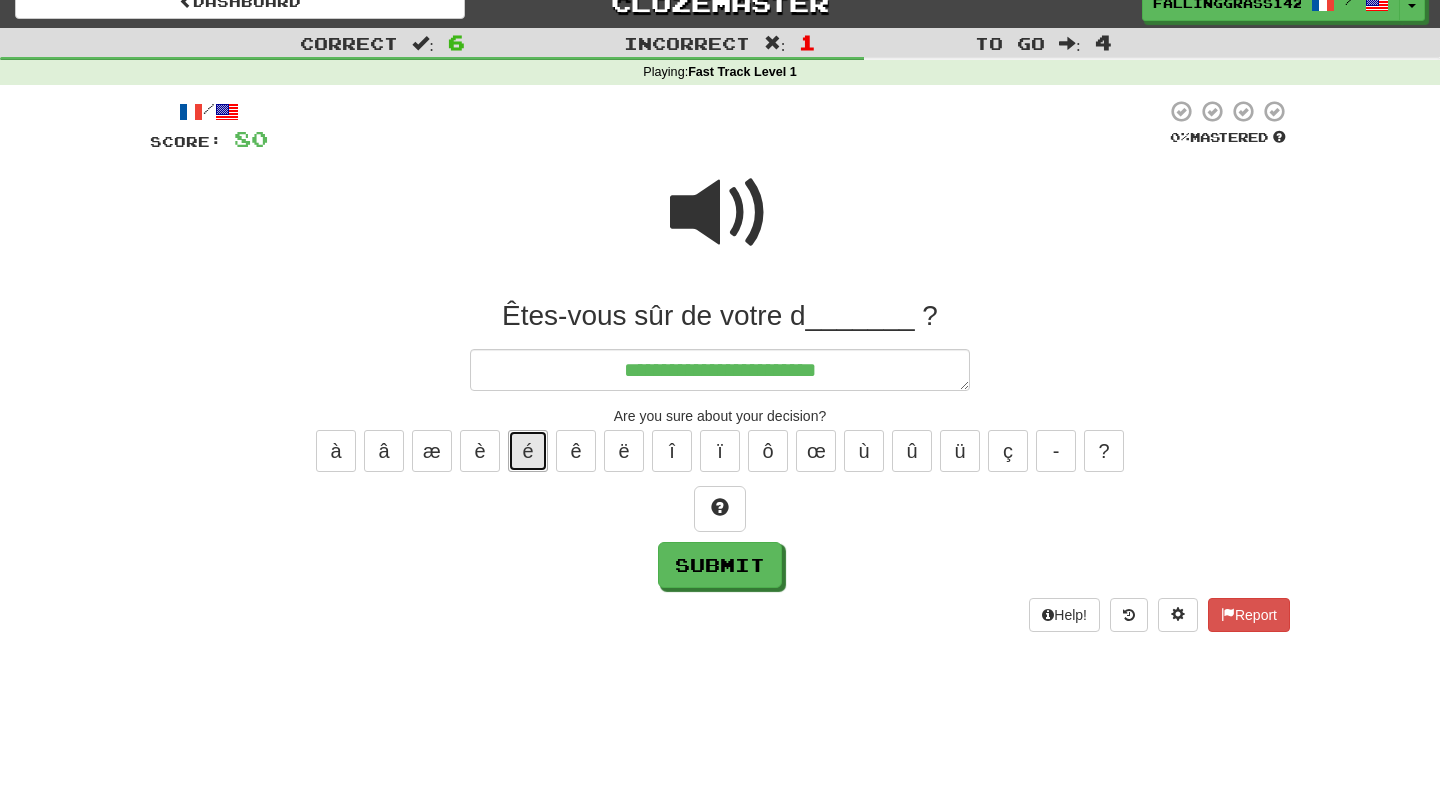 click on "é" at bounding box center [528, 451] 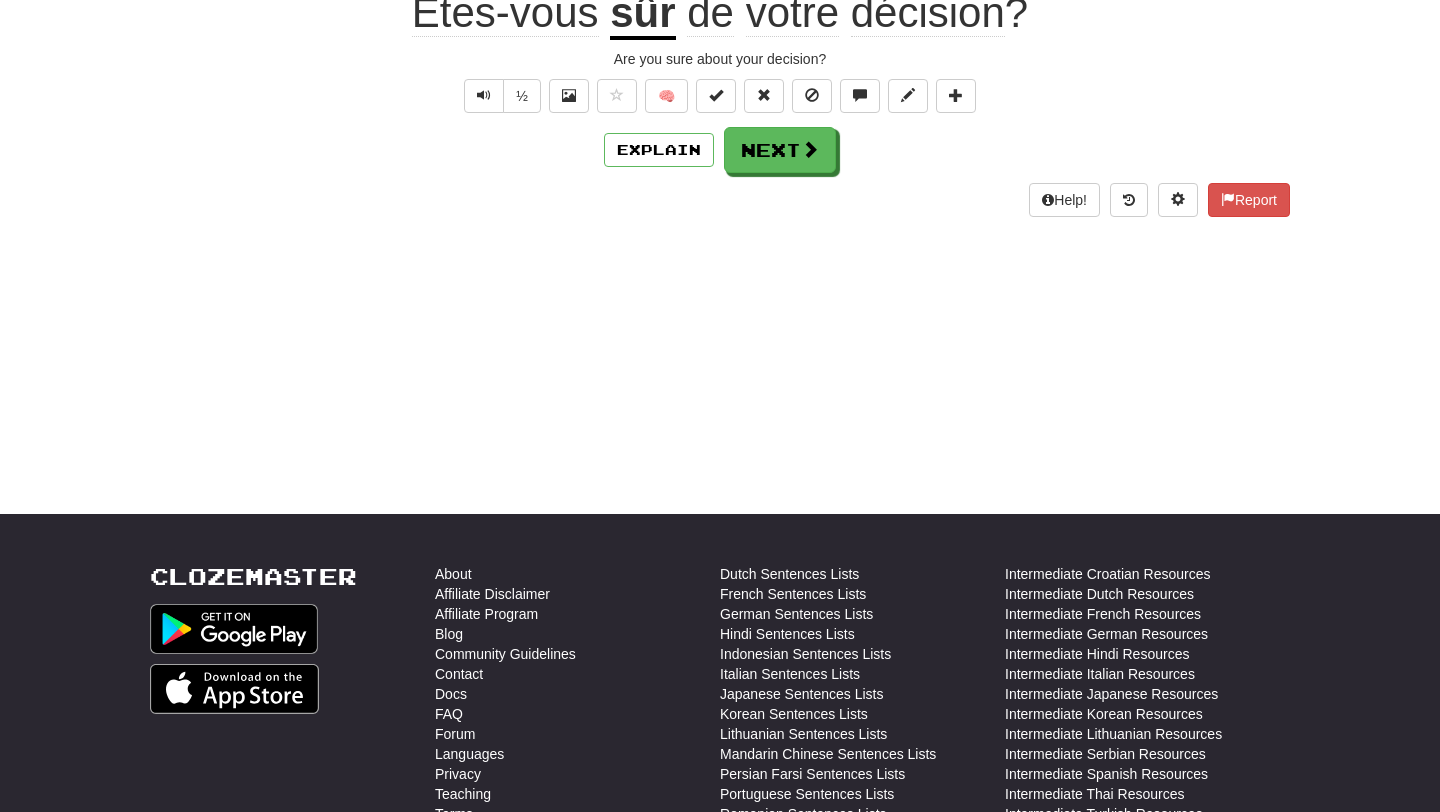 scroll, scrollTop: 0, scrollLeft: 0, axis: both 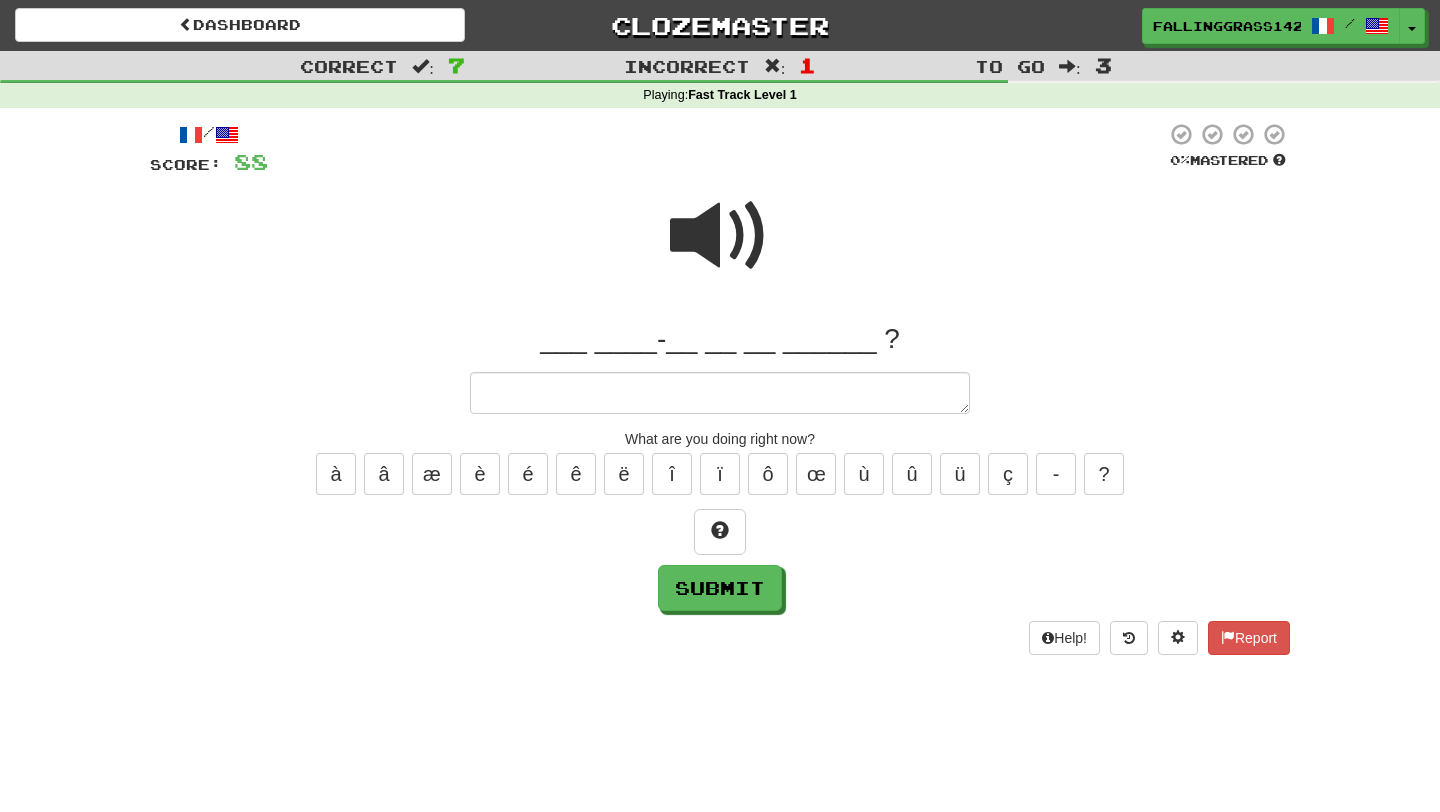 click at bounding box center [720, 236] 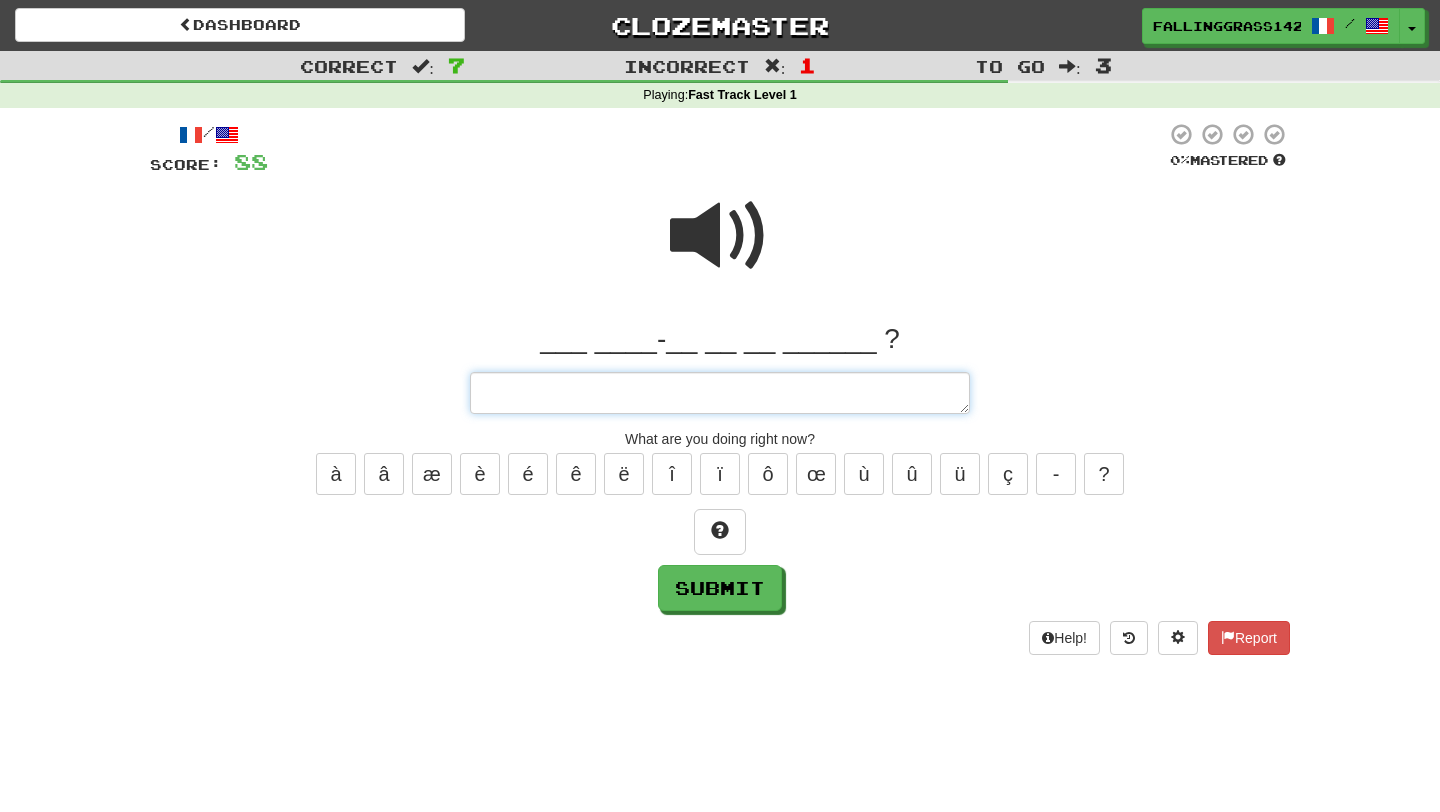 click at bounding box center [720, 393] 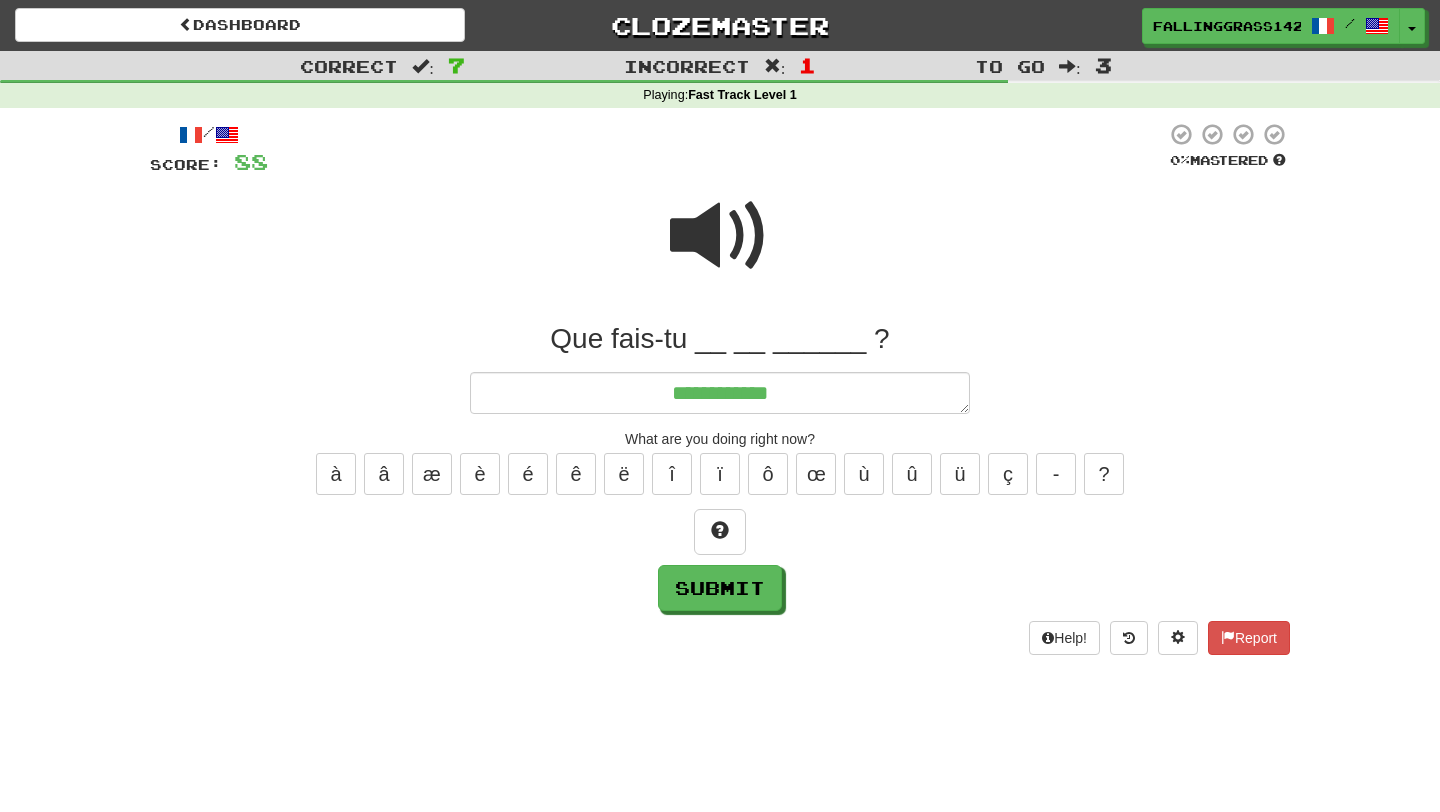 click at bounding box center (720, 236) 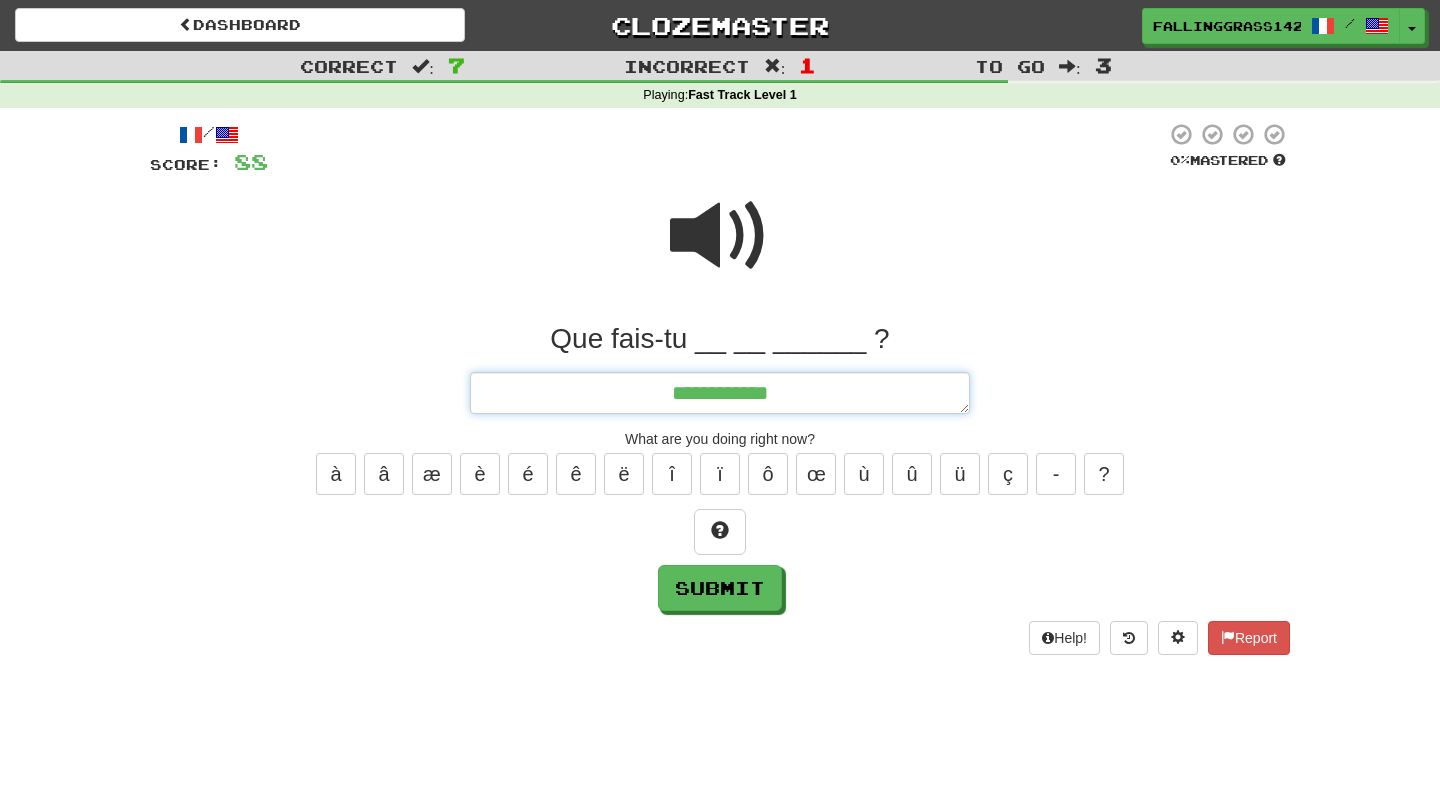 click on "**********" at bounding box center (720, 393) 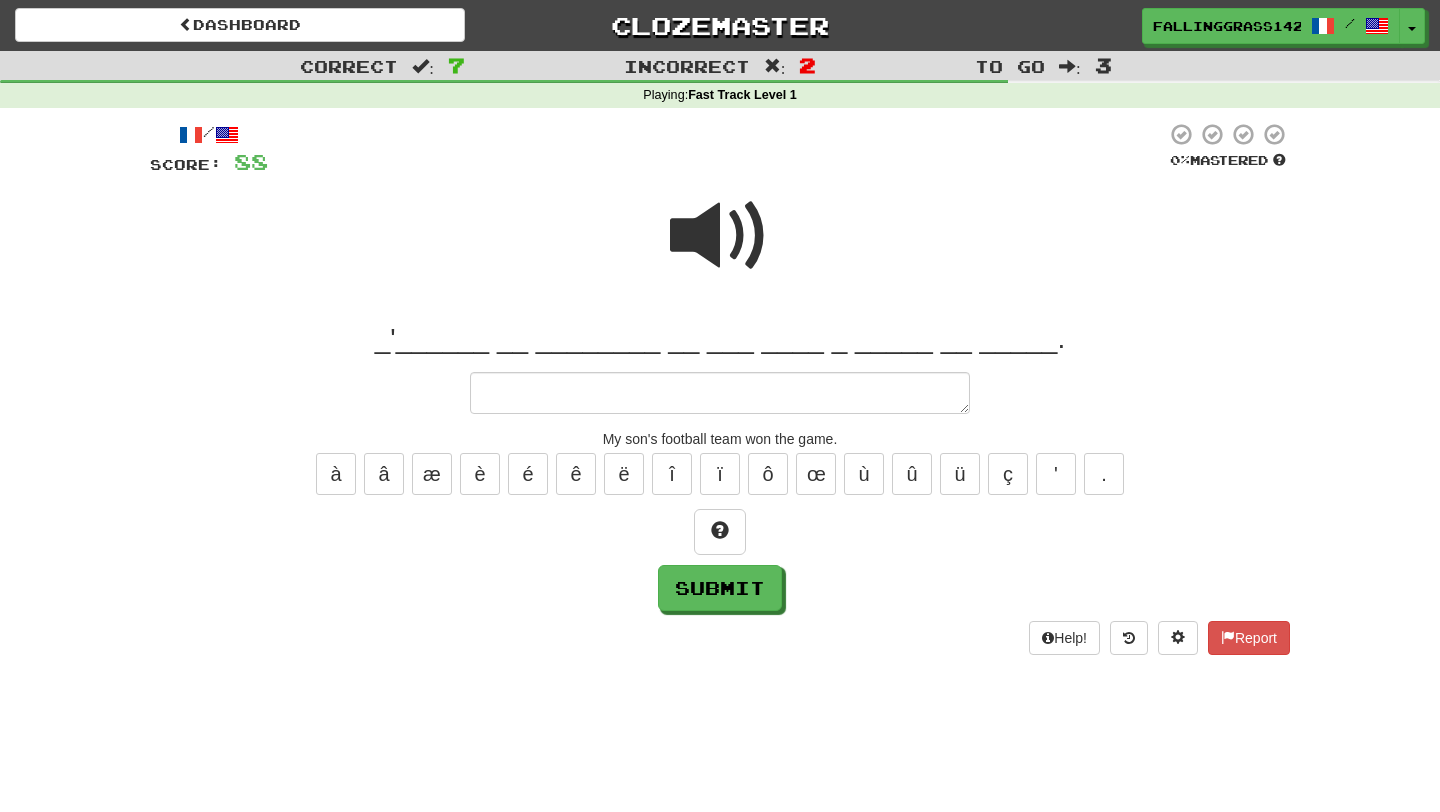 click at bounding box center (720, 236) 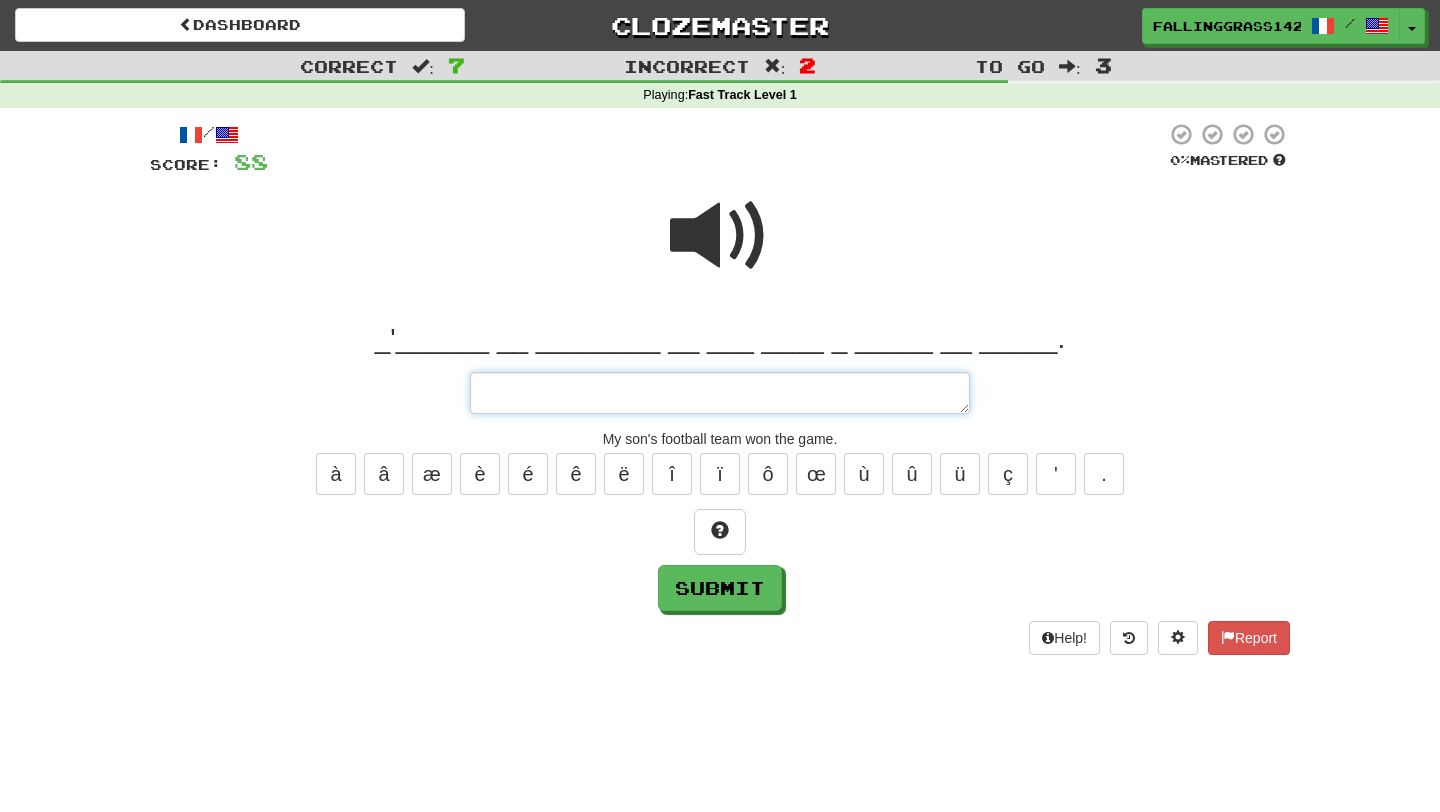 click at bounding box center (720, 393) 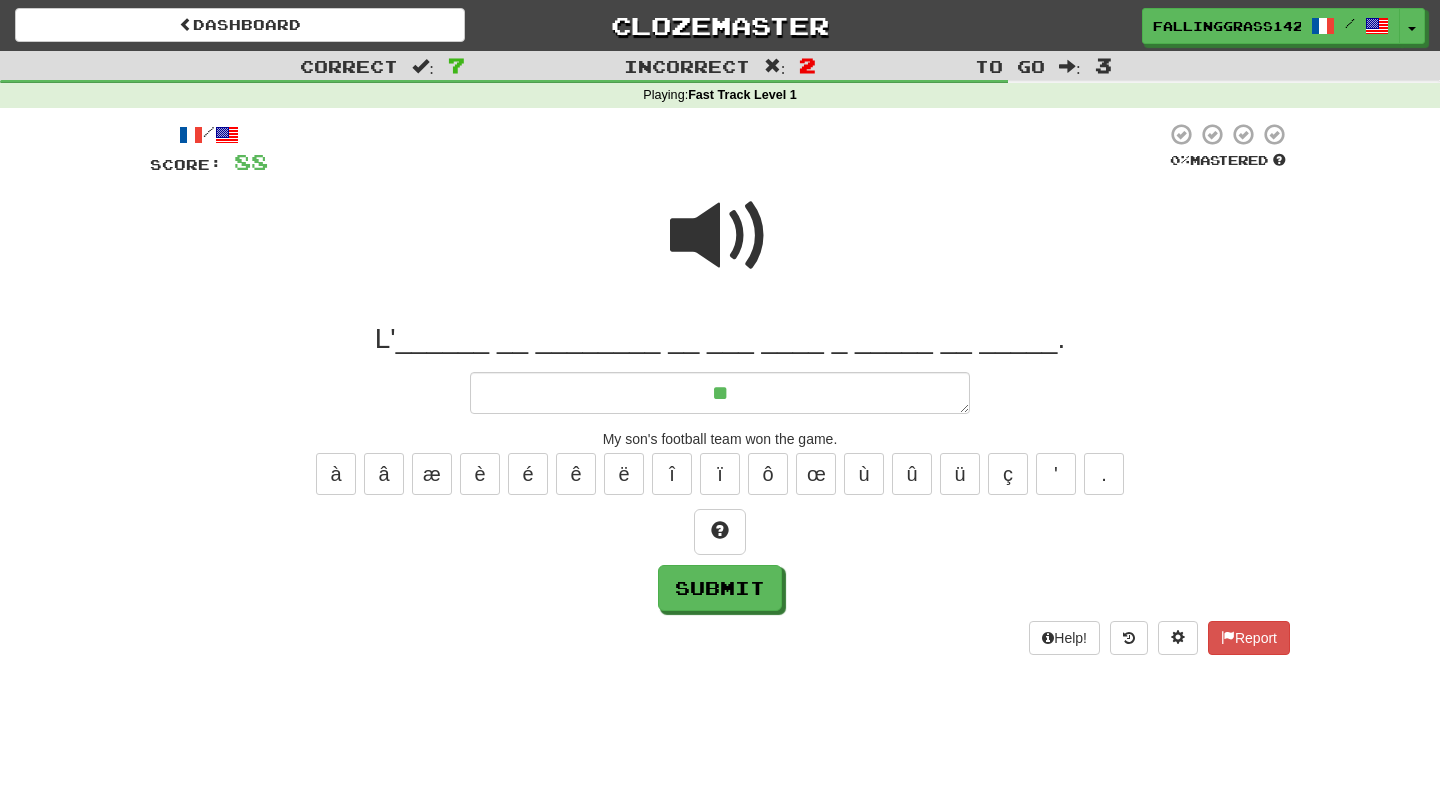 click at bounding box center (720, 236) 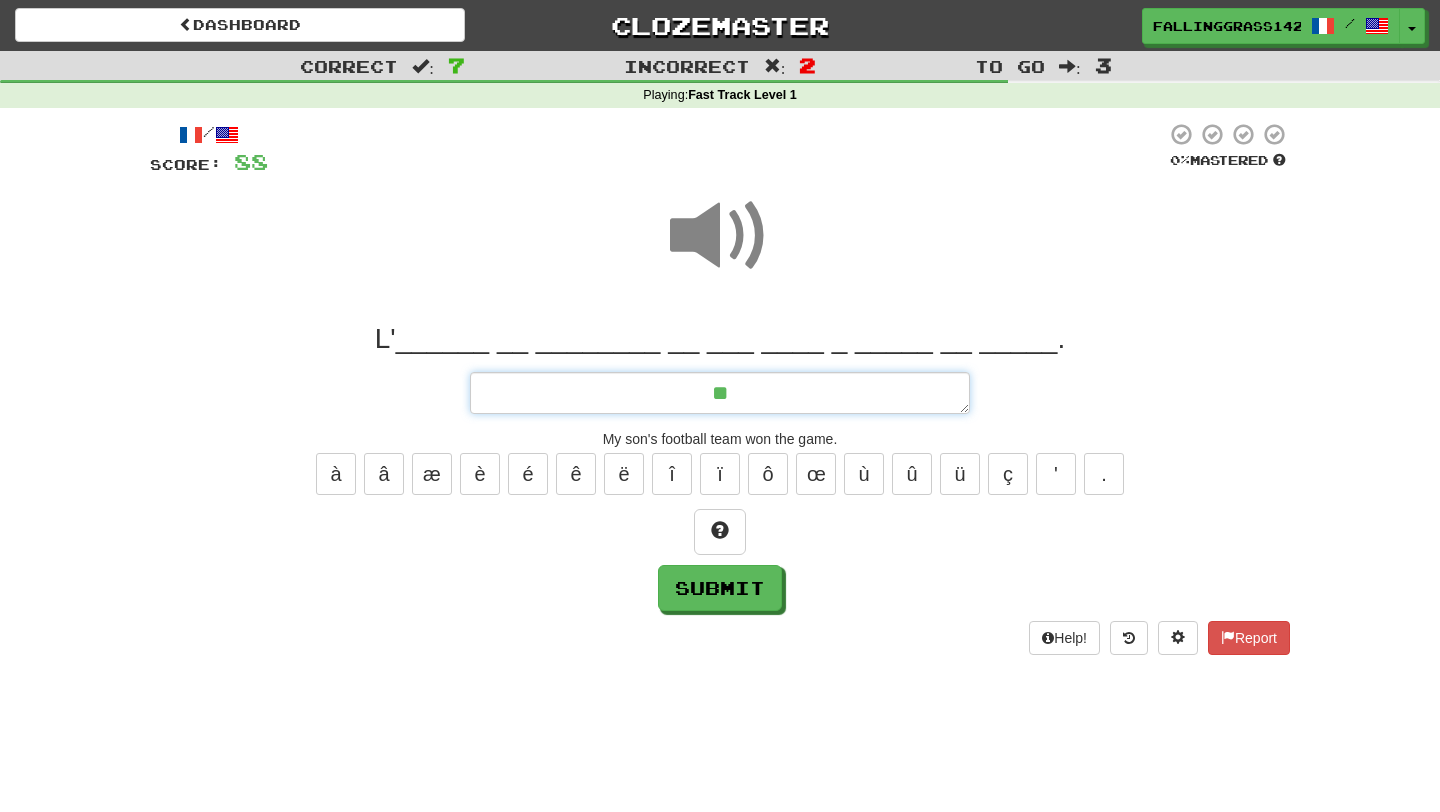 click on "**" at bounding box center [720, 393] 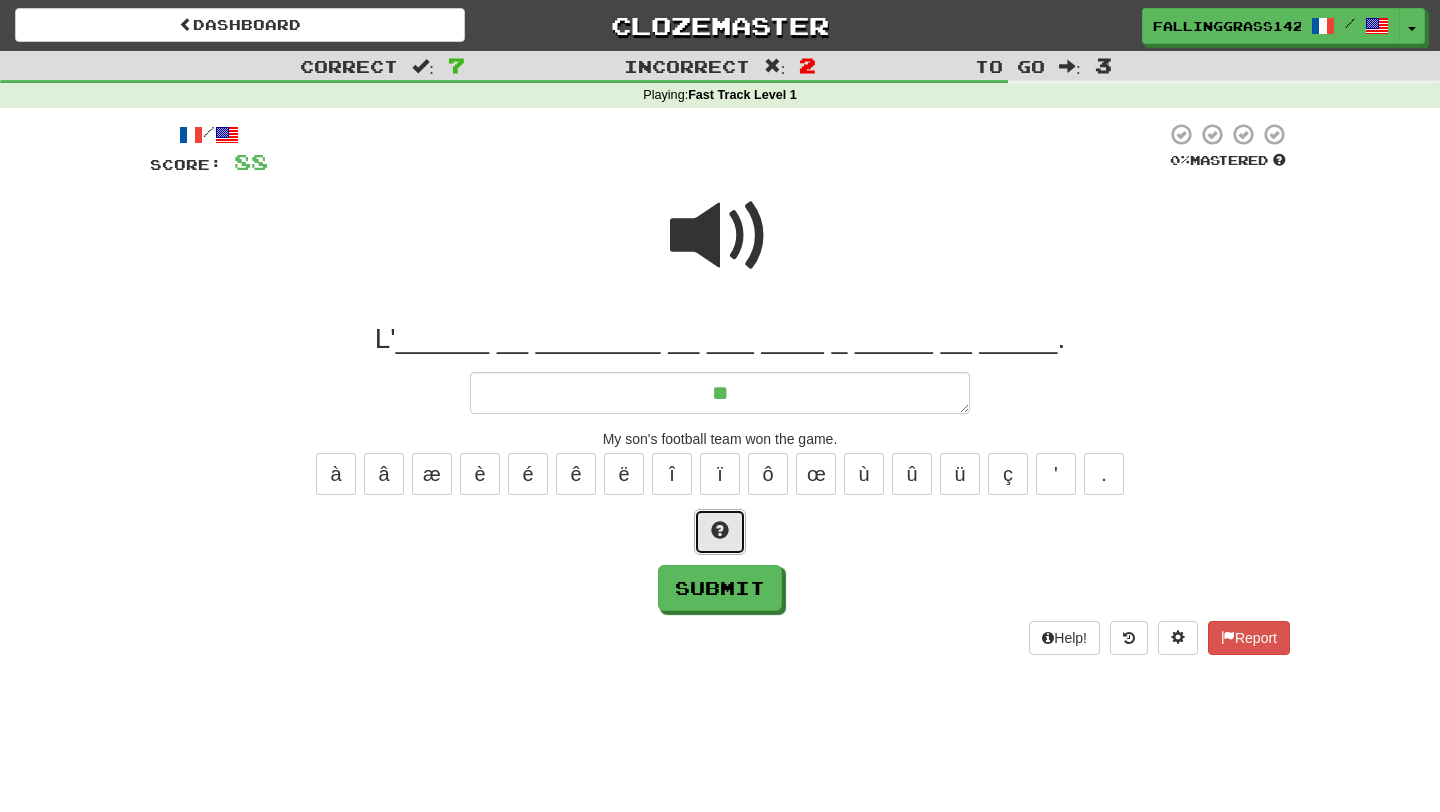 click at bounding box center (720, 530) 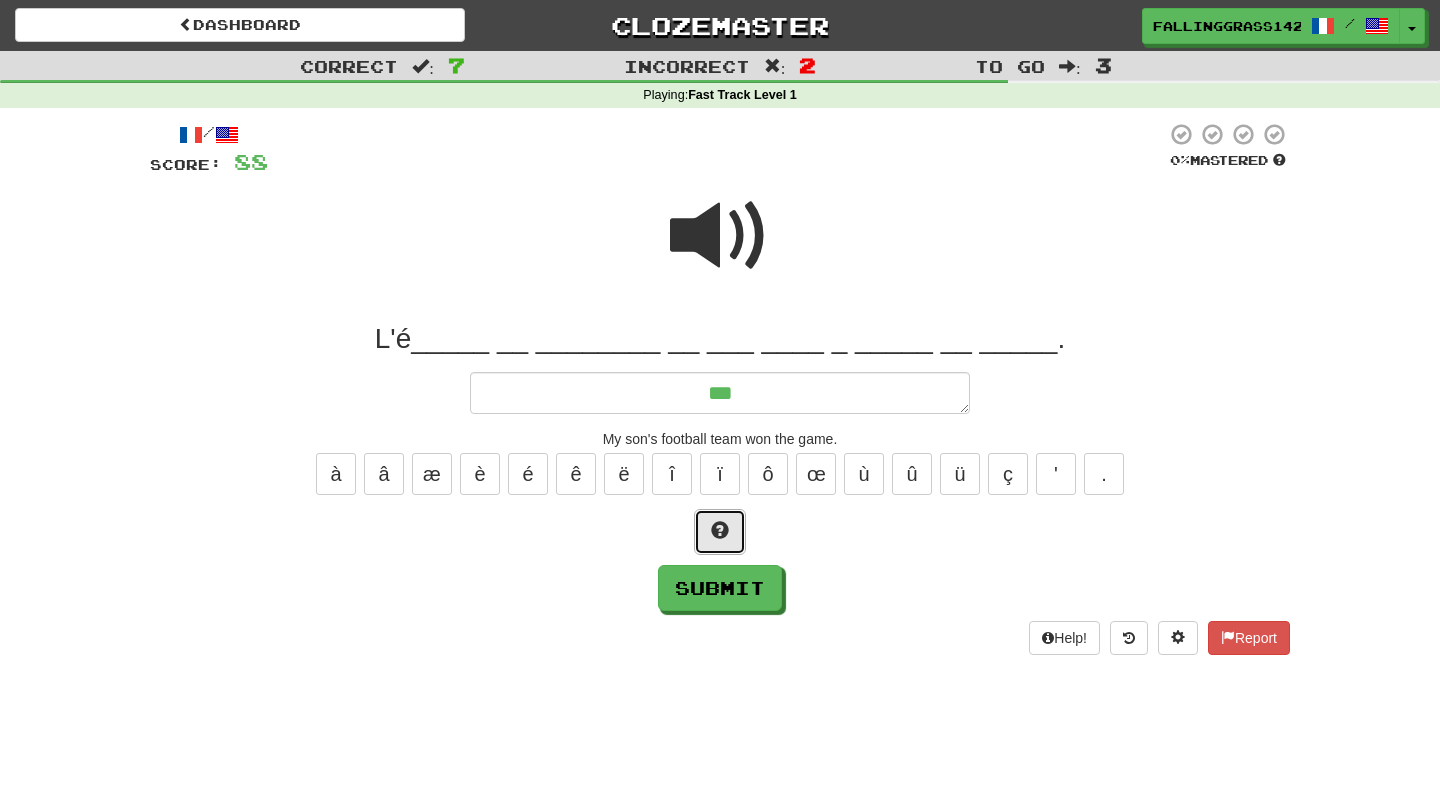 click at bounding box center [720, 530] 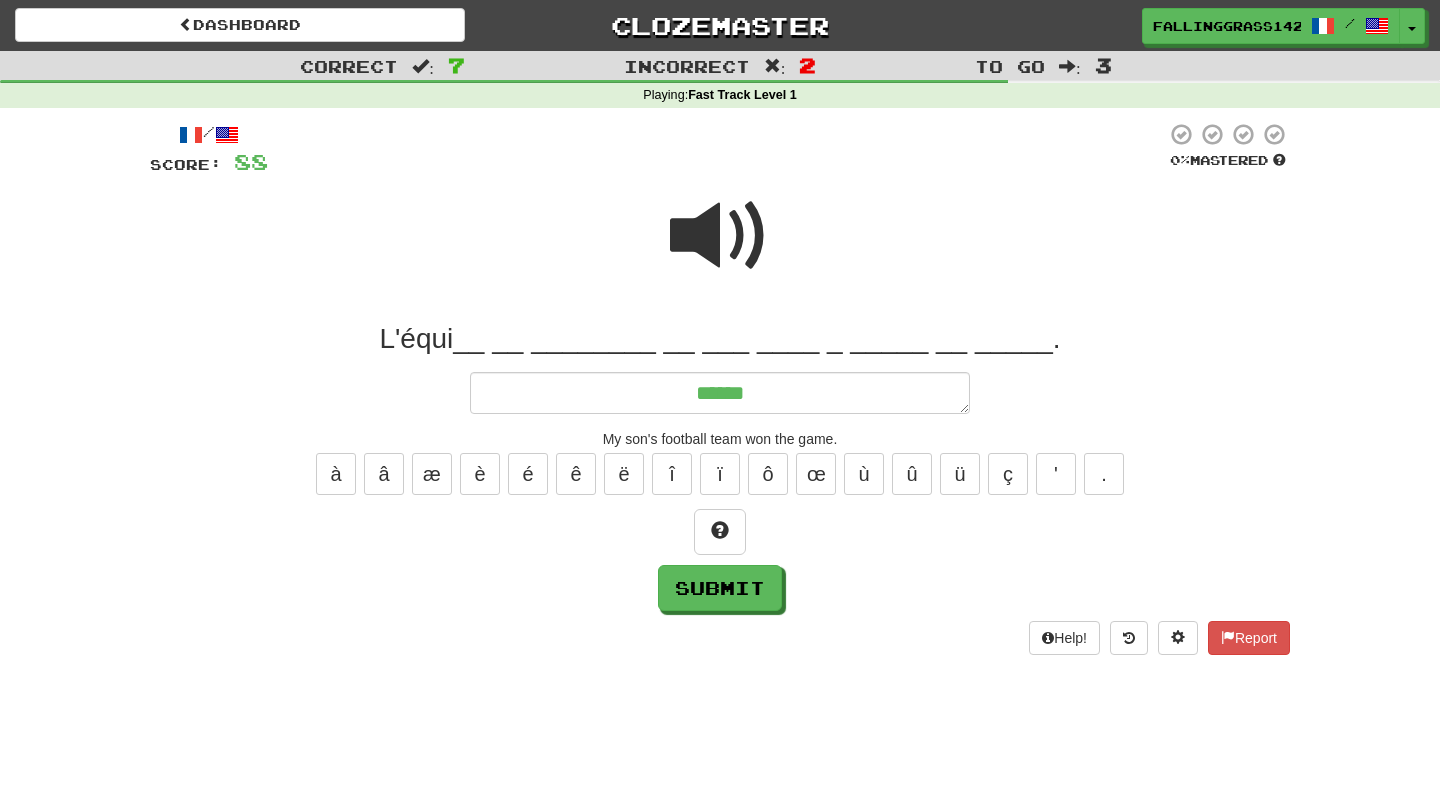 click at bounding box center [720, 236] 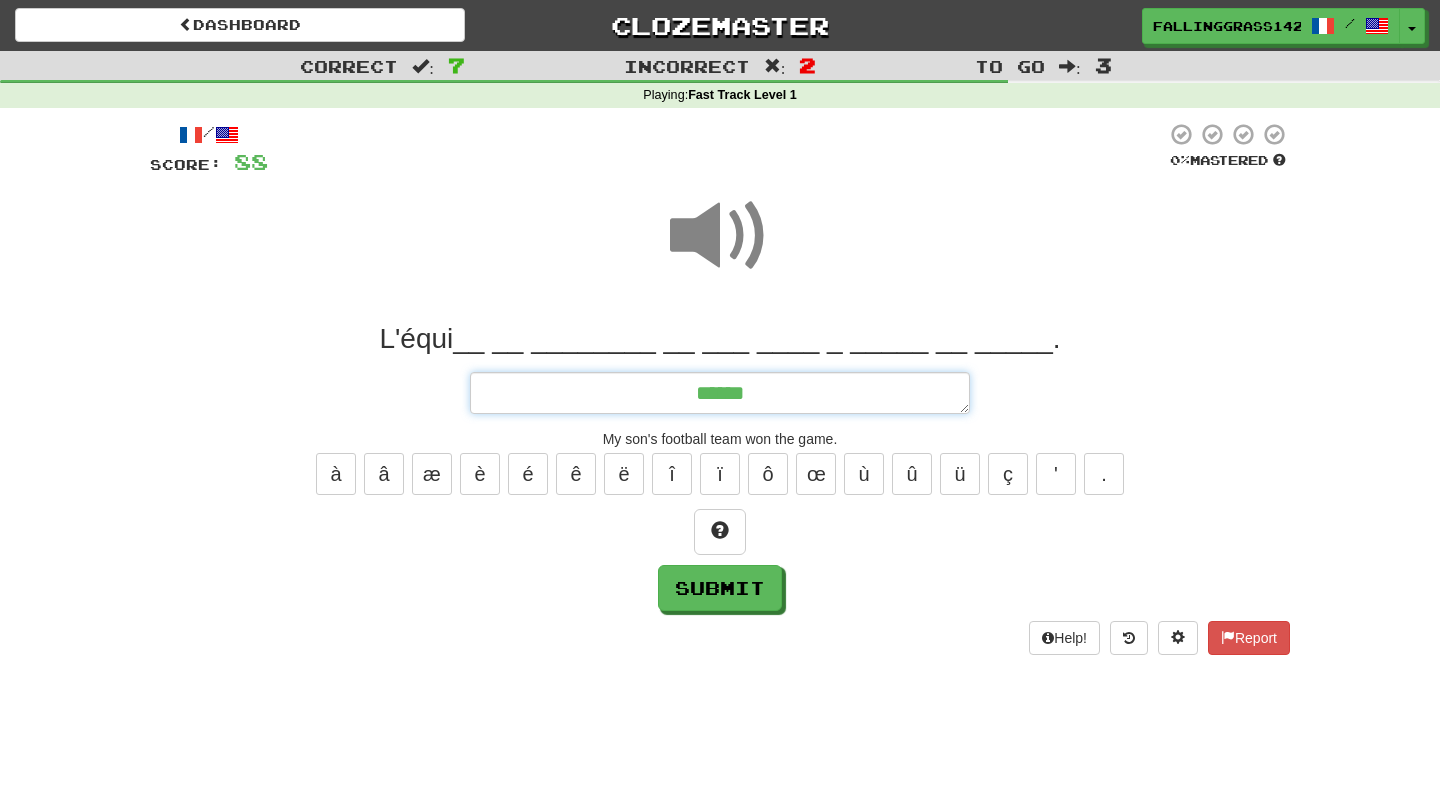 click on "******" at bounding box center [720, 393] 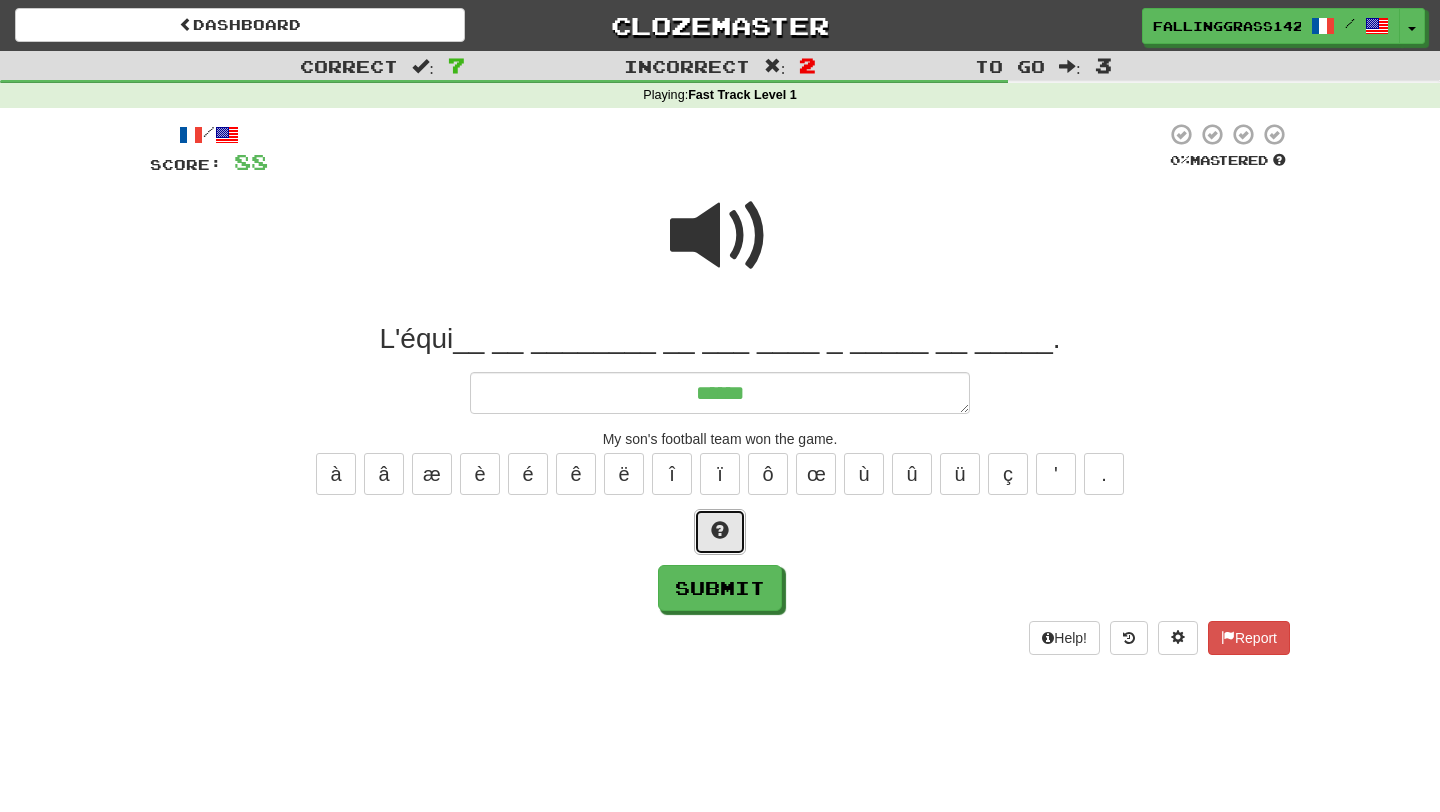 click at bounding box center [720, 532] 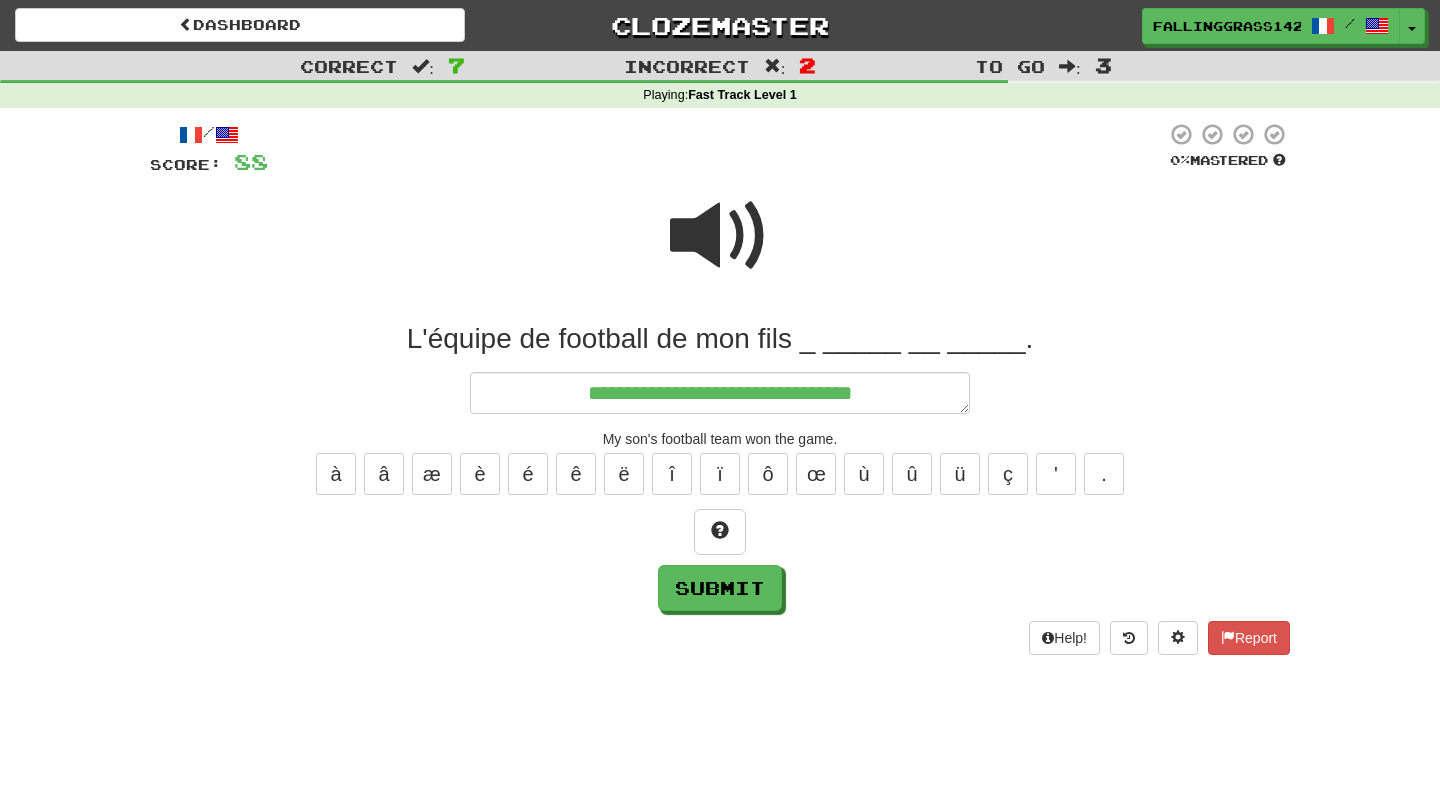 click at bounding box center (720, 236) 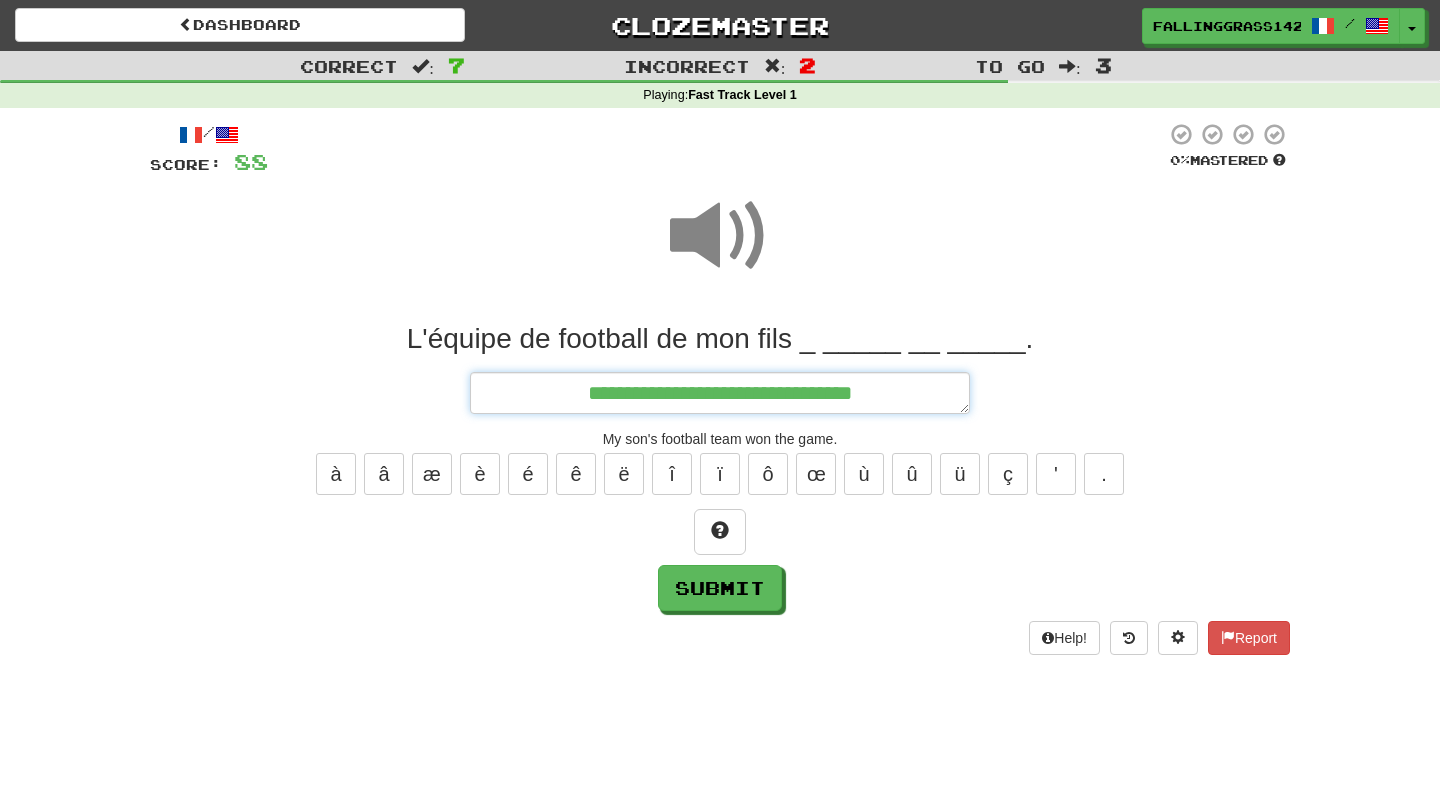 click on "**********" at bounding box center [720, 393] 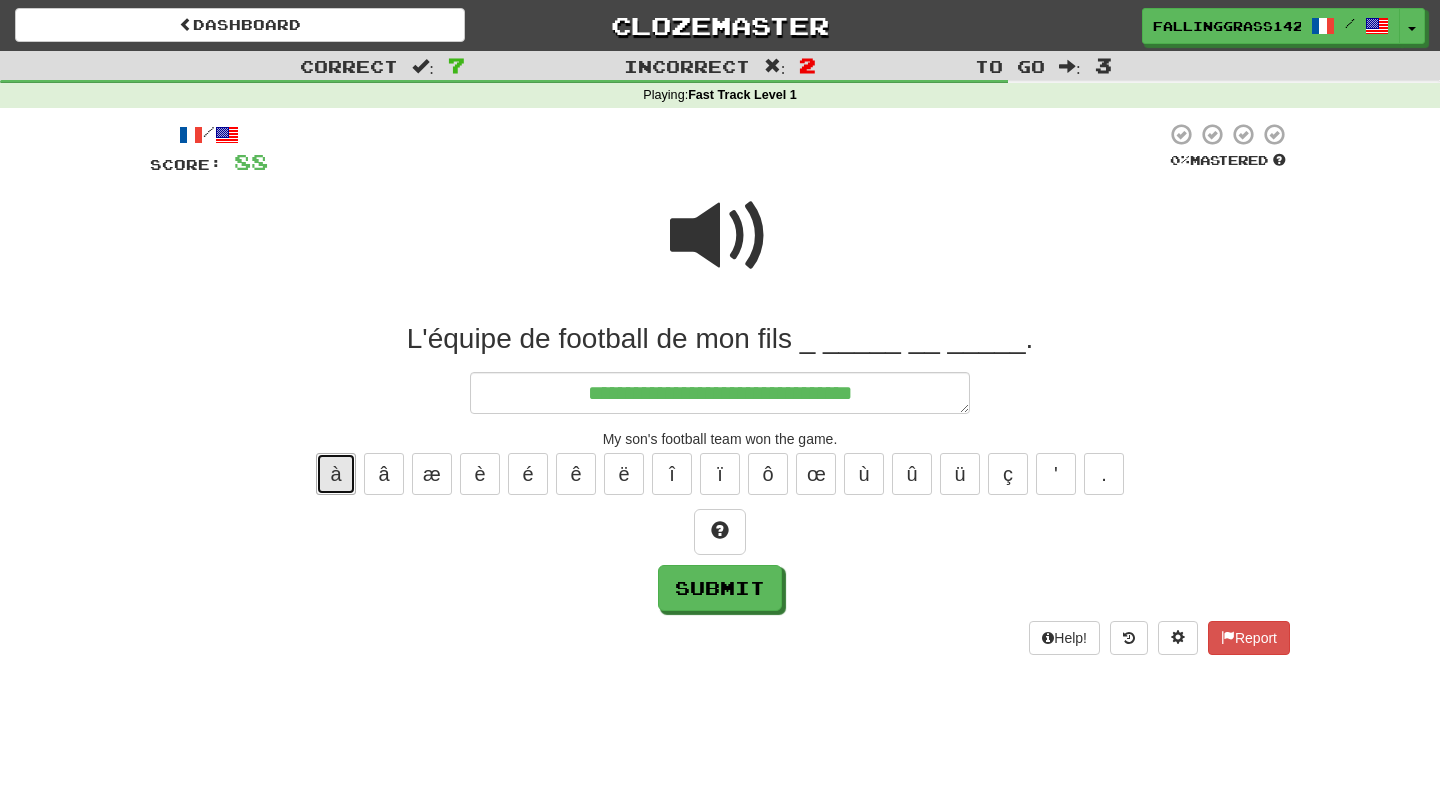 click on "à" at bounding box center (336, 474) 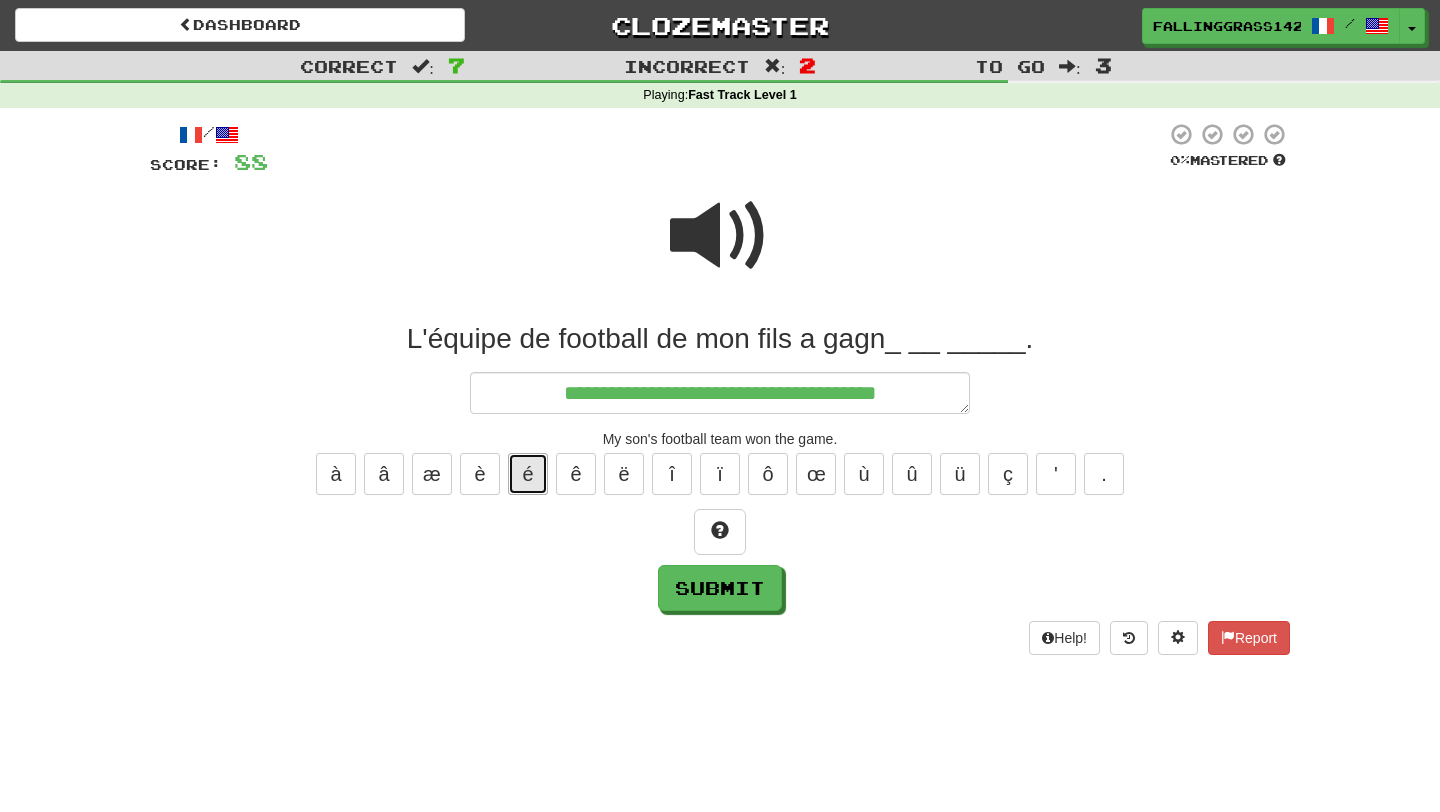 click on "é" at bounding box center [528, 474] 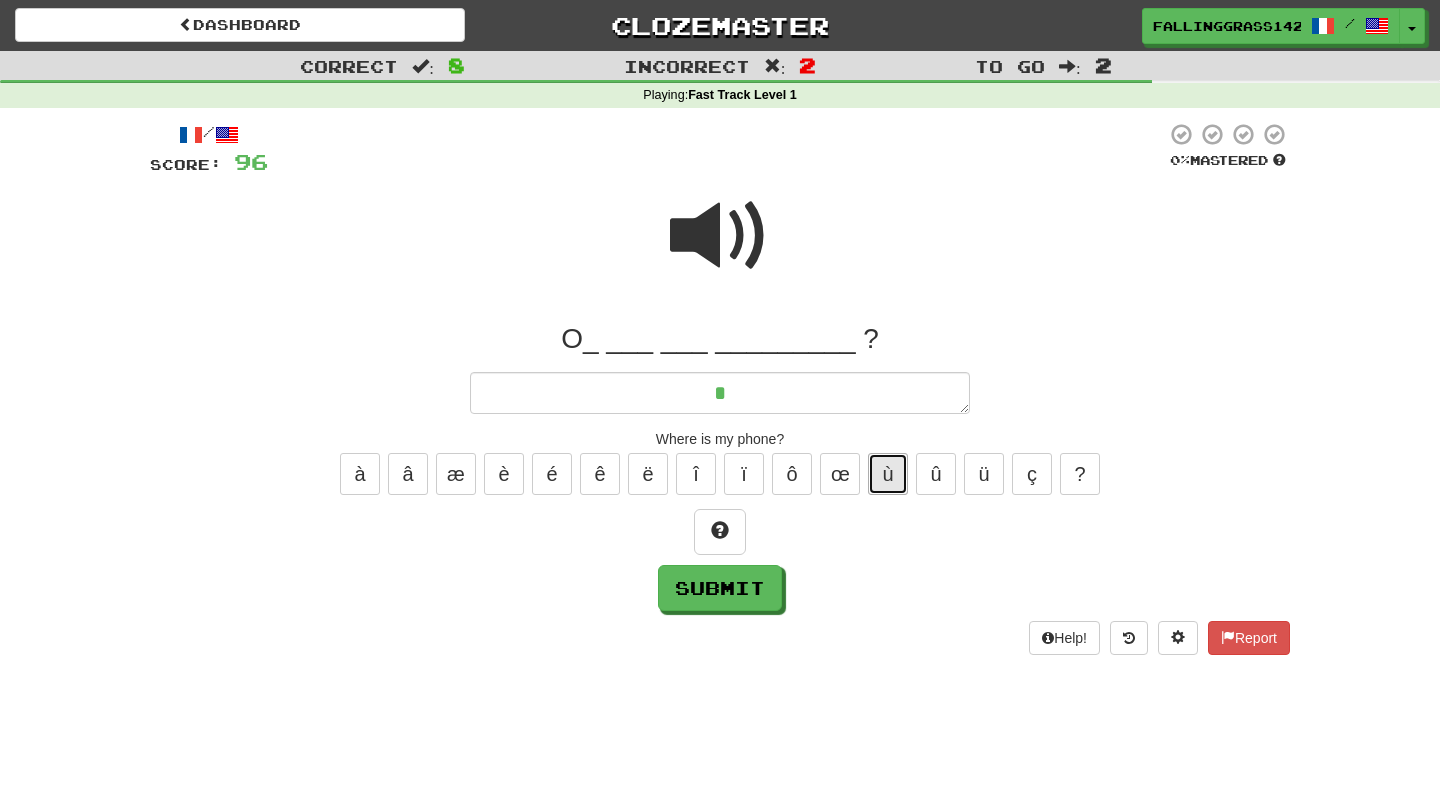 click on "ù" at bounding box center (888, 474) 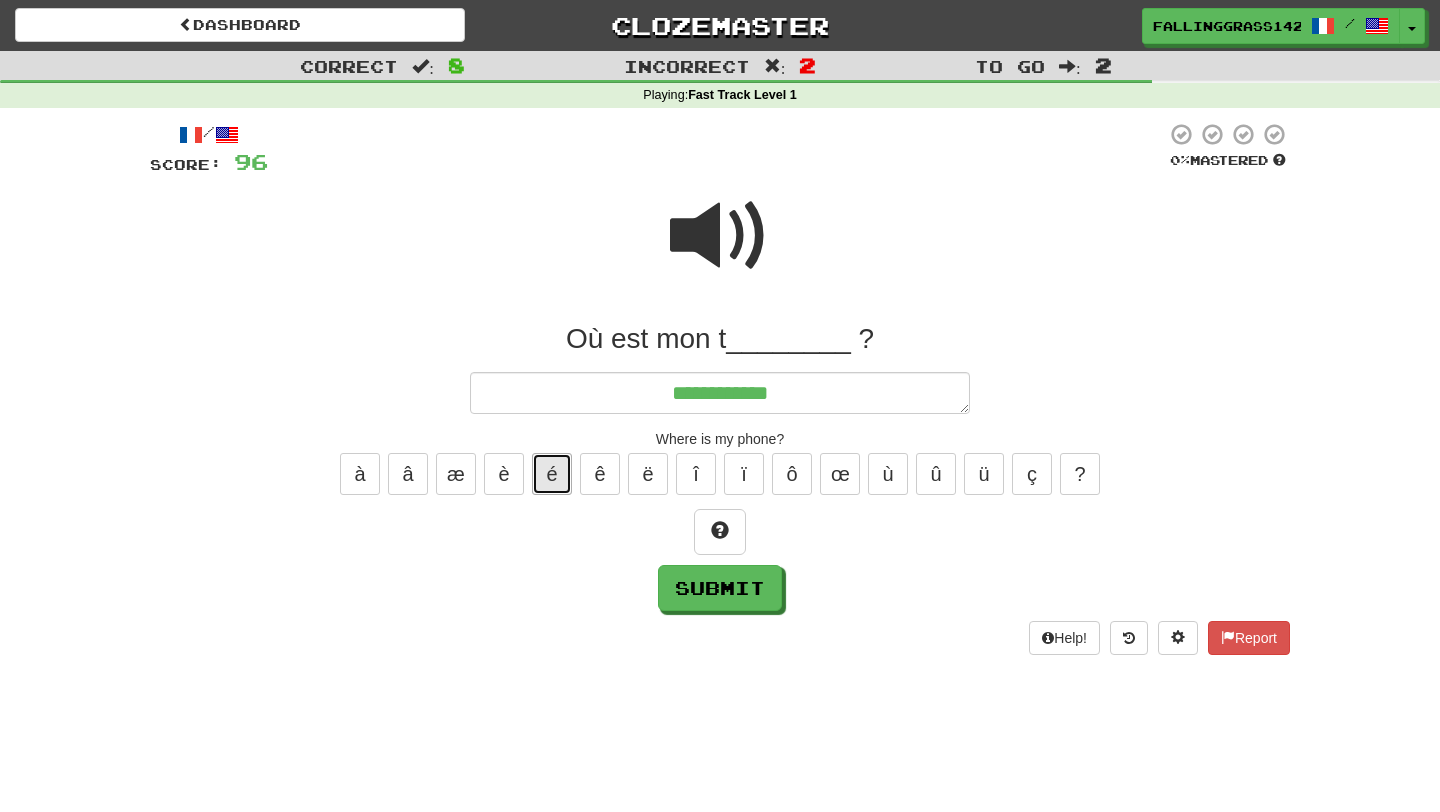 click on "é" at bounding box center (552, 474) 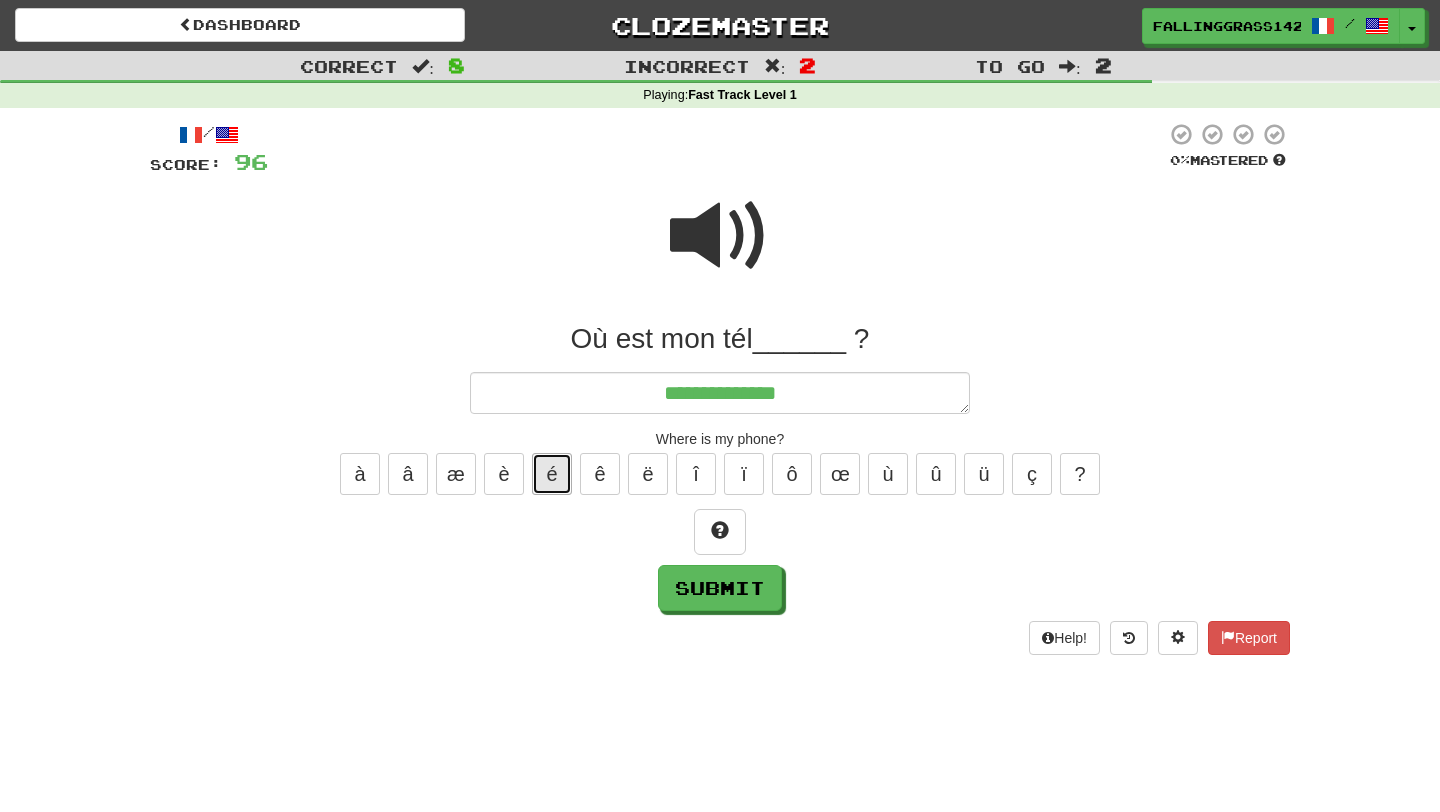 click on "é" at bounding box center (552, 474) 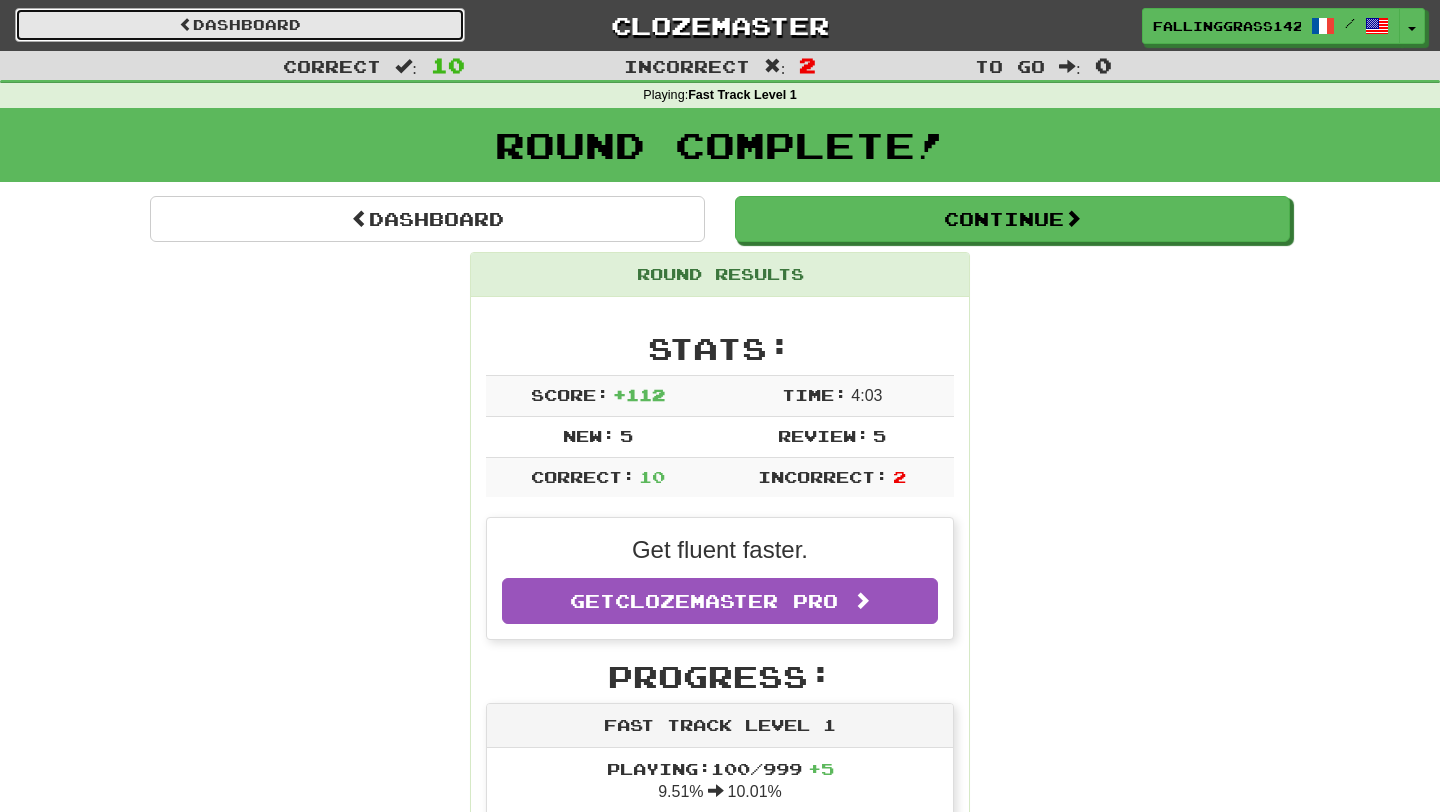 click on "Dashboard" at bounding box center (240, 25) 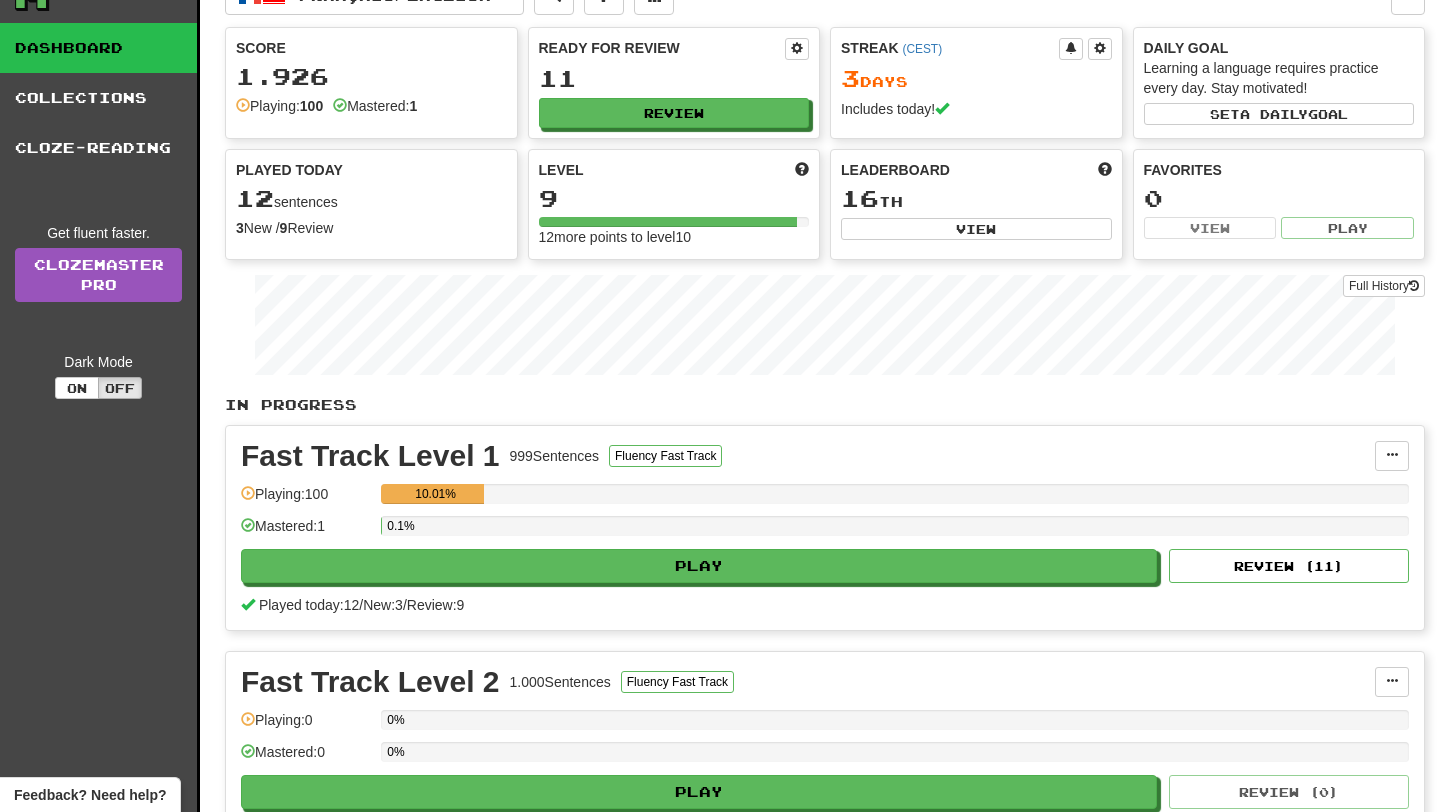 scroll, scrollTop: 36, scrollLeft: 0, axis: vertical 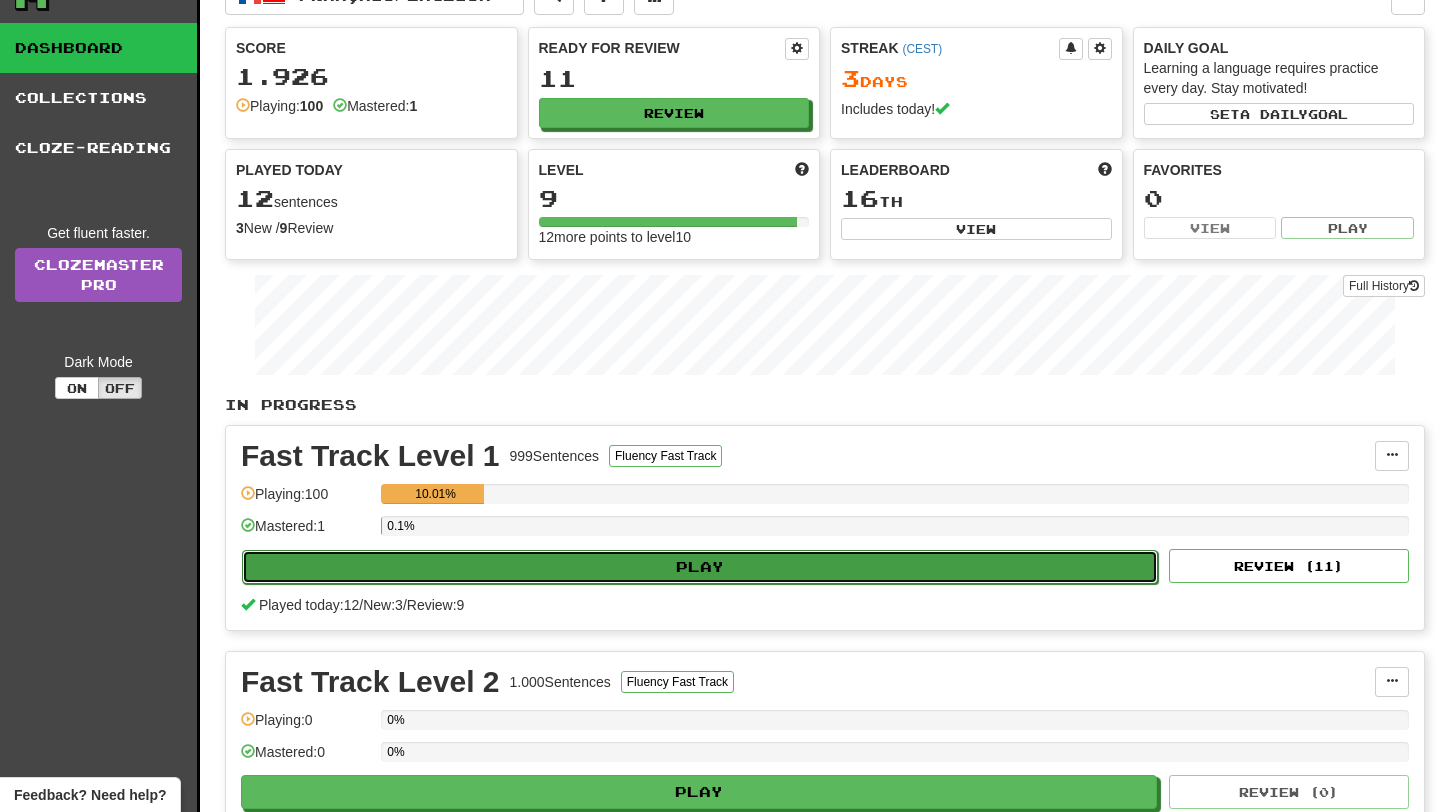 click on "Play" at bounding box center (700, 567) 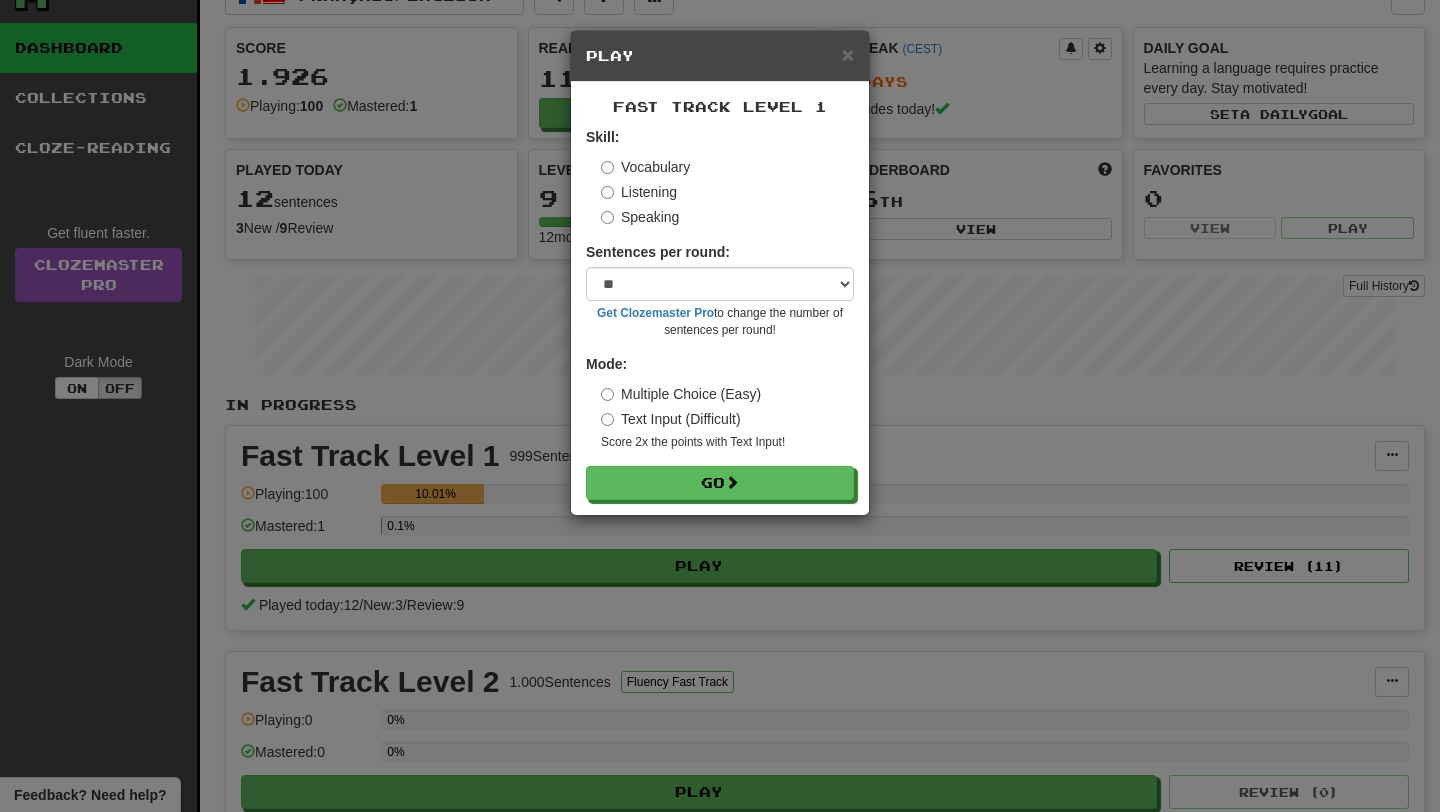 click on "Skill: Vocabulary Listening Speaking Sentences per round: * ** ** ** ** ** *** ******** Get Clozemaster Pro  to change the number of sentences per round! Mode: Multiple Choice (Easy) Text Input (Difficult) Score 2x the points with Text Input ! Go" at bounding box center (720, 313) 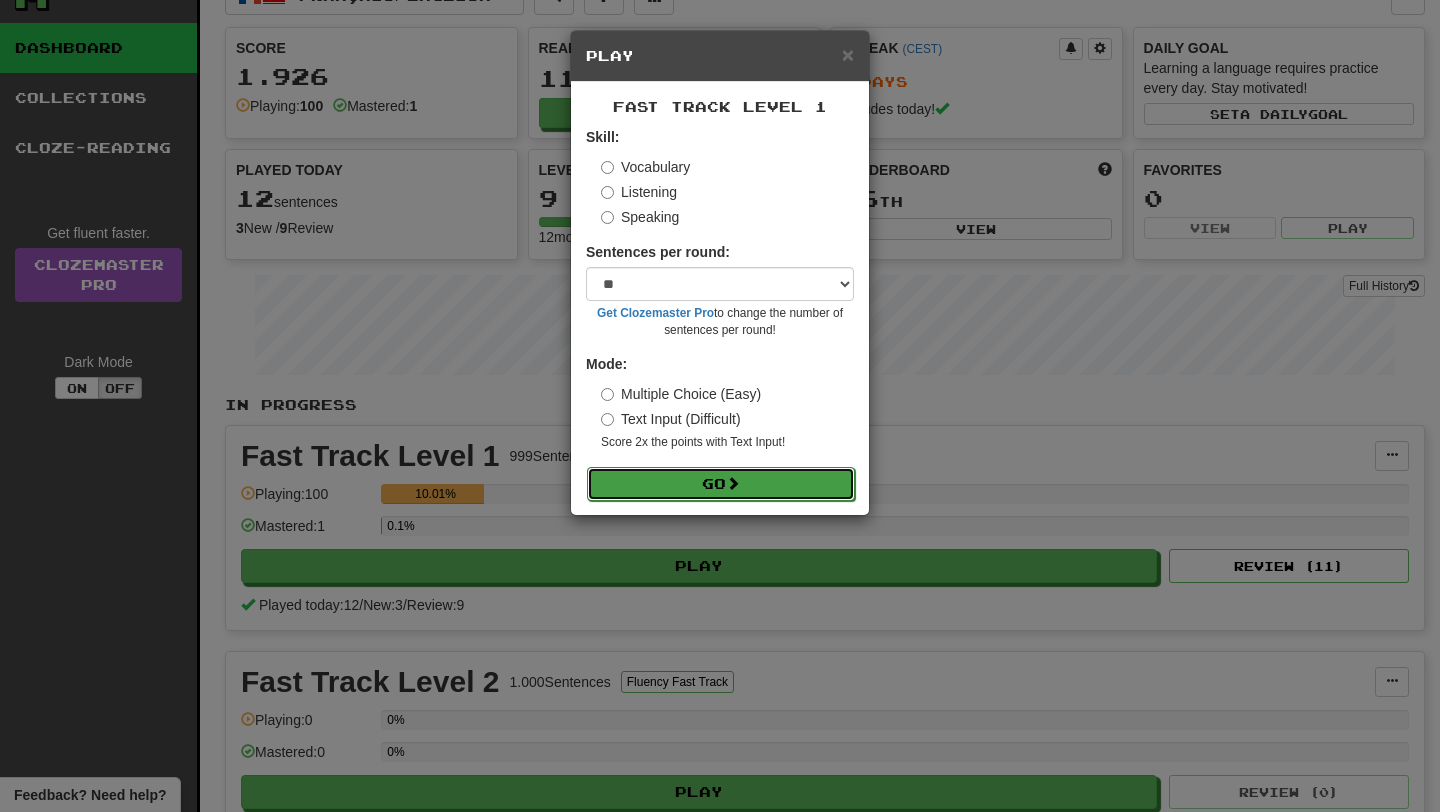 click on "Go" at bounding box center [721, 484] 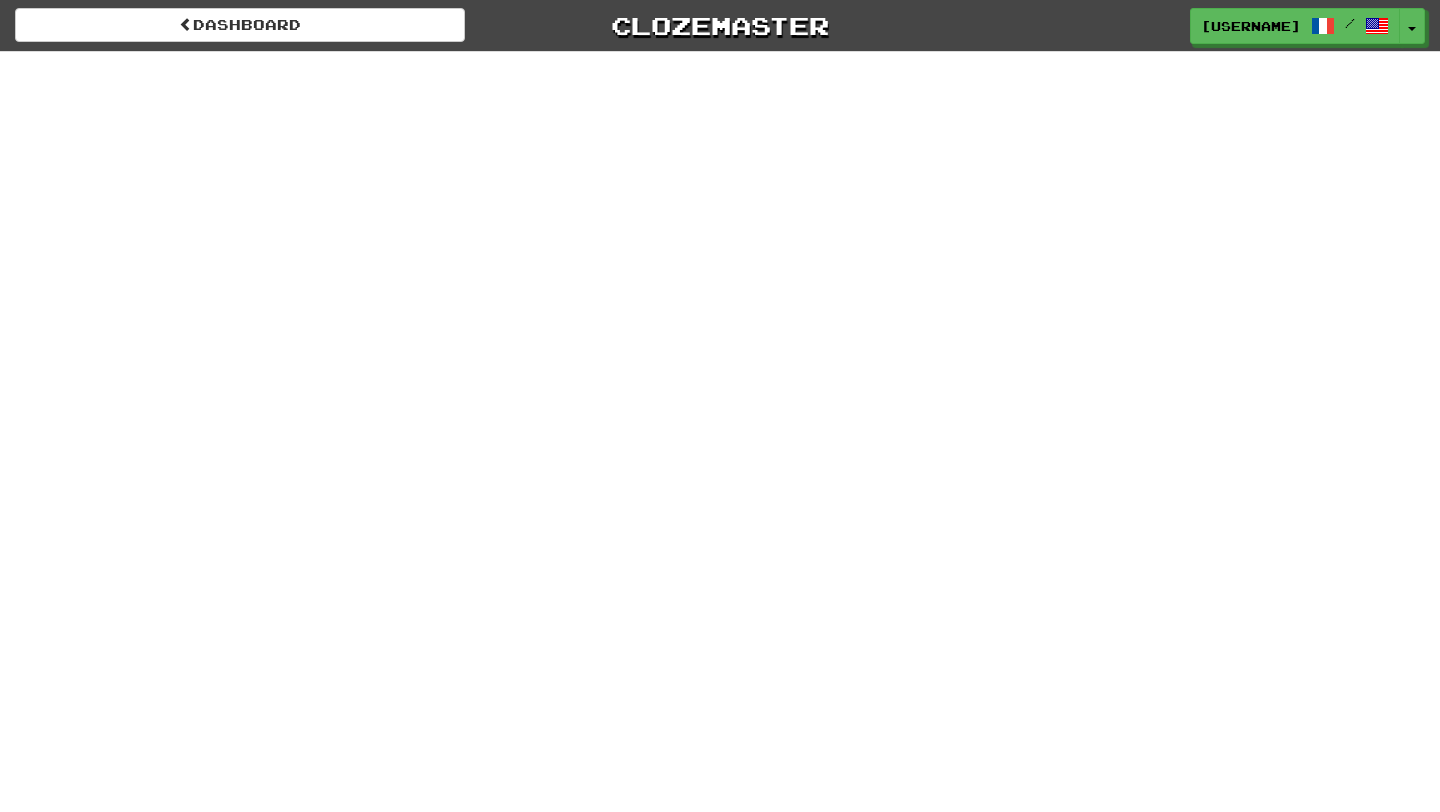 scroll, scrollTop: 0, scrollLeft: 0, axis: both 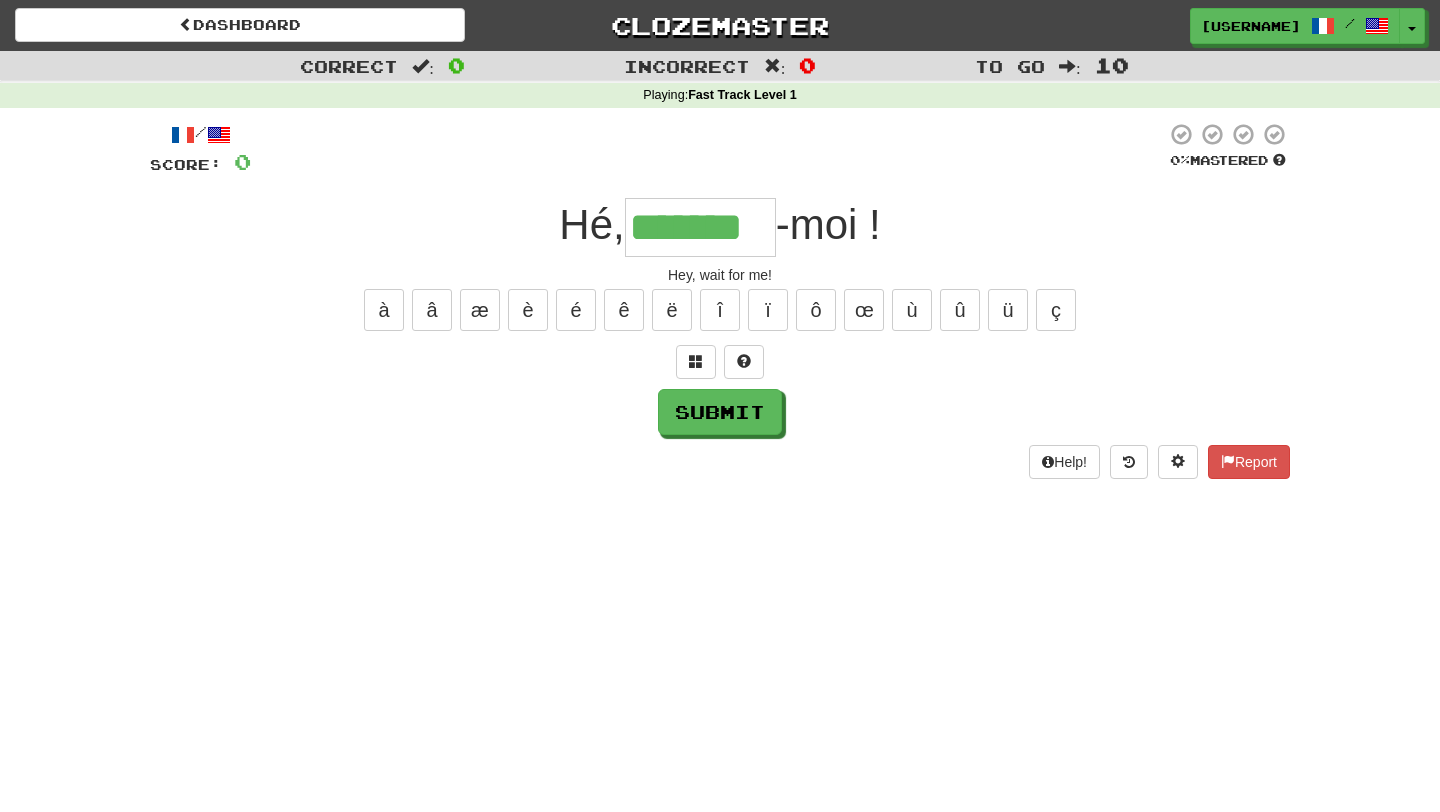 type on "*******" 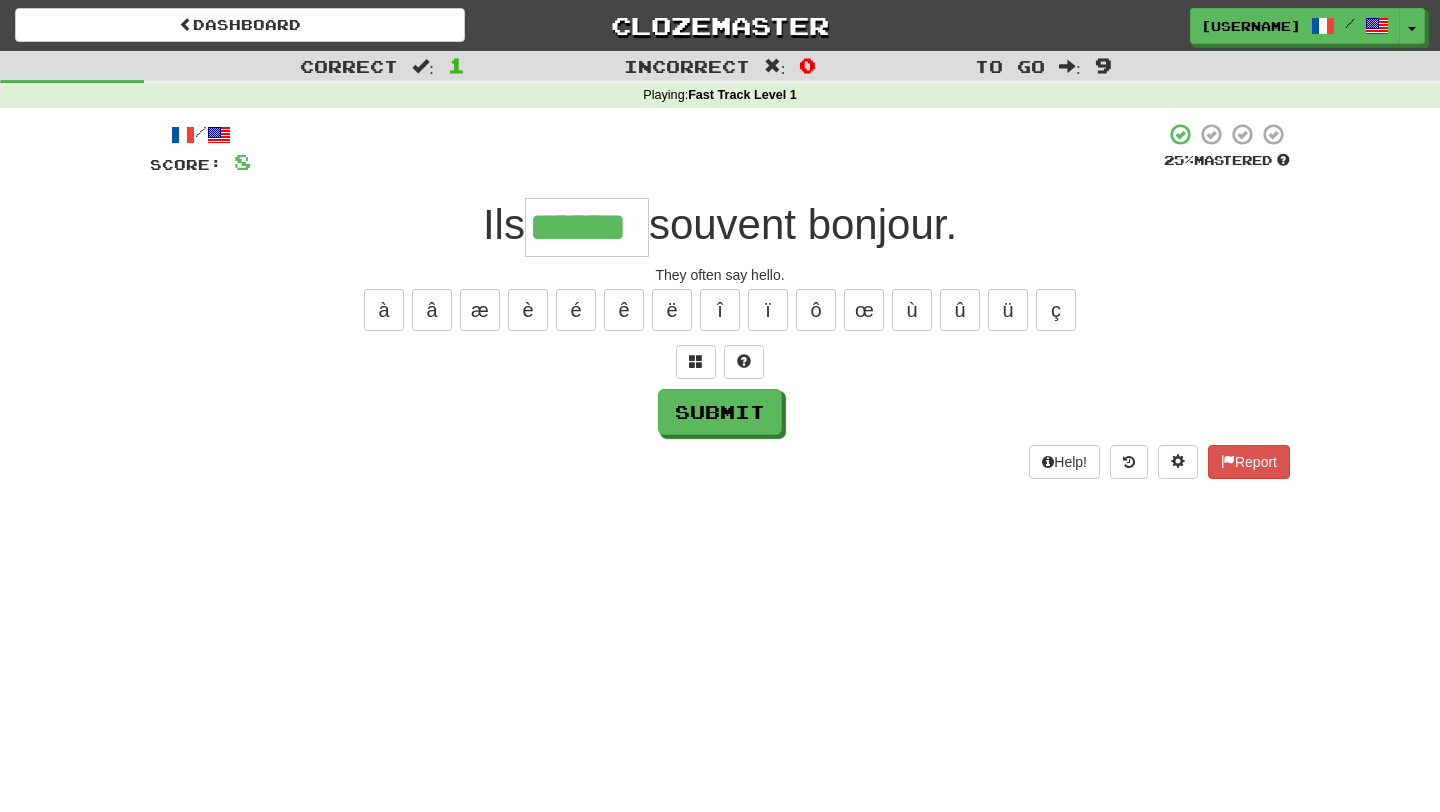 type on "******" 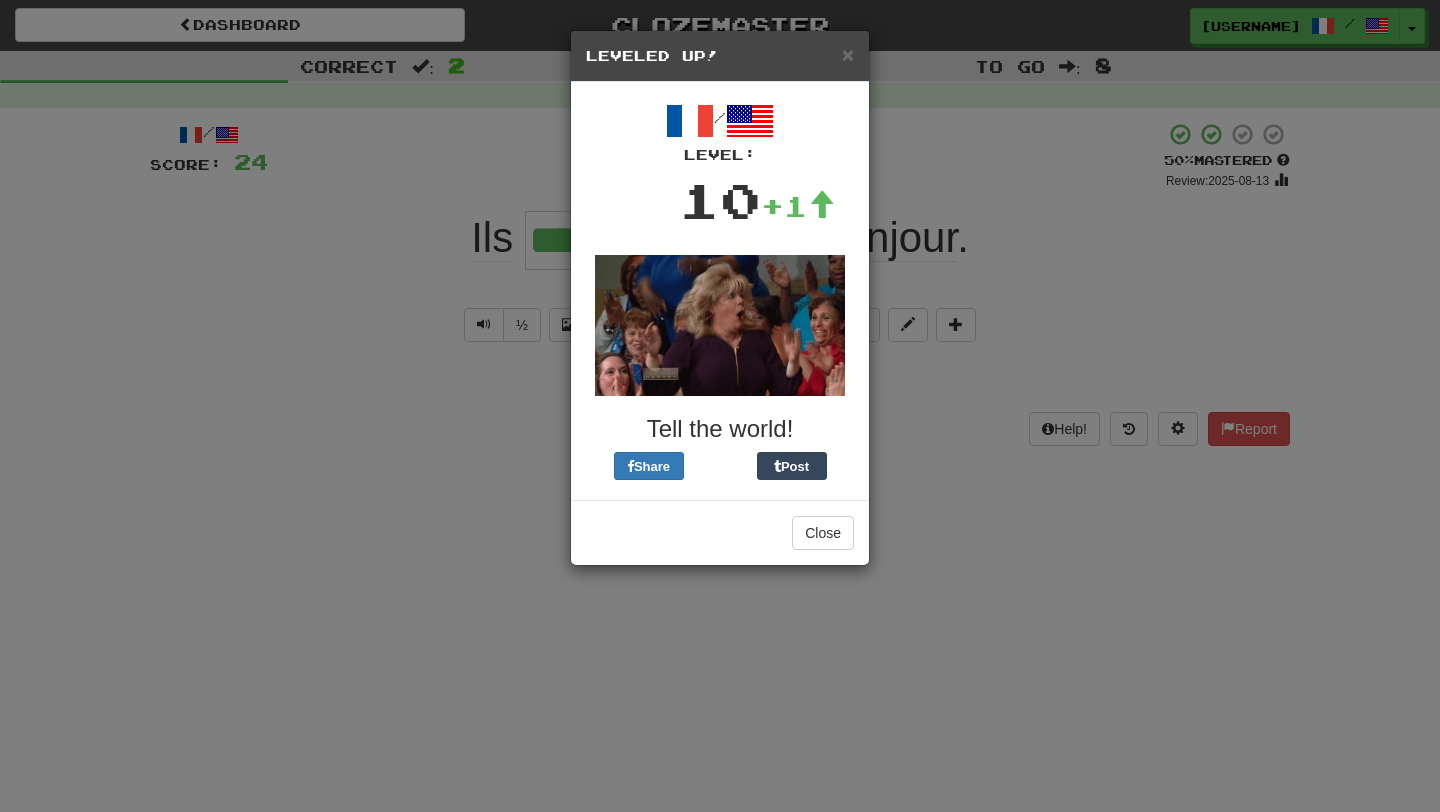 click on "× Leveled Up!" at bounding box center (720, 56) 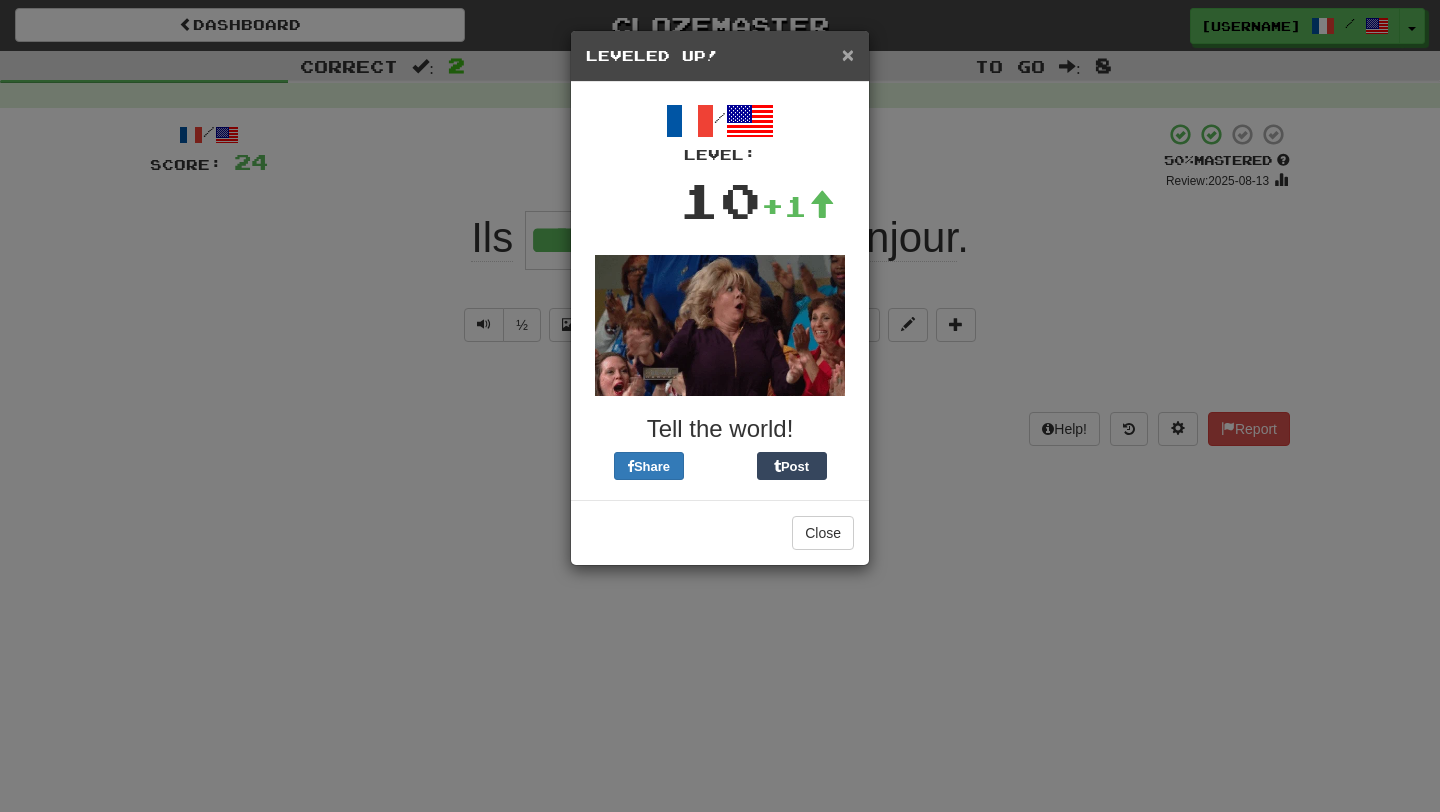 click on "×" at bounding box center [848, 54] 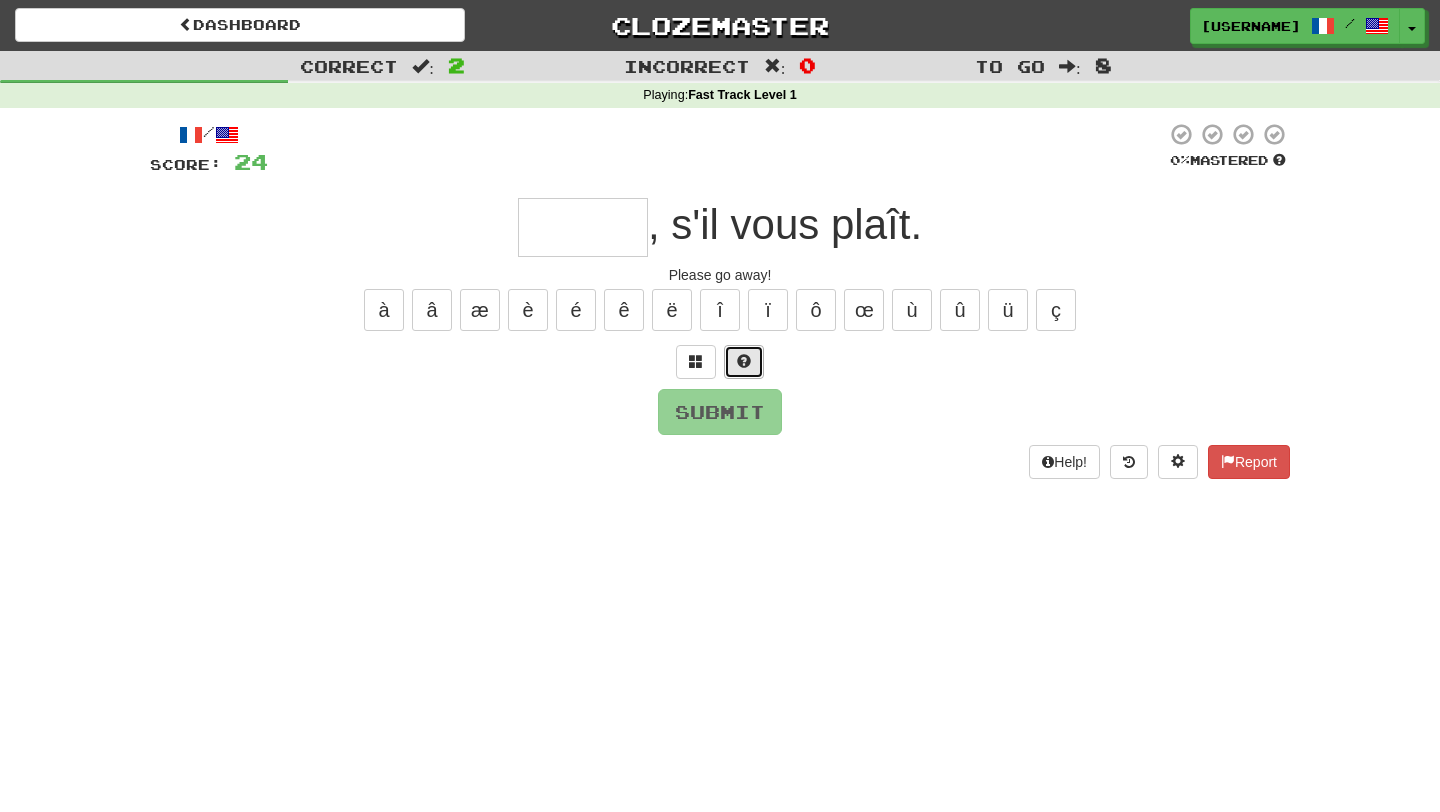 click at bounding box center (744, 361) 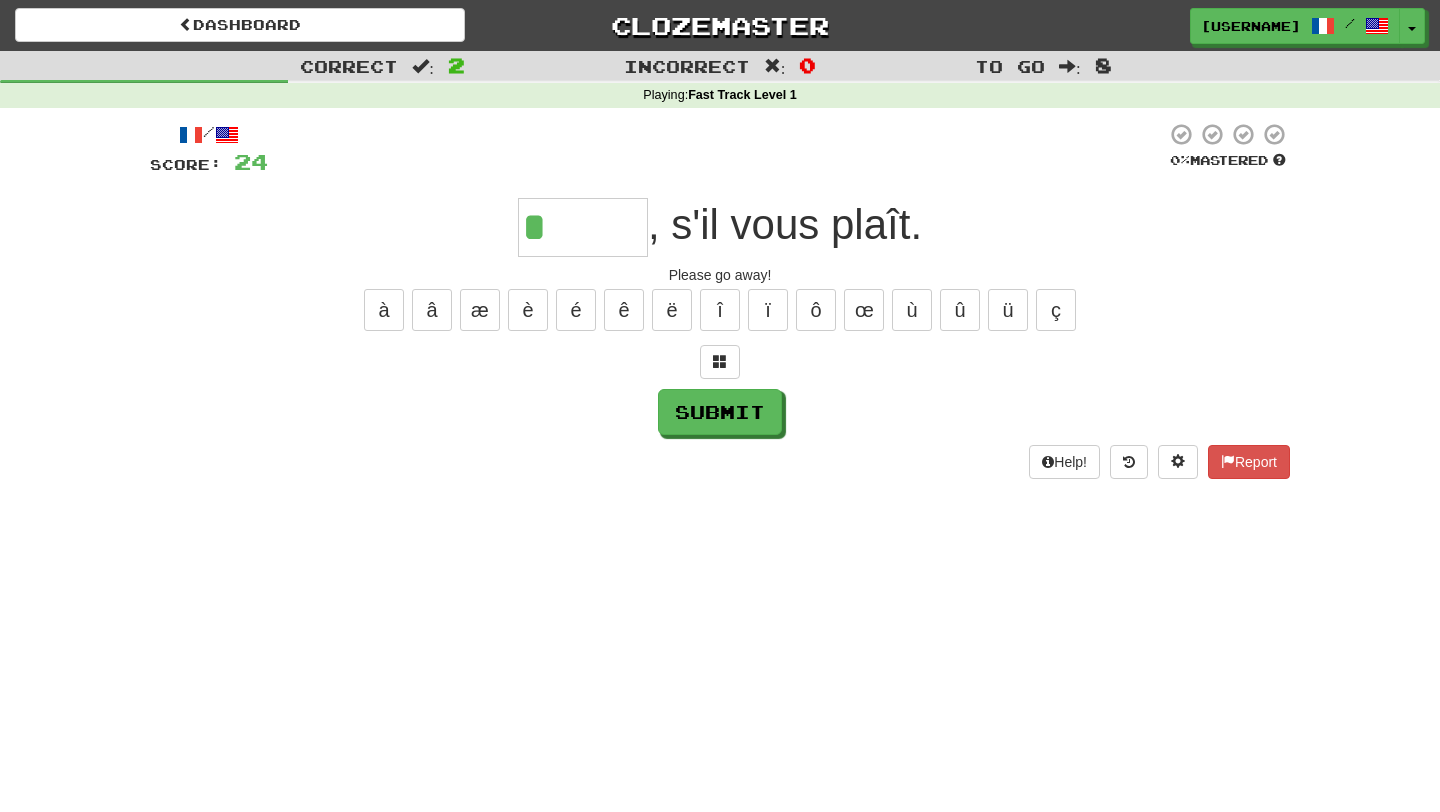 click on "/  Score:   24 0 %  Mastered * , s'il vous plaît. Please go away! à â æ è é ê ë î ï ô œ ù û ü ç Submit  Help!  Report" at bounding box center [720, 300] 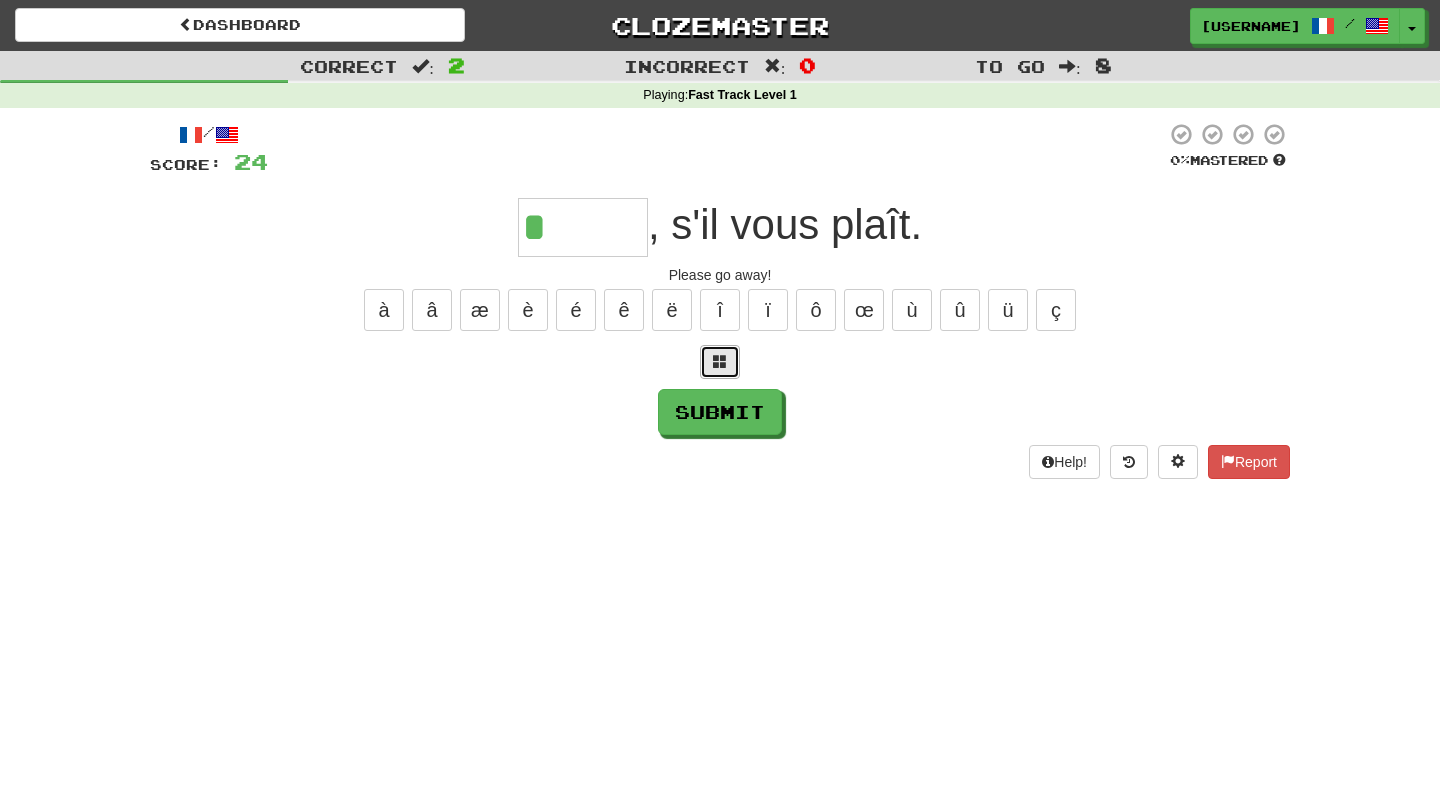 click at bounding box center (720, 362) 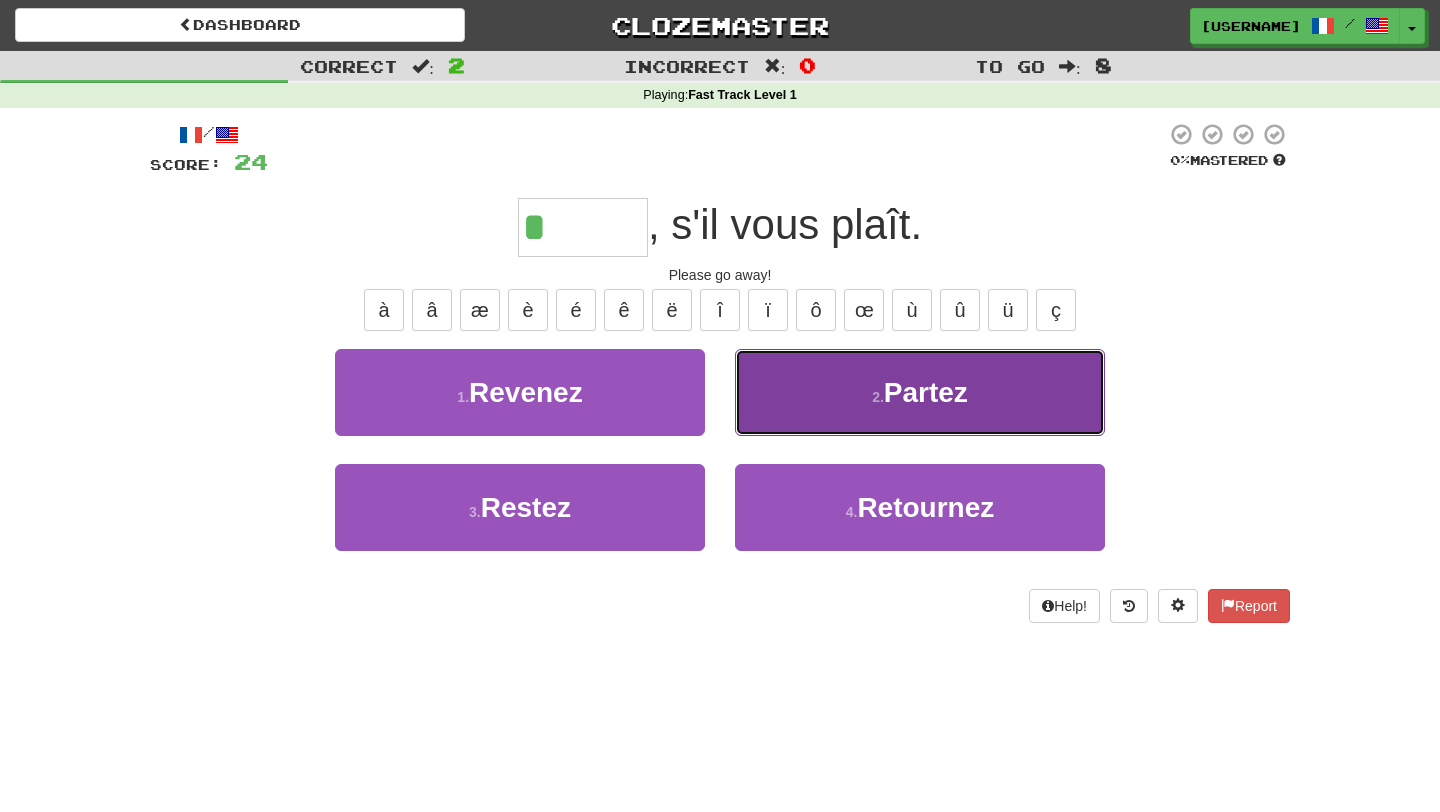 click on "2 .  Partez" at bounding box center (920, 392) 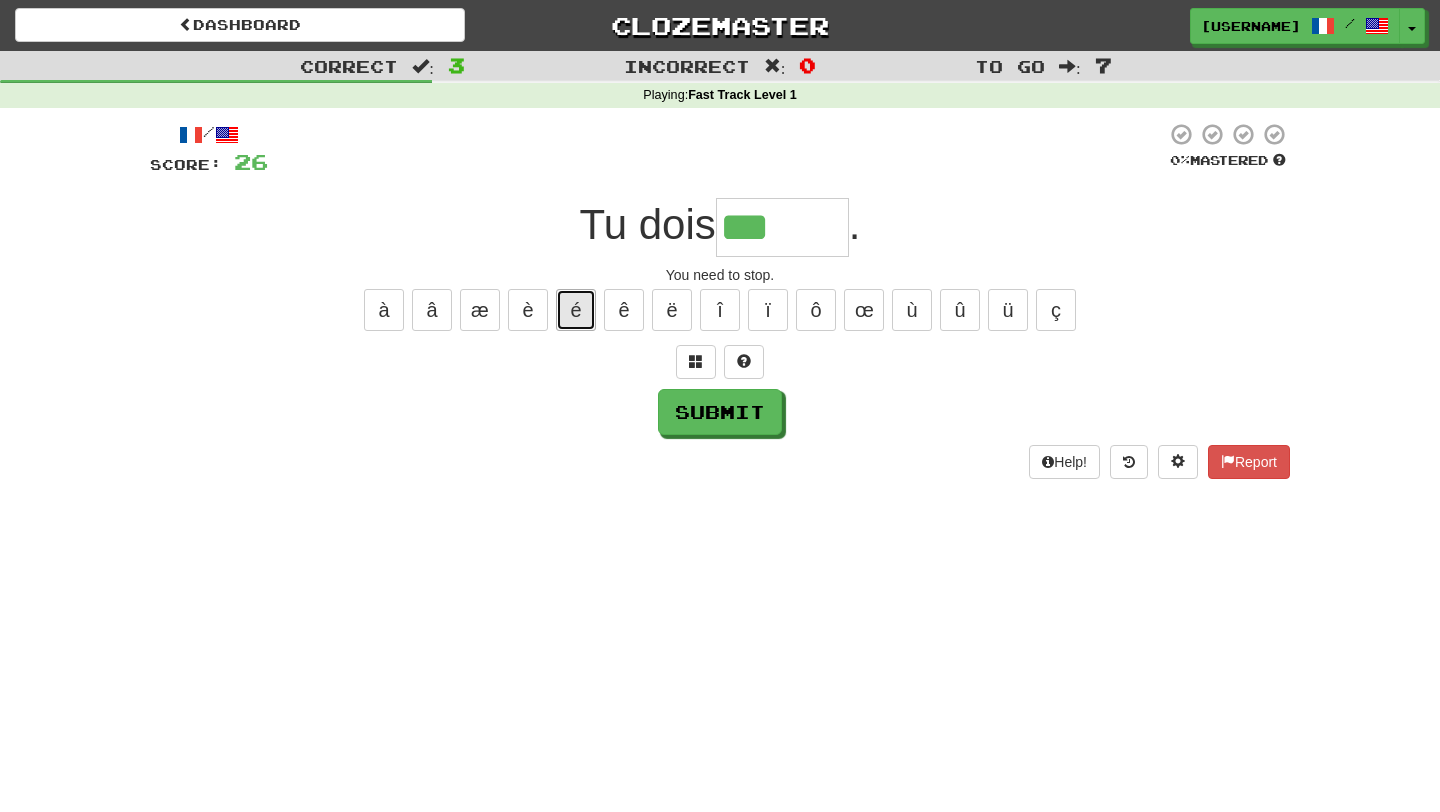 click on "é" at bounding box center (576, 310) 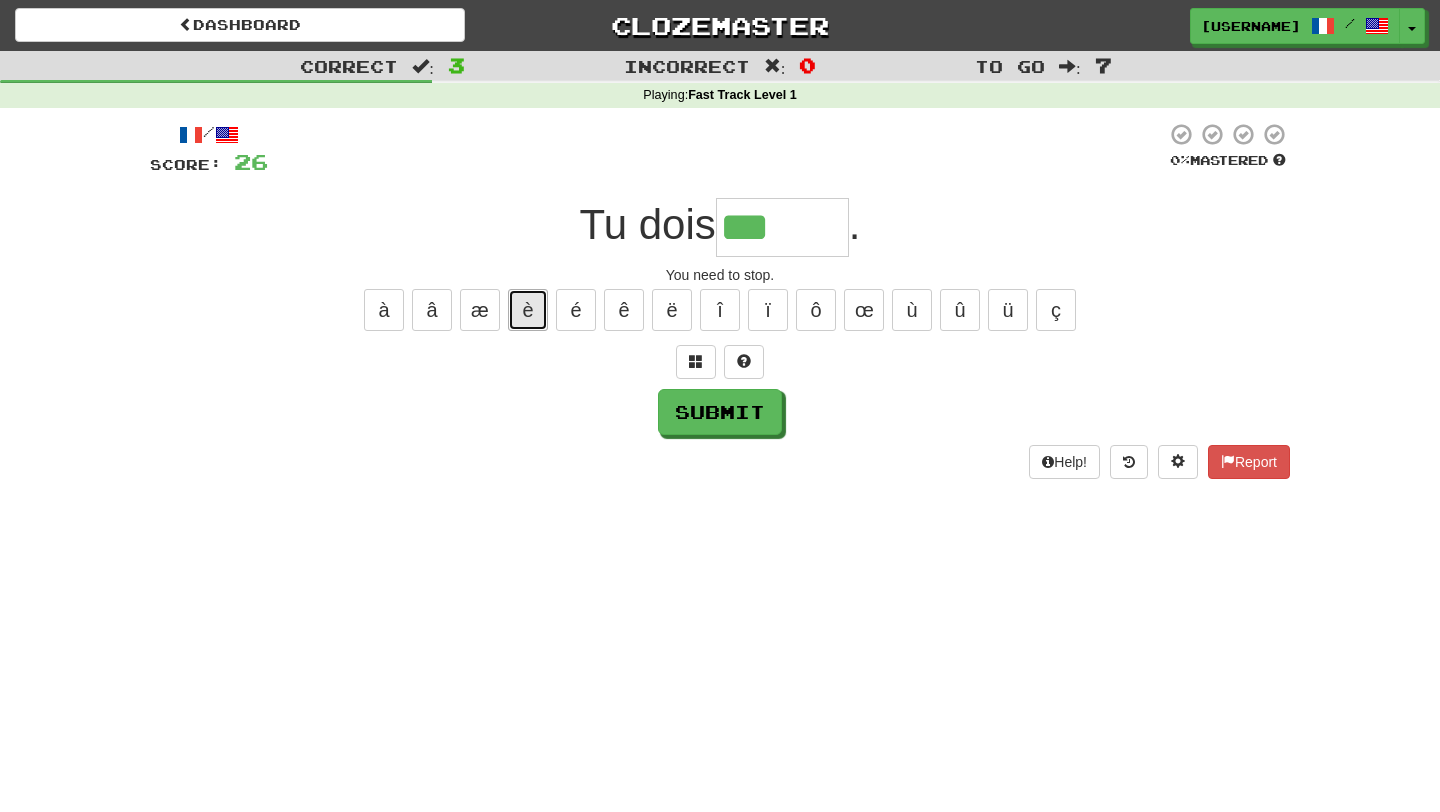 click on "è" at bounding box center (528, 310) 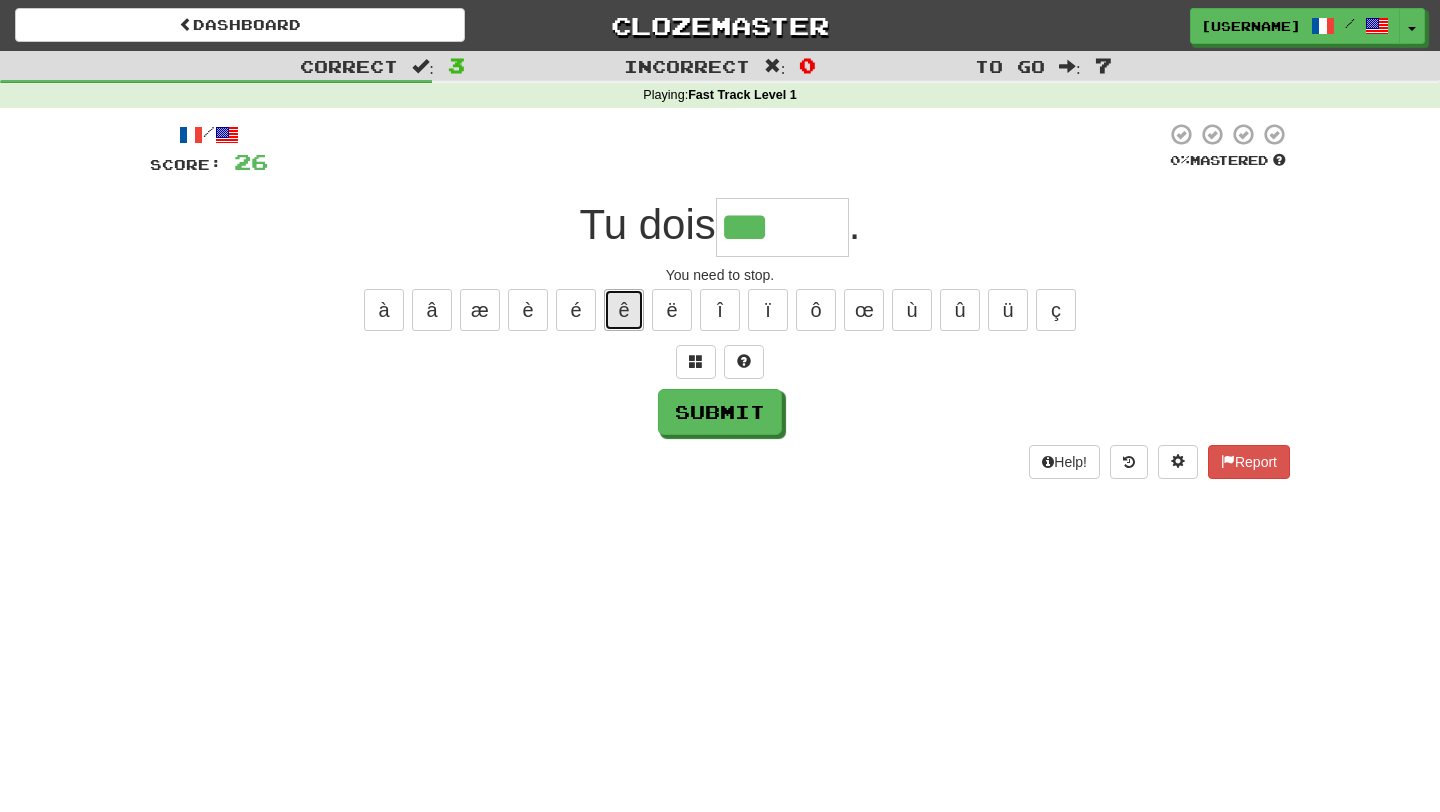 click on "ê" at bounding box center (624, 310) 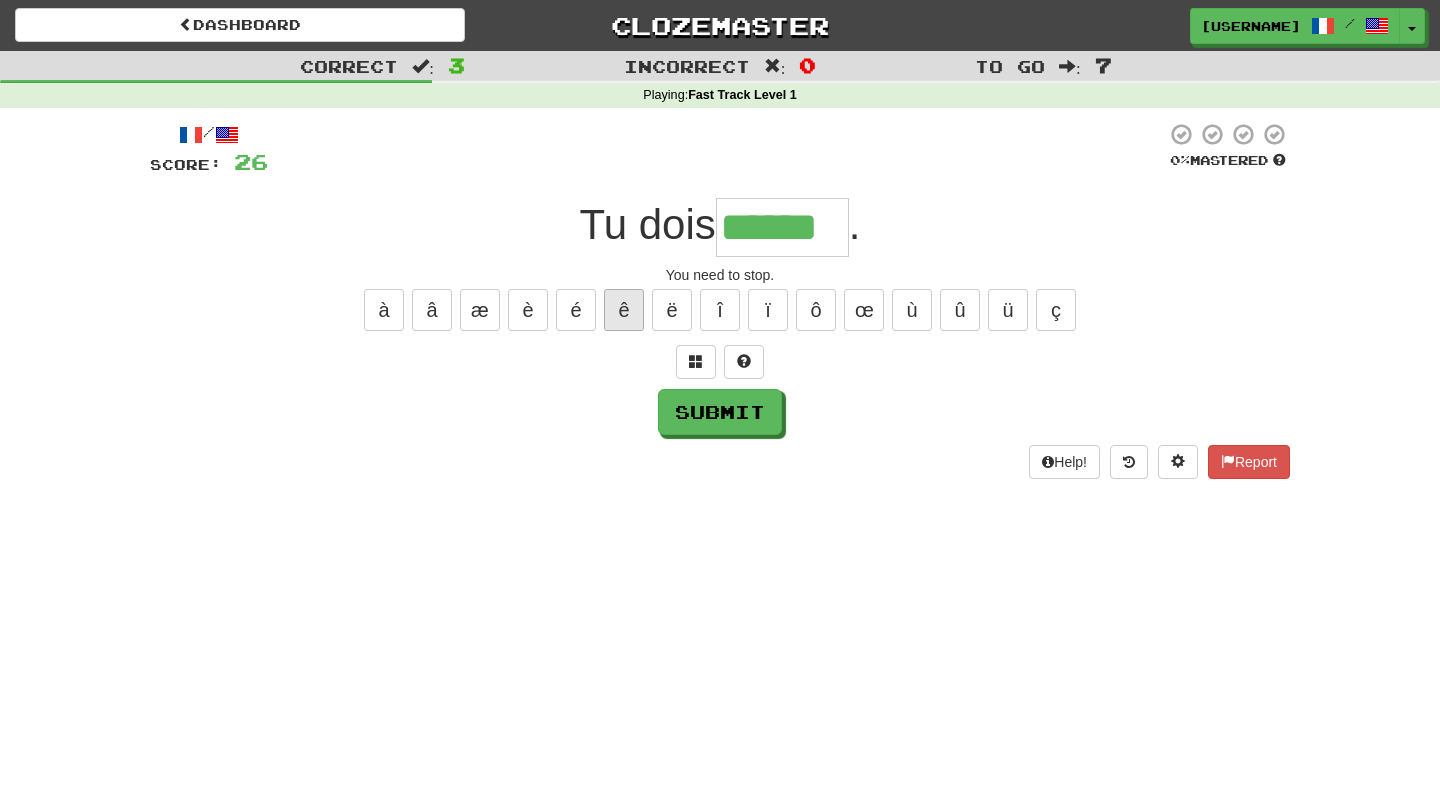 scroll, scrollTop: 0, scrollLeft: 0, axis: both 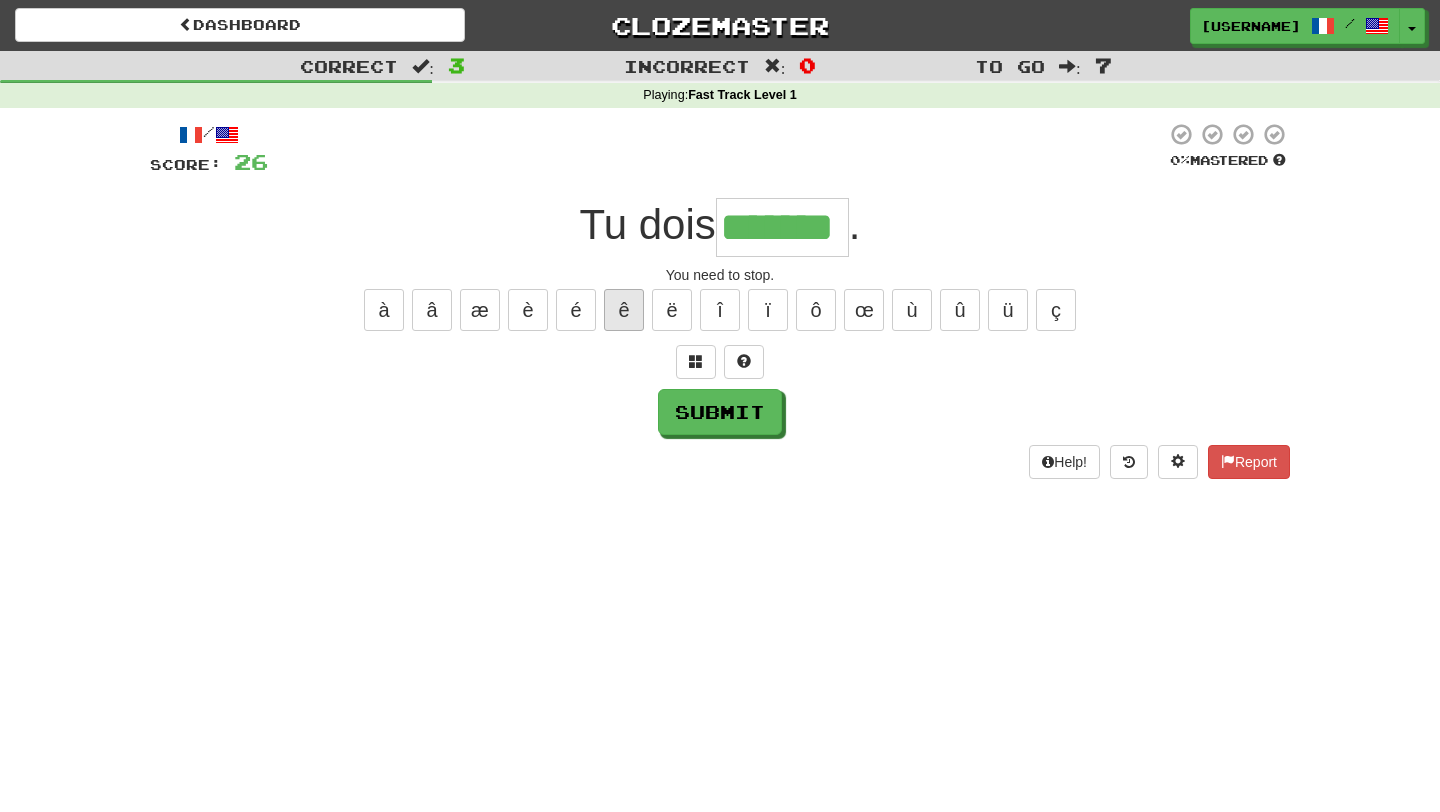 type on "*******" 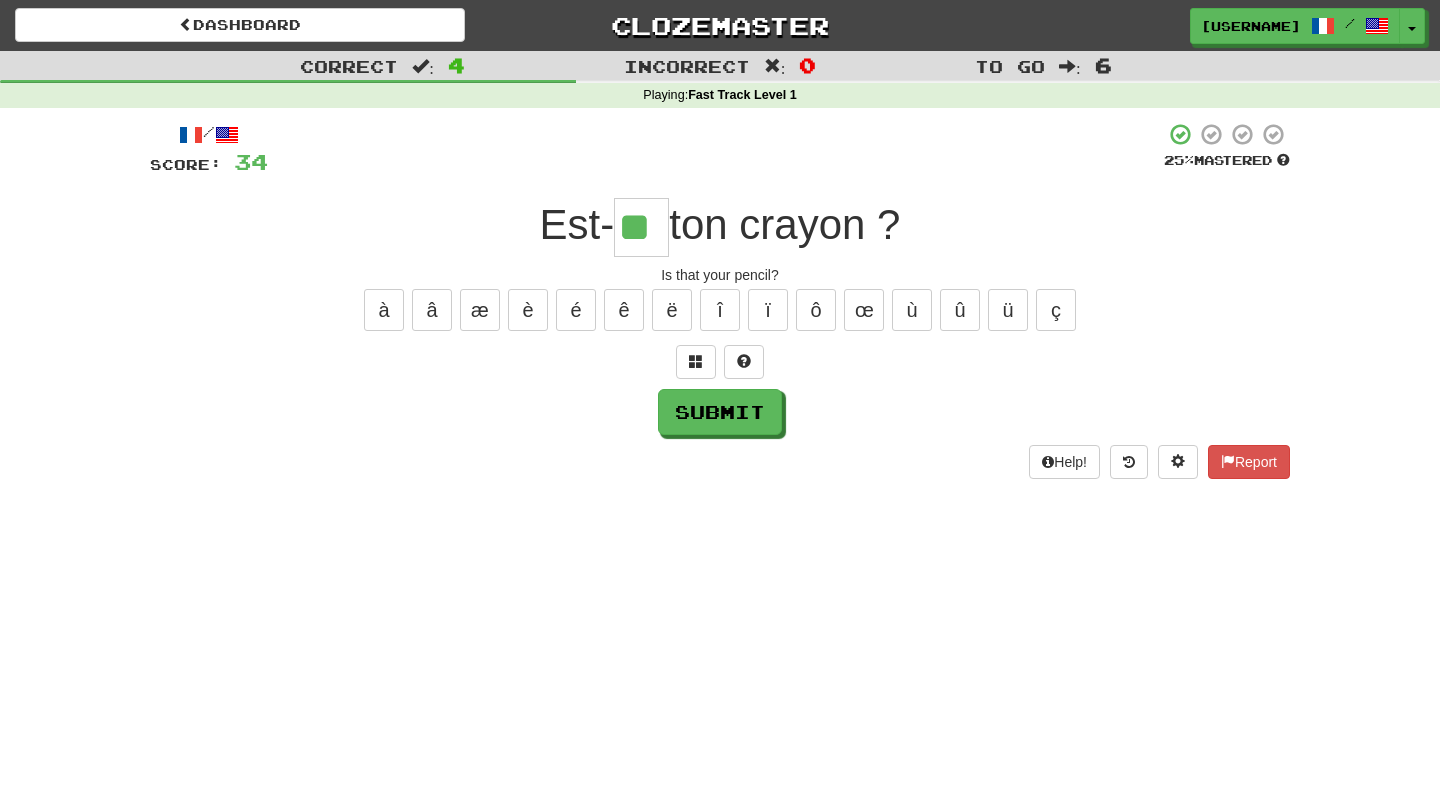 type on "**" 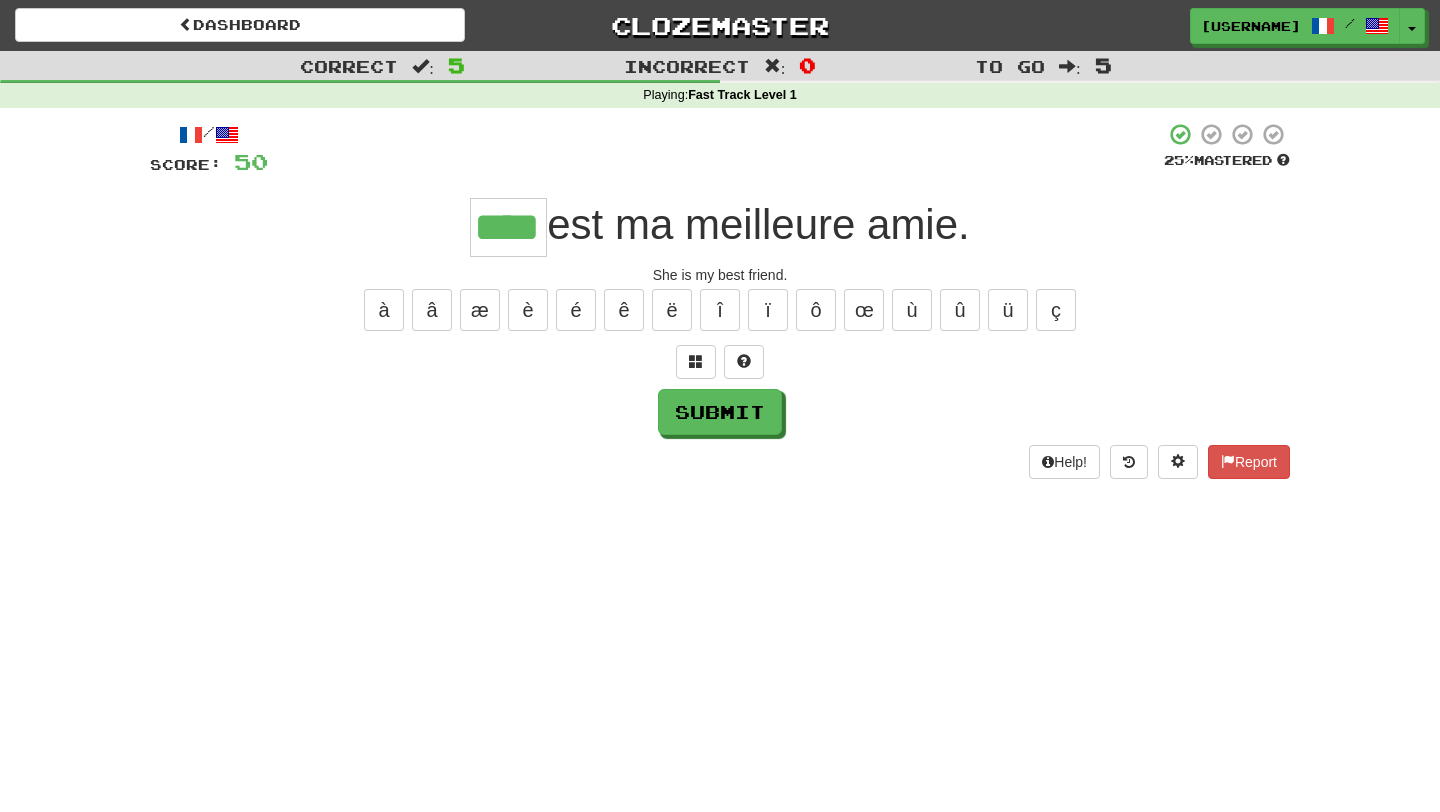 scroll, scrollTop: 0, scrollLeft: 0, axis: both 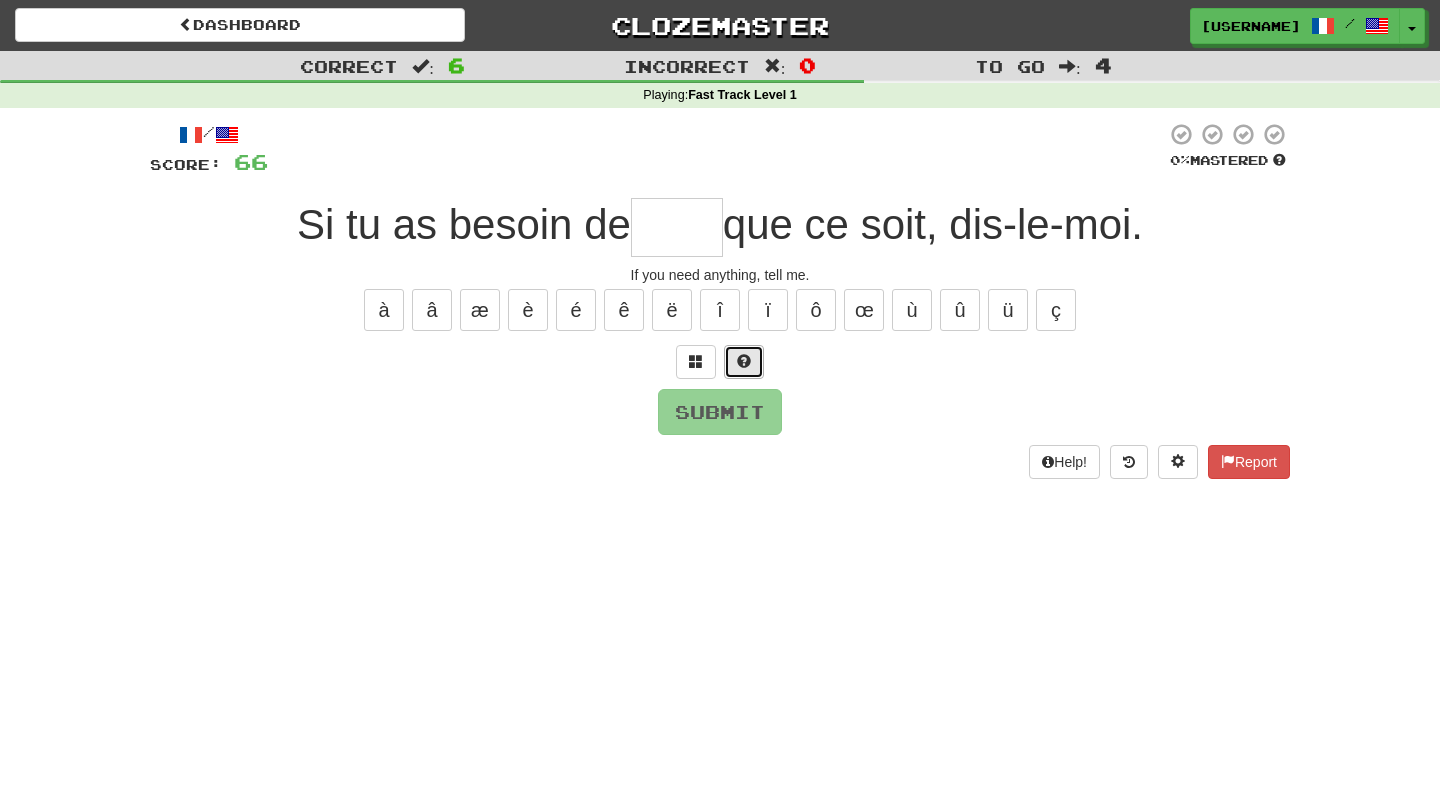 click at bounding box center (744, 361) 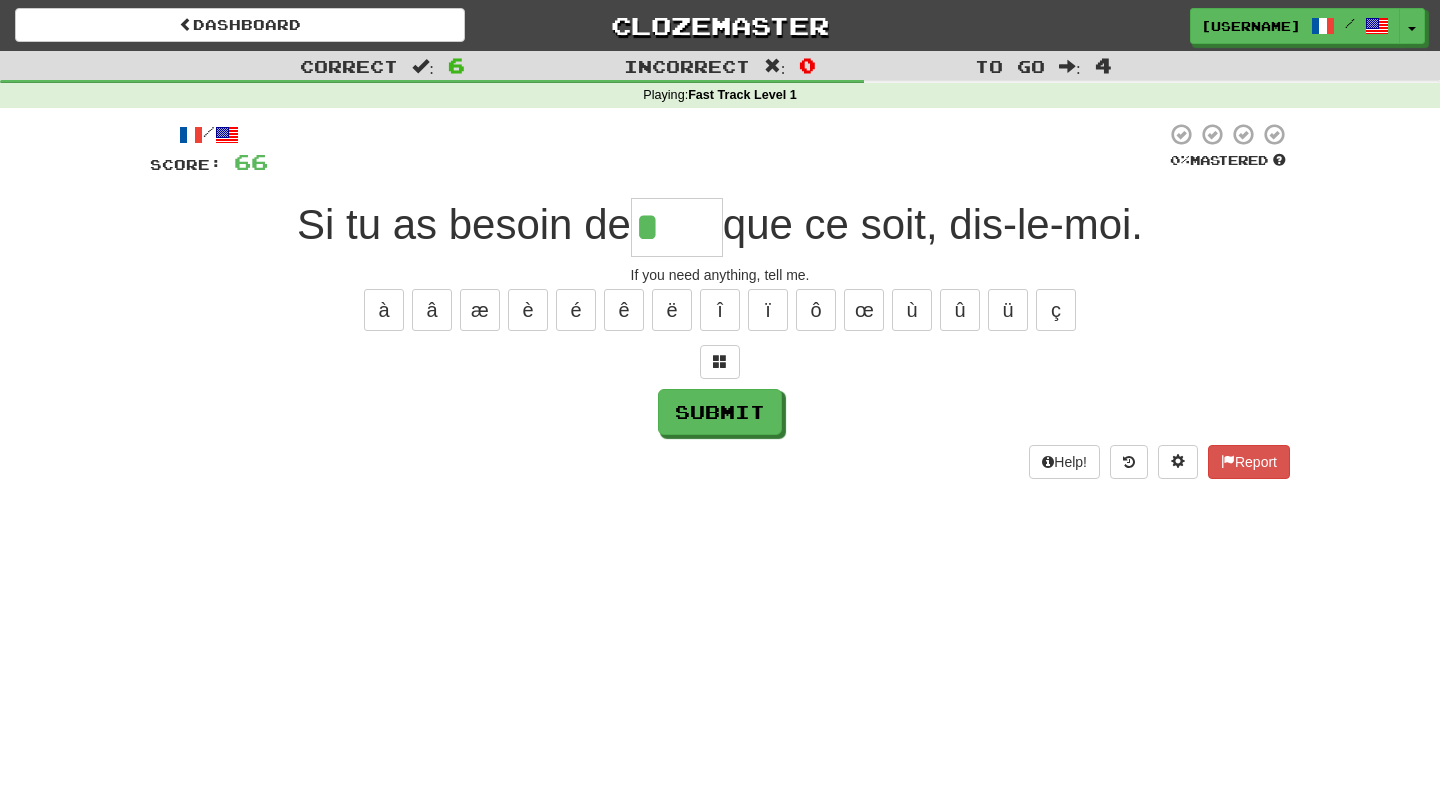 scroll, scrollTop: 1, scrollLeft: 0, axis: vertical 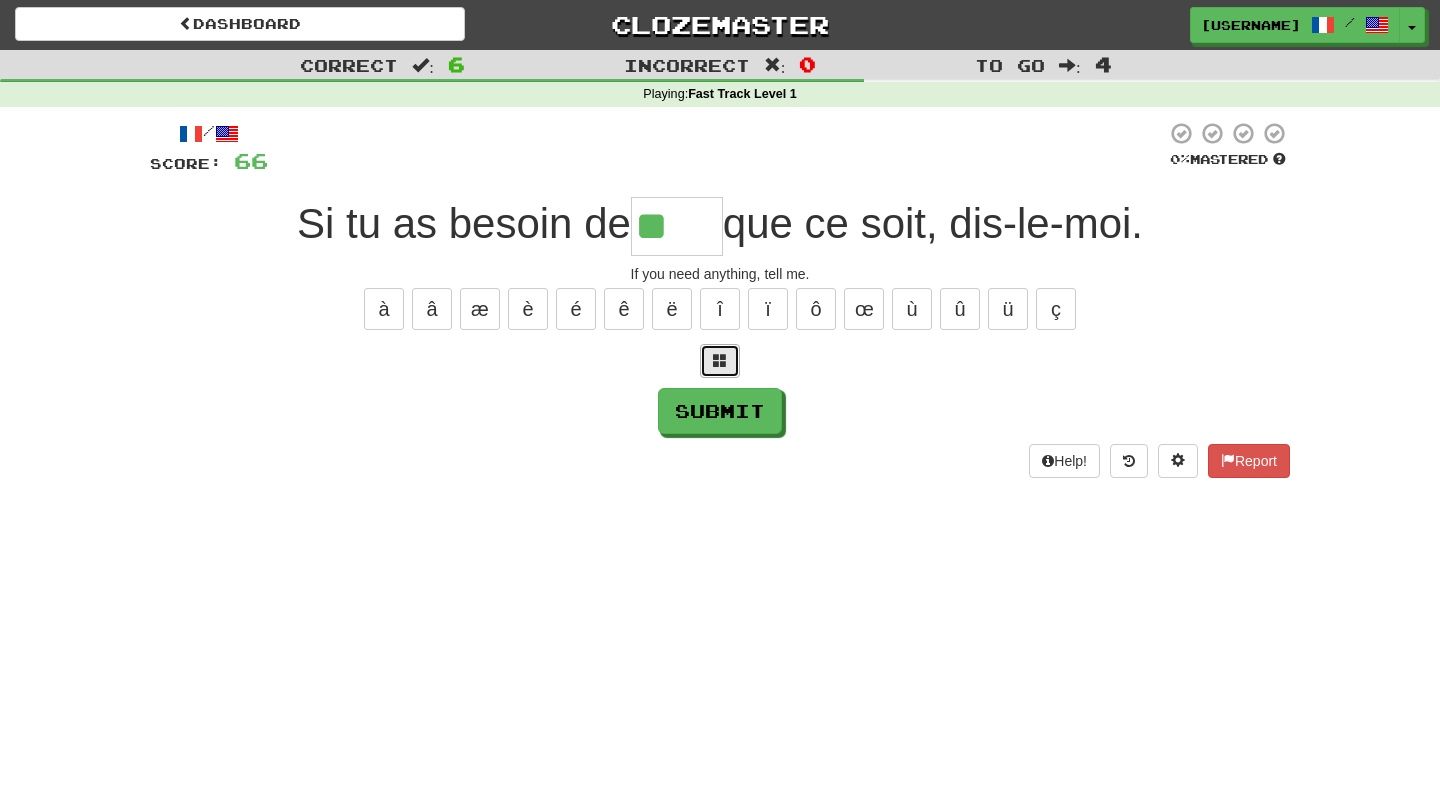 click at bounding box center [720, 361] 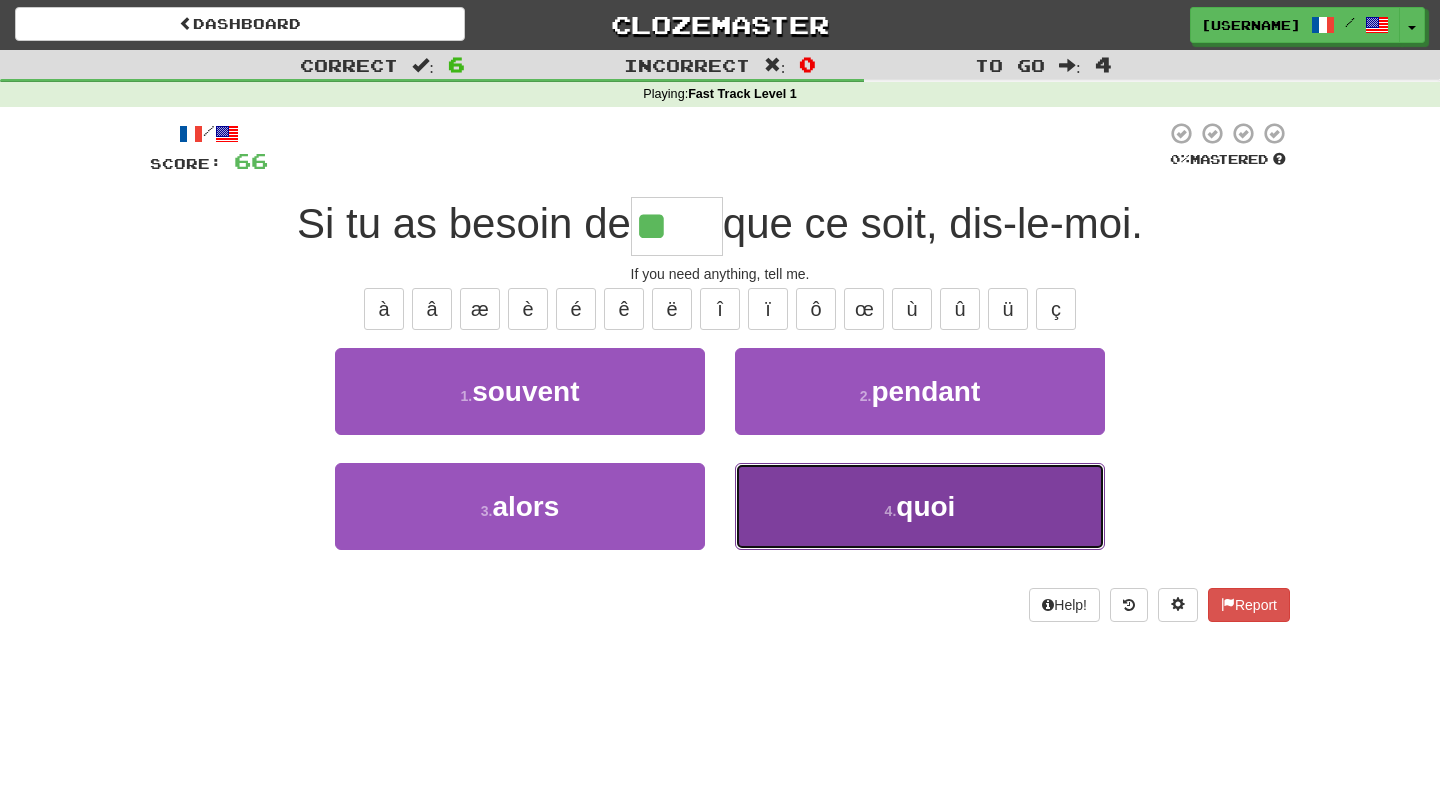 click on "4 .  quoi" at bounding box center [920, 506] 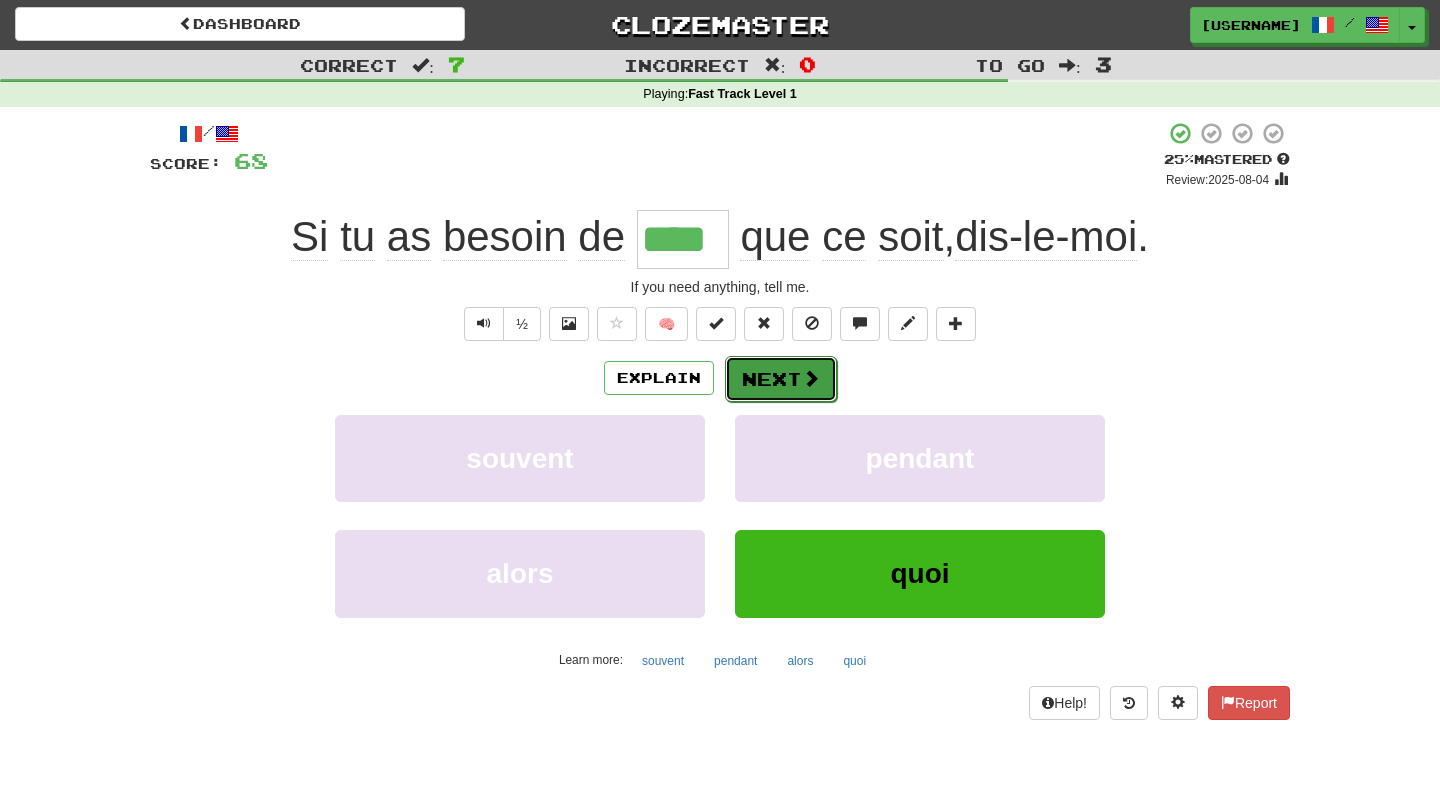 click on "Next" at bounding box center (781, 379) 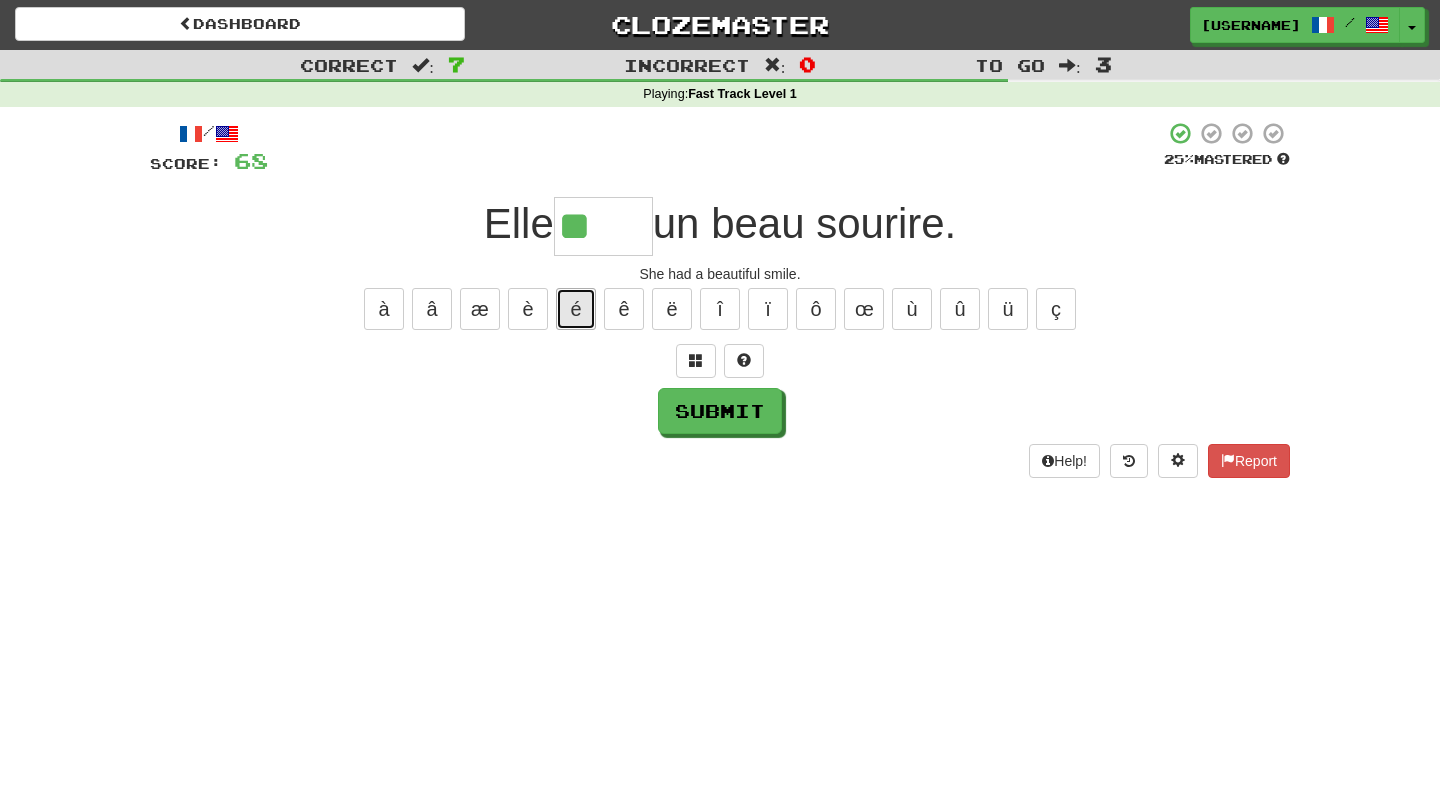 click on "é" at bounding box center (576, 309) 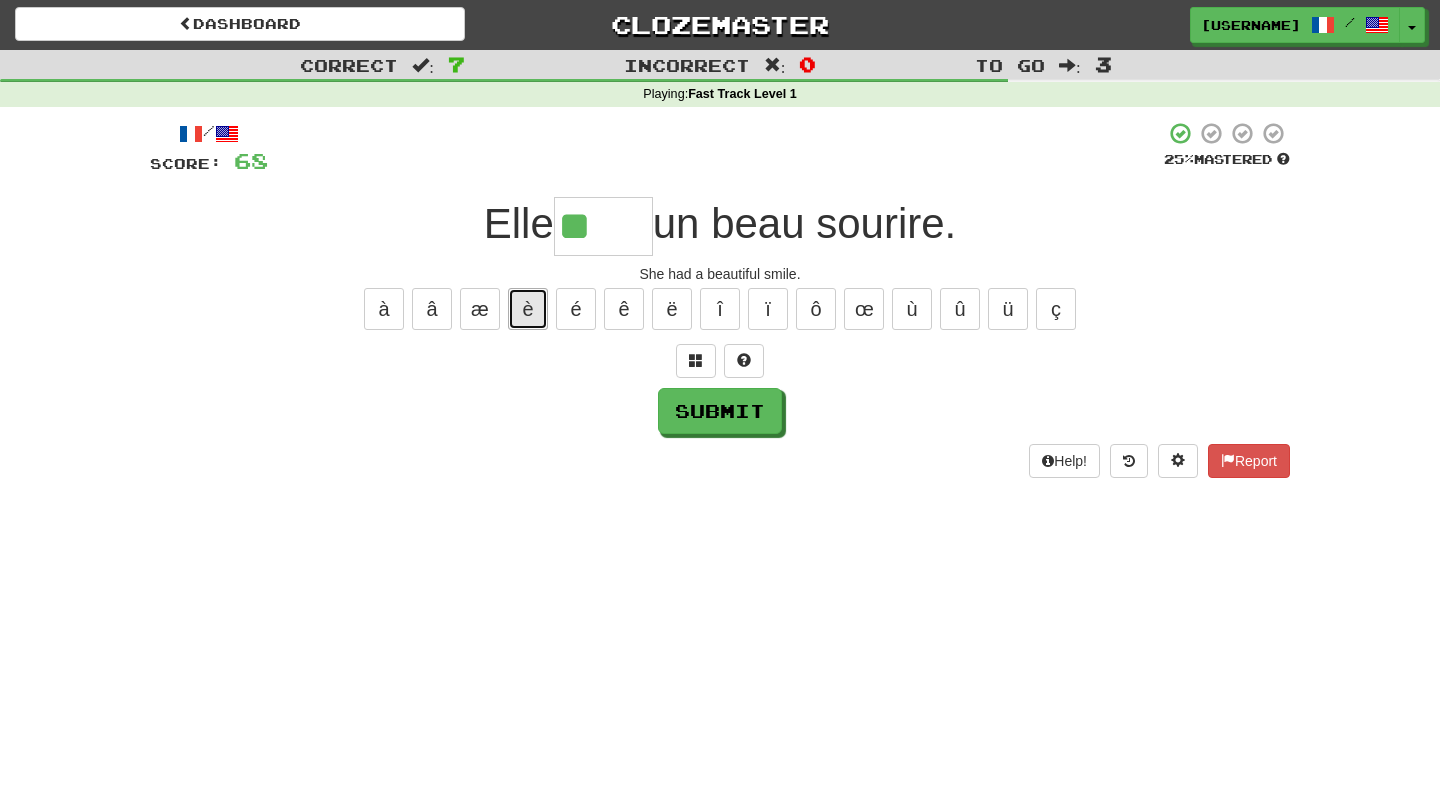 click on "è" at bounding box center (528, 309) 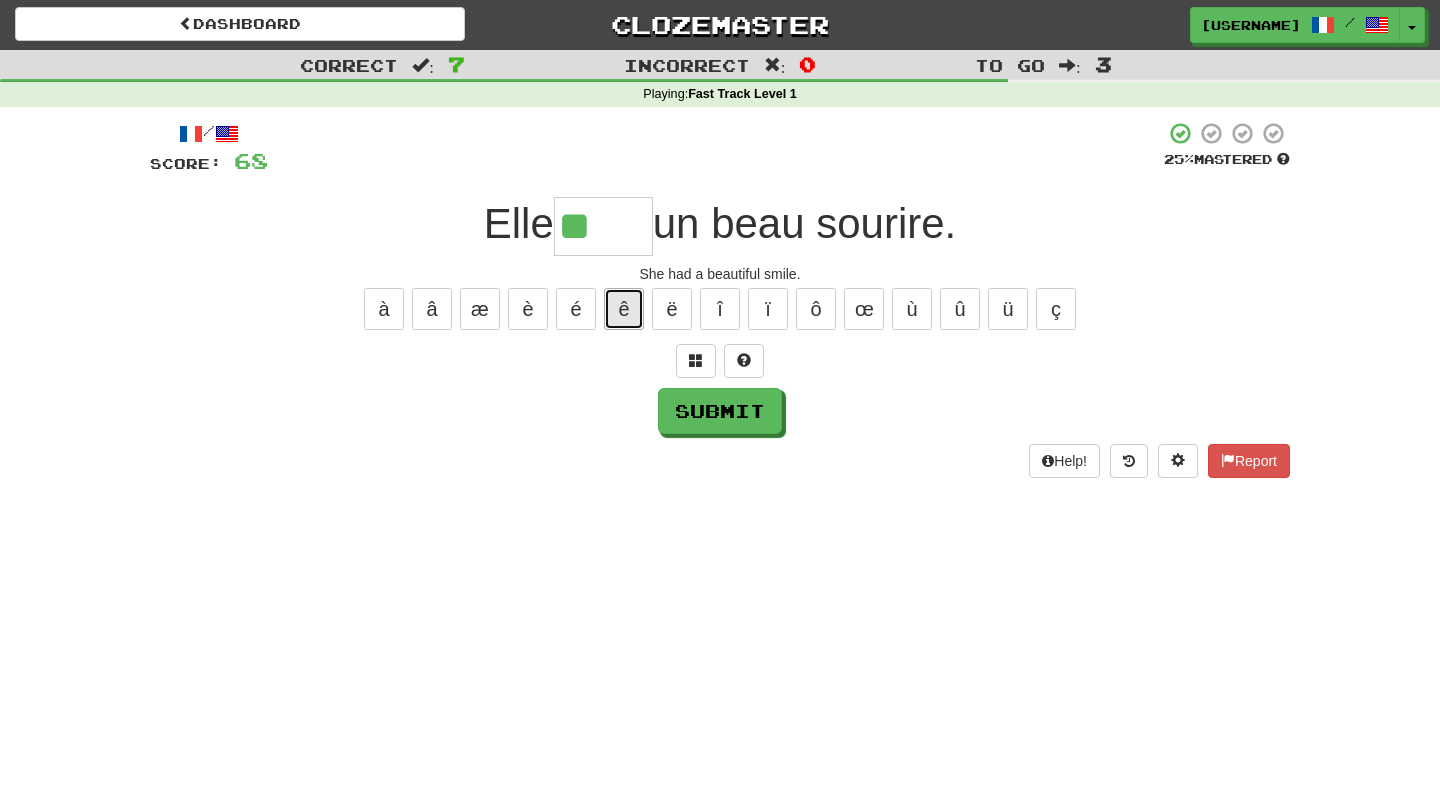 click on "ê" at bounding box center [624, 309] 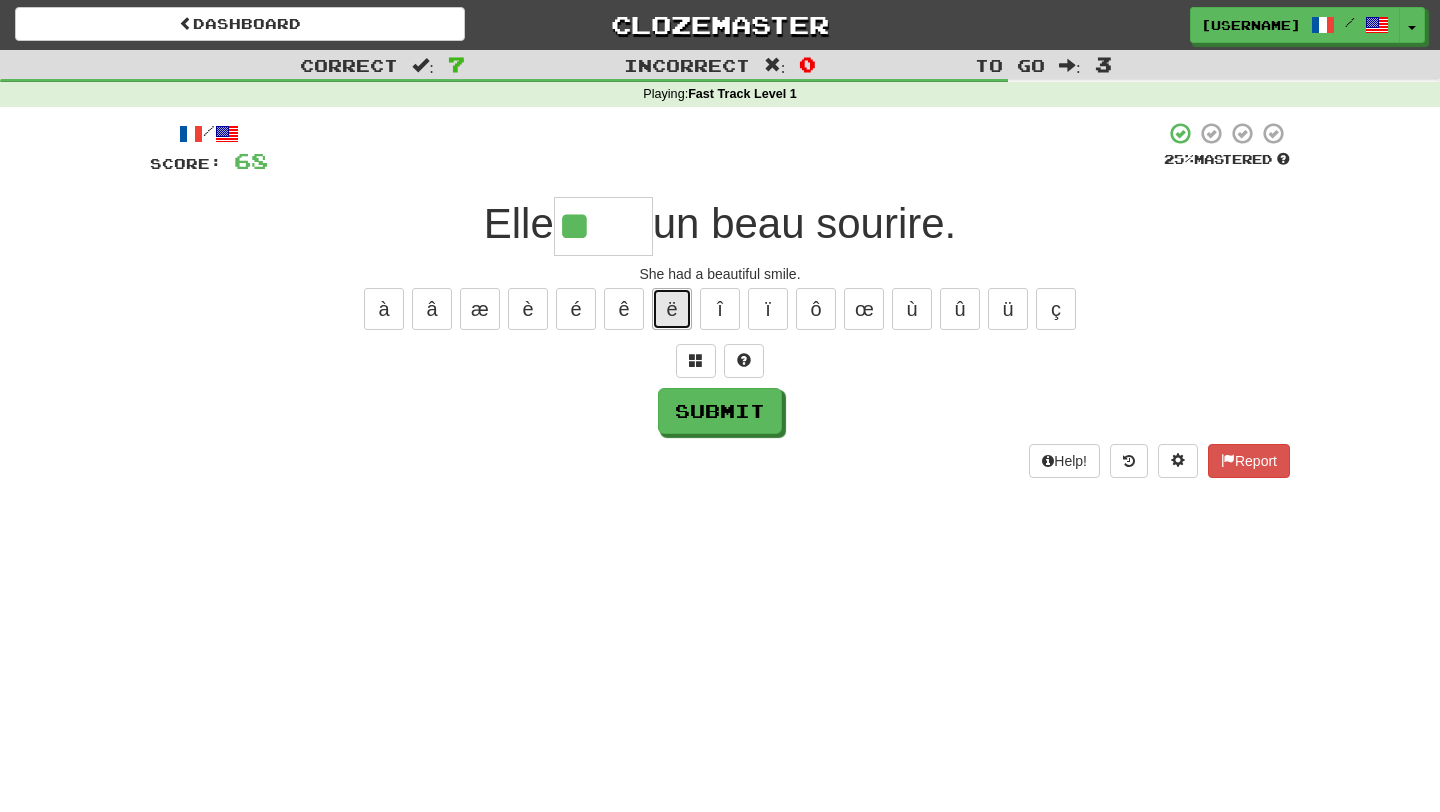 click on "ë" at bounding box center [672, 309] 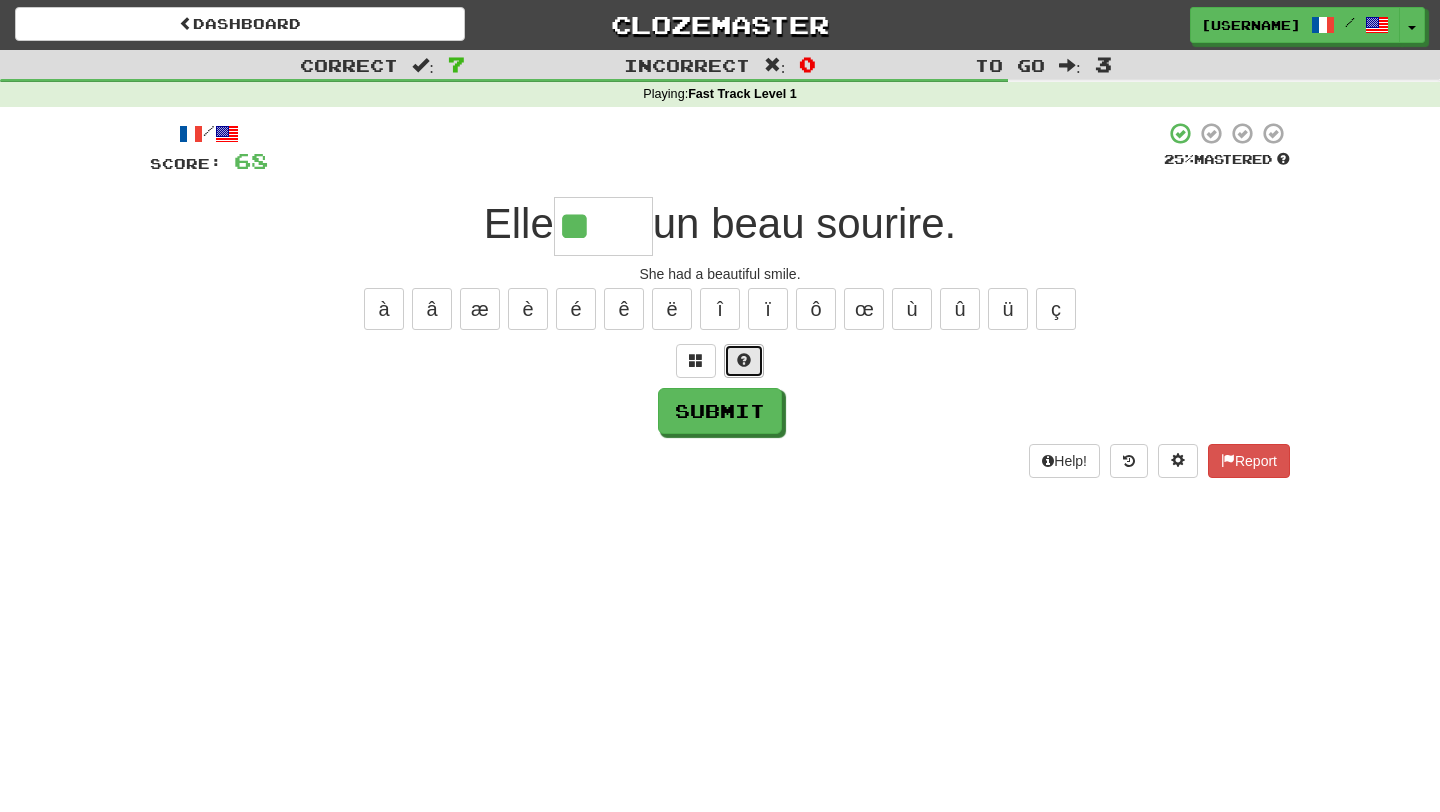 click at bounding box center [744, 361] 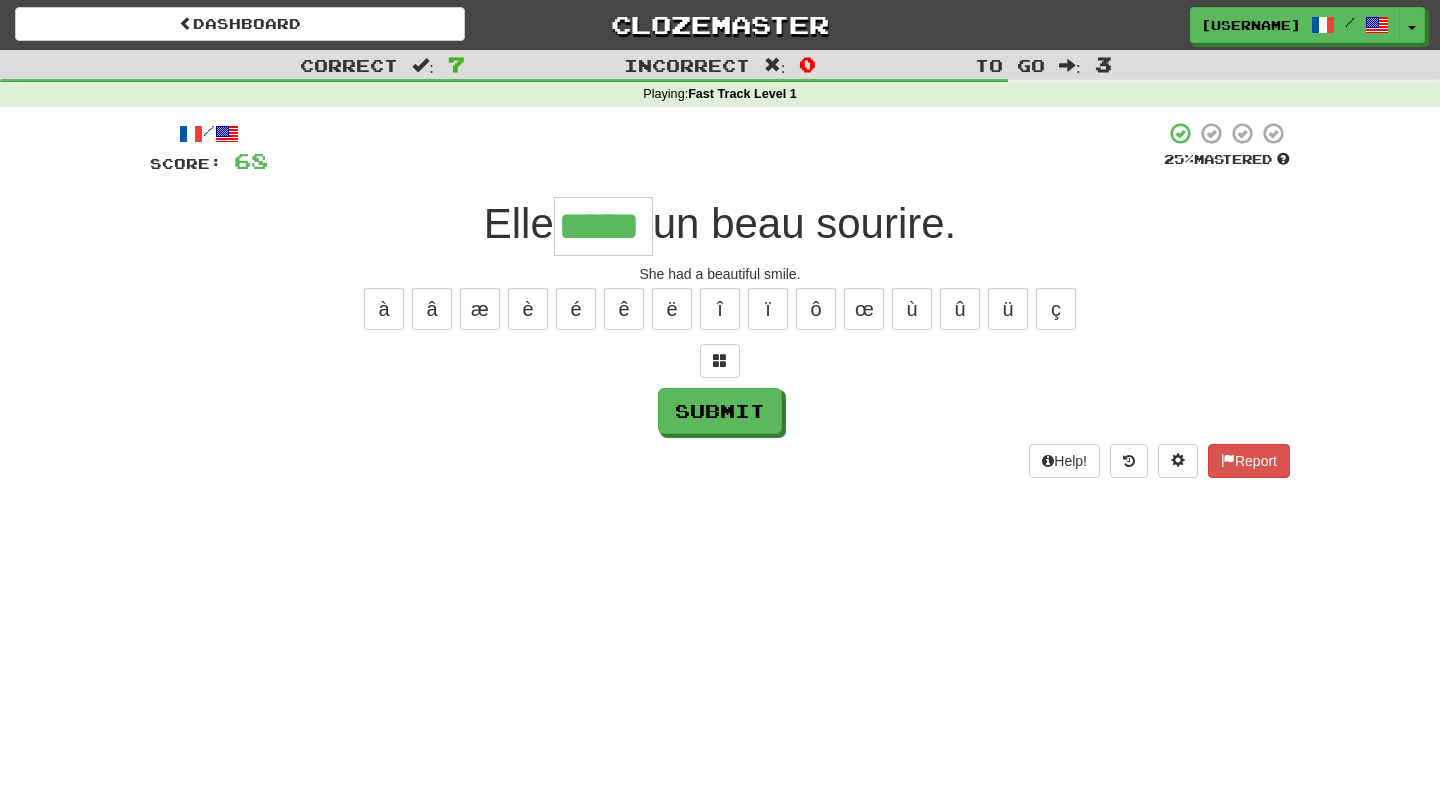 type on "*****" 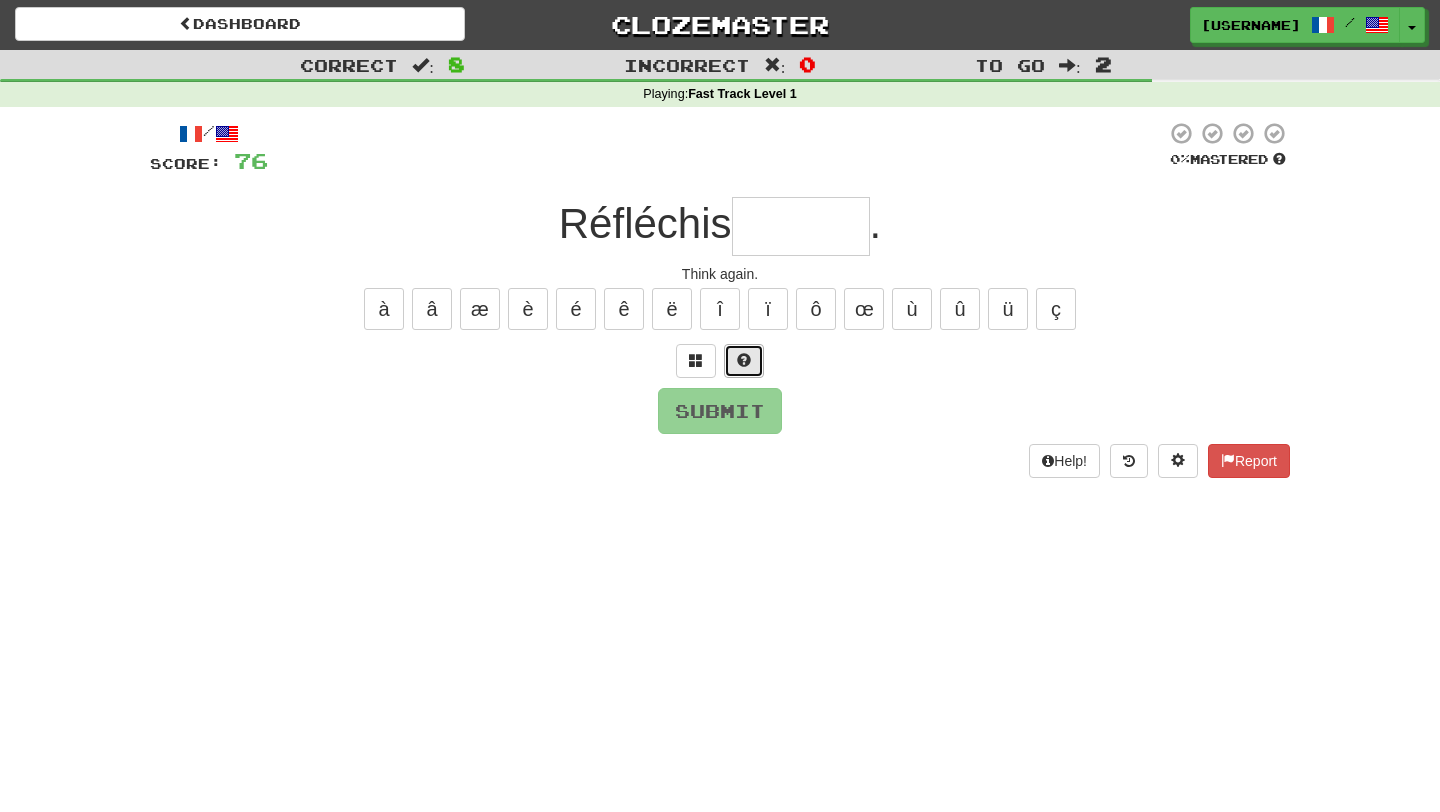 click at bounding box center (744, 361) 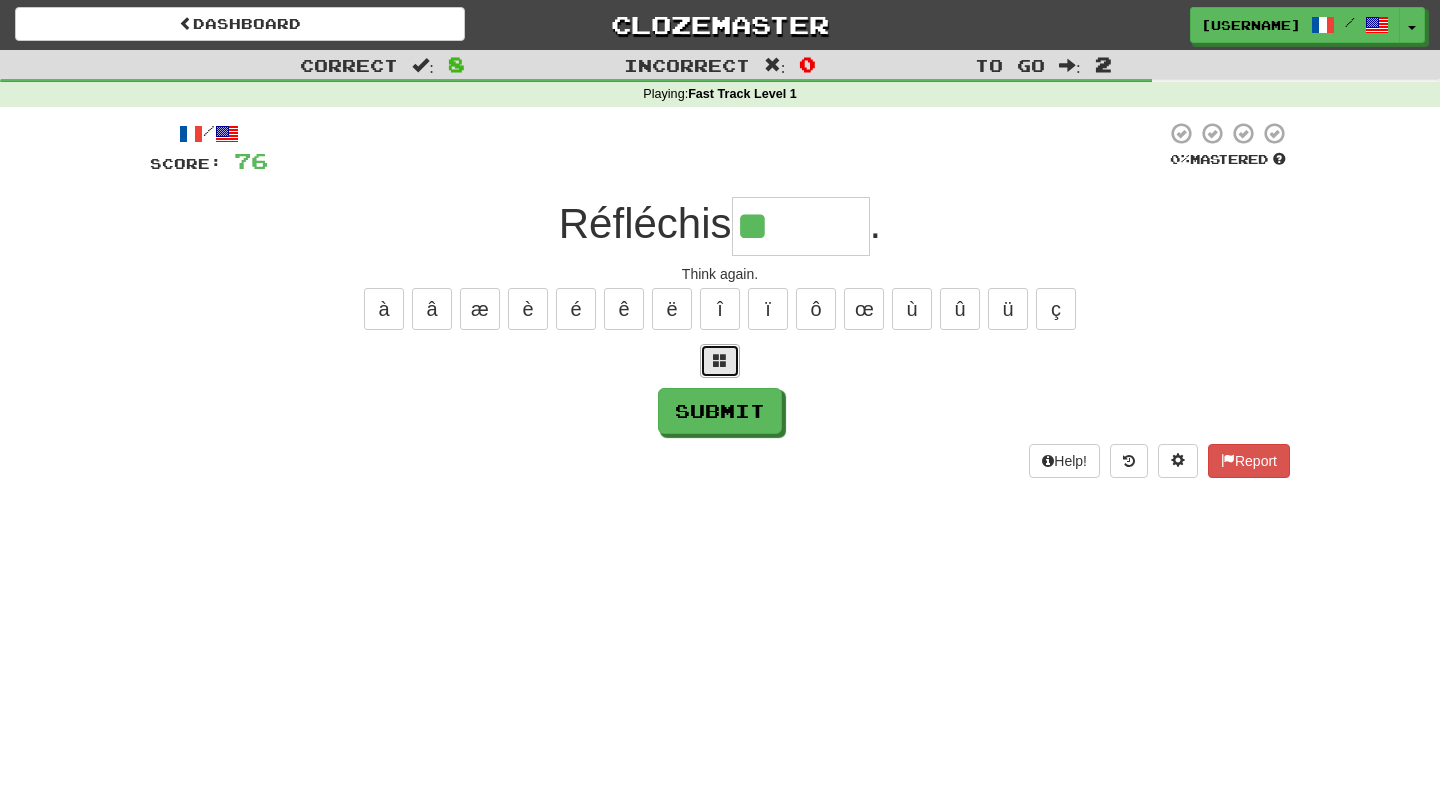 click at bounding box center (720, 360) 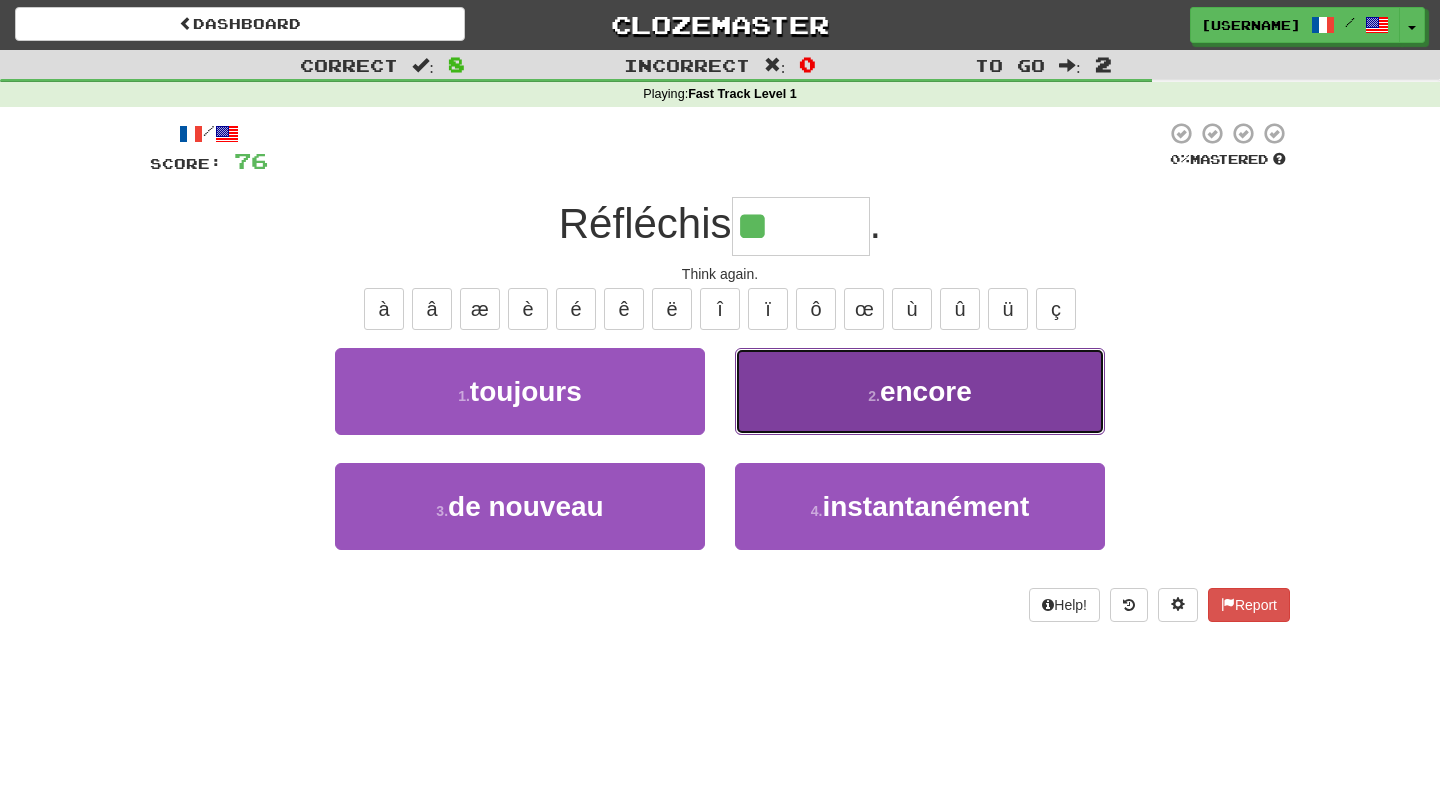 click on "2 .  encore" at bounding box center [920, 391] 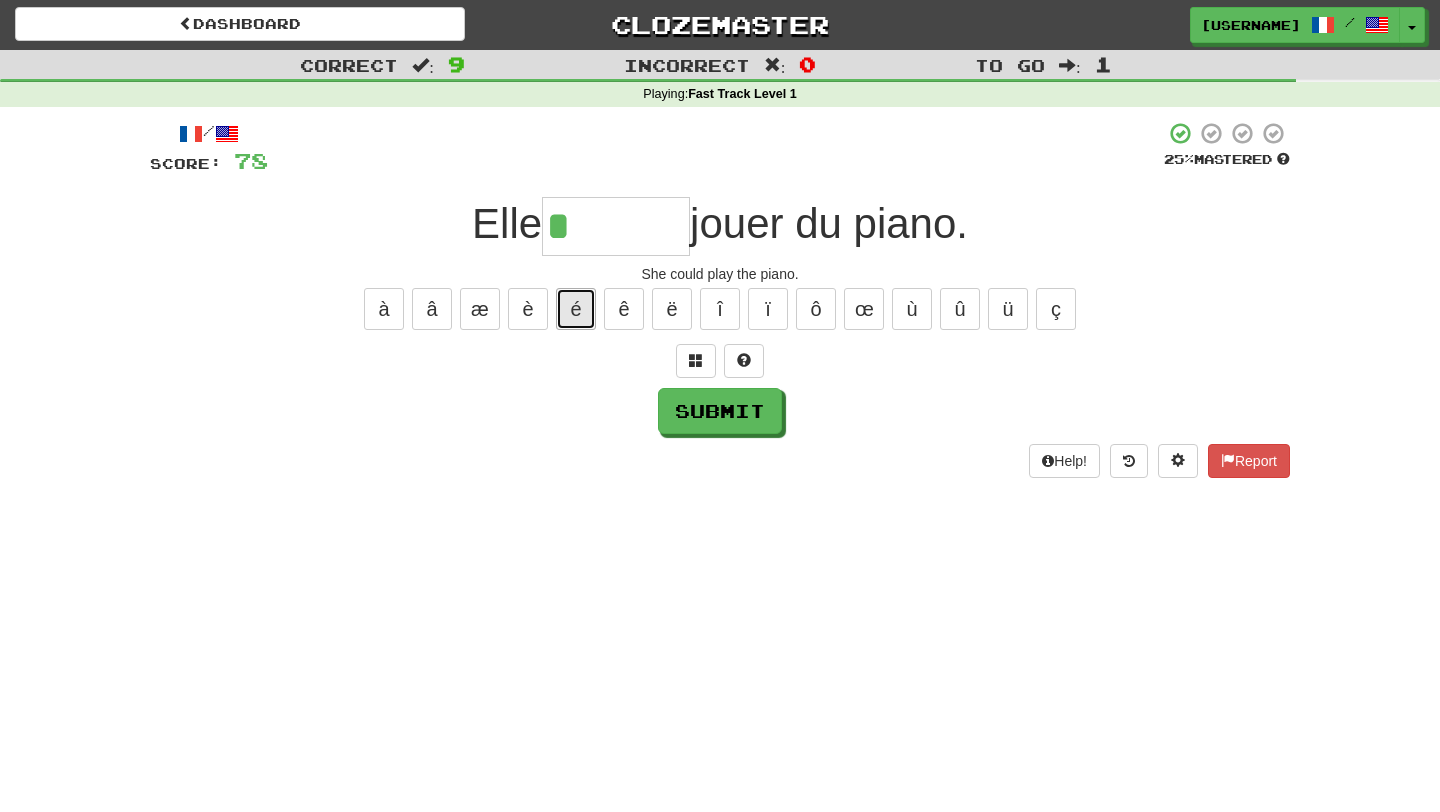 click on "é" at bounding box center [576, 309] 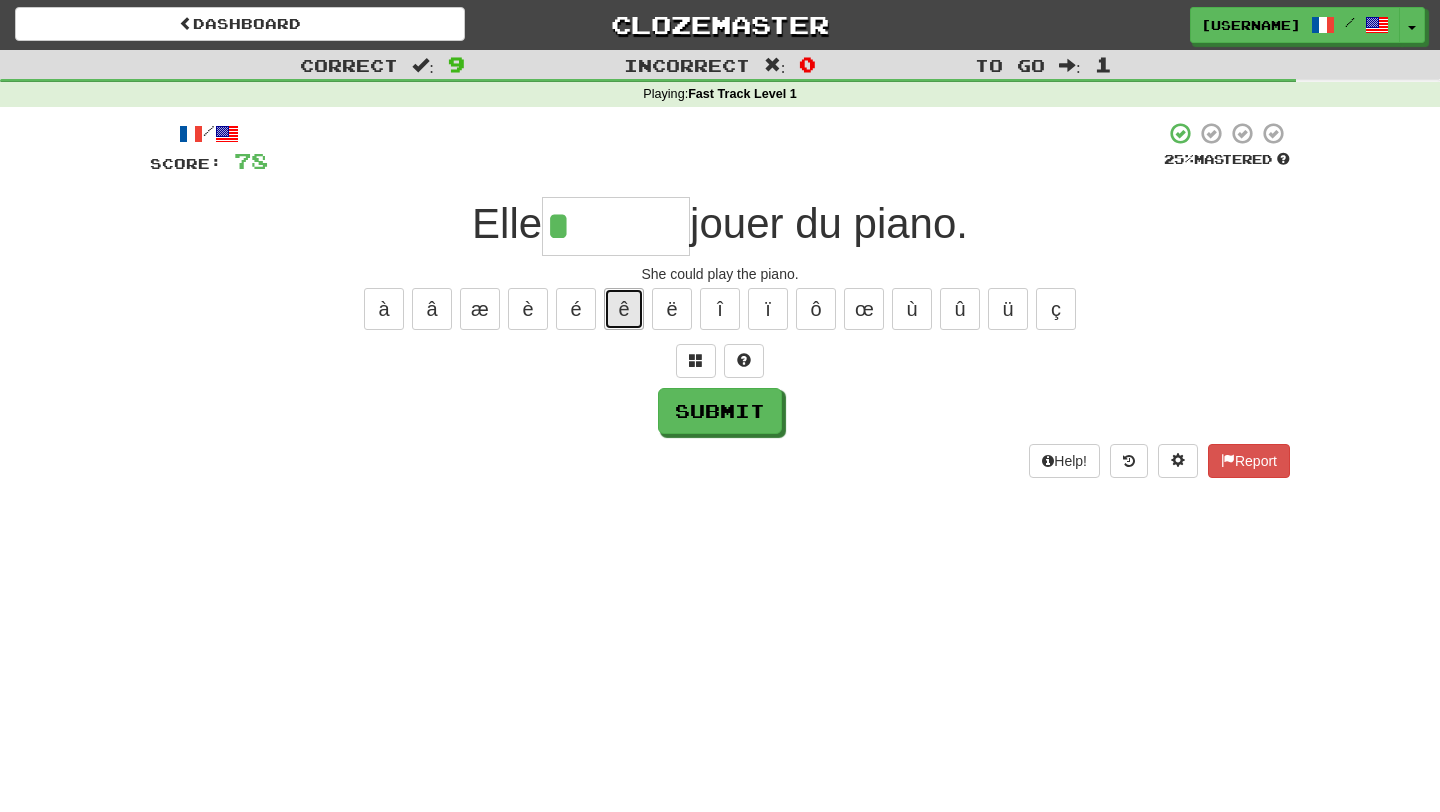 click on "ê" at bounding box center (624, 309) 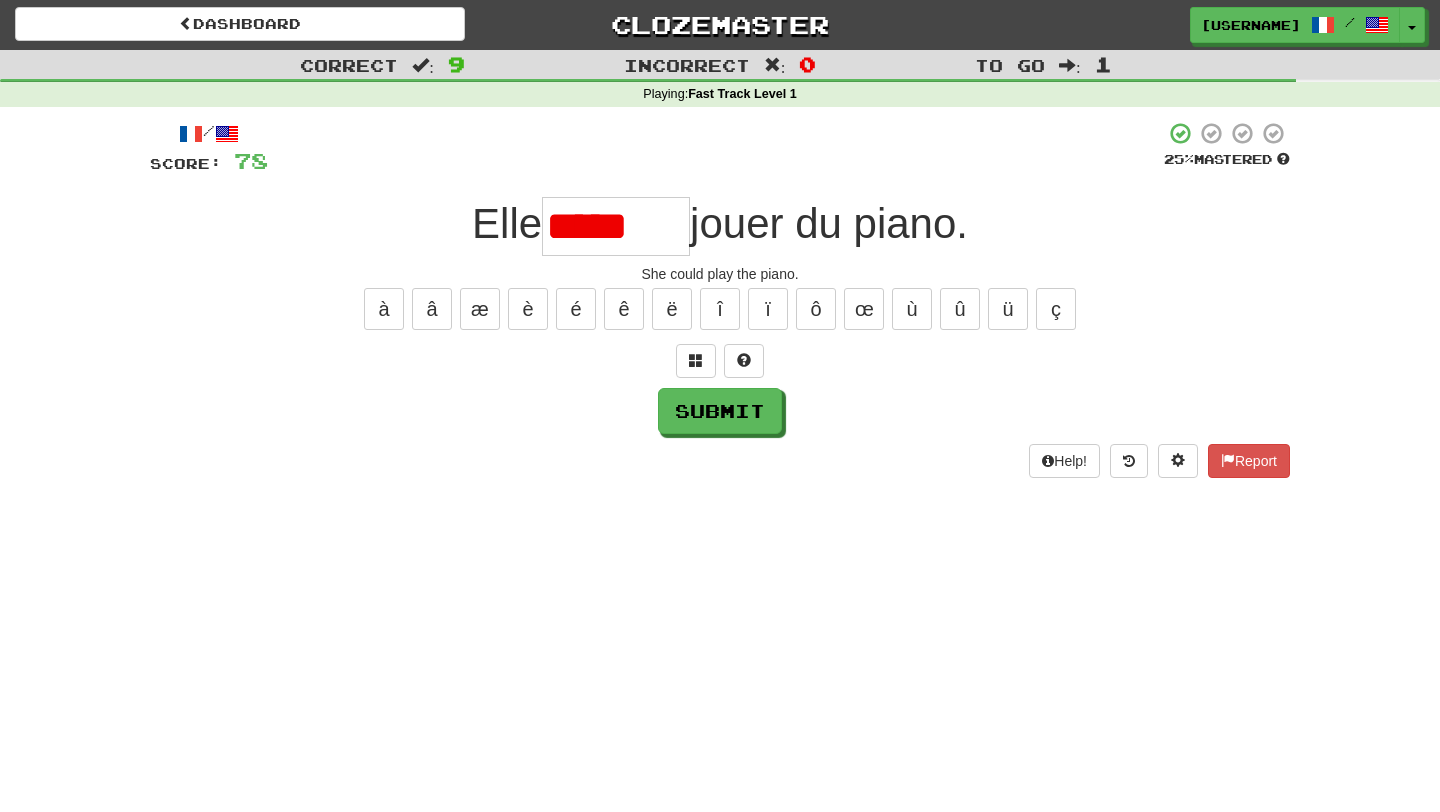 scroll, scrollTop: 0, scrollLeft: 0, axis: both 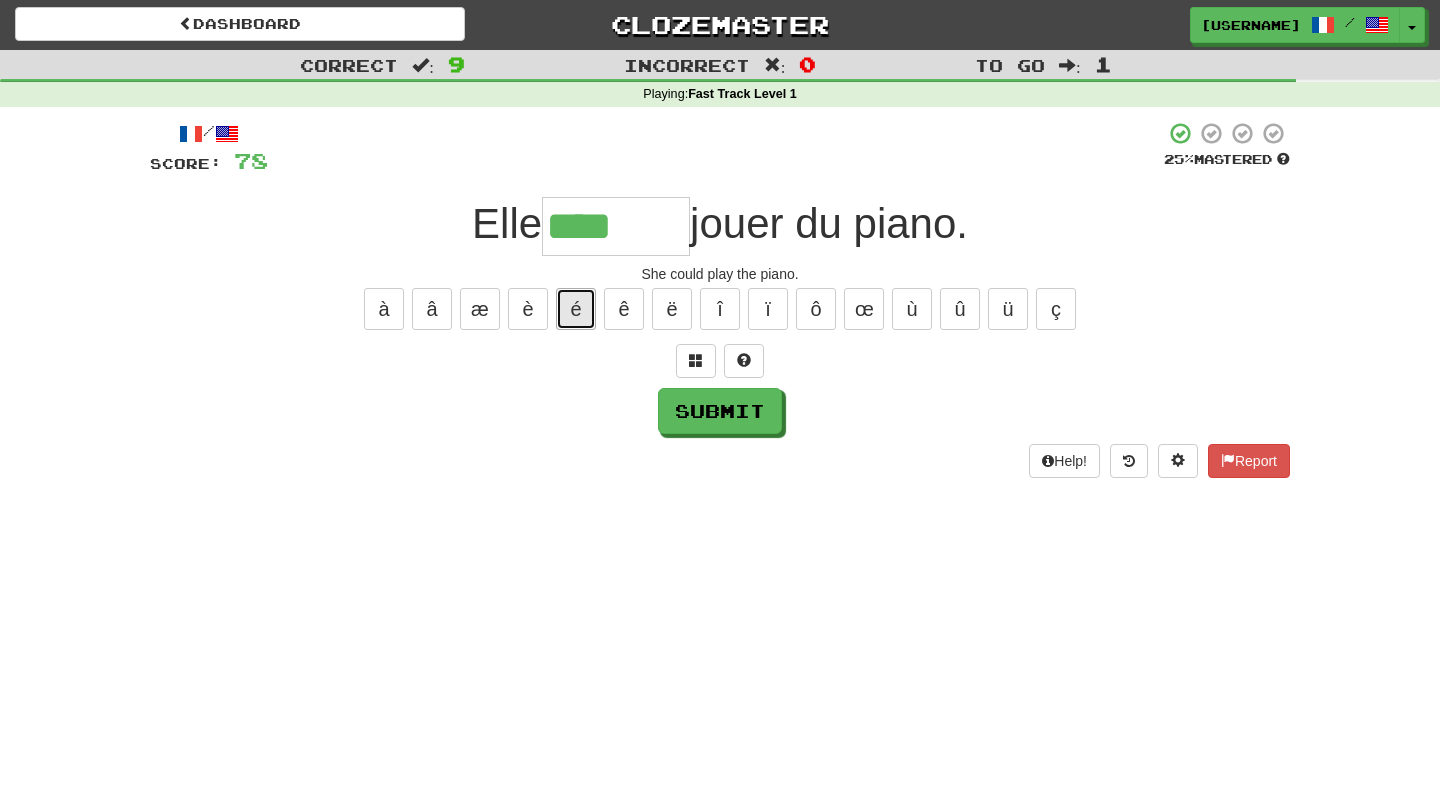 click on "é" at bounding box center [576, 309] 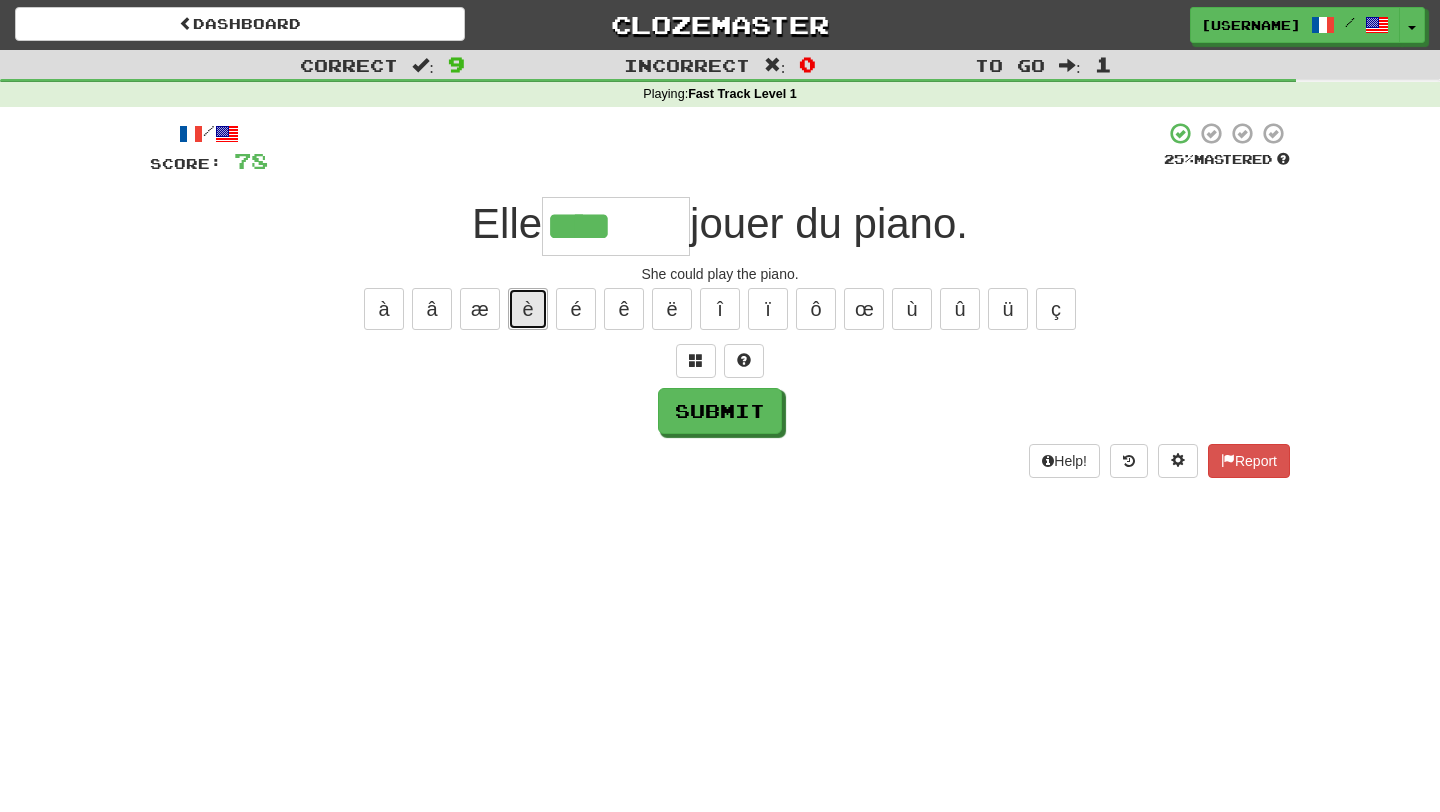 click on "è" at bounding box center [528, 309] 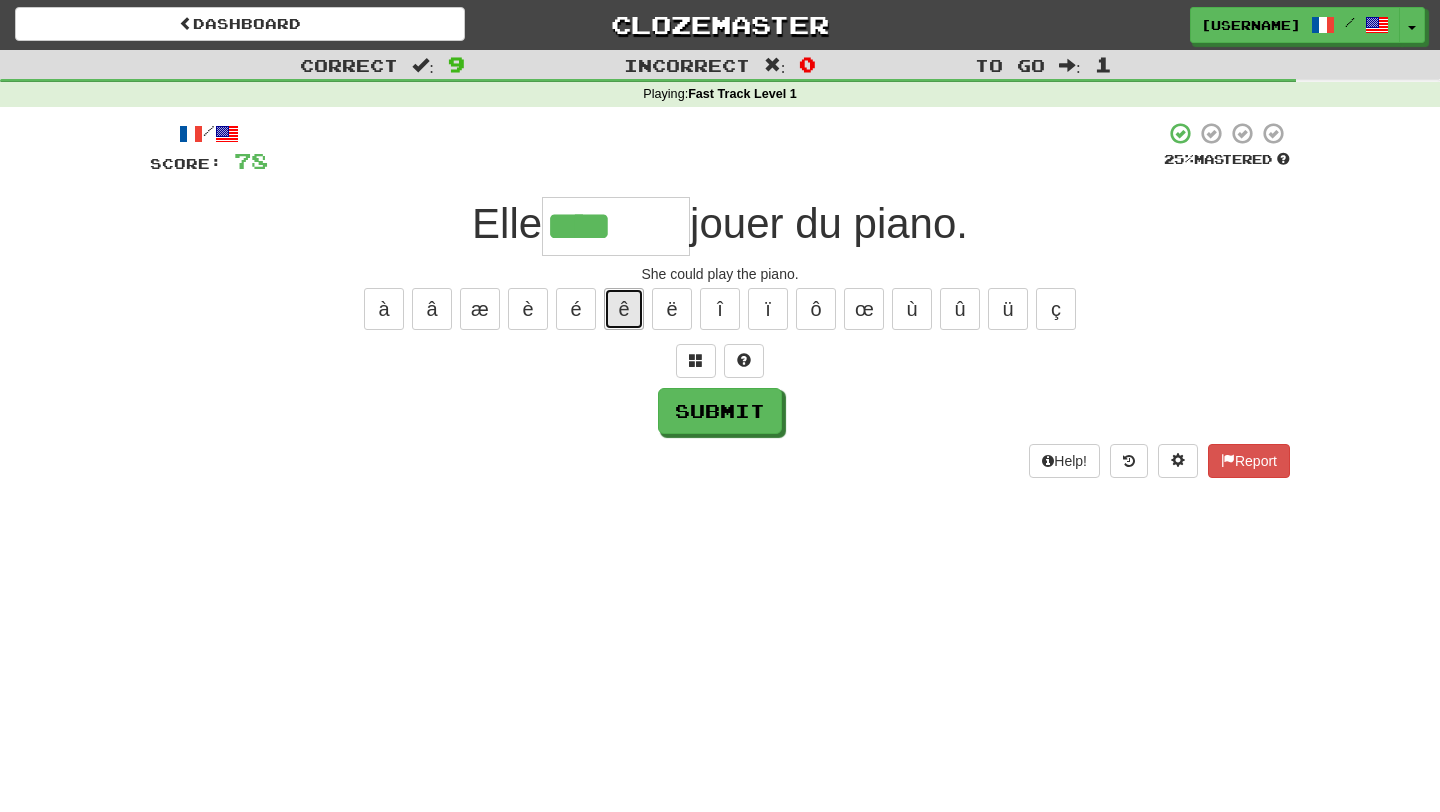 click on "ê" at bounding box center [624, 309] 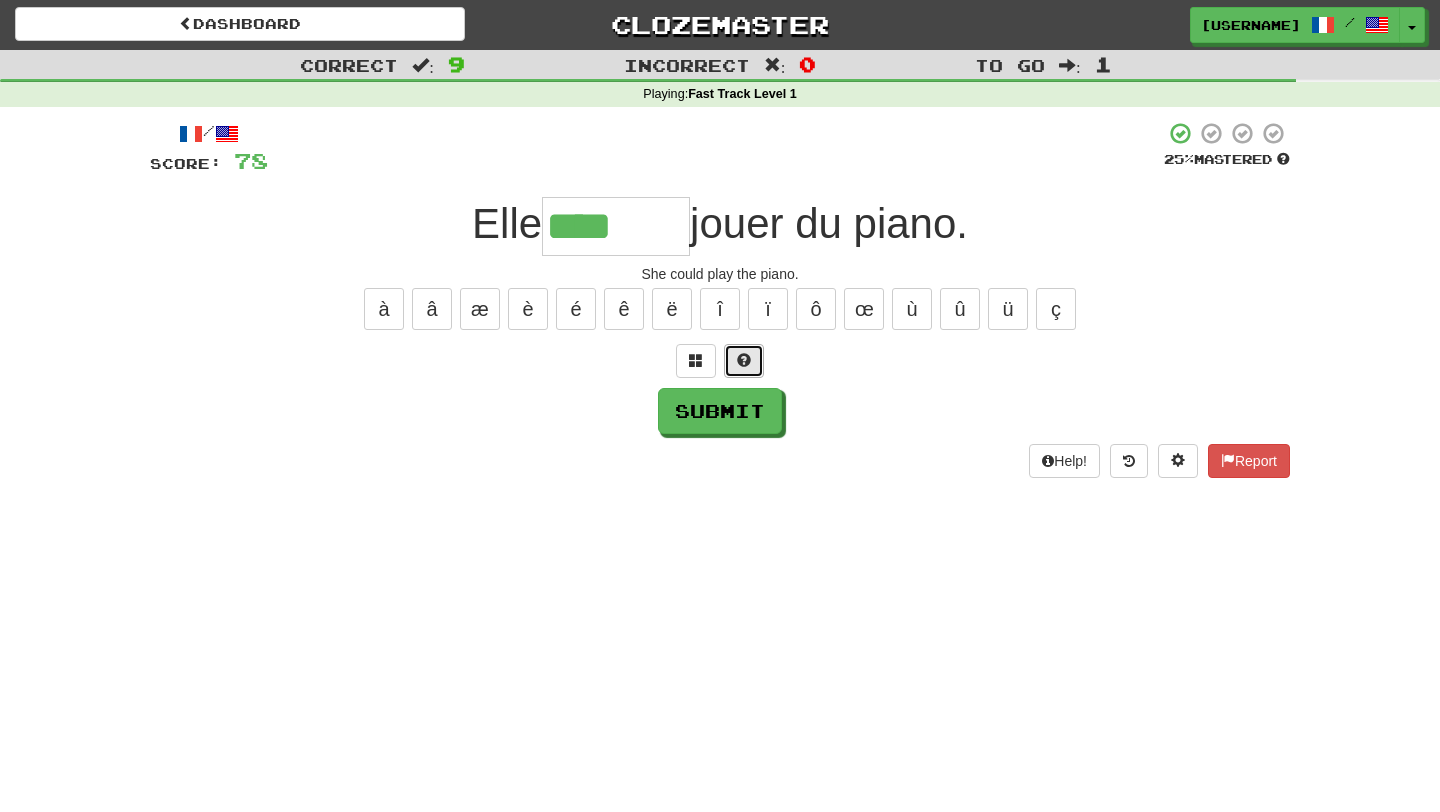 click at bounding box center (744, 361) 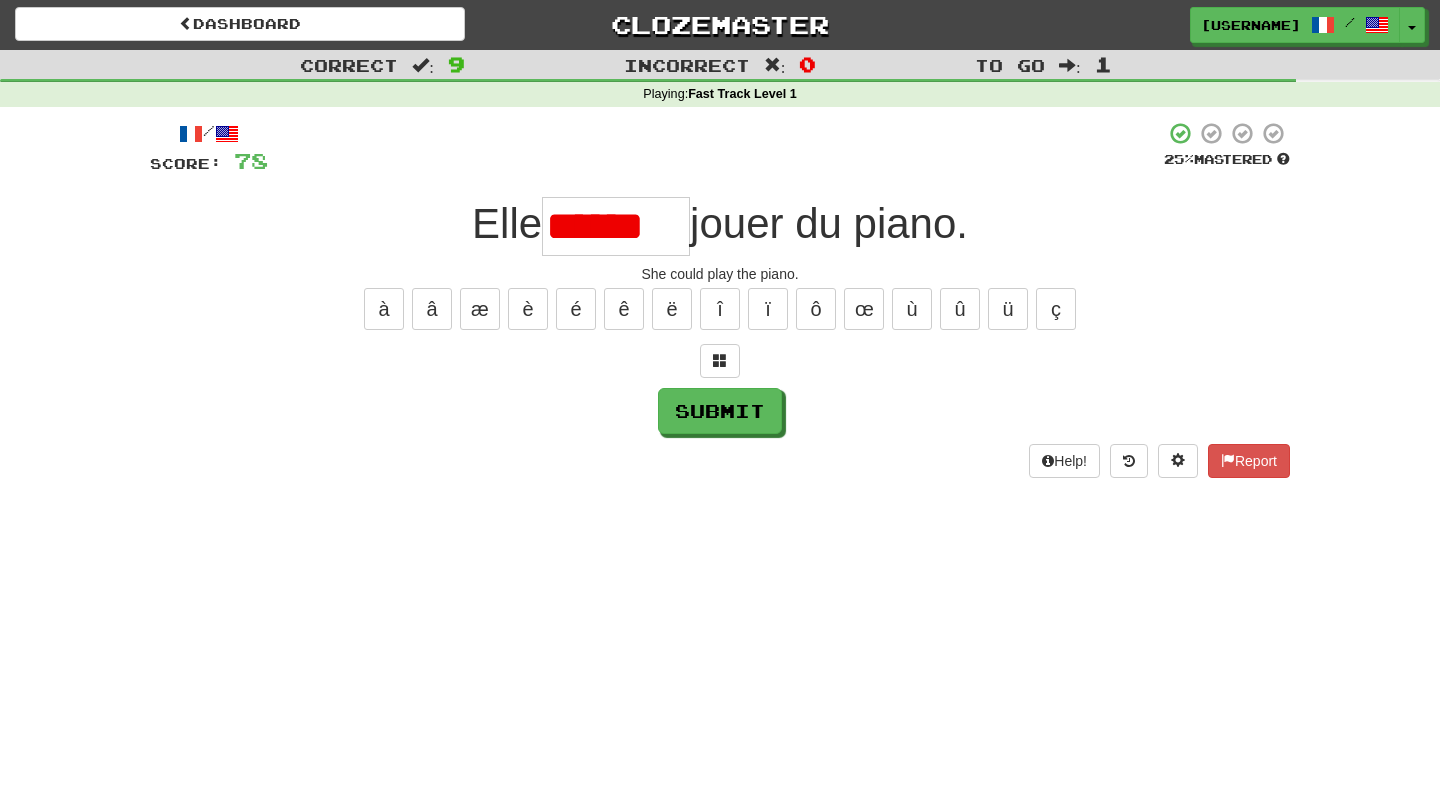 scroll, scrollTop: 0, scrollLeft: 0, axis: both 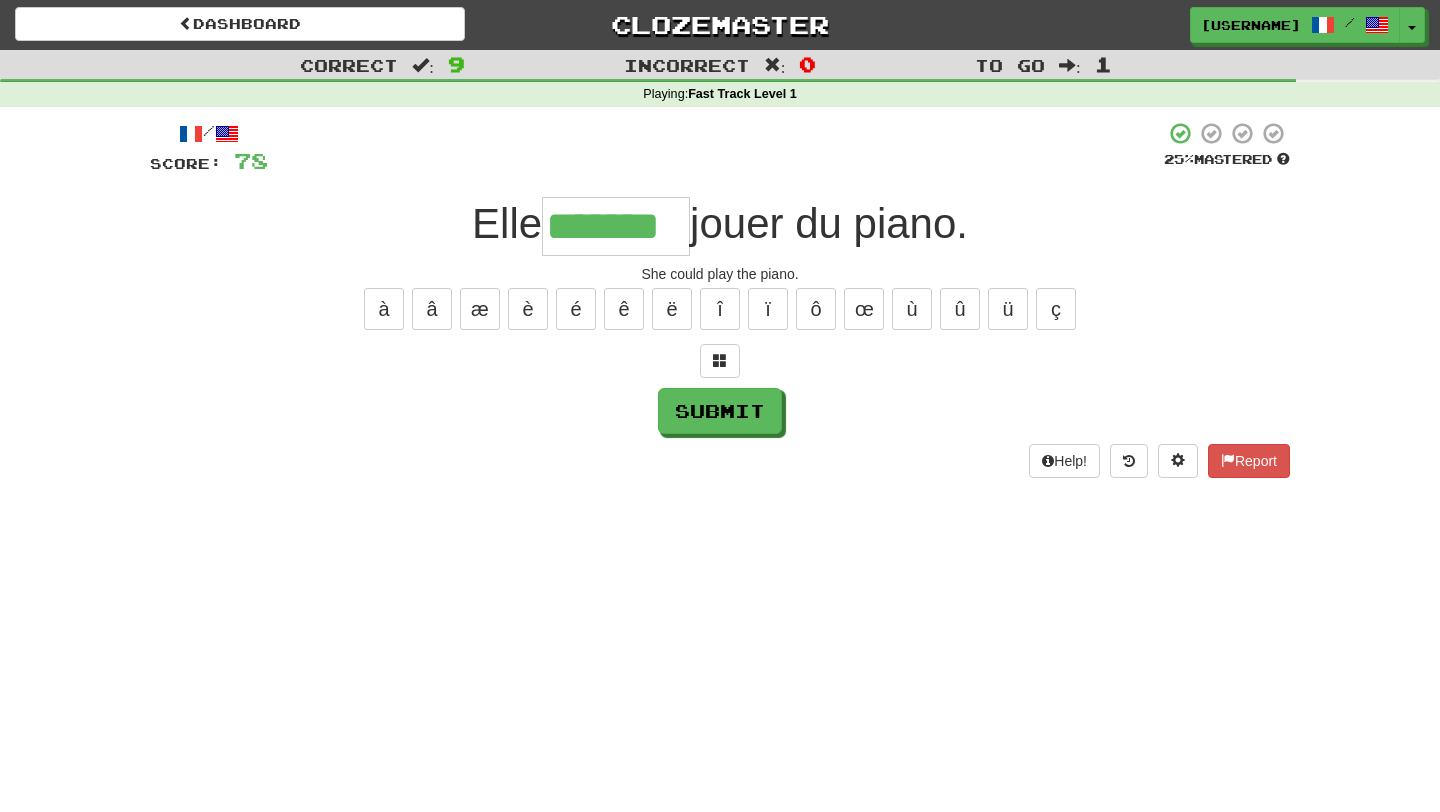 type on "*******" 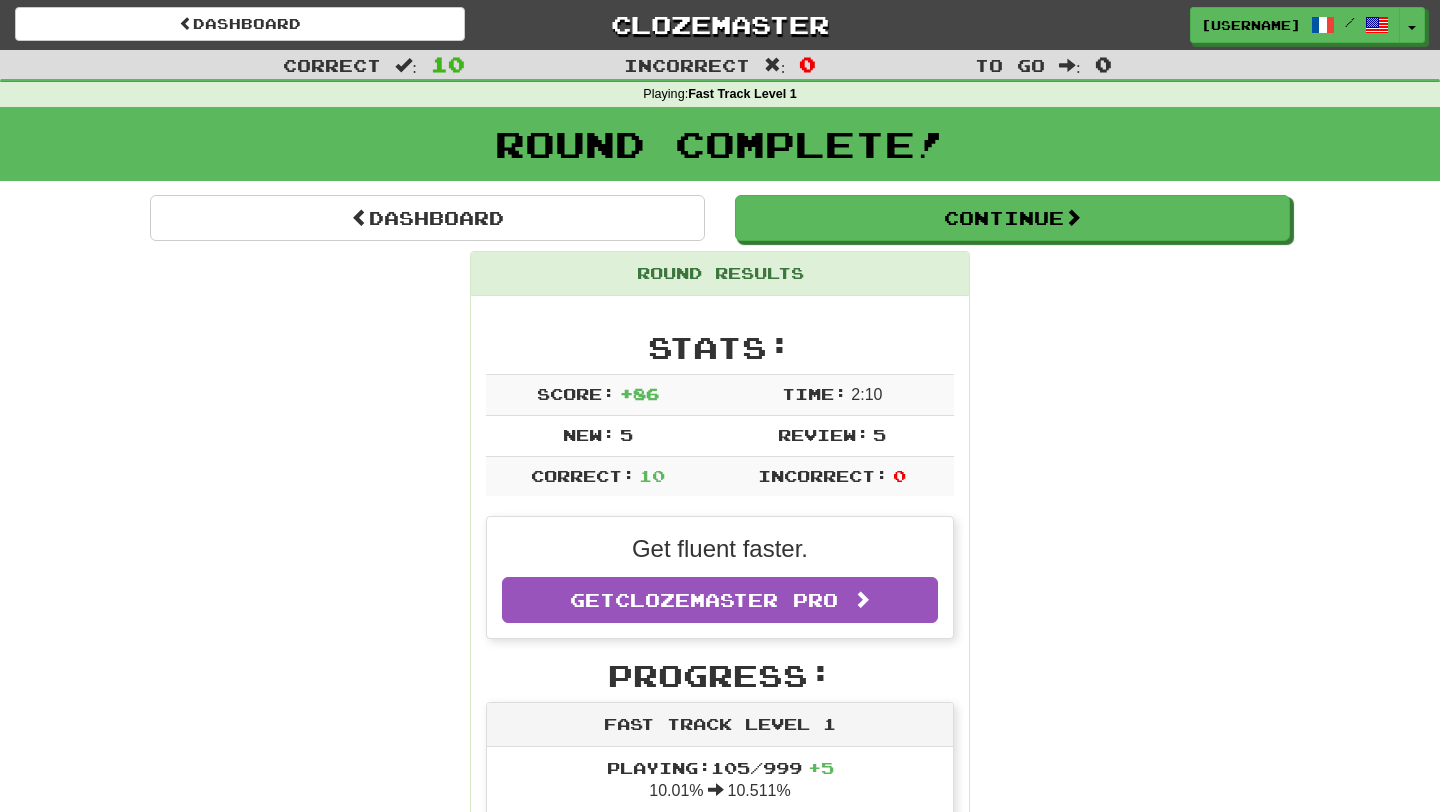 click on "Dashboard
Clozemaster
FallingGrass1427
/
Toggle Dropdown
Dashboard
Leaderboard
Activity Feed
Notifications
Profile
Discussions
Français
/
English
Streak:
0
Review:
15
Points Today: 0
Languages
Account
Logout
FallingGrass1427
/
Toggle Dropdown
Dashboard
Leaderboard
Activity Feed
Notifications
Profile
Discussions
Français
/
English
Streak:
0
Review:
15
Points Today: 0
Languages
Account
Logout
clozemaster" at bounding box center [720, 21] 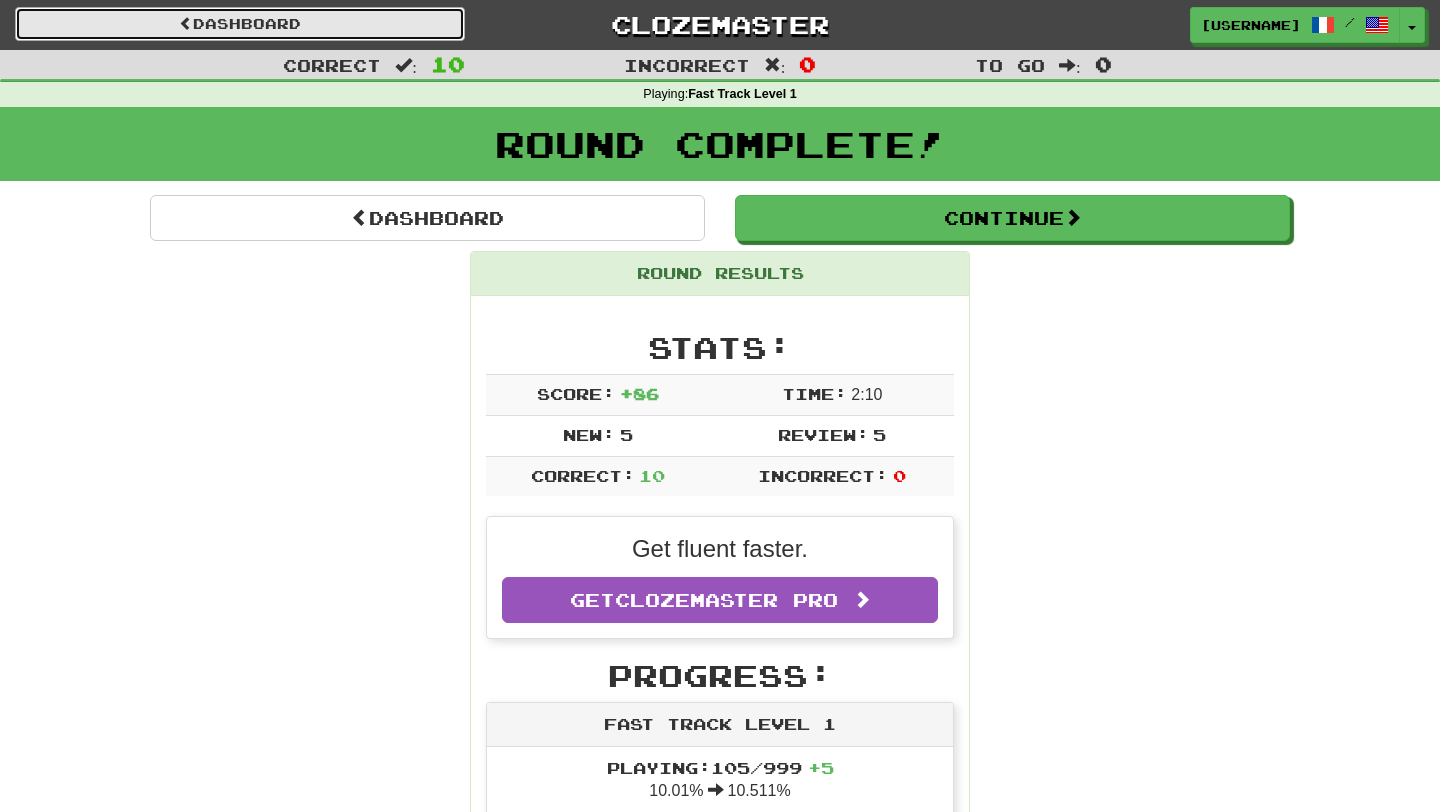 click on "Dashboard" at bounding box center [240, 24] 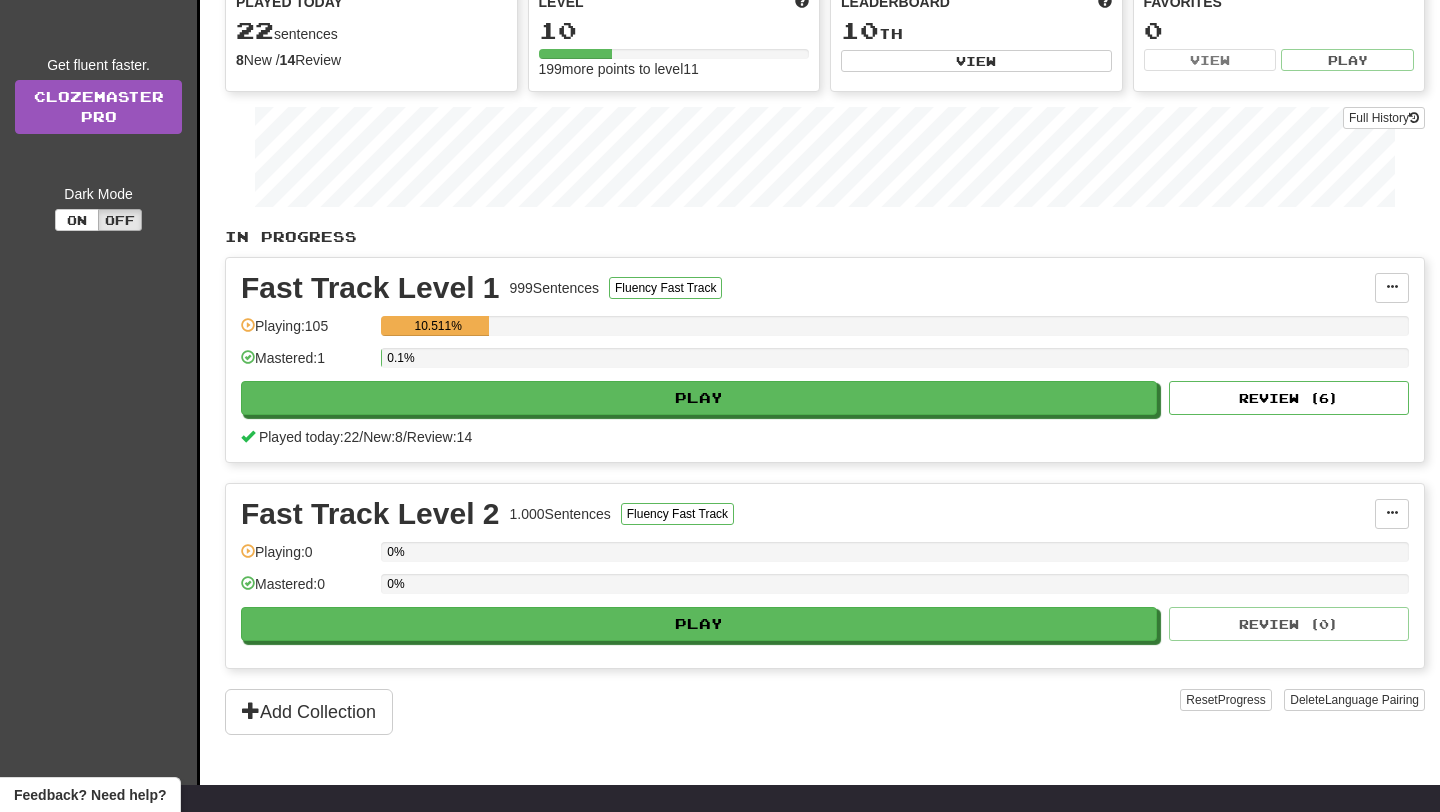 scroll, scrollTop: 196, scrollLeft: 0, axis: vertical 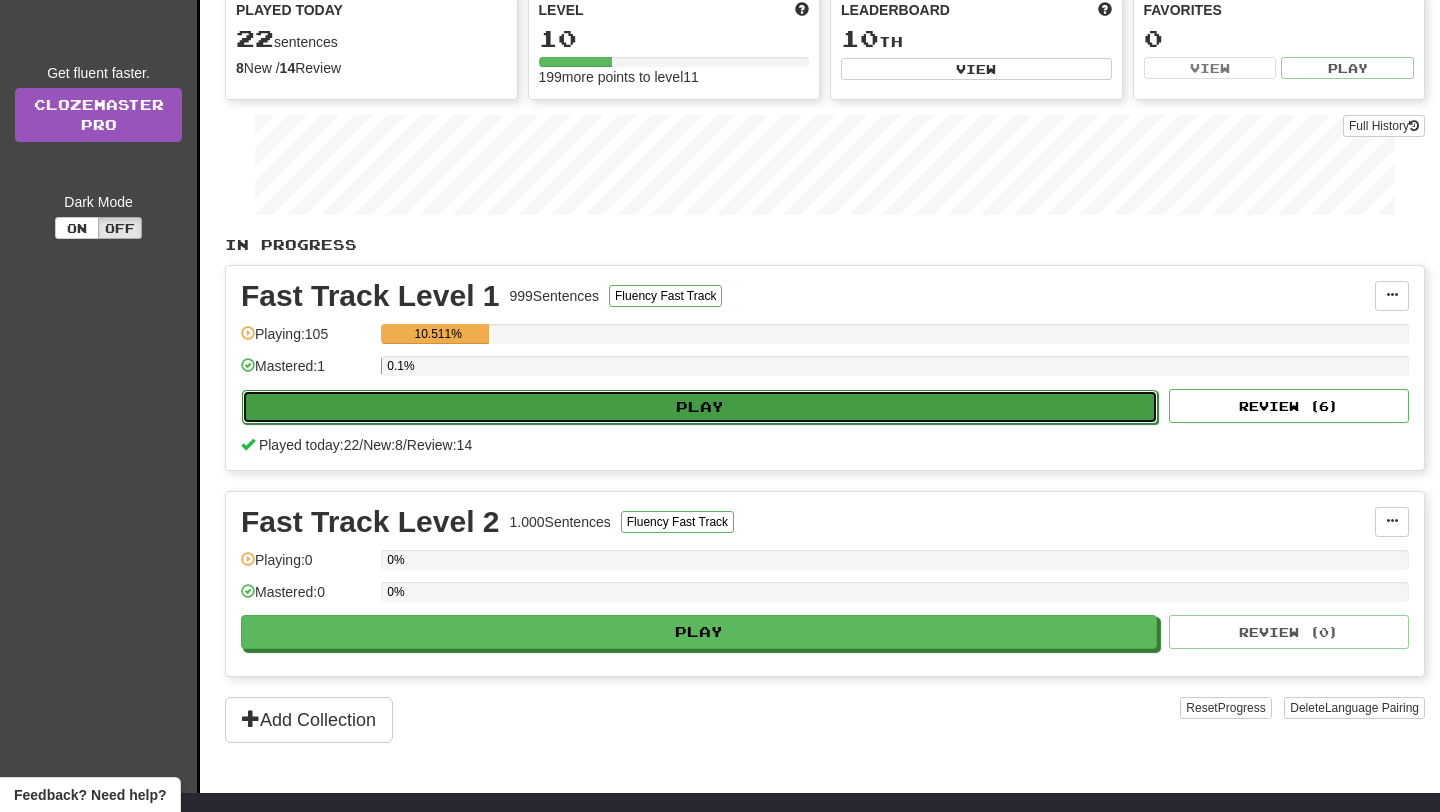 click on "Play" at bounding box center [700, 407] 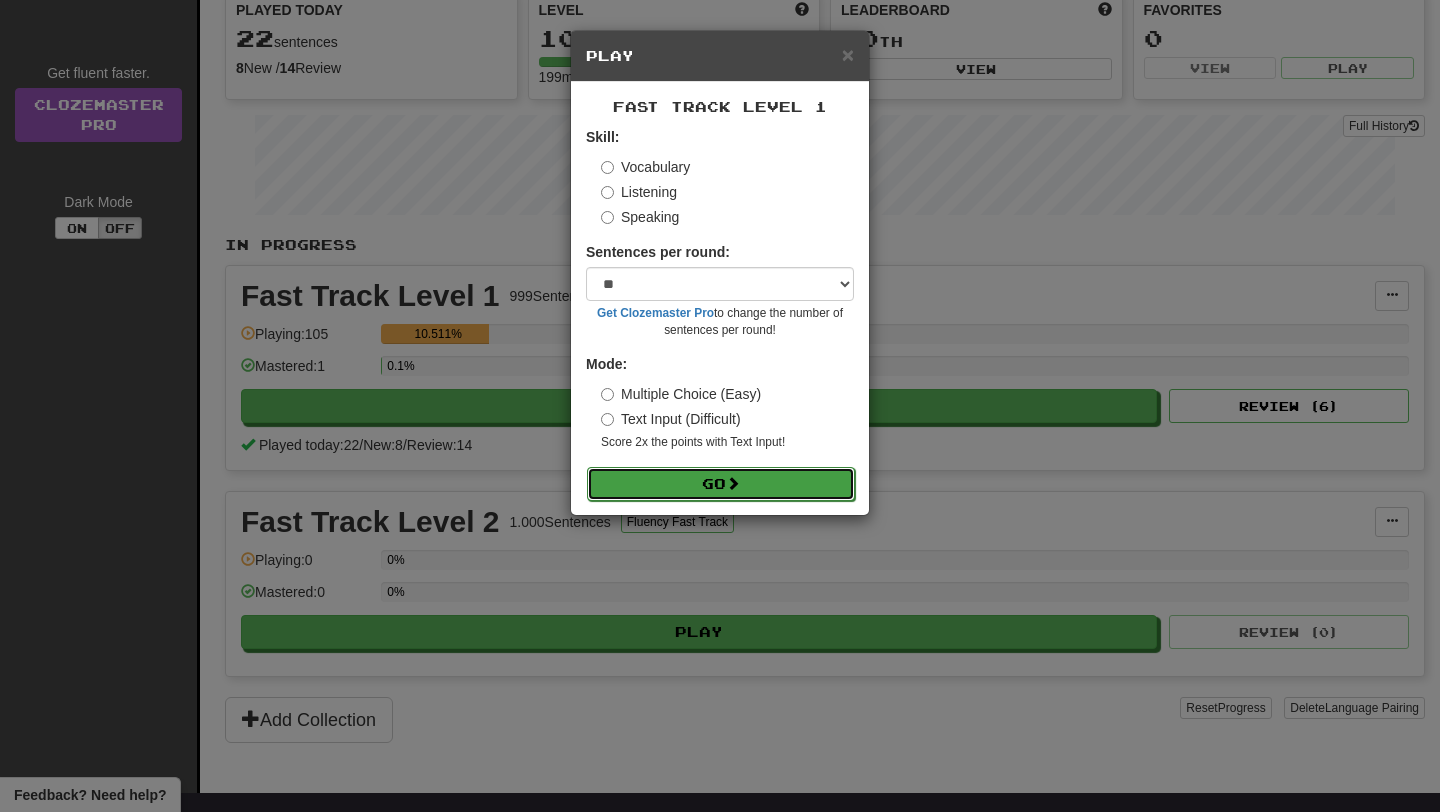 click on "Go" at bounding box center (721, 484) 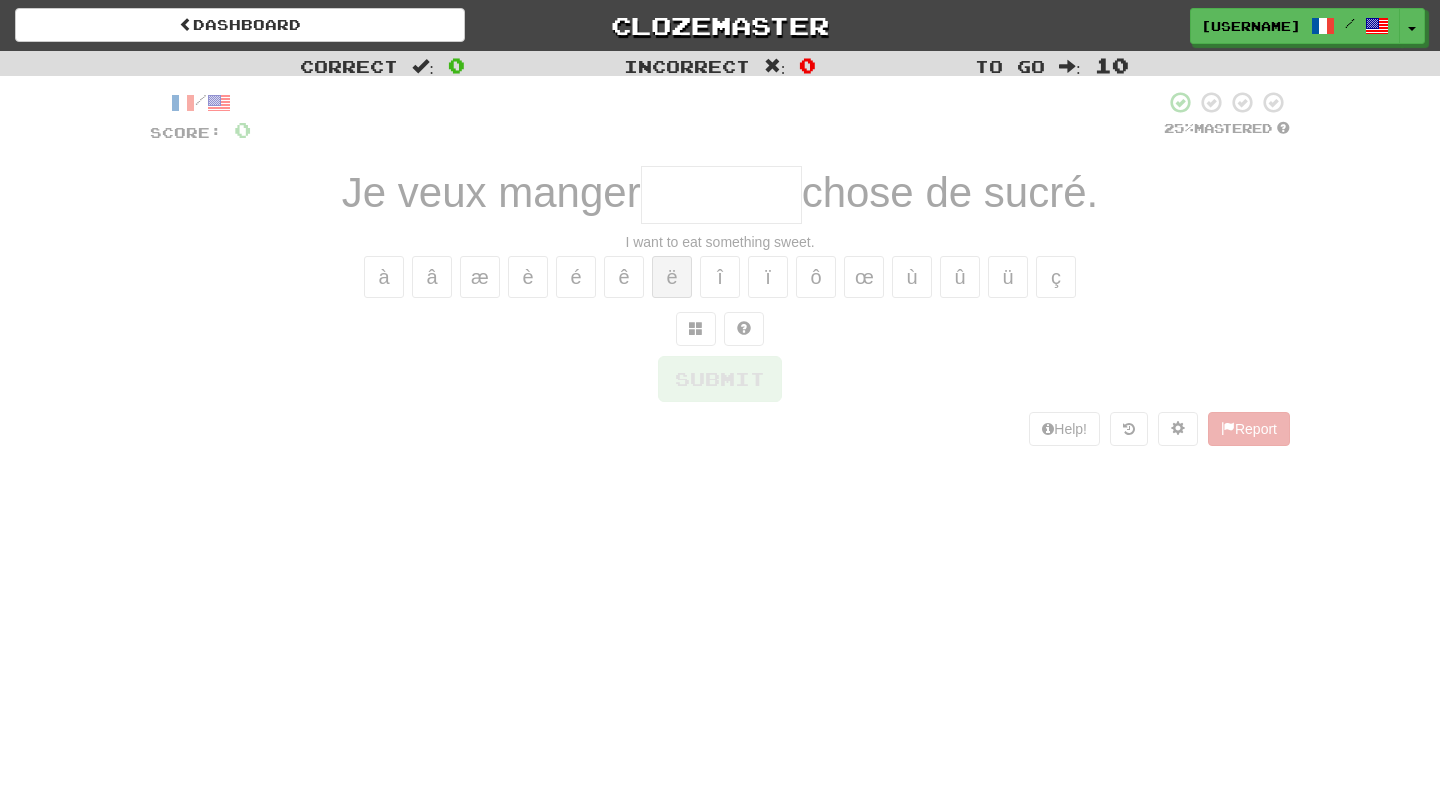 scroll, scrollTop: 0, scrollLeft: 0, axis: both 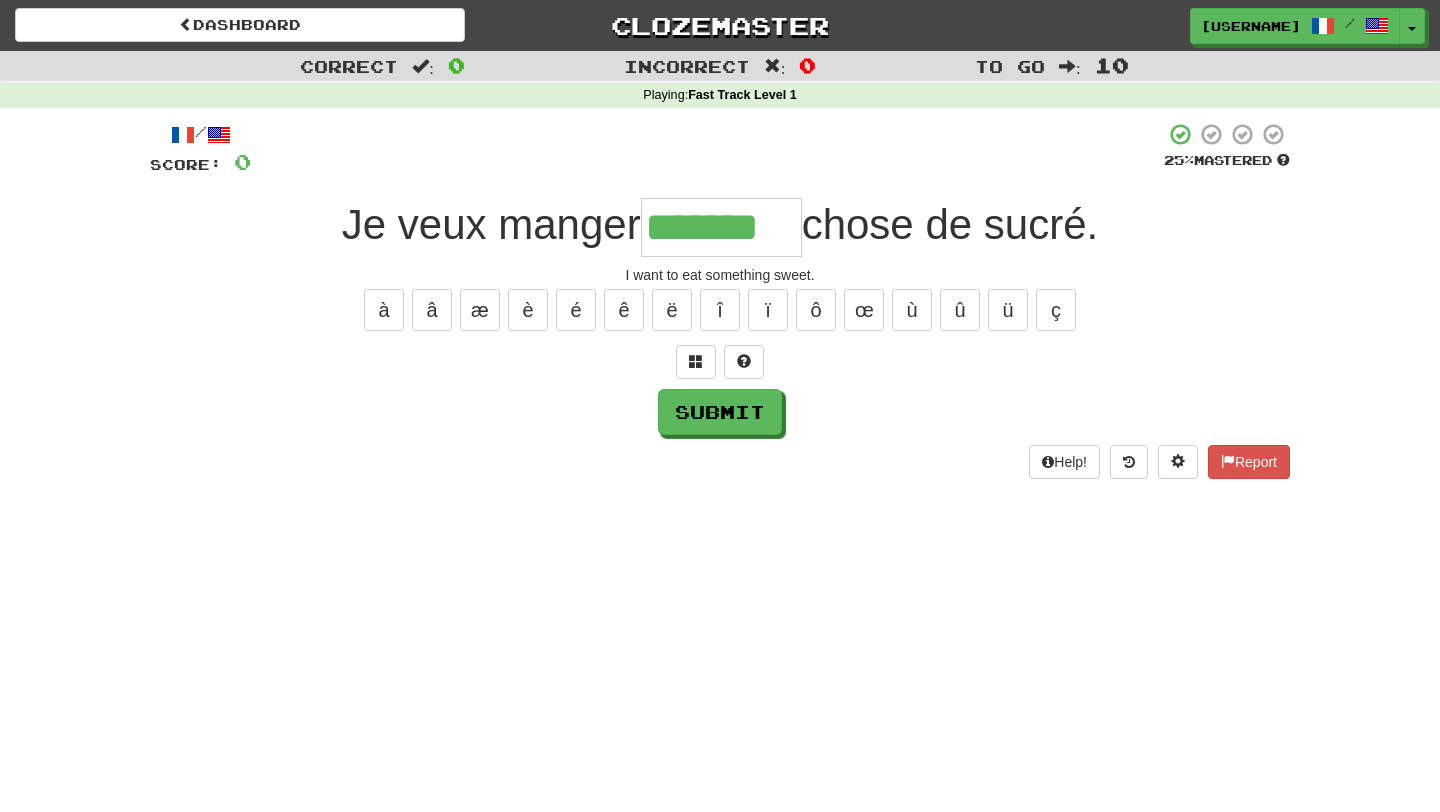 type on "*******" 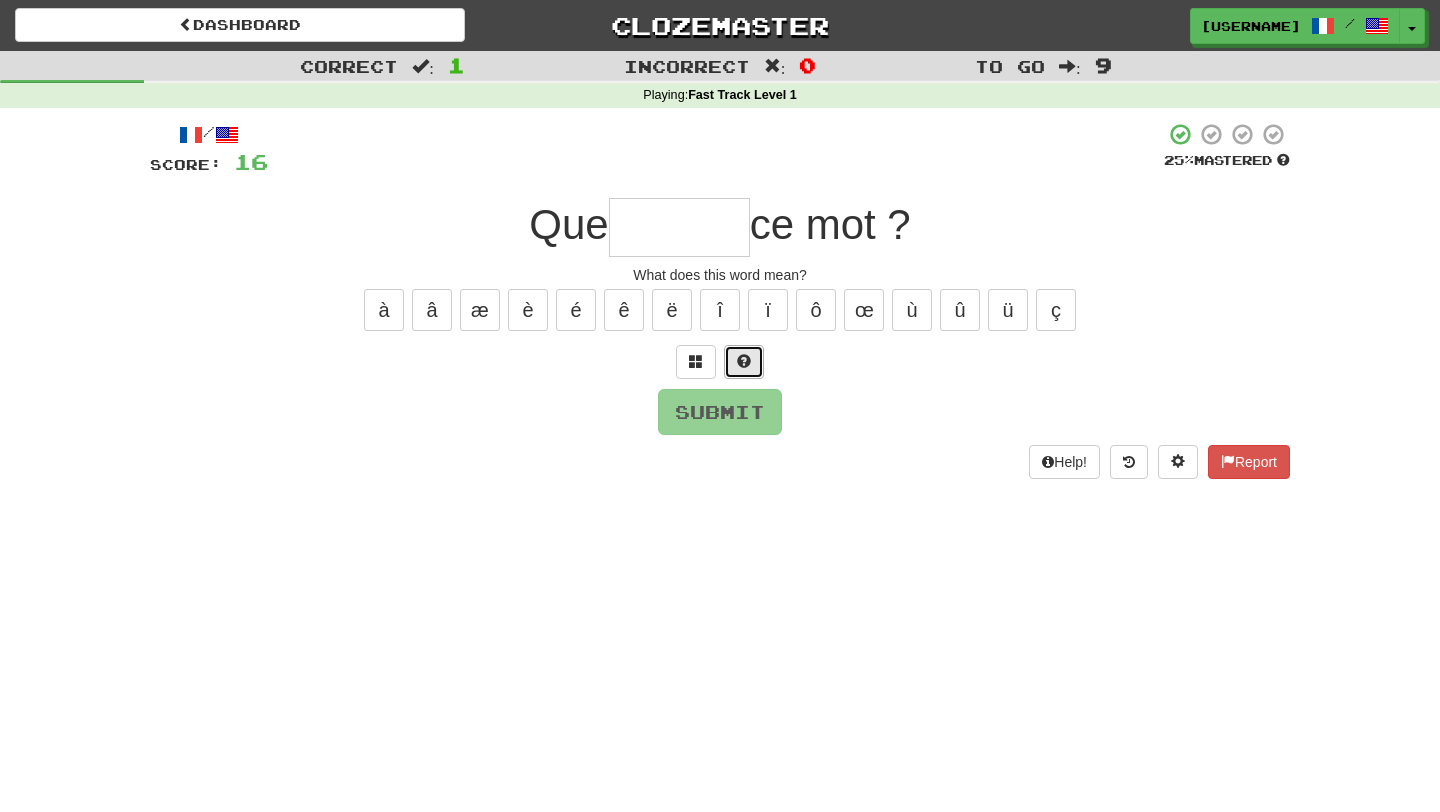 click at bounding box center [744, 362] 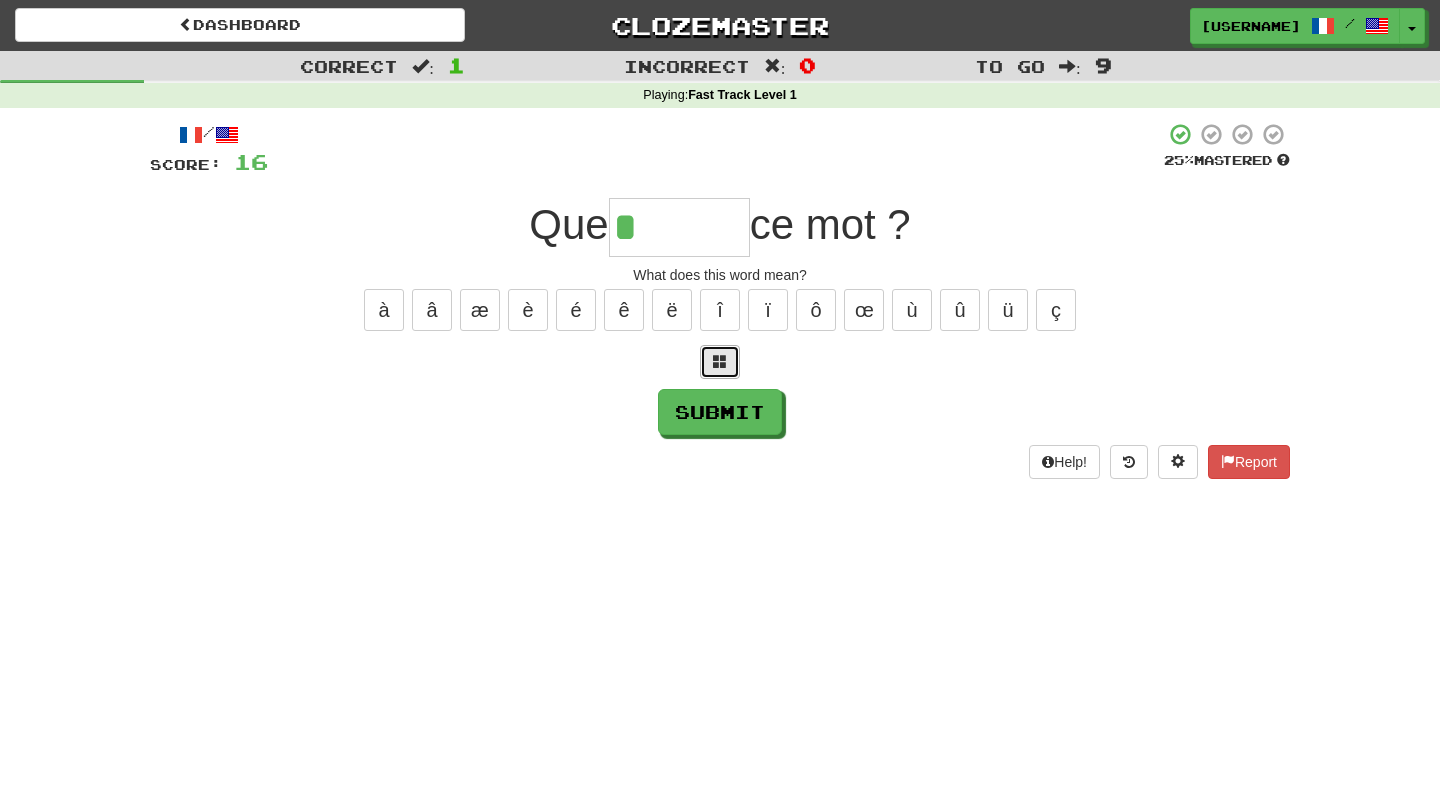 click at bounding box center [720, 361] 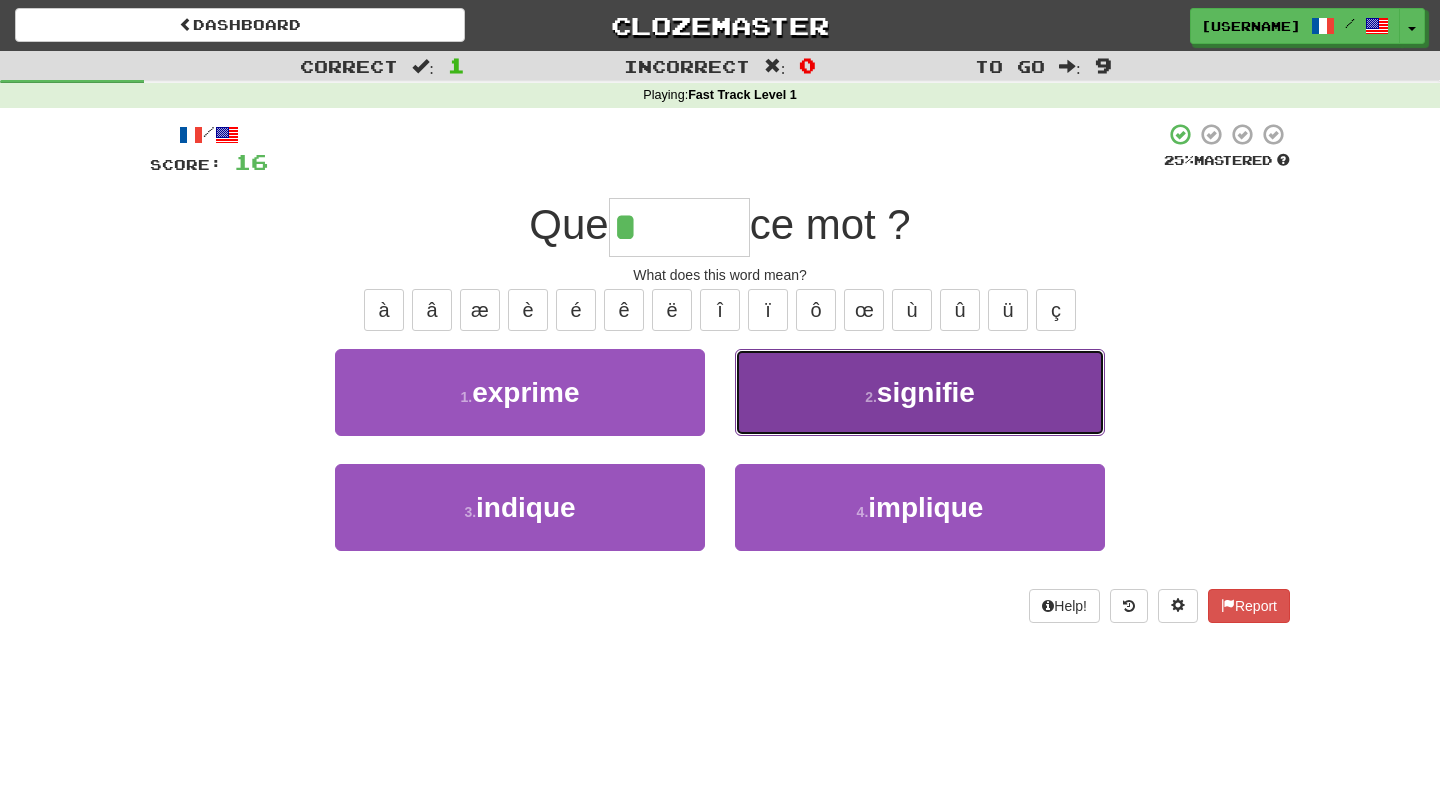 click on "2 .  signifie" at bounding box center (920, 392) 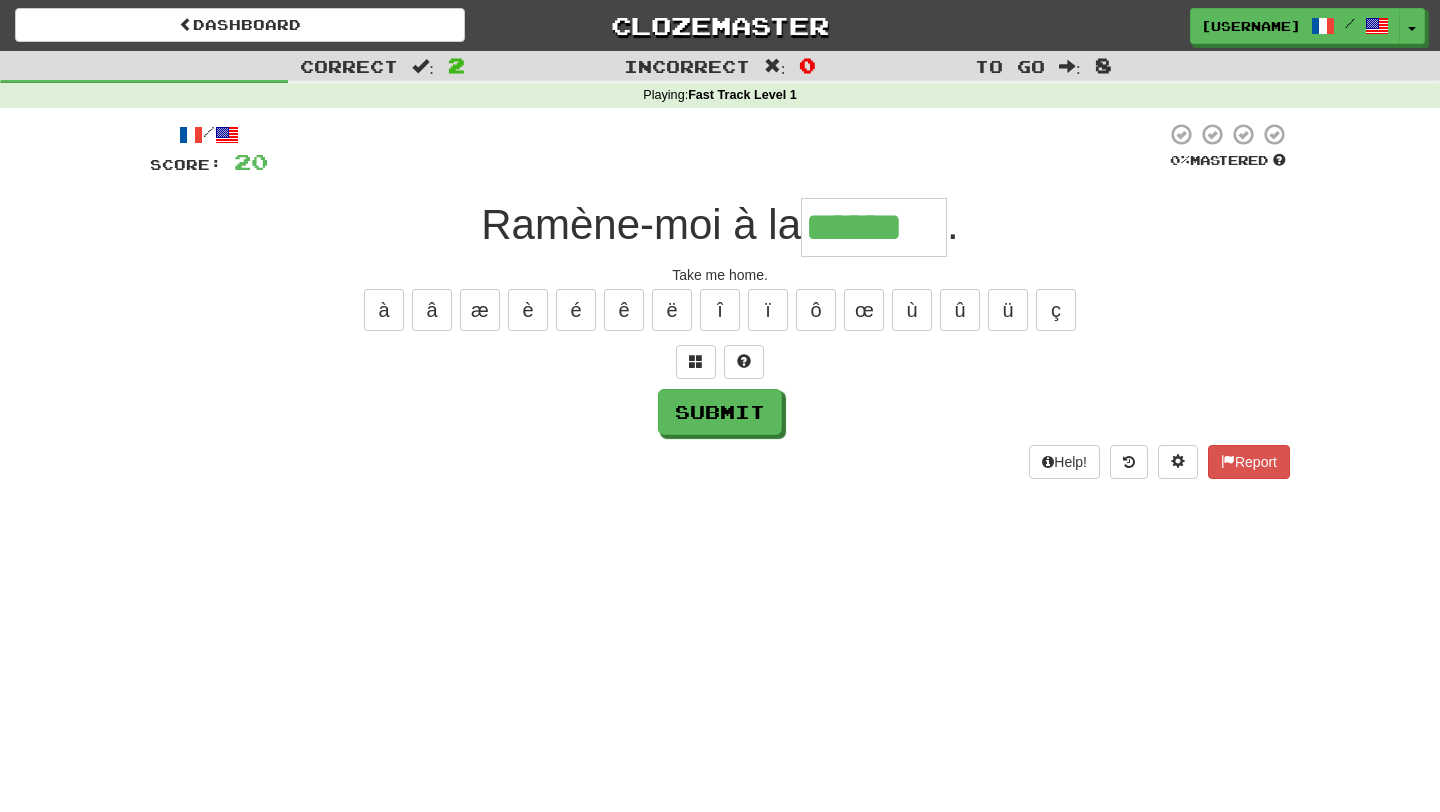 type on "******" 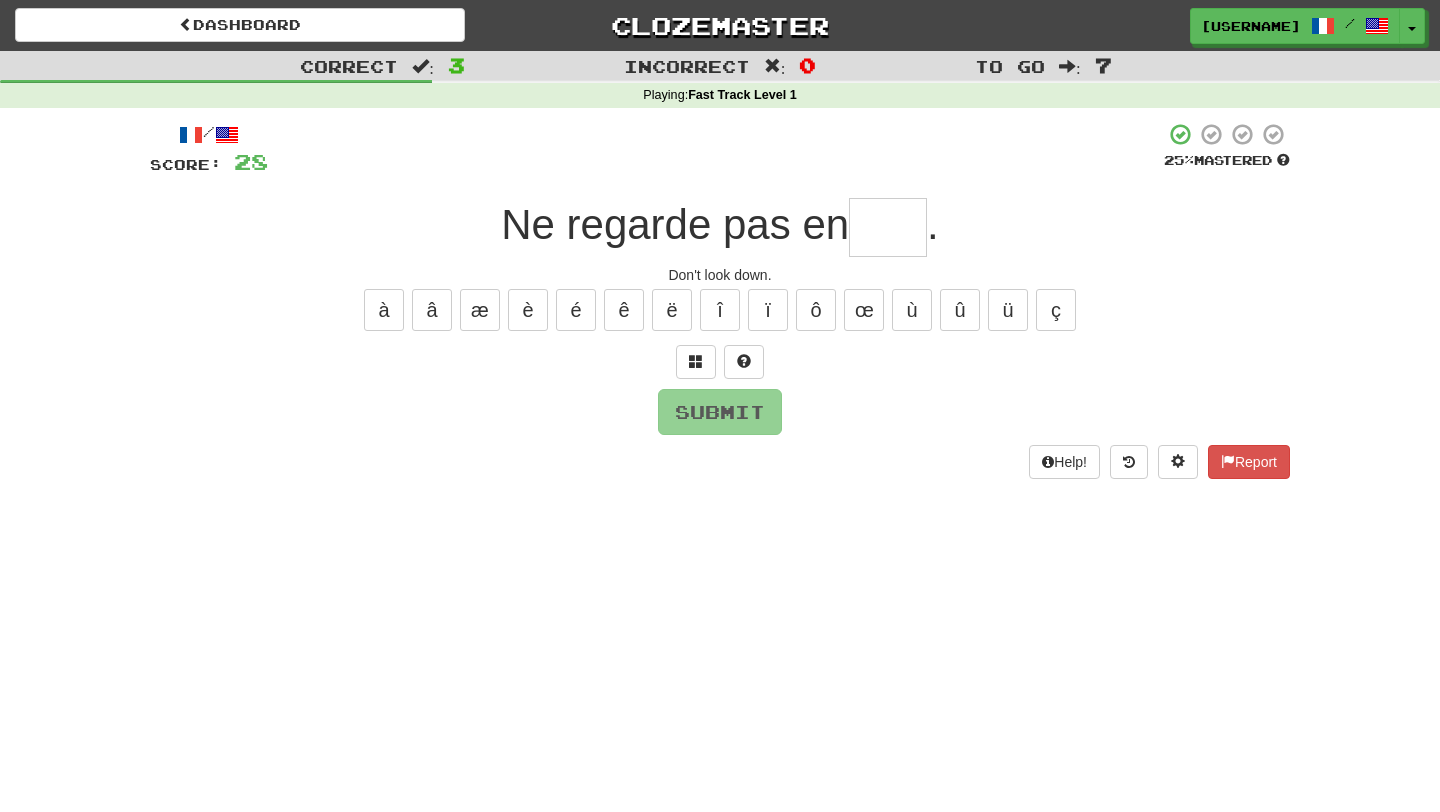 type on "*" 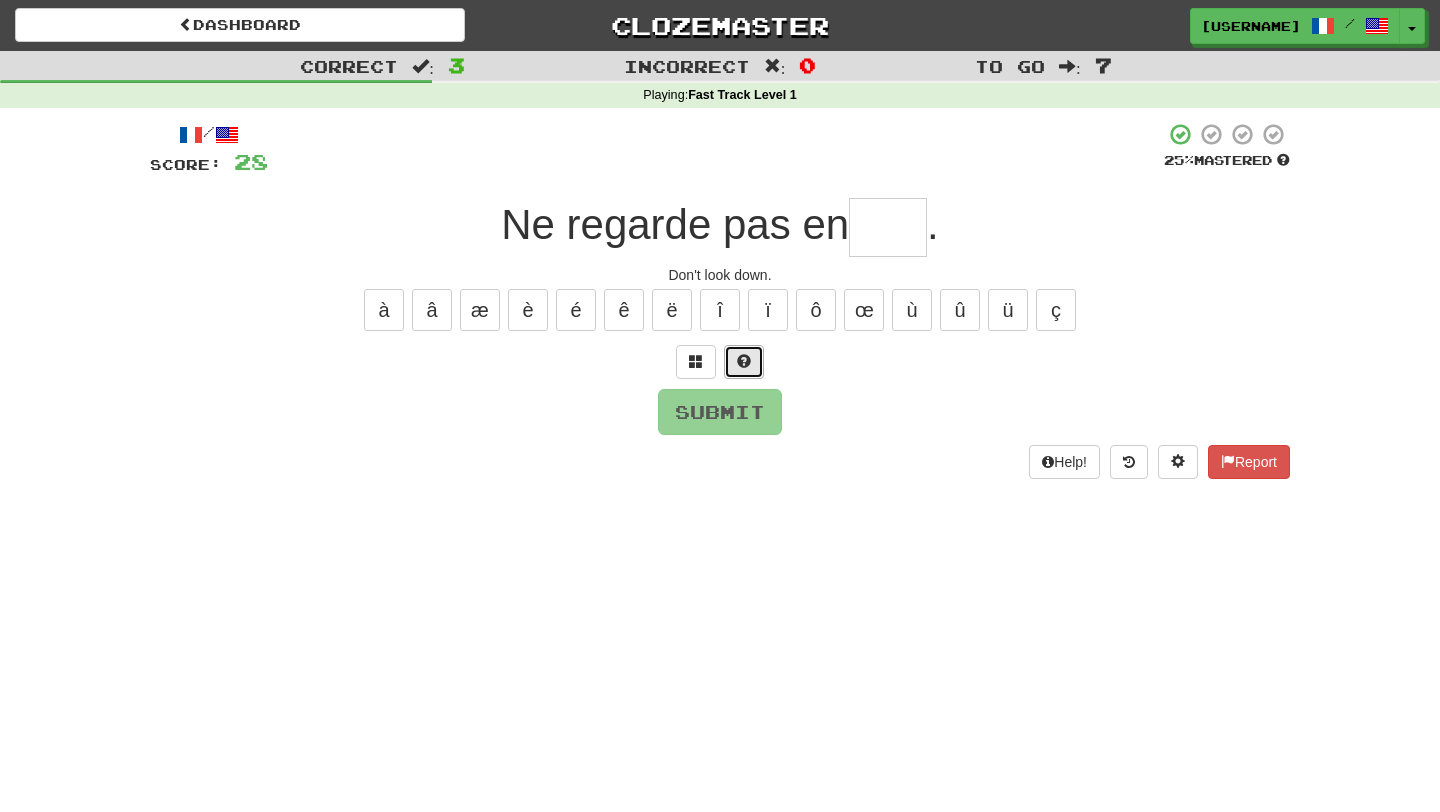 click at bounding box center (744, 361) 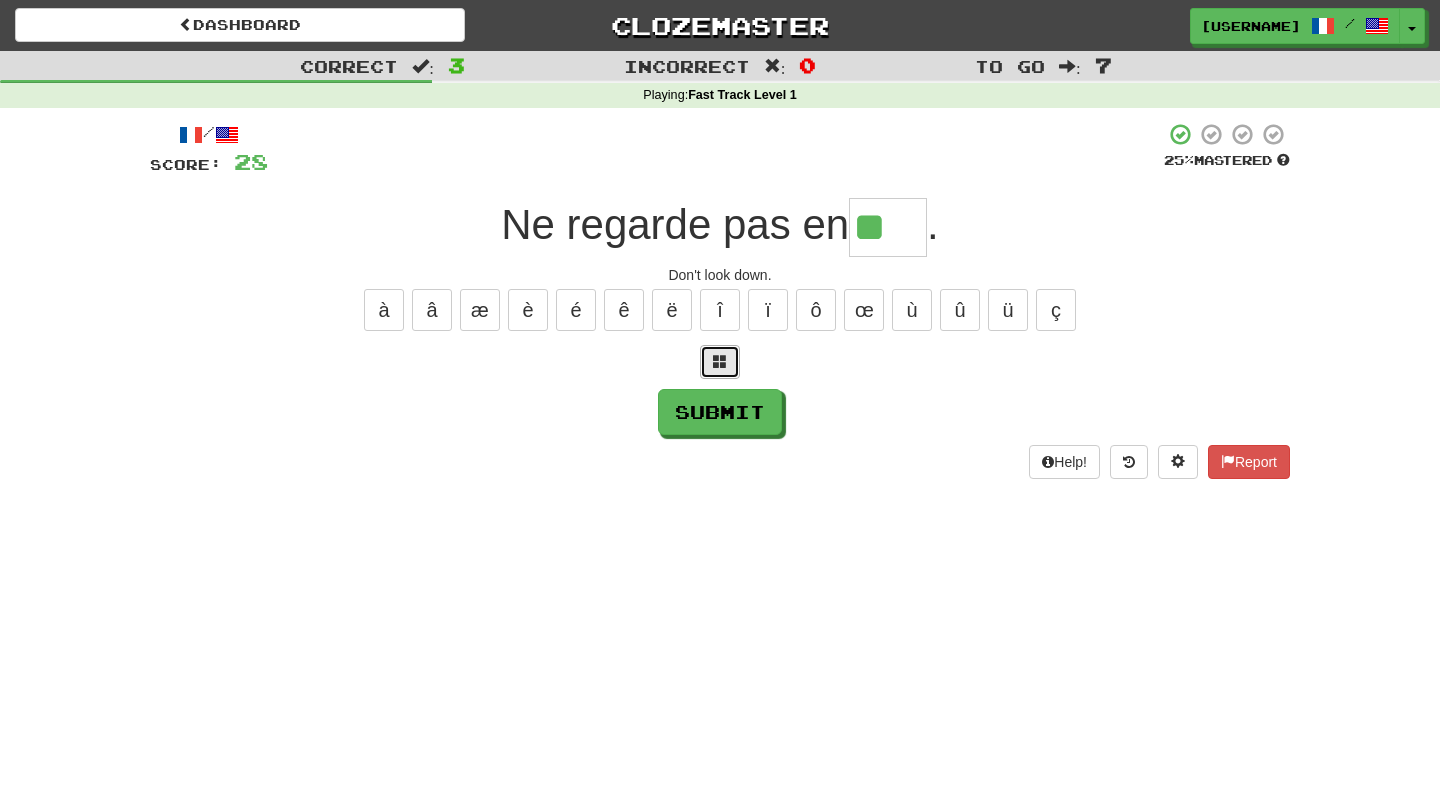 click at bounding box center [720, 362] 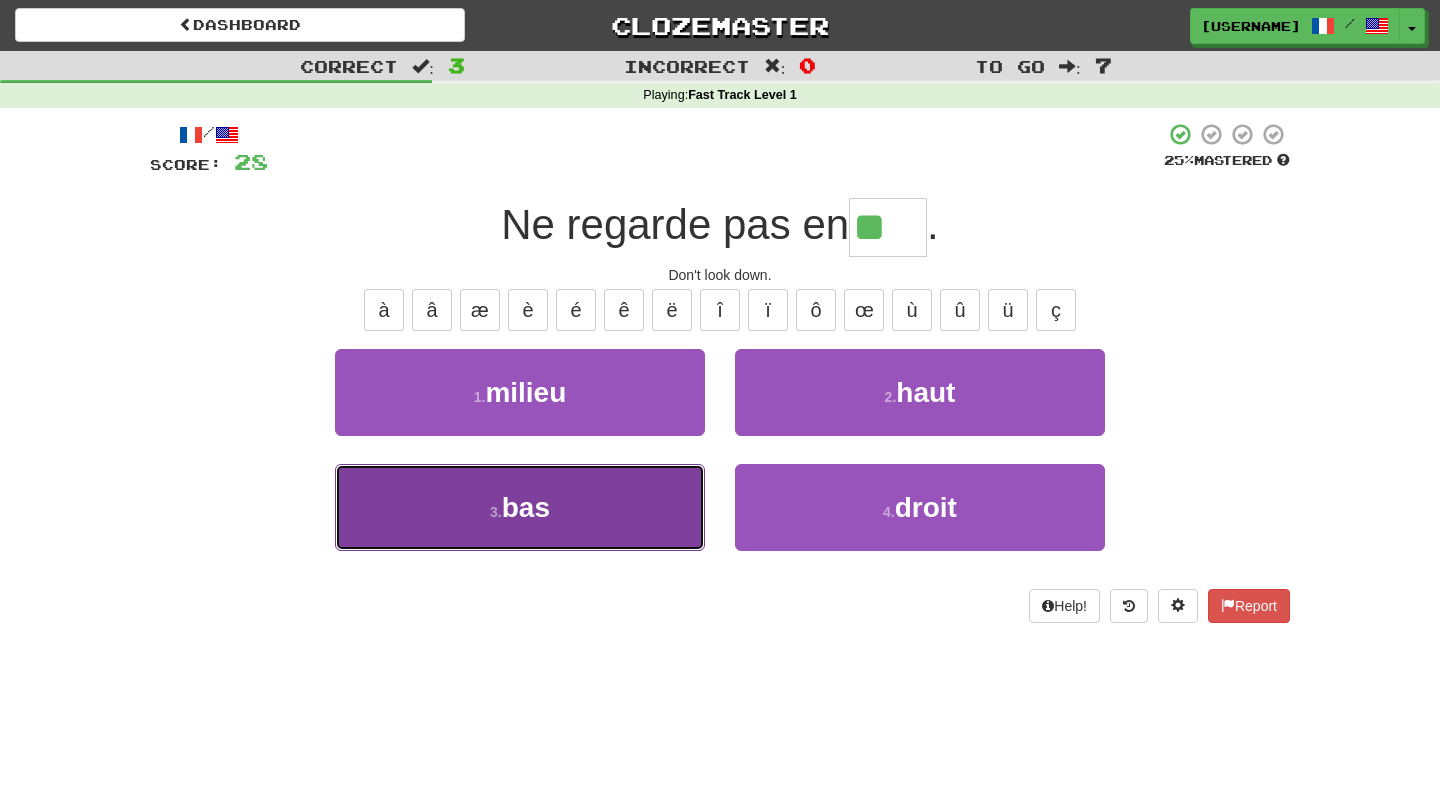 click on "3 .  bas" at bounding box center [520, 507] 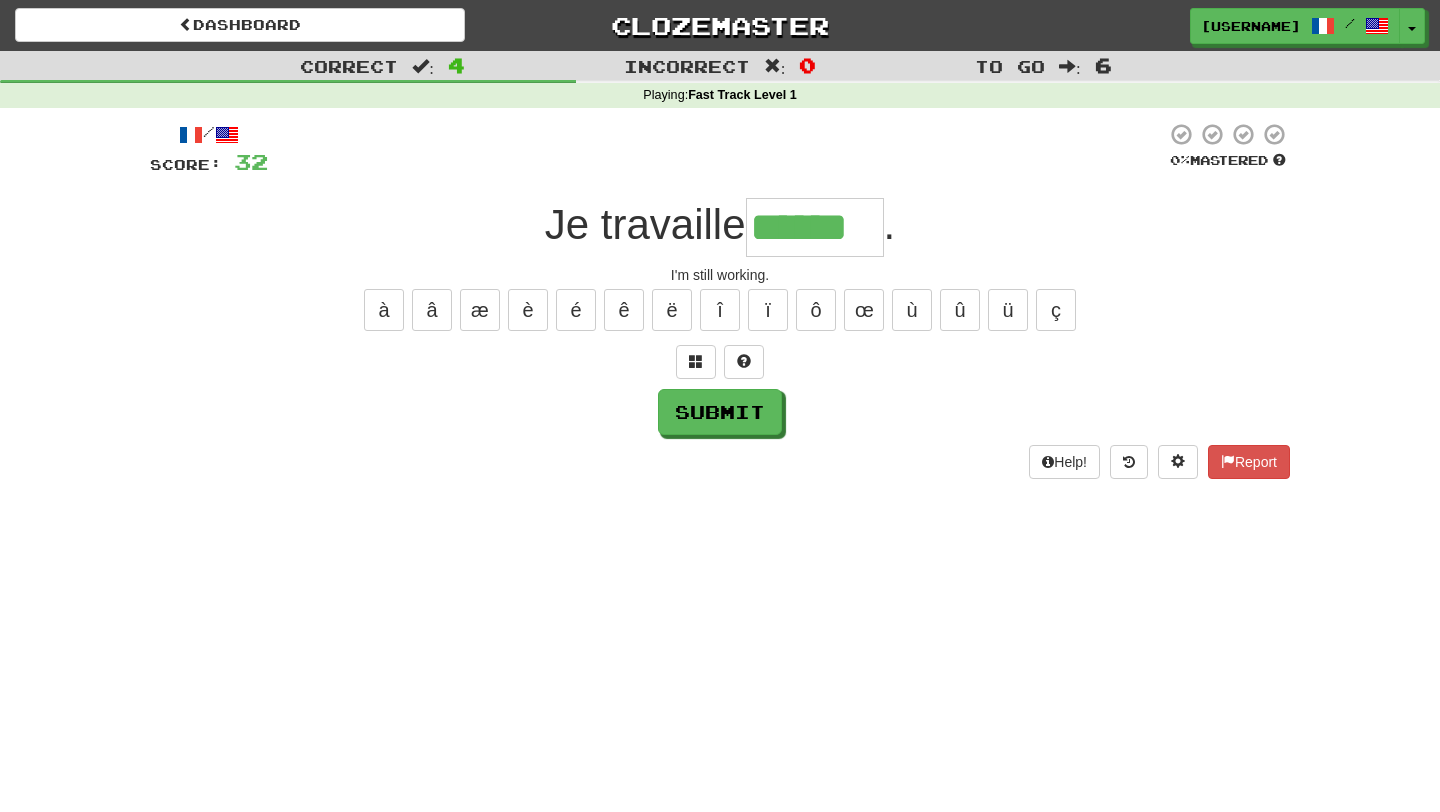 type on "******" 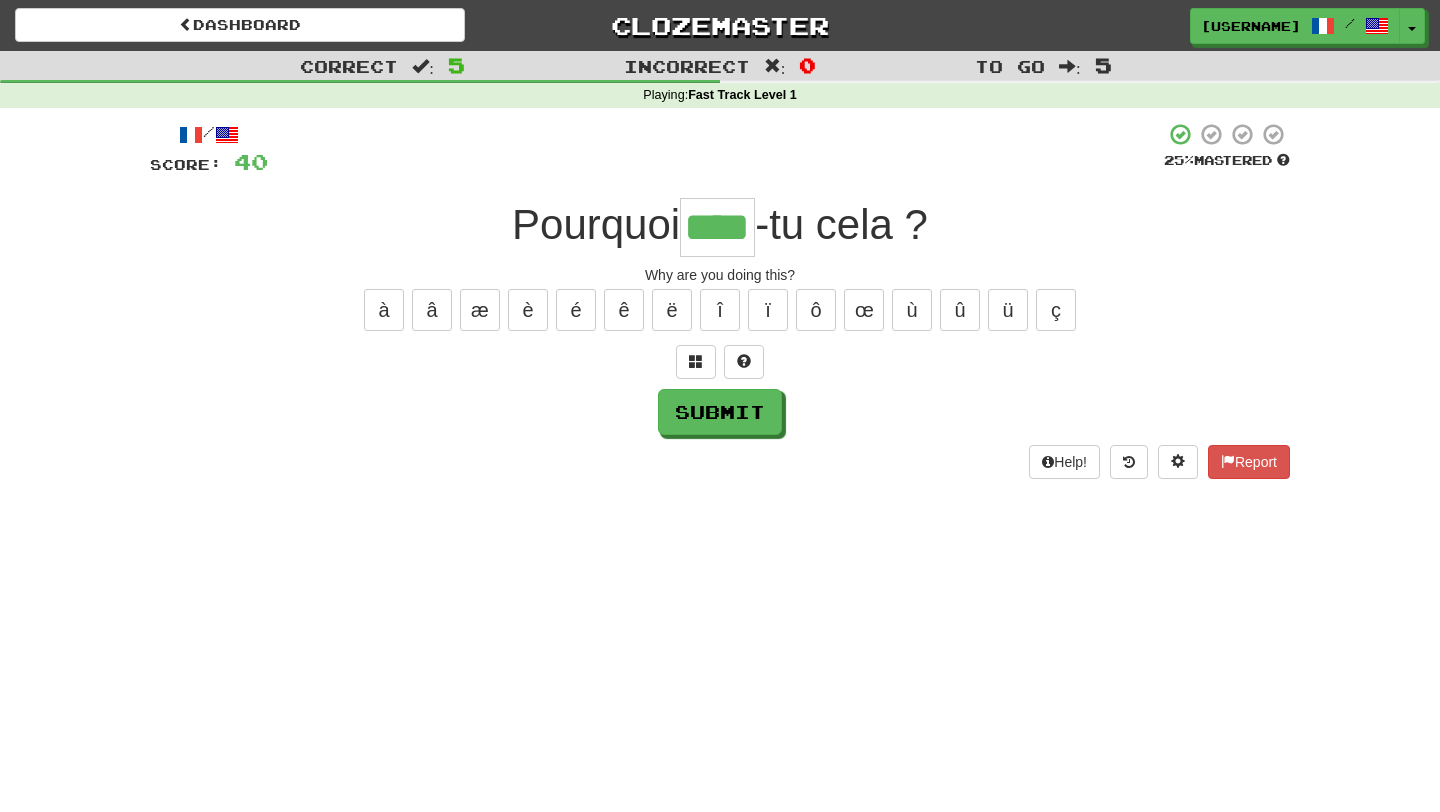 type on "****" 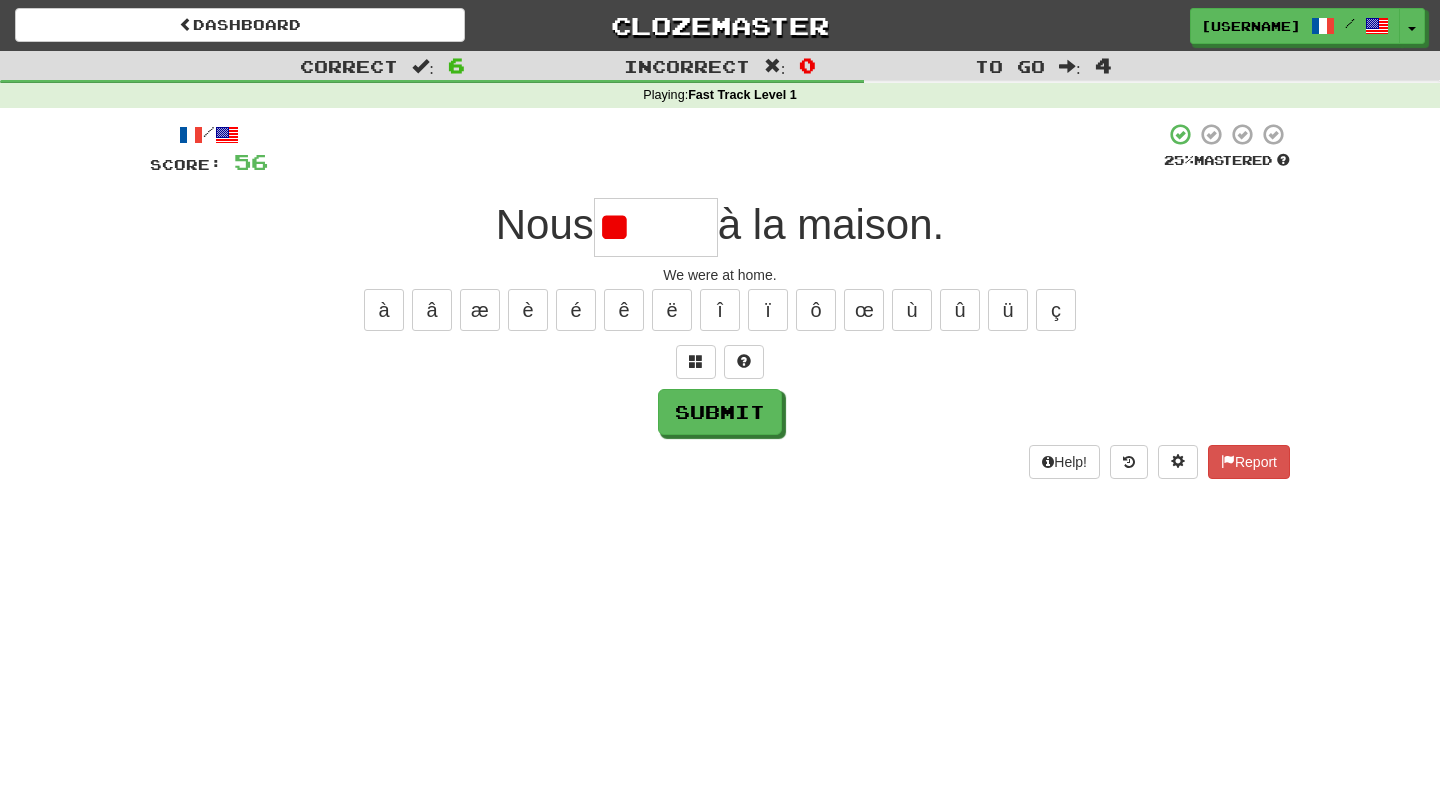 type on "*" 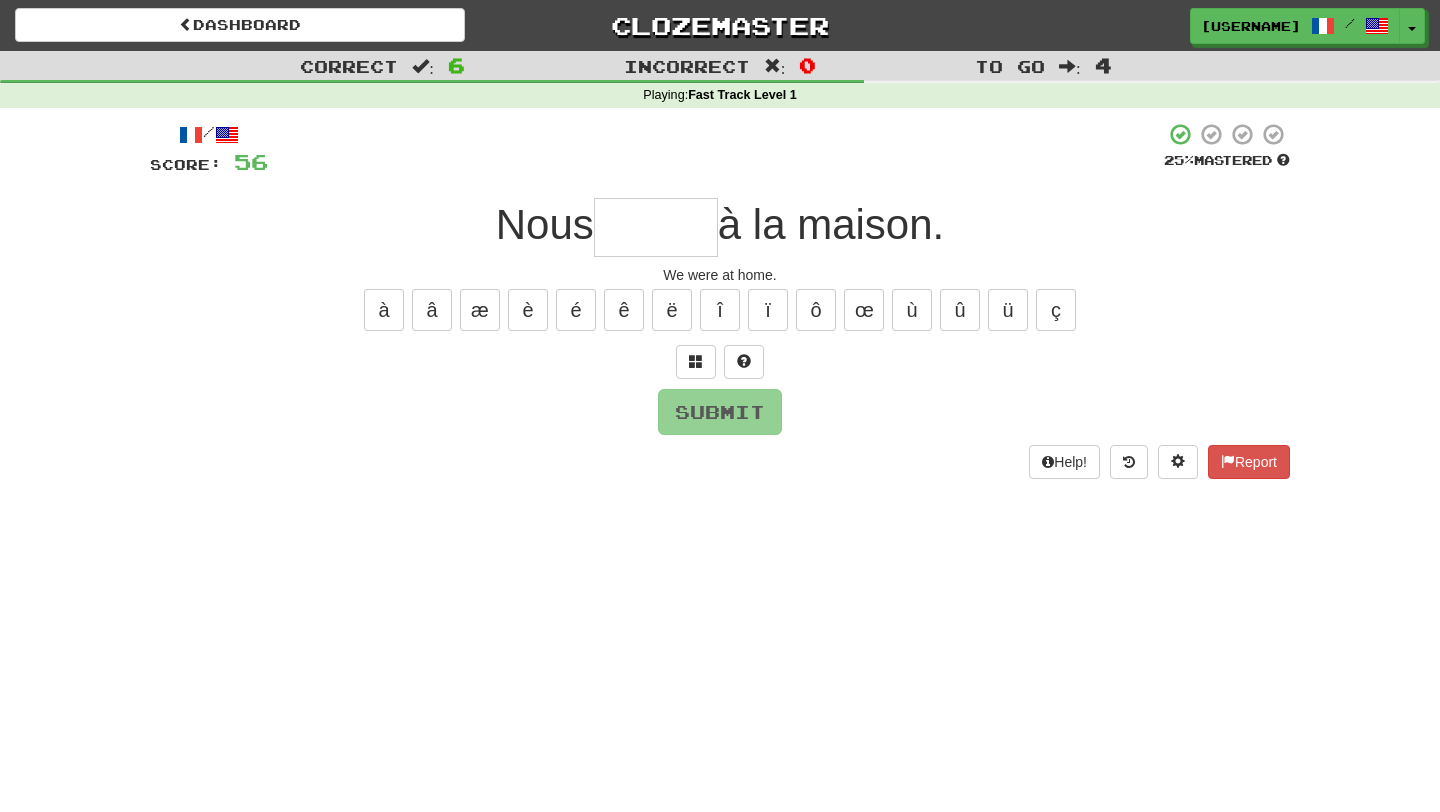 type on "*" 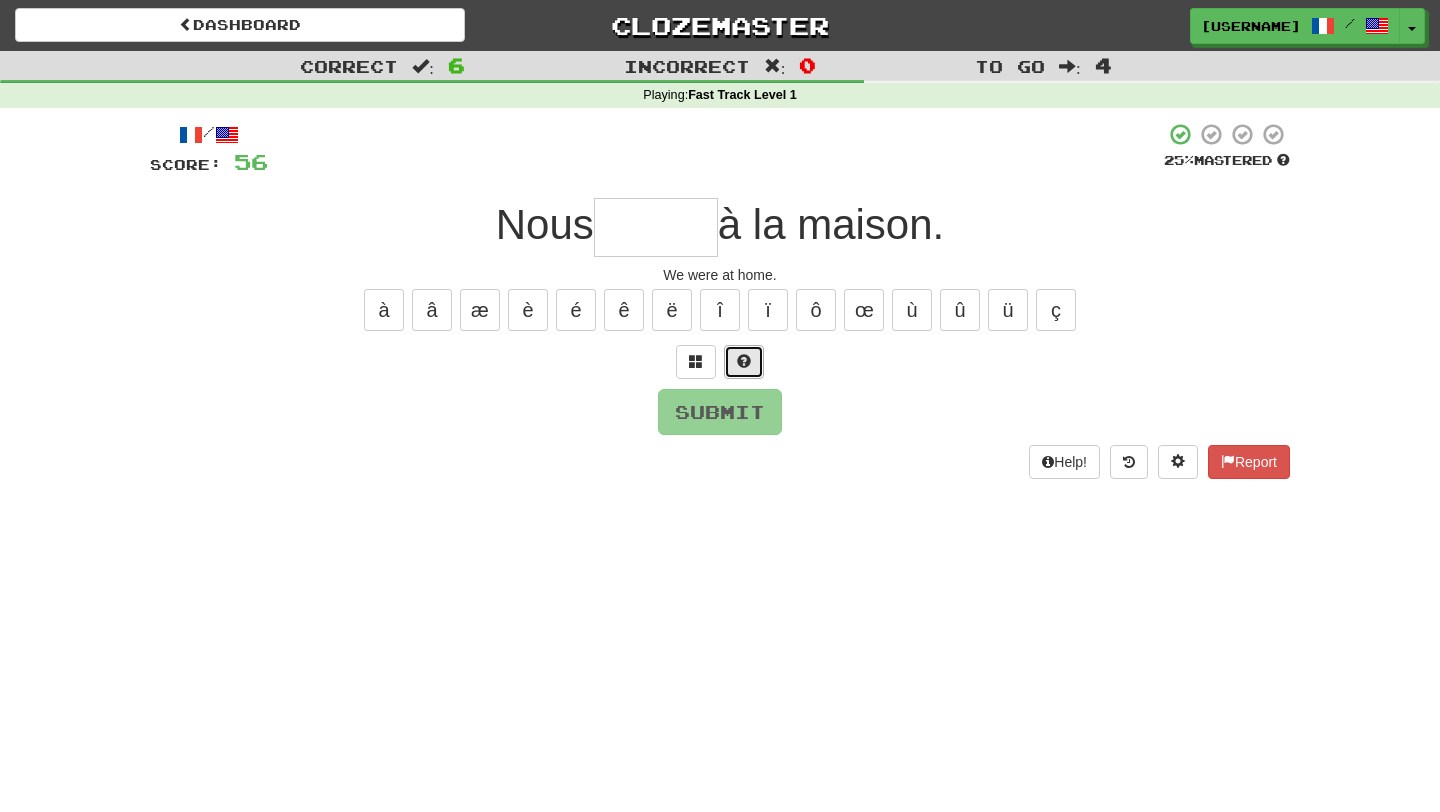 click at bounding box center [744, 361] 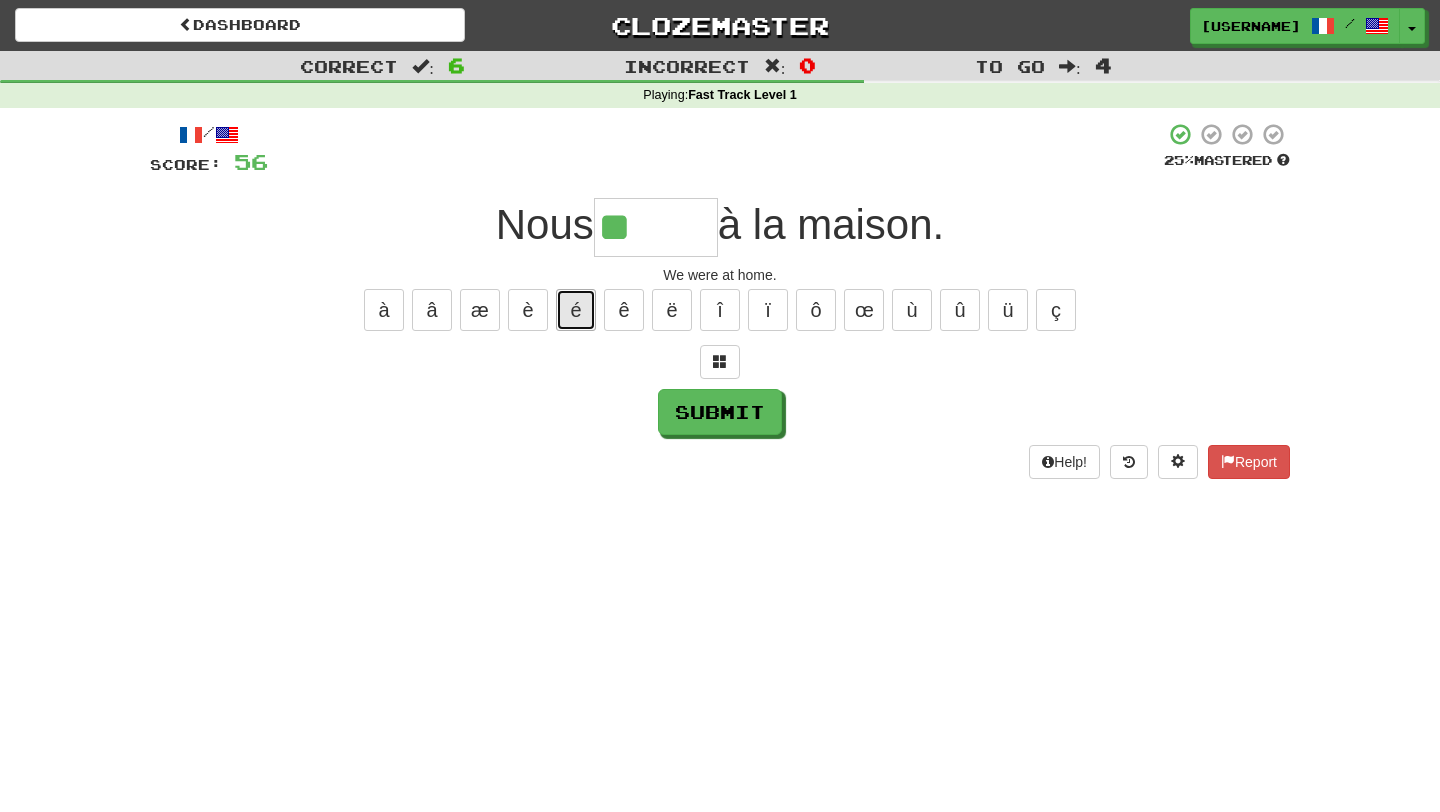 click on "é" at bounding box center [576, 310] 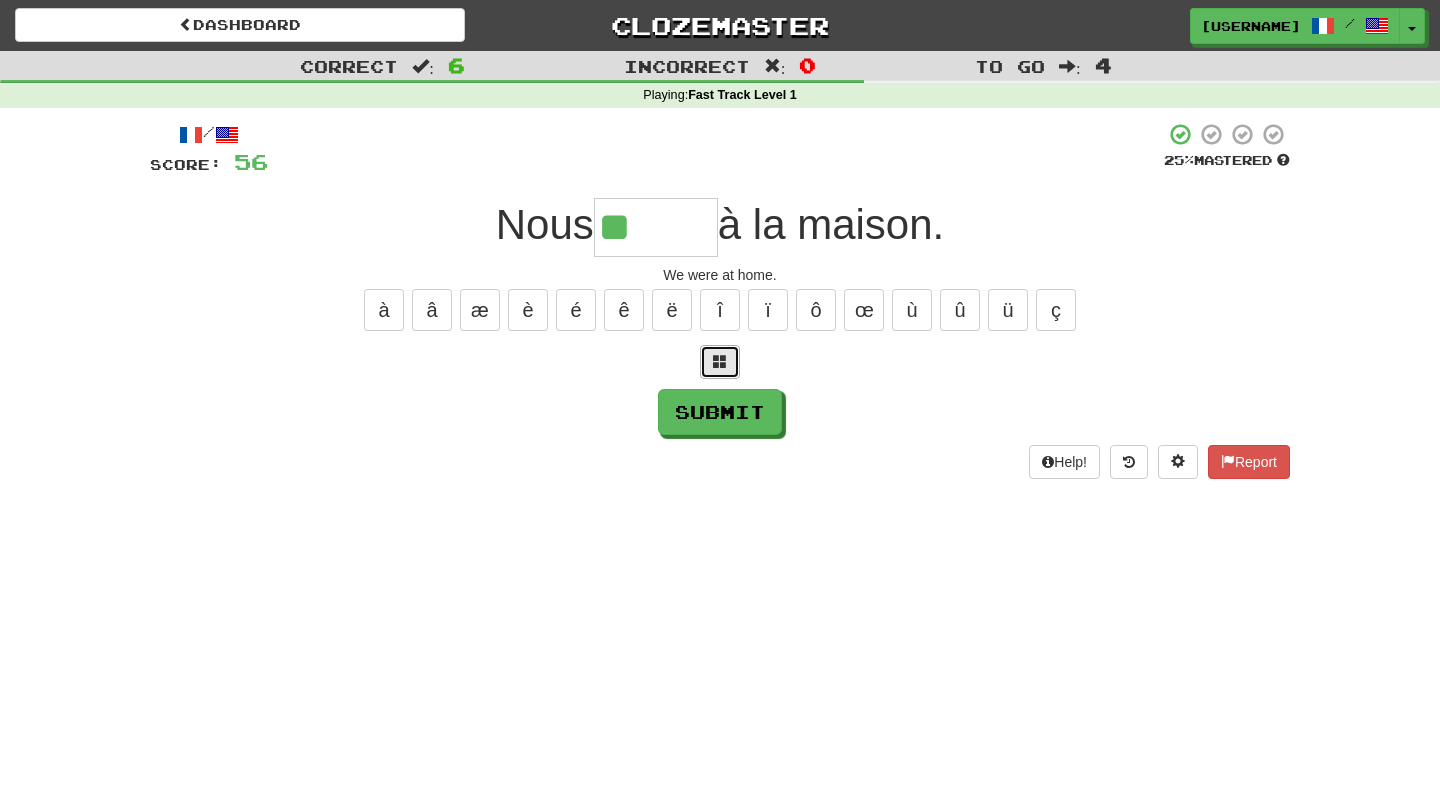 click at bounding box center [720, 362] 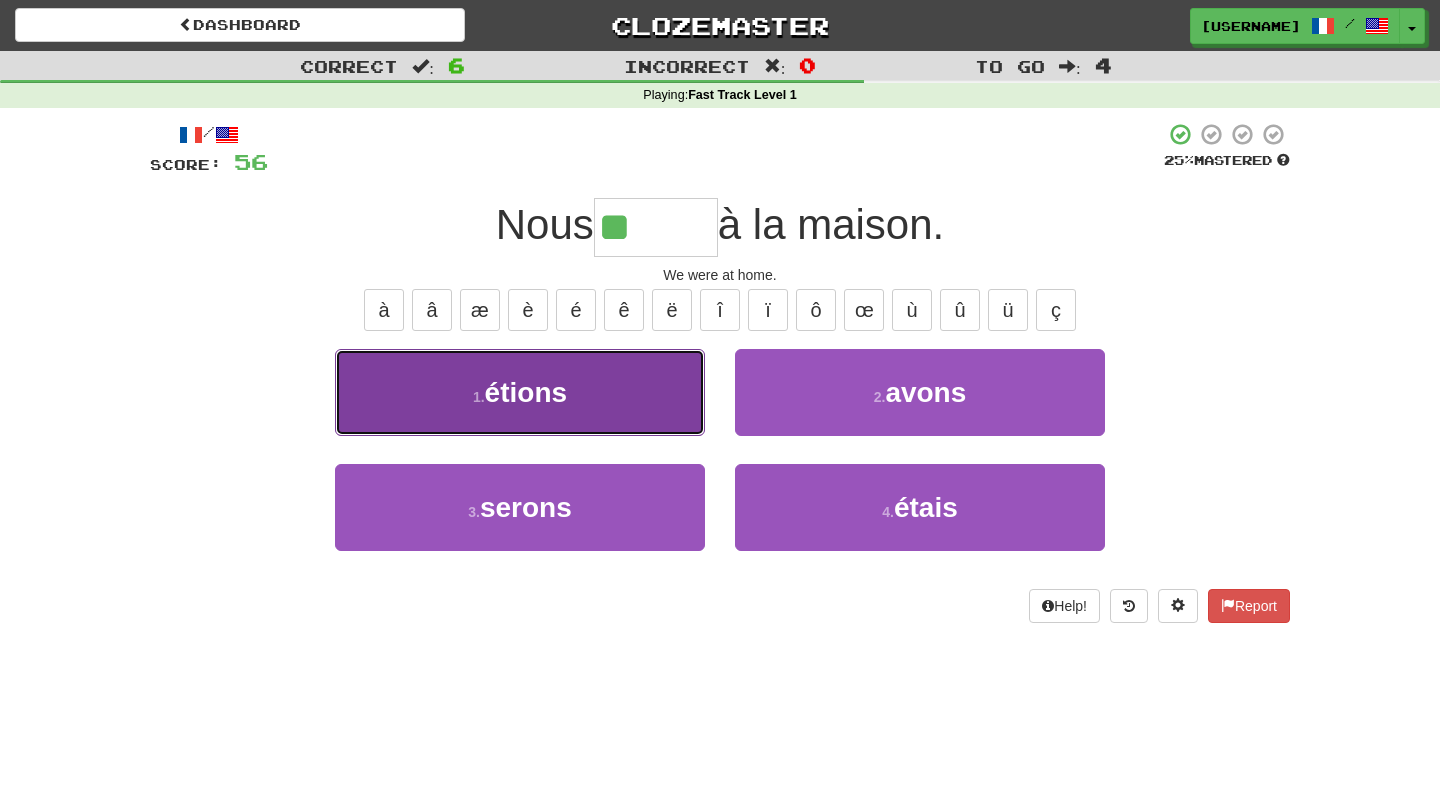 click on "1 .  étions" at bounding box center (520, 392) 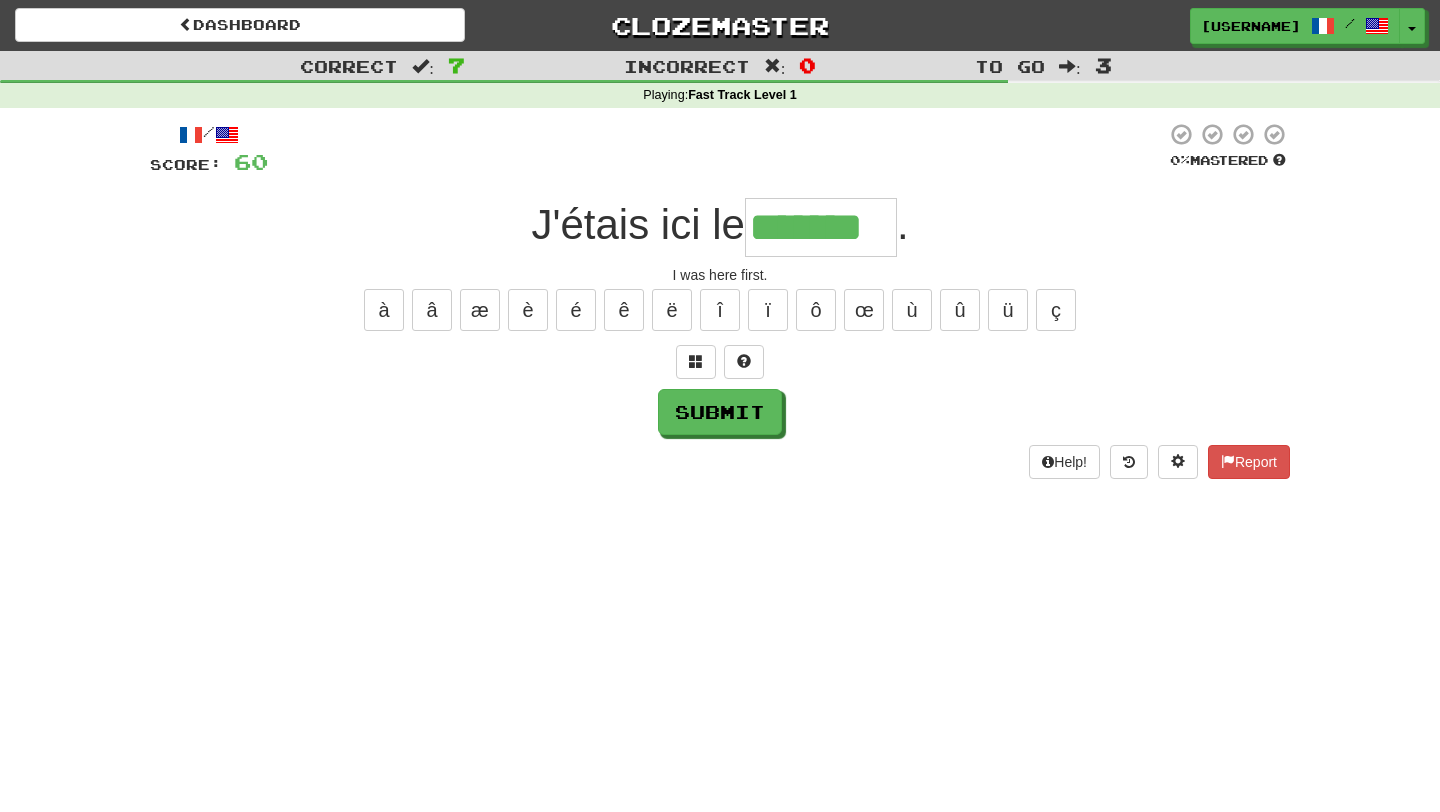 type on "*******" 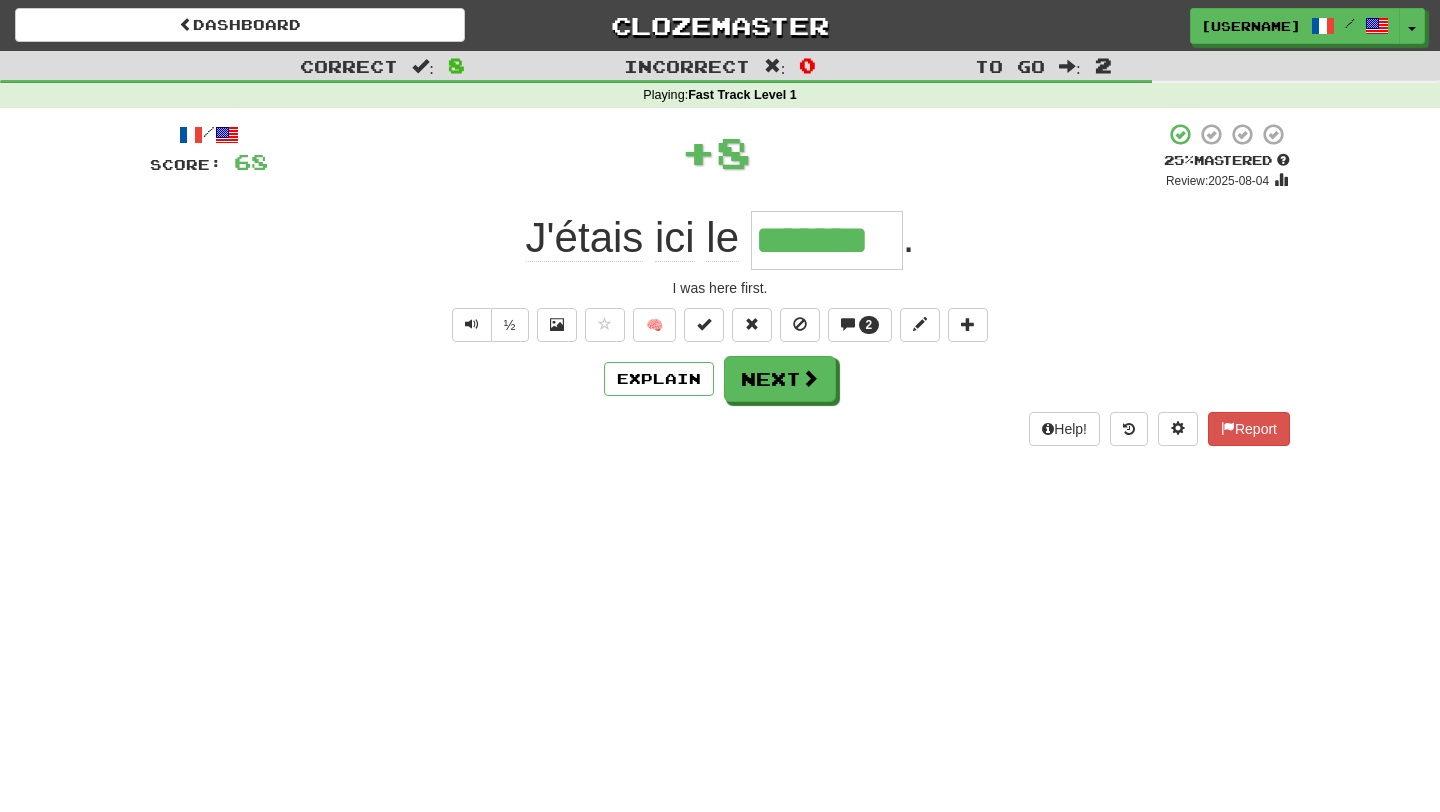 type 